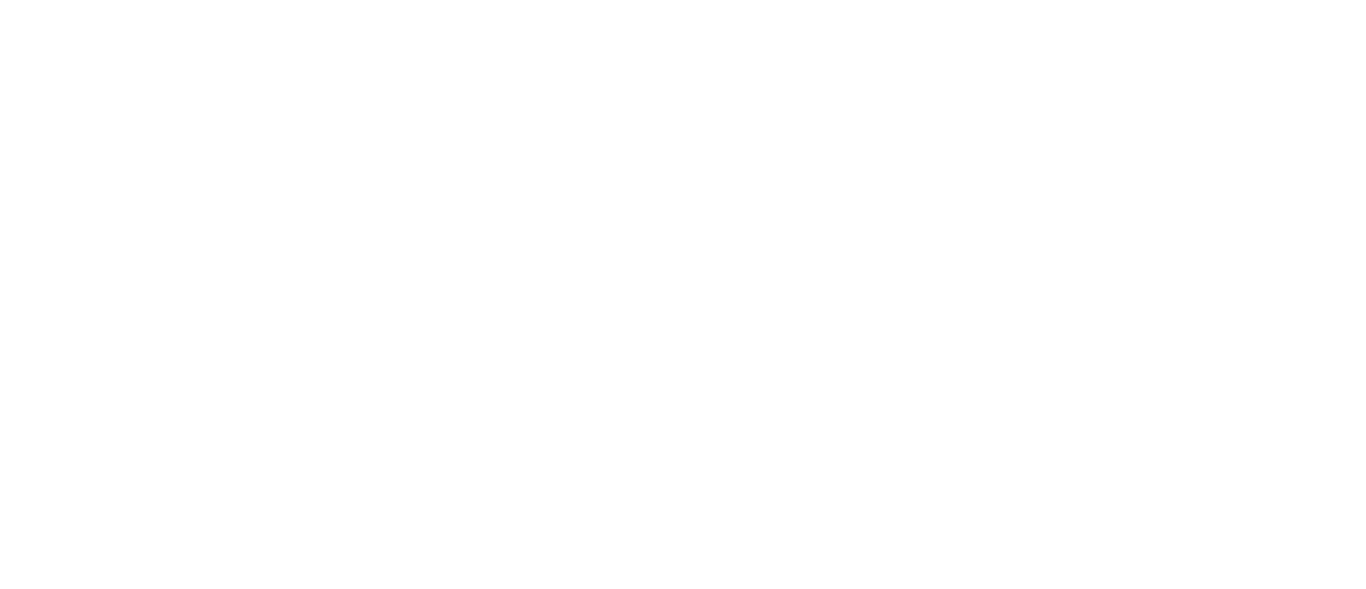 scroll, scrollTop: 0, scrollLeft: 0, axis: both 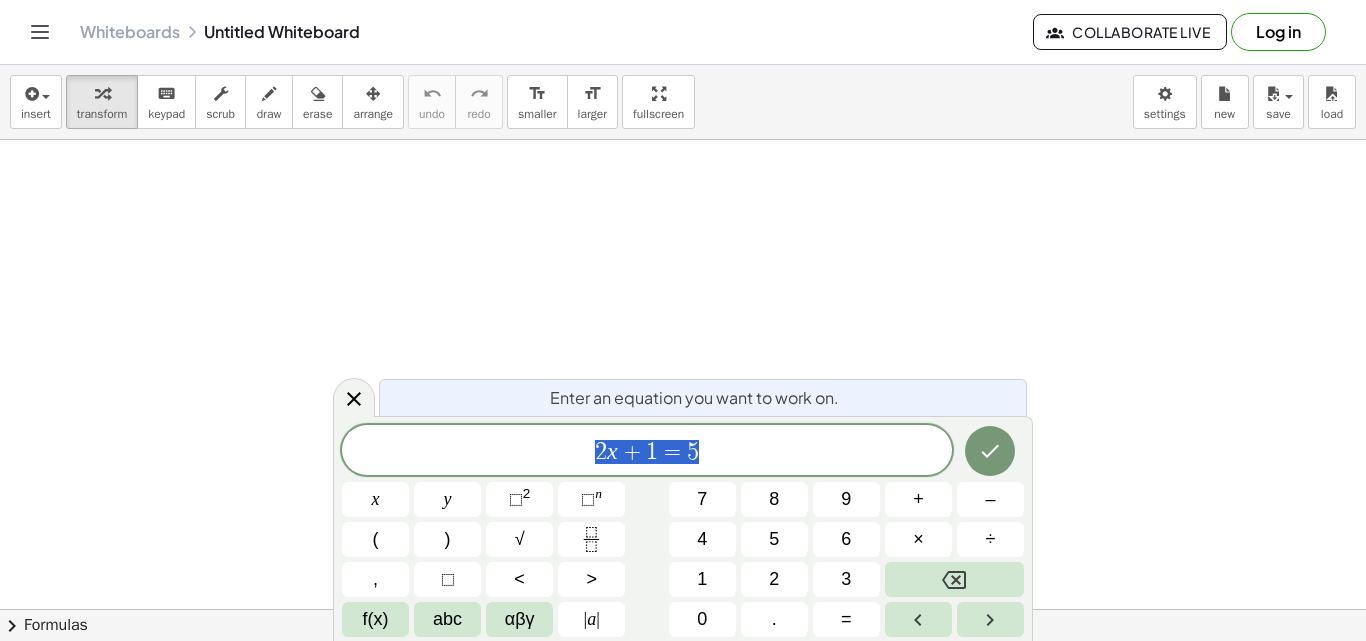 click 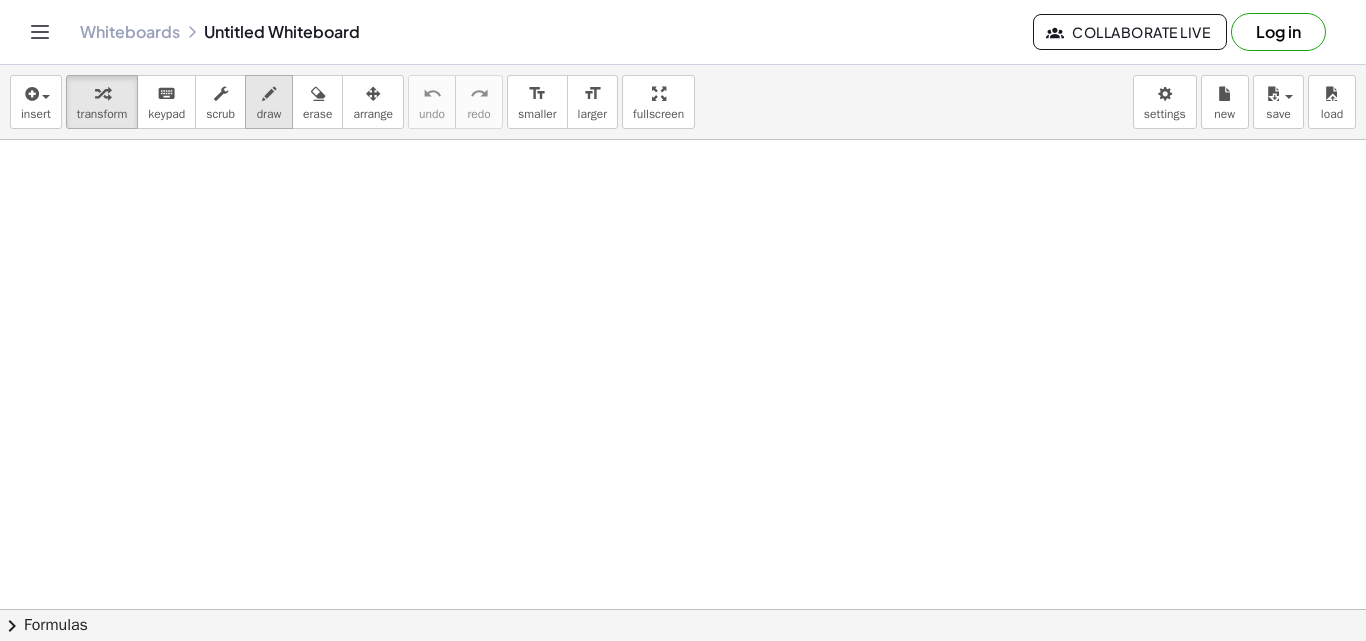click on "draw" at bounding box center [269, 114] 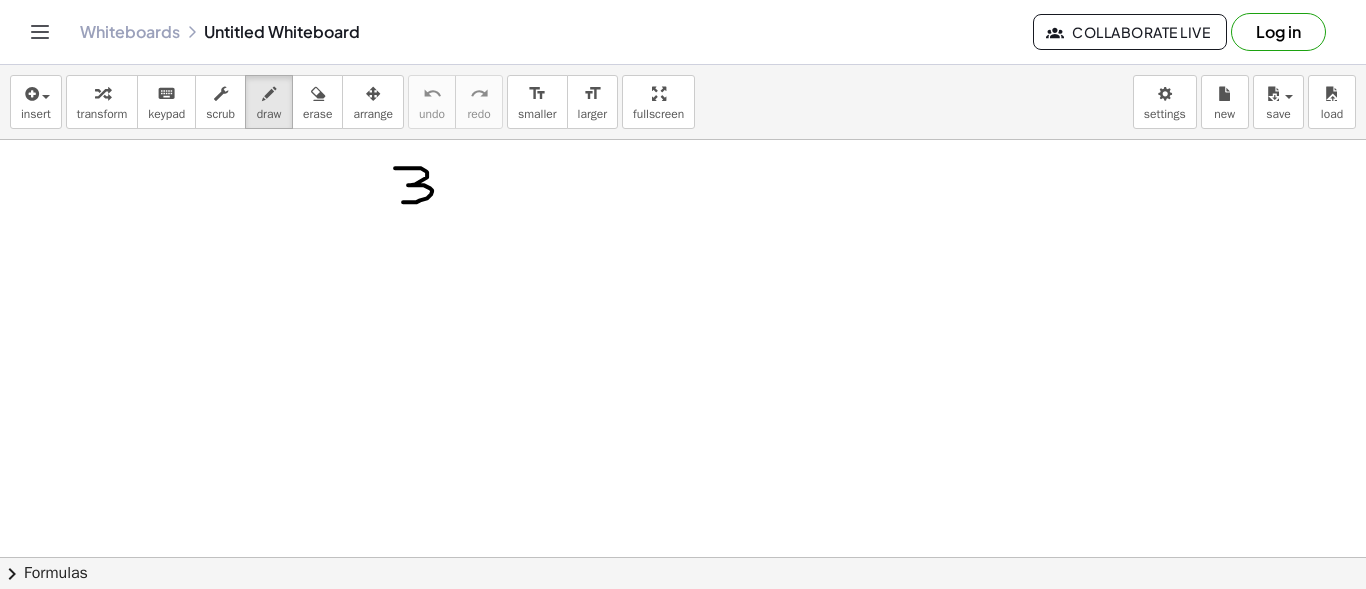 drag, startPoint x: 395, startPoint y: 167, endPoint x: 403, endPoint y: 201, distance: 34.928497 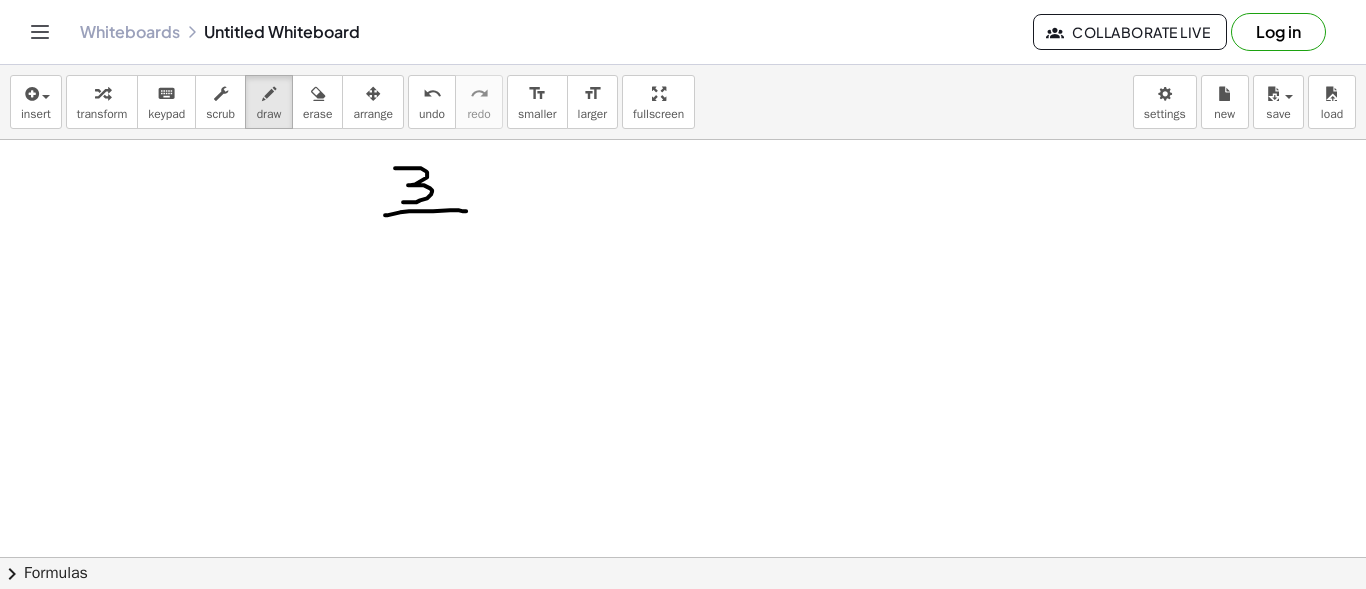 drag, startPoint x: 385, startPoint y: 214, endPoint x: 466, endPoint y: 210, distance: 81.09871 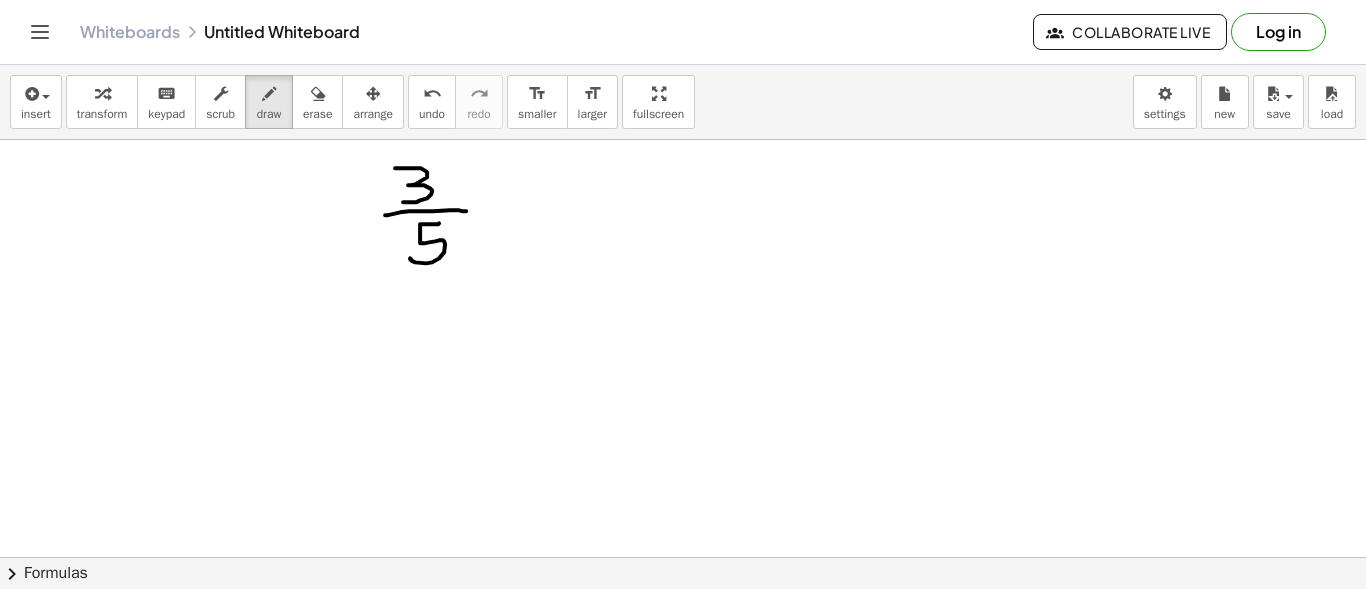 drag, startPoint x: 439, startPoint y: 222, endPoint x: 410, endPoint y: 257, distance: 45.453274 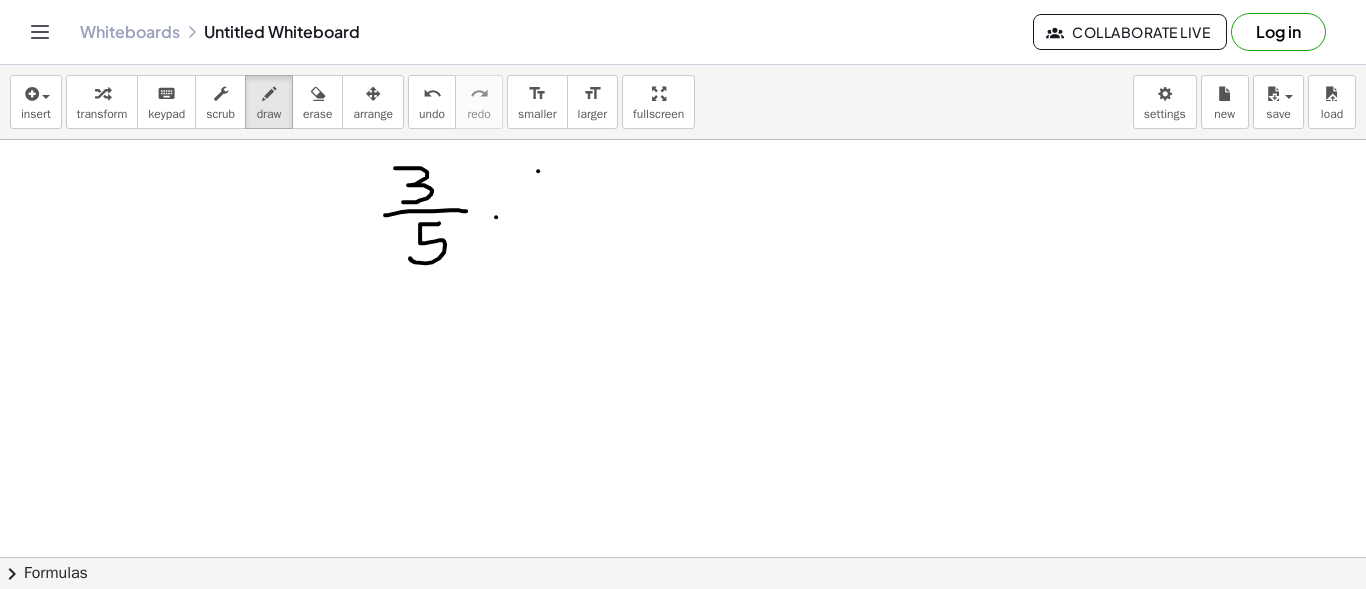 click at bounding box center [683, 674] 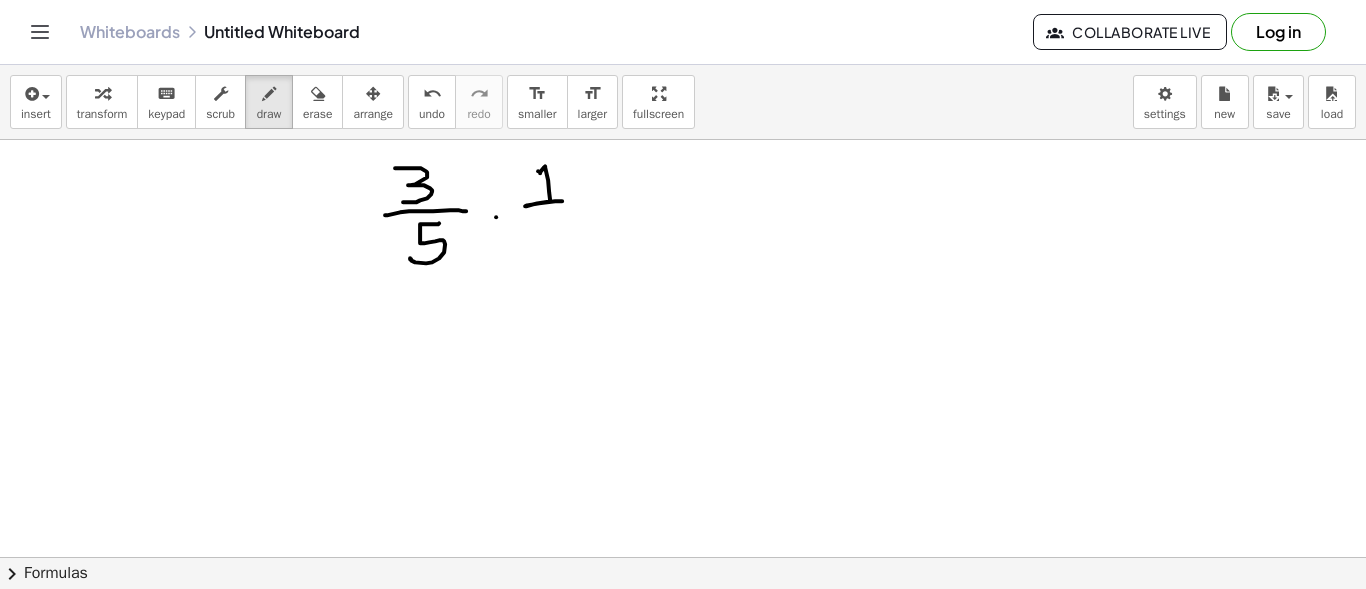 drag, startPoint x: 540, startPoint y: 172, endPoint x: 562, endPoint y: 200, distance: 35.608986 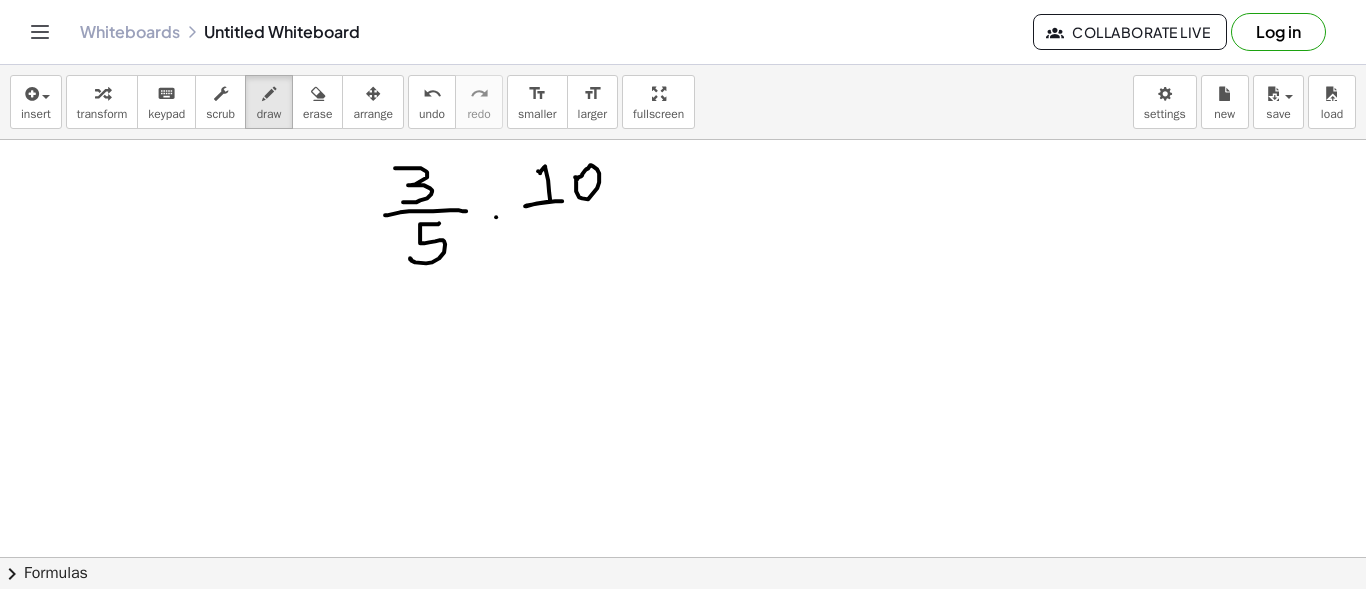 click at bounding box center (683, 674) 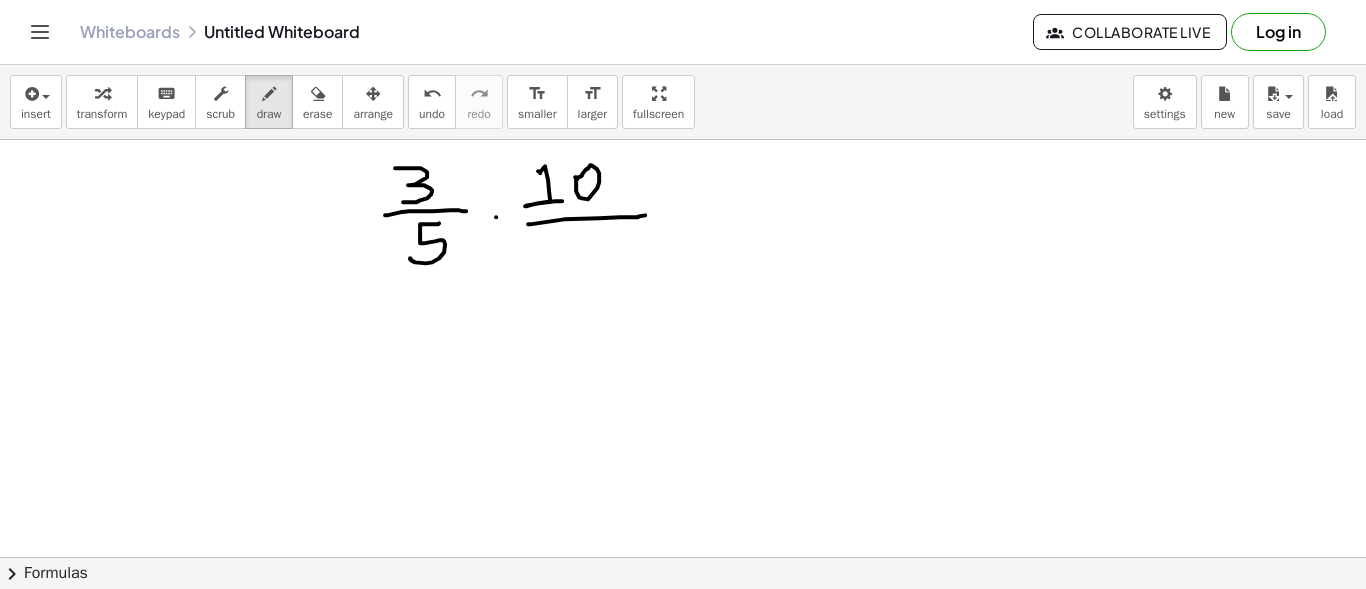 drag, startPoint x: 528, startPoint y: 223, endPoint x: 645, endPoint y: 214, distance: 117.34564 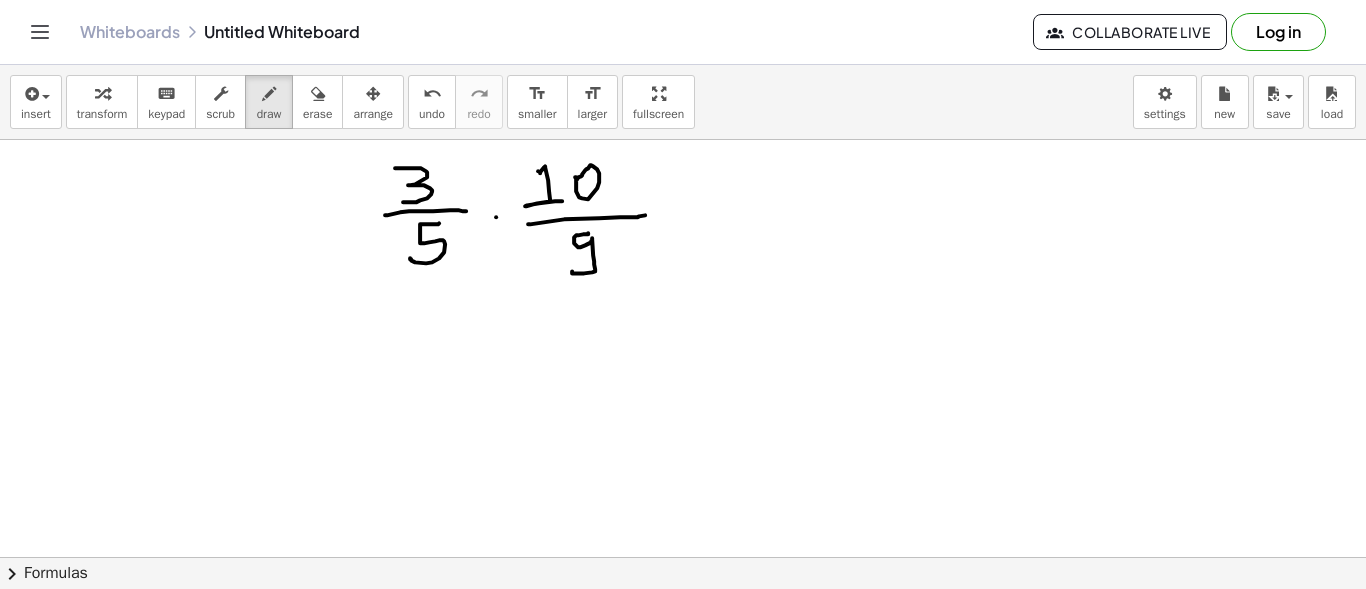 drag, startPoint x: 588, startPoint y: 232, endPoint x: 572, endPoint y: 270, distance: 41.231056 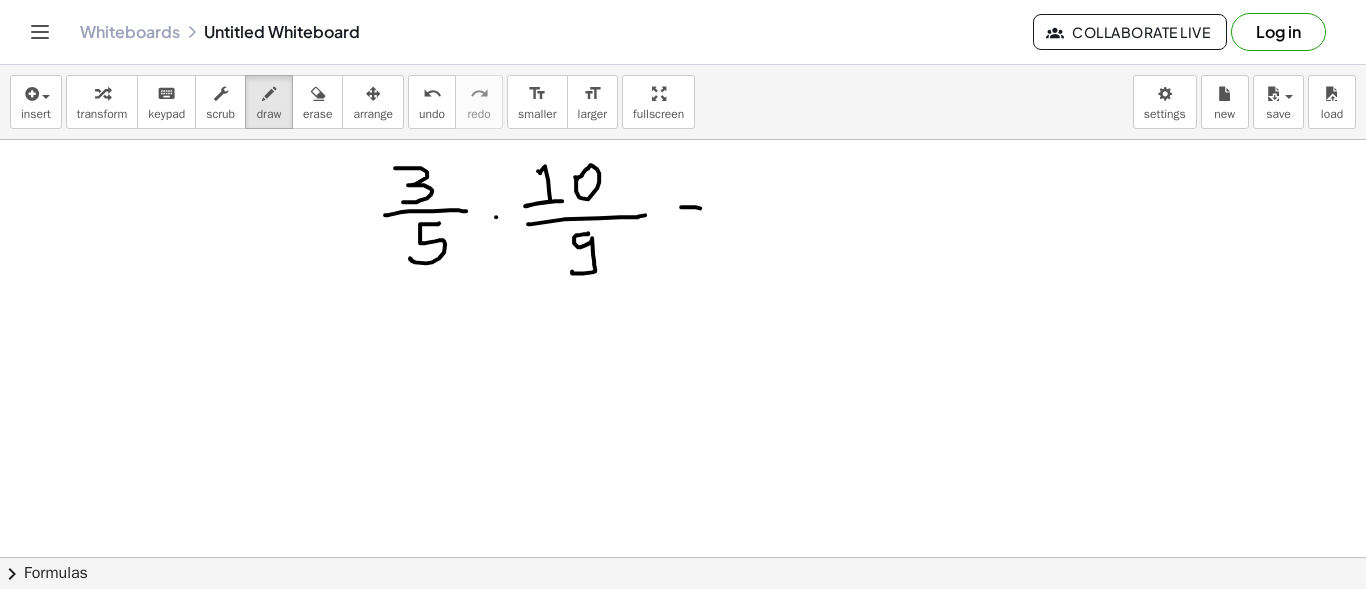 drag, startPoint x: 681, startPoint y: 206, endPoint x: 700, endPoint y: 207, distance: 19.026299 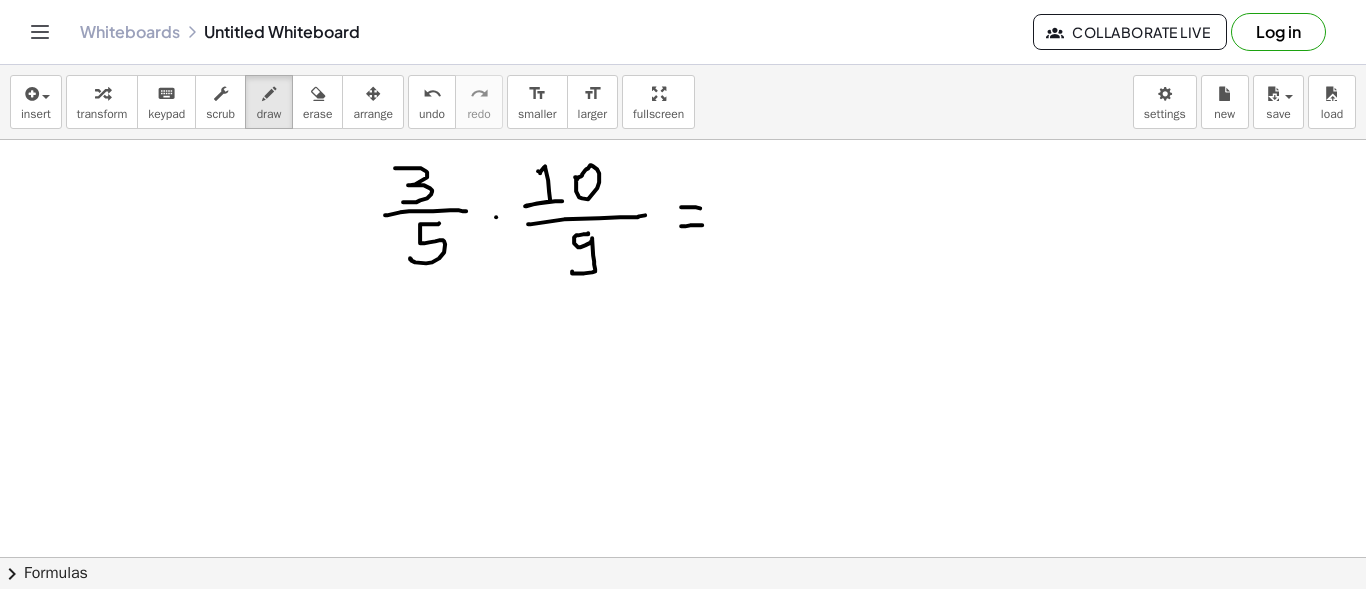 drag, startPoint x: 681, startPoint y: 225, endPoint x: 702, endPoint y: 224, distance: 21.023796 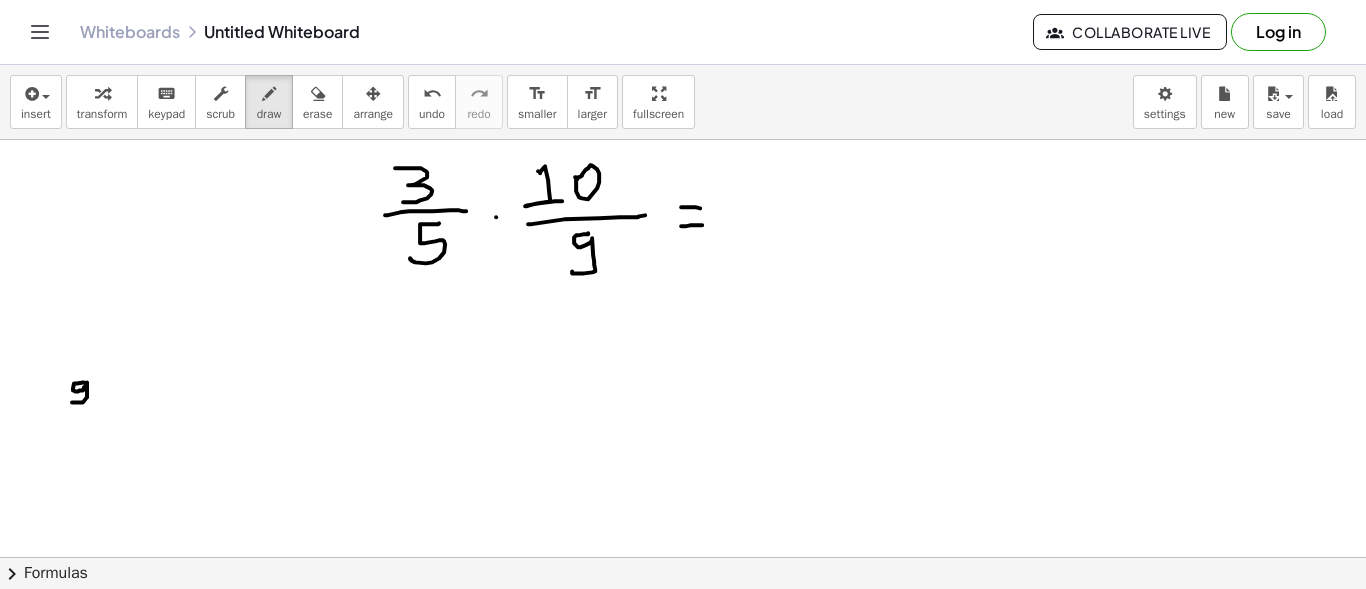 drag, startPoint x: 84, startPoint y: 381, endPoint x: 71, endPoint y: 399, distance: 22.203604 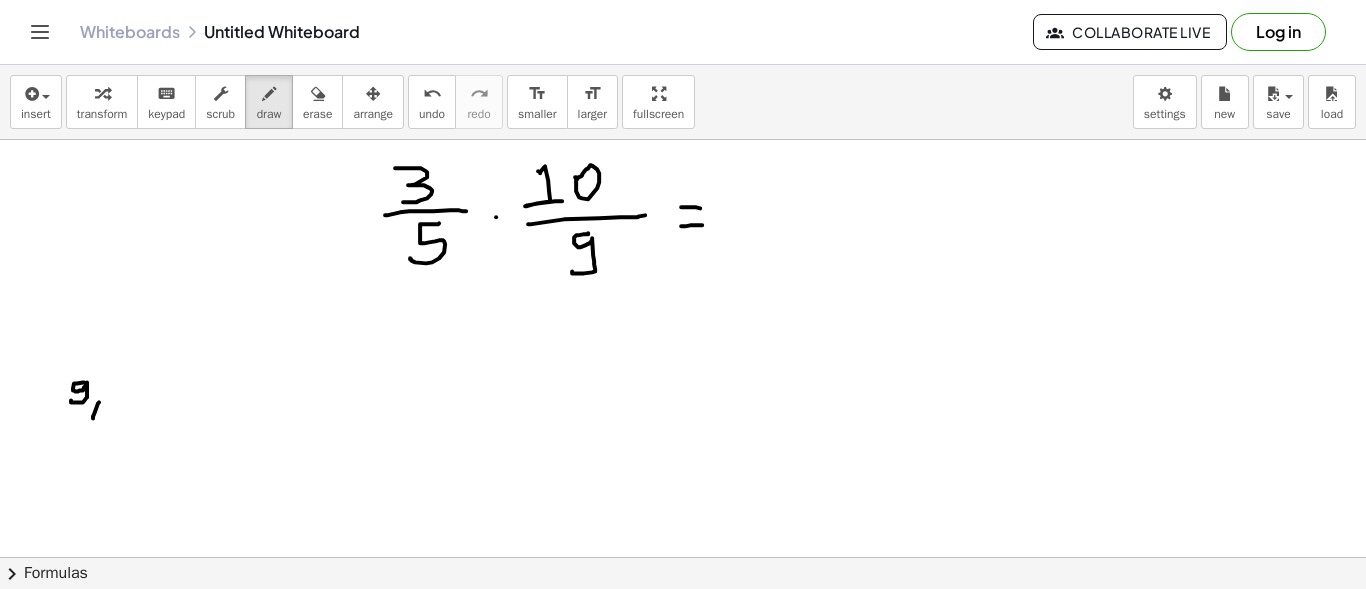 drag, startPoint x: 99, startPoint y: 401, endPoint x: 93, endPoint y: 417, distance: 17.088007 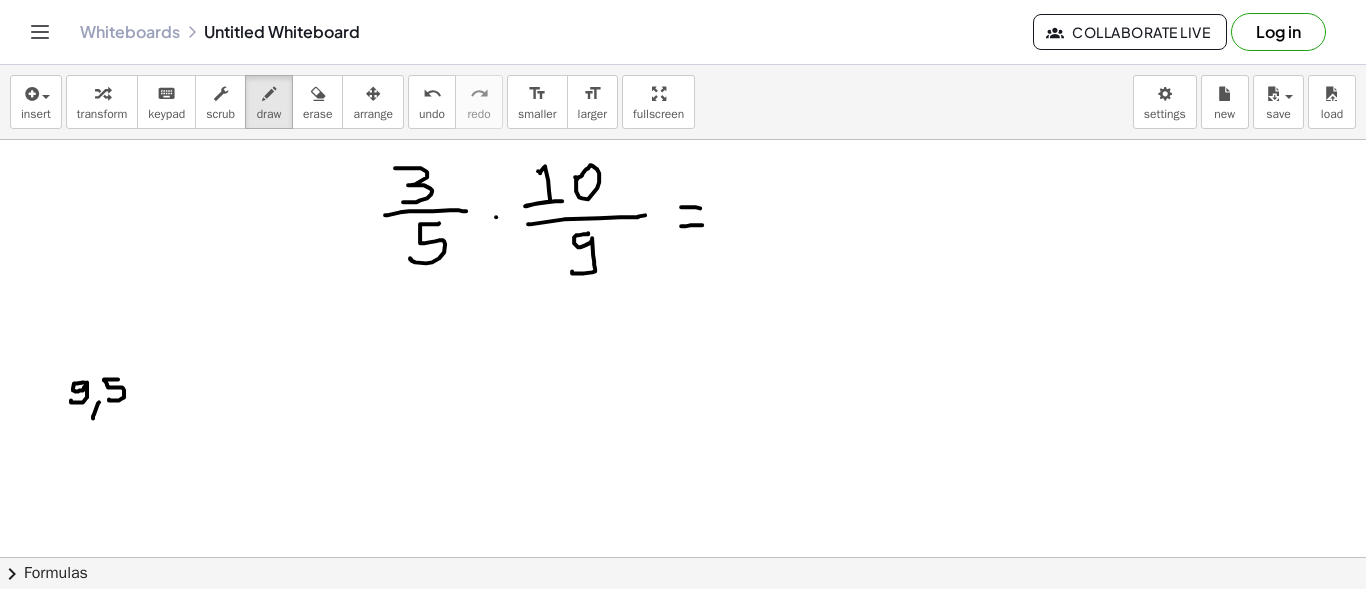 drag, startPoint x: 118, startPoint y: 378, endPoint x: 109, endPoint y: 398, distance: 21.931713 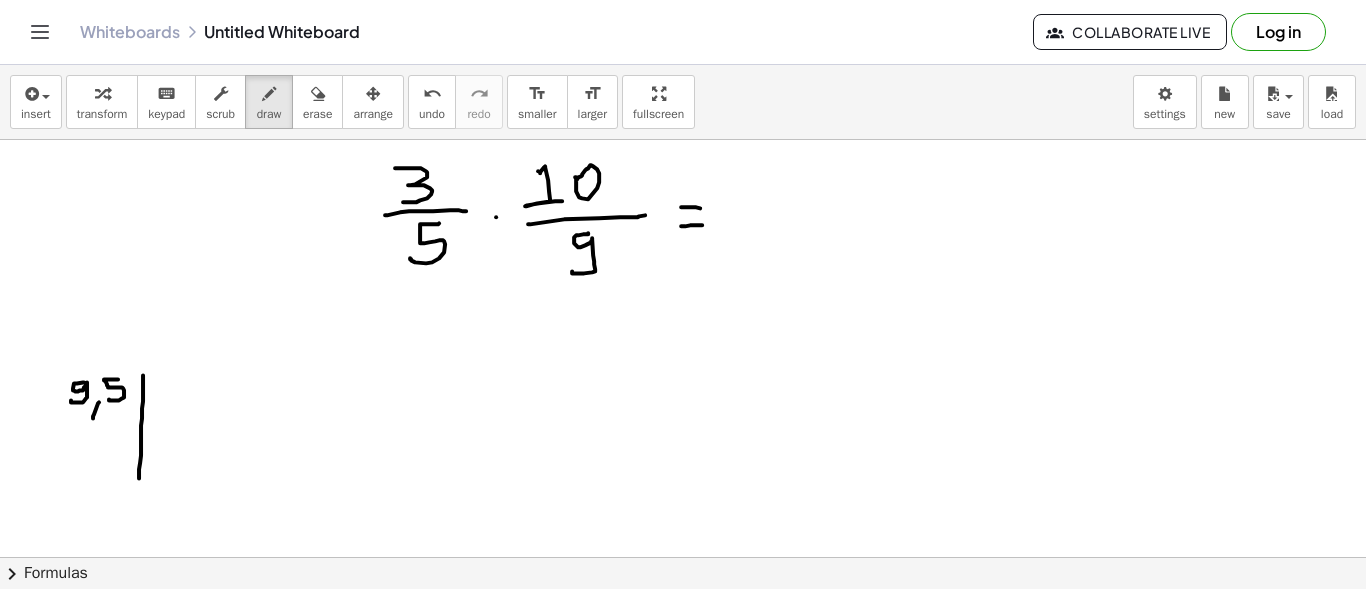 drag, startPoint x: 143, startPoint y: 374, endPoint x: 138, endPoint y: 477, distance: 103.121284 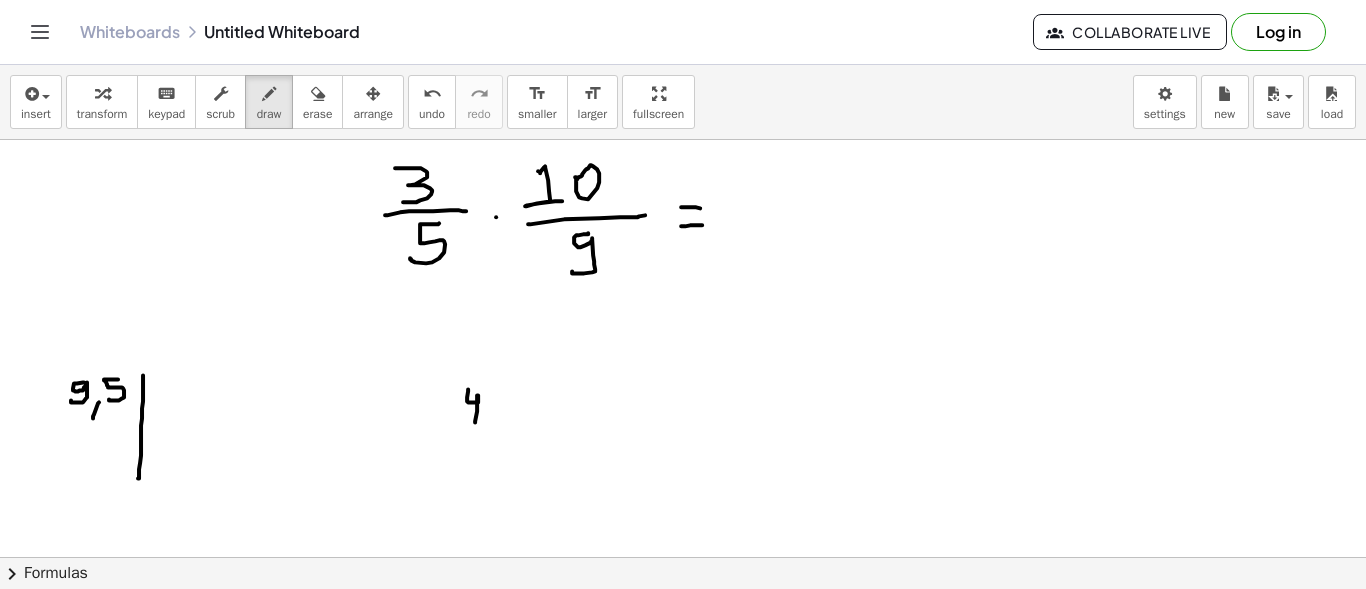 drag, startPoint x: 468, startPoint y: 388, endPoint x: 475, endPoint y: 421, distance: 33.734257 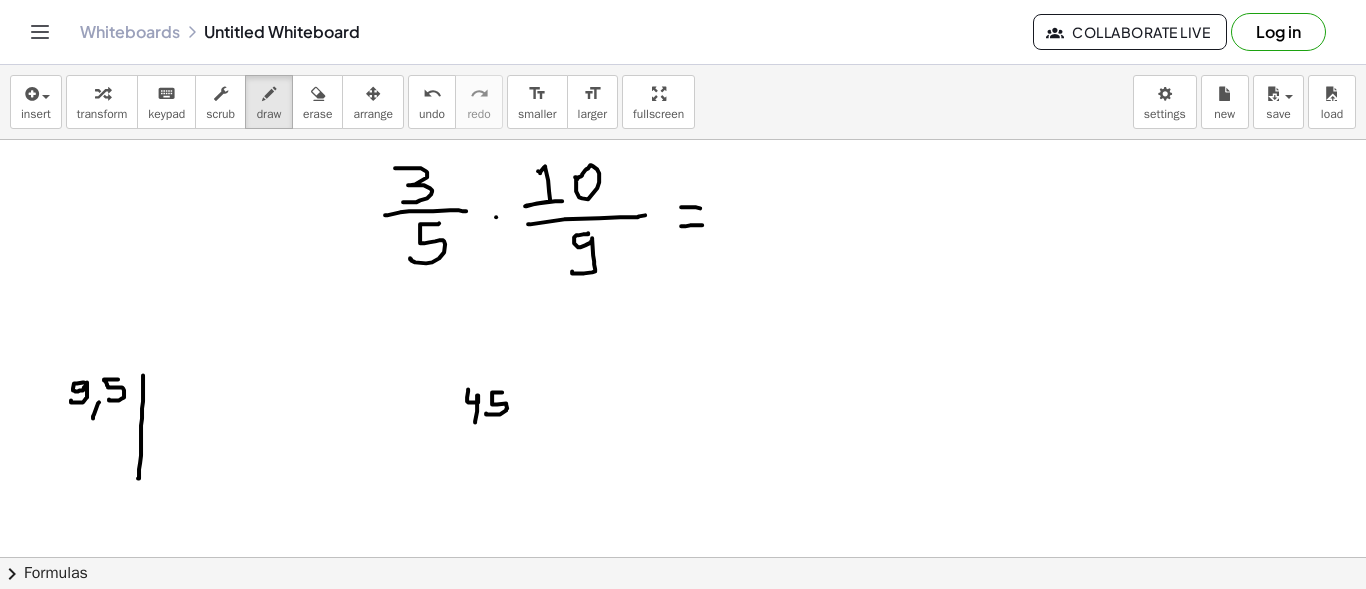 drag, startPoint x: 502, startPoint y: 391, endPoint x: 486, endPoint y: 412, distance: 26.400757 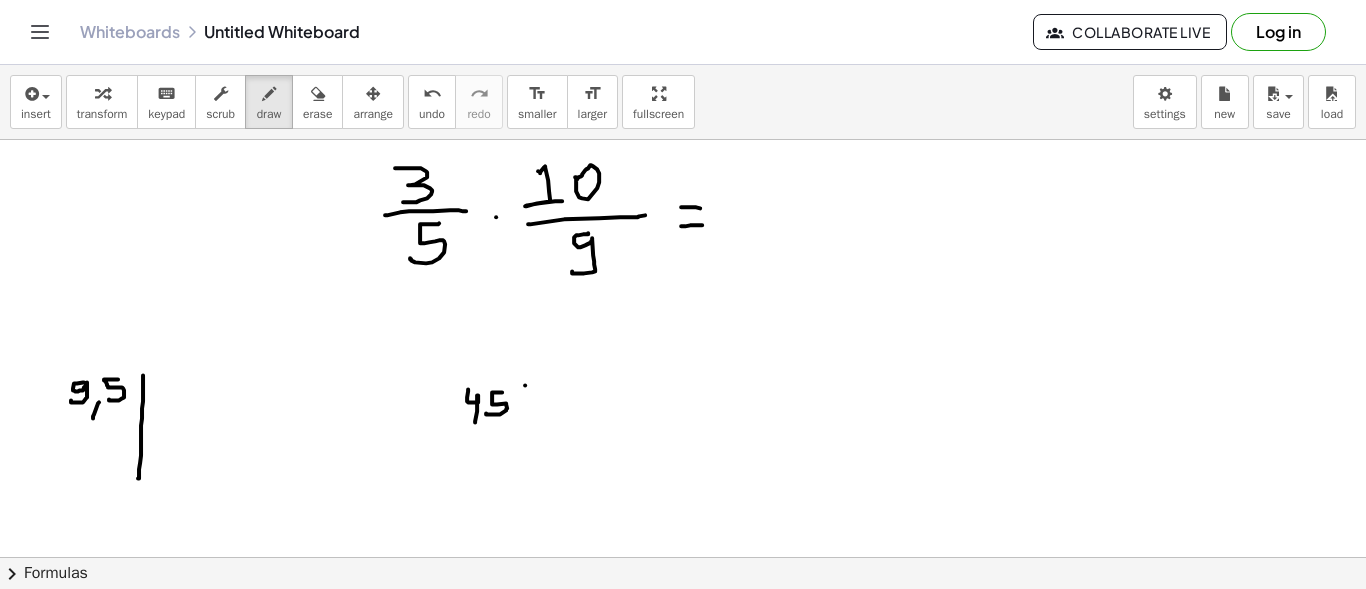 click at bounding box center [683, 674] 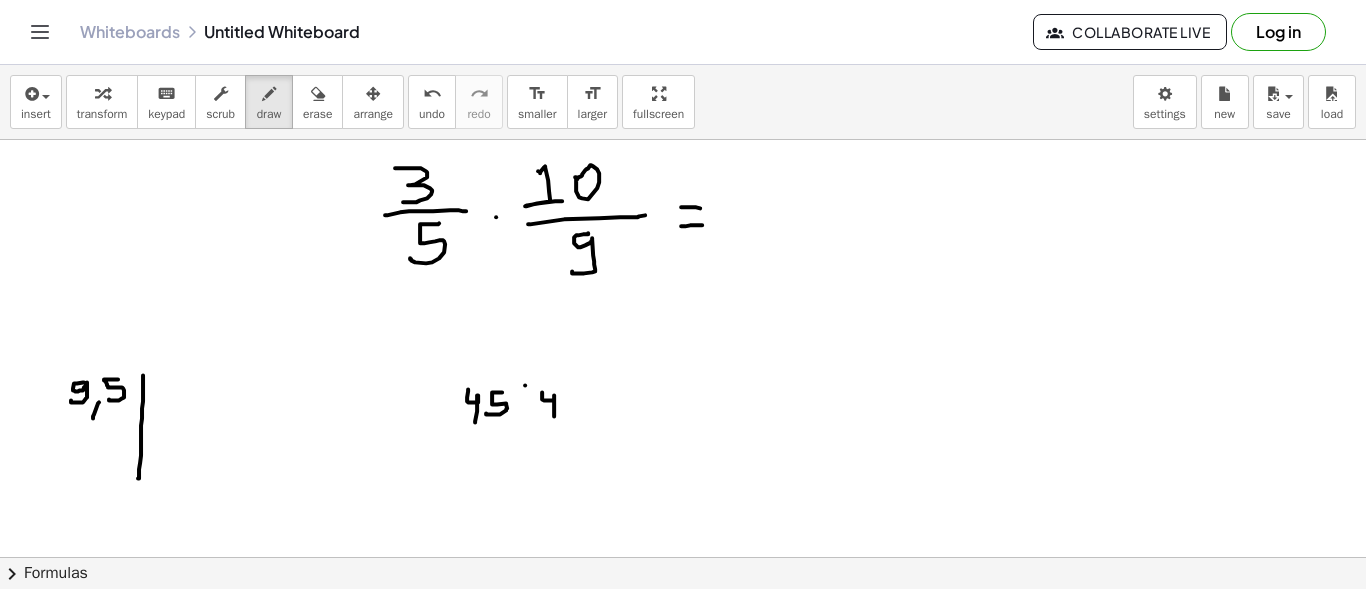 drag, startPoint x: 542, startPoint y: 391, endPoint x: 554, endPoint y: 415, distance: 26.832815 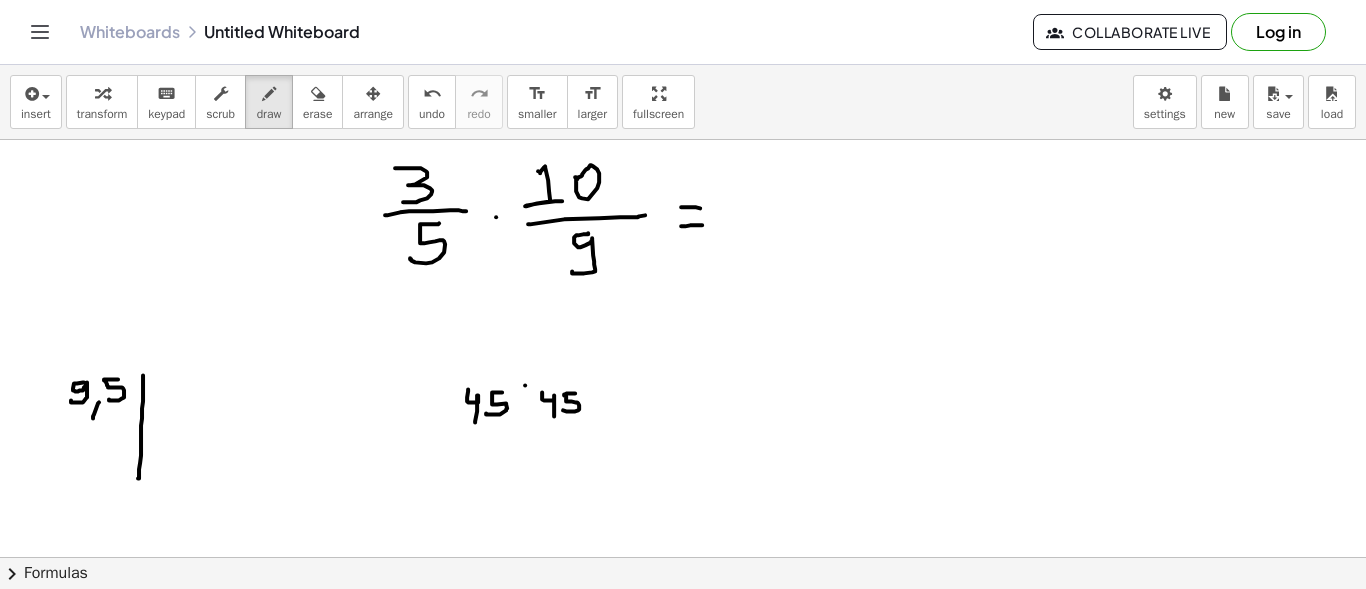 drag, startPoint x: 575, startPoint y: 392, endPoint x: 563, endPoint y: 409, distance: 20.808653 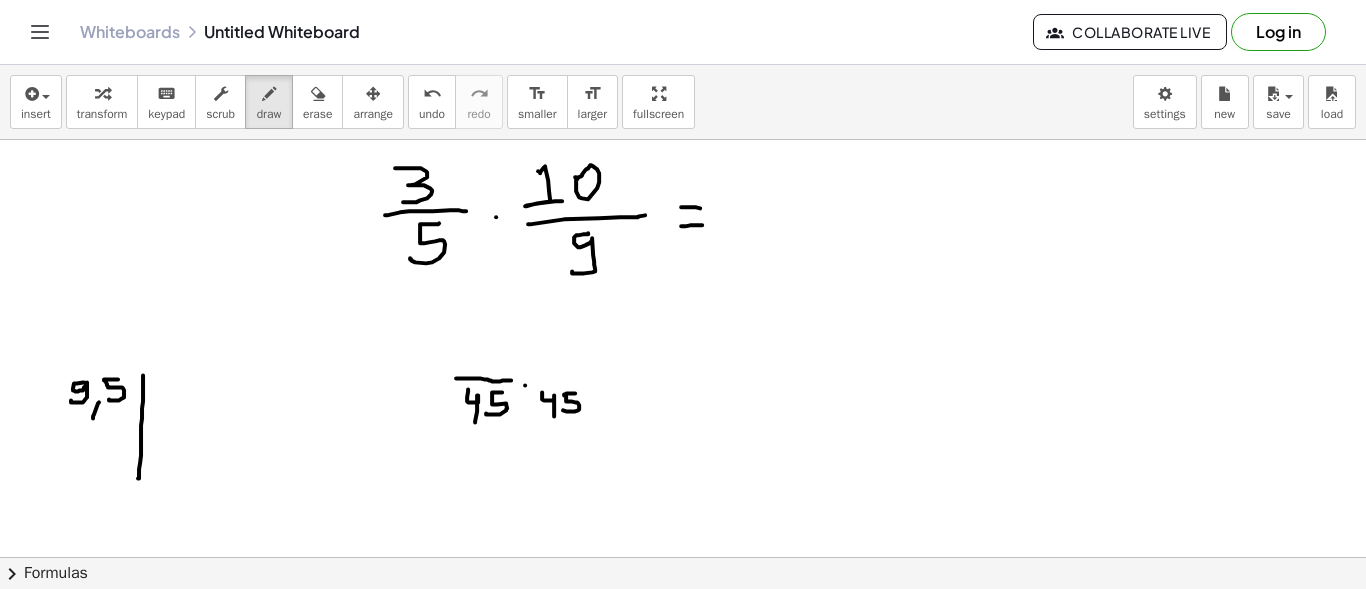 drag, startPoint x: 456, startPoint y: 377, endPoint x: 511, endPoint y: 379, distance: 55.03635 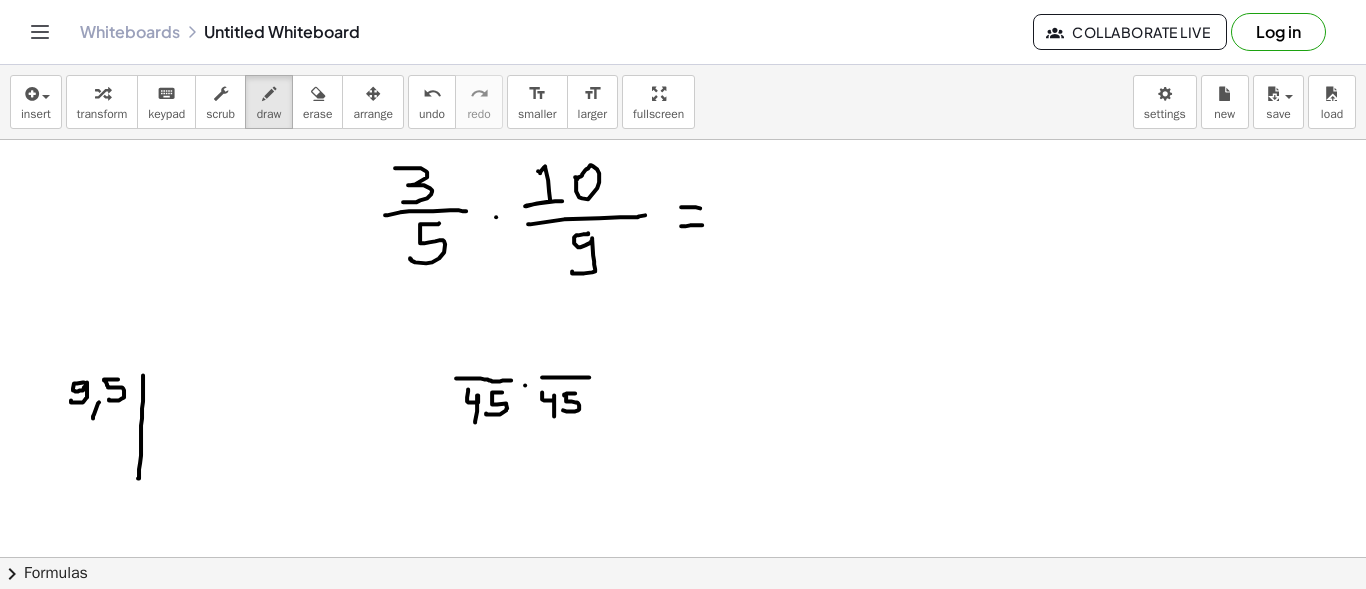 drag, startPoint x: 542, startPoint y: 376, endPoint x: 589, endPoint y: 376, distance: 47 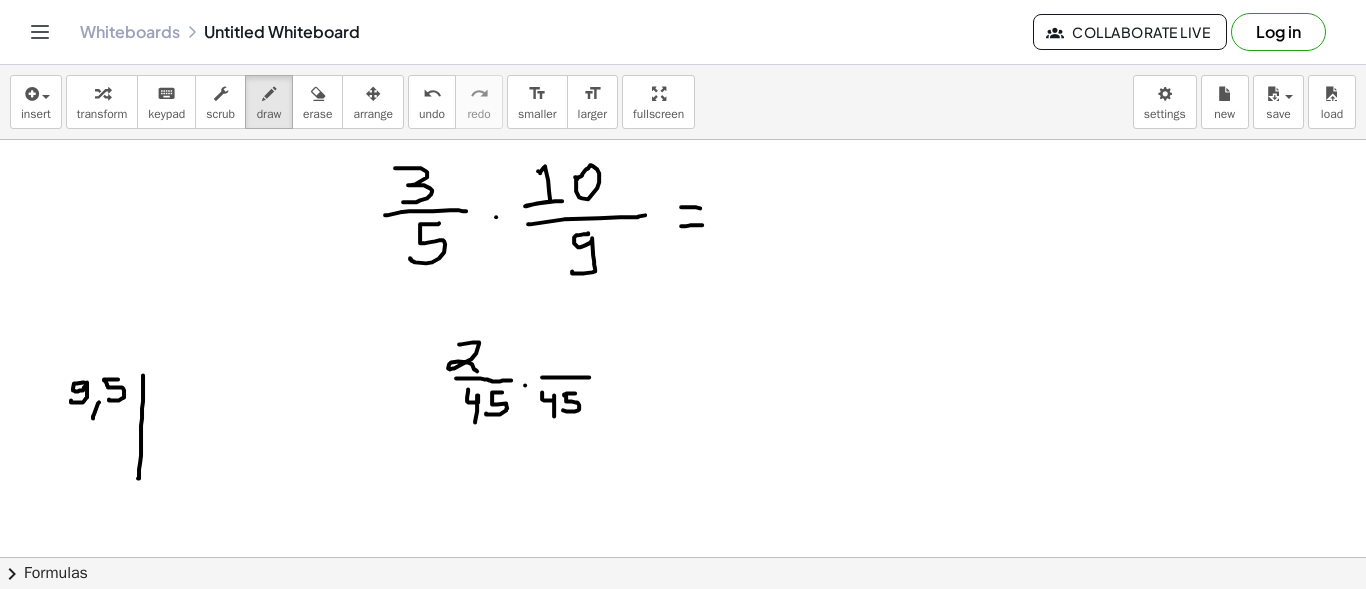 drag, startPoint x: 460, startPoint y: 343, endPoint x: 477, endPoint y: 370, distance: 31.906113 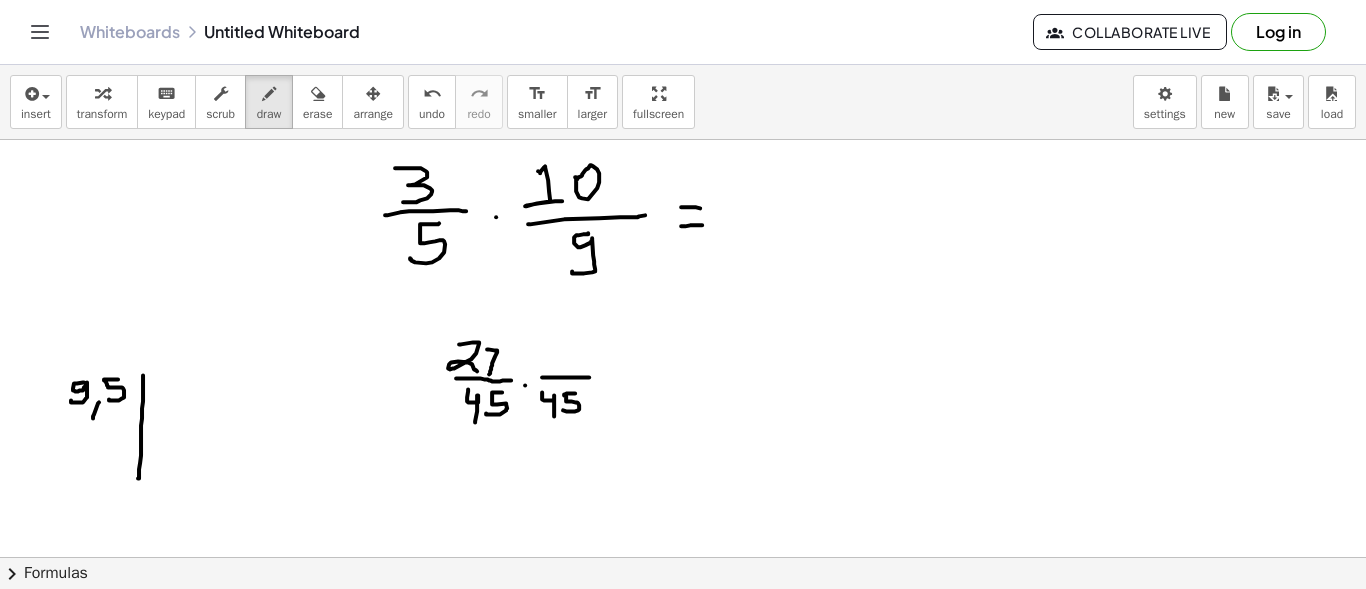 drag, startPoint x: 487, startPoint y: 348, endPoint x: 489, endPoint y: 373, distance: 25.079872 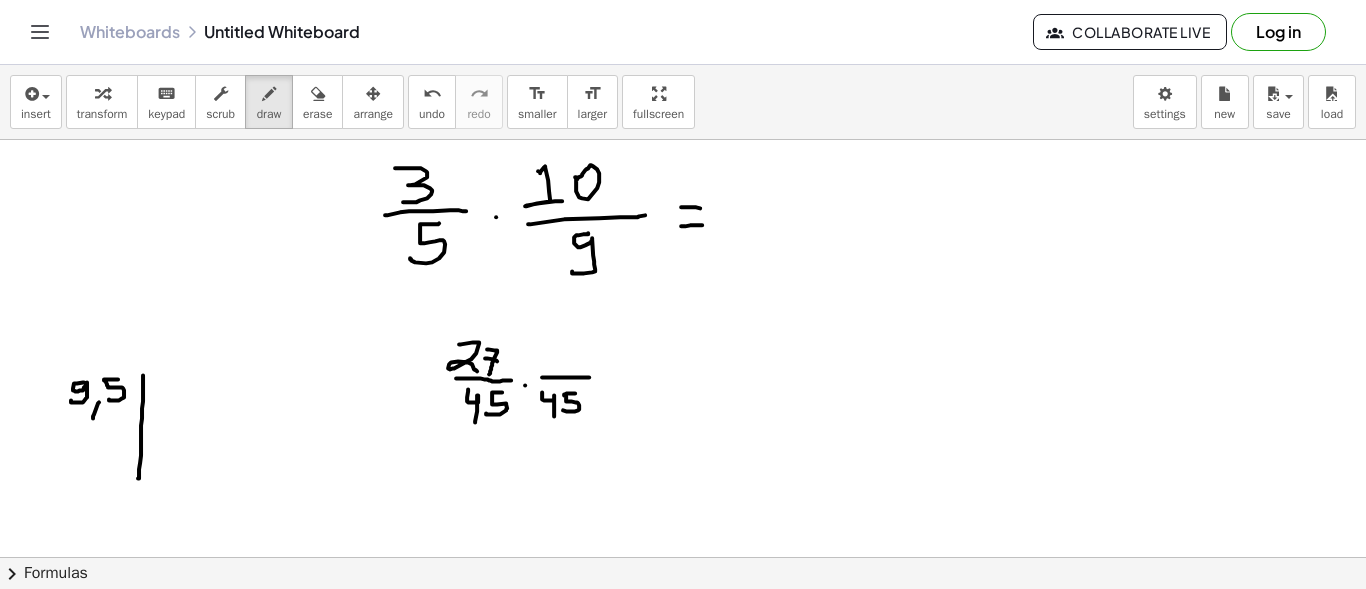 drag, startPoint x: 485, startPoint y: 357, endPoint x: 497, endPoint y: 360, distance: 12.369317 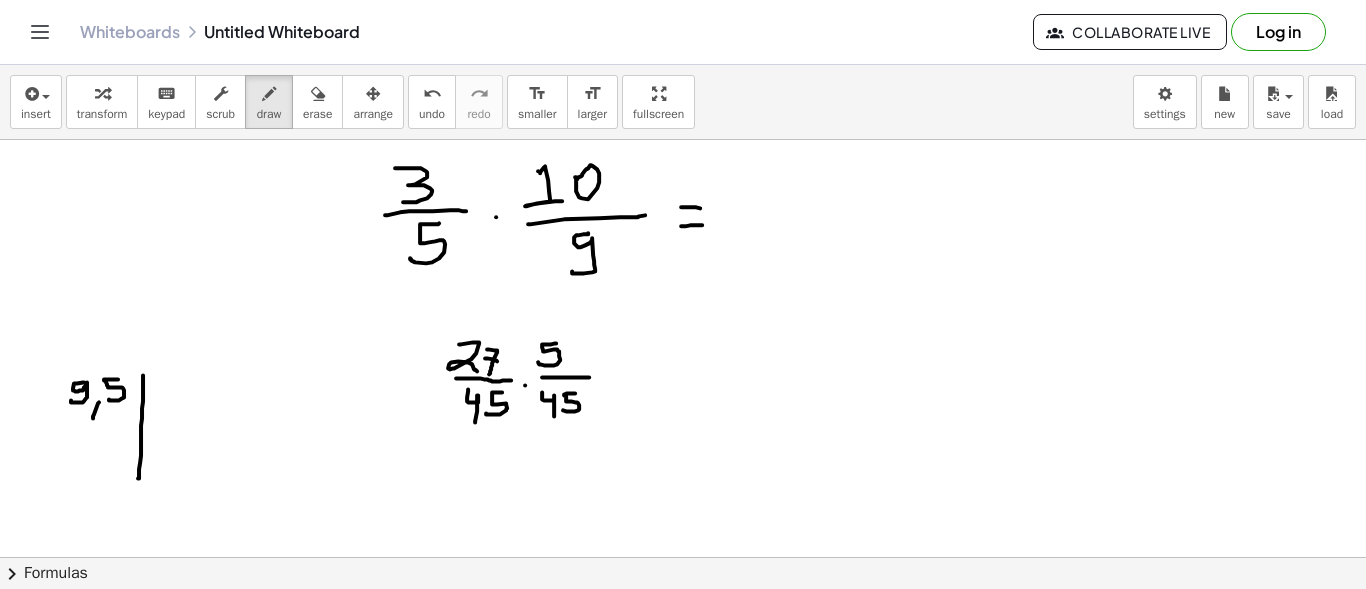 drag, startPoint x: 556, startPoint y: 342, endPoint x: 538, endPoint y: 361, distance: 26.172504 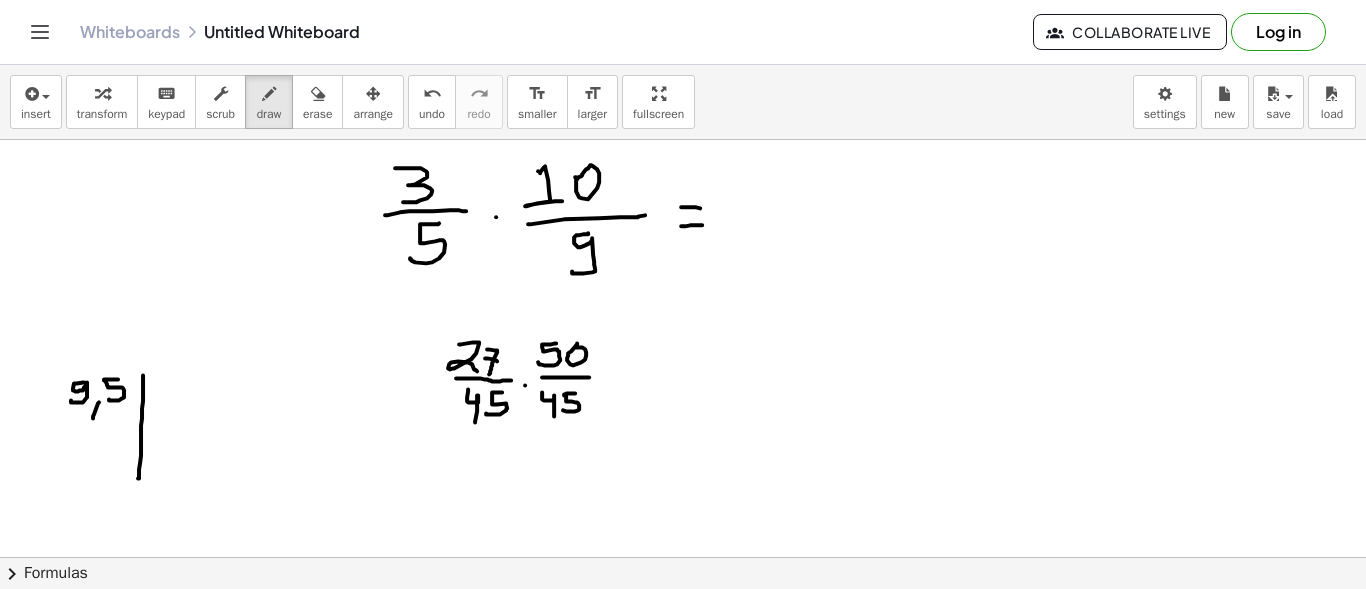 click at bounding box center [683, 674] 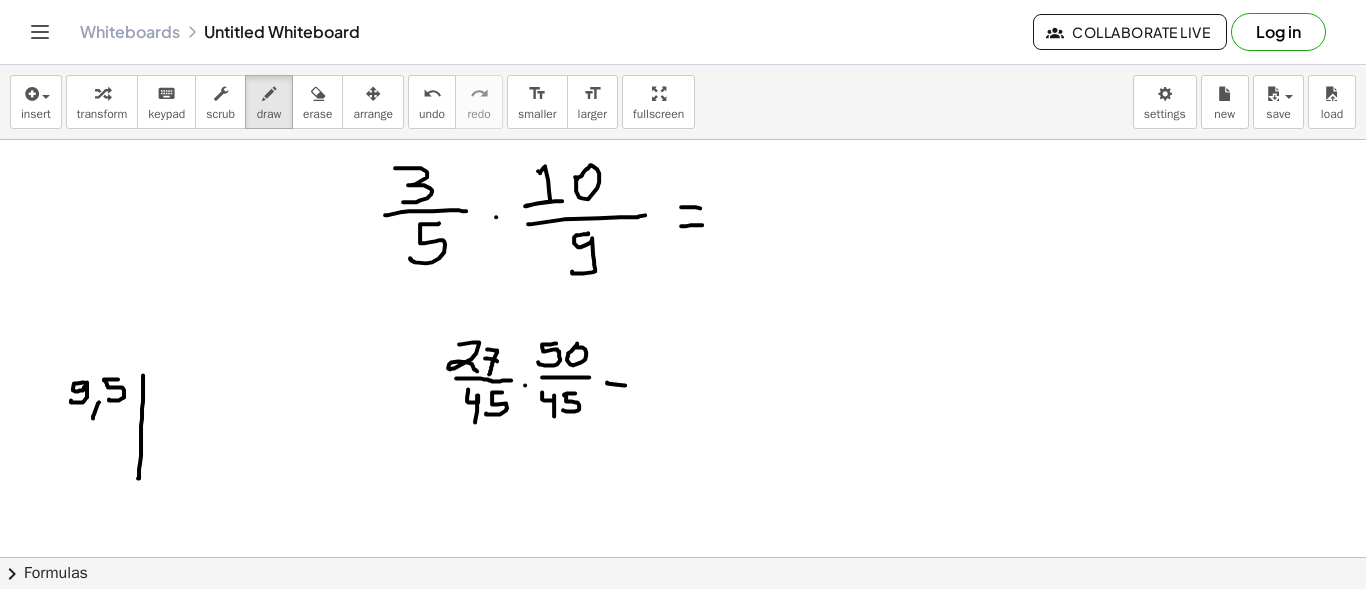 drag, startPoint x: 607, startPoint y: 381, endPoint x: 625, endPoint y: 384, distance: 18.248287 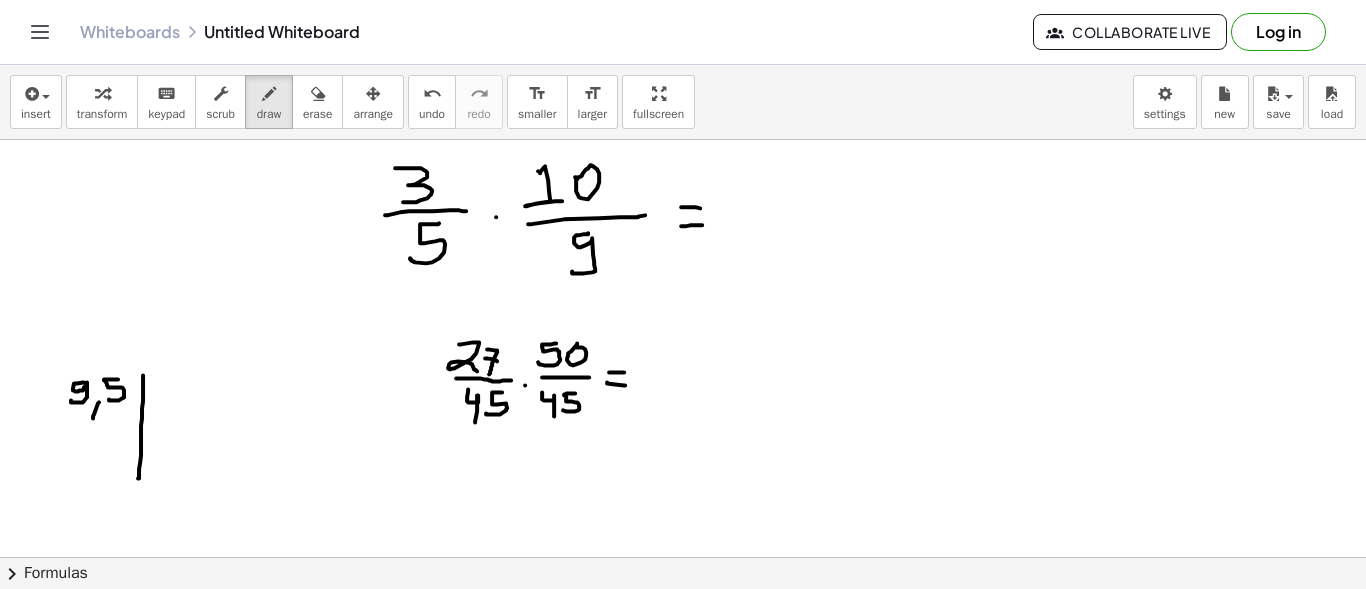 drag, startPoint x: 609, startPoint y: 371, endPoint x: 625, endPoint y: 371, distance: 16 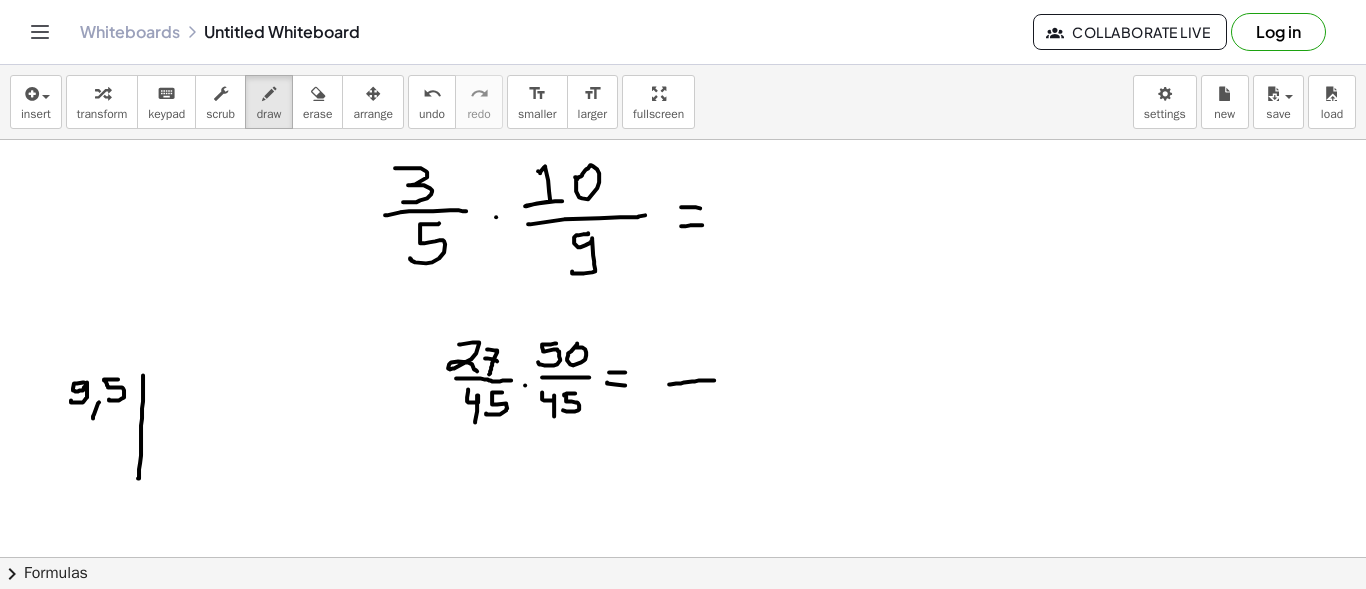 drag, startPoint x: 669, startPoint y: 383, endPoint x: 714, endPoint y: 379, distance: 45.17743 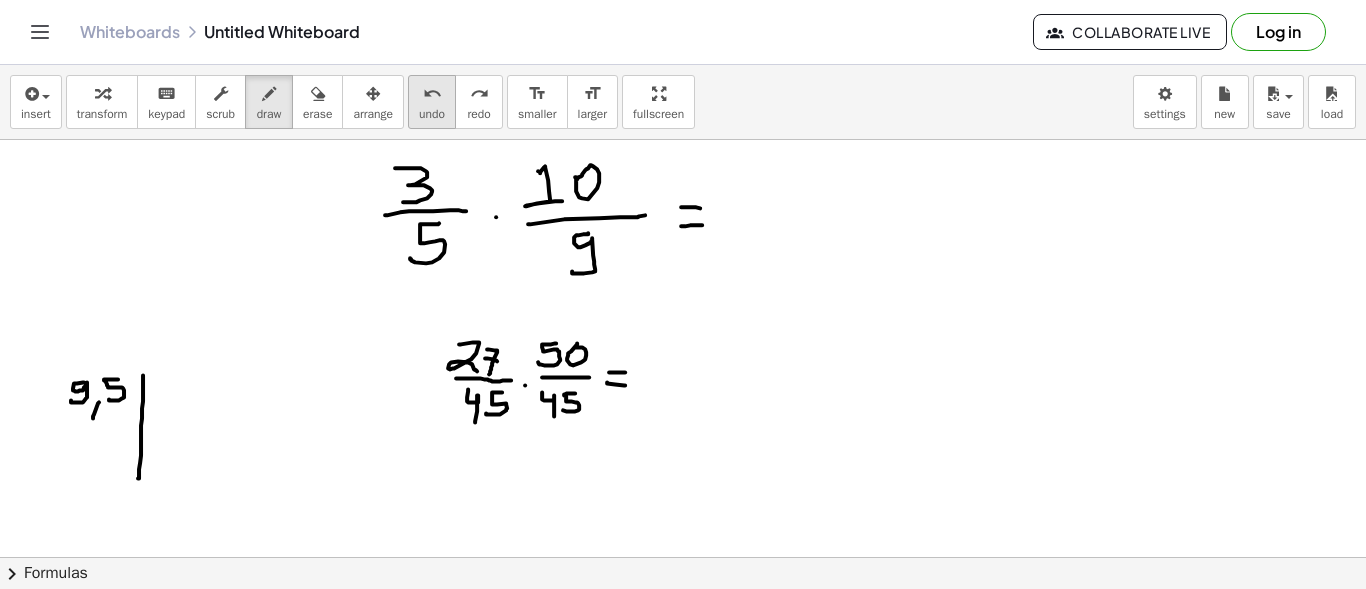 click on "undo undo" at bounding box center [432, 102] 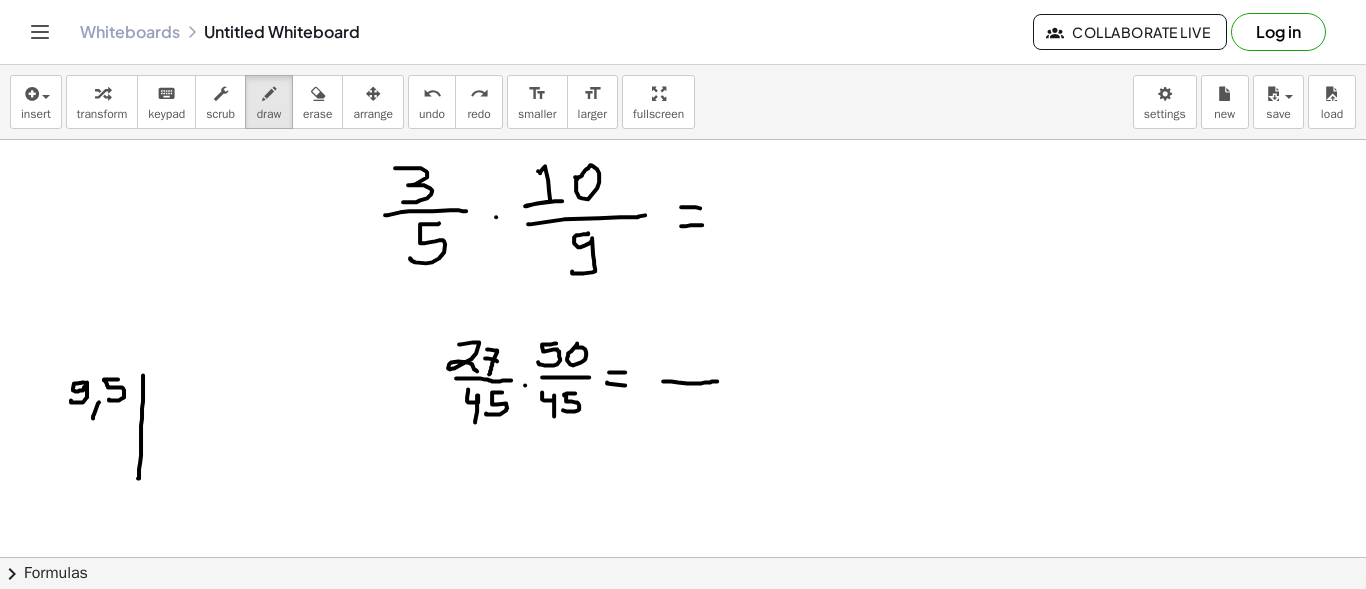 drag, startPoint x: 663, startPoint y: 380, endPoint x: 717, endPoint y: 380, distance: 54 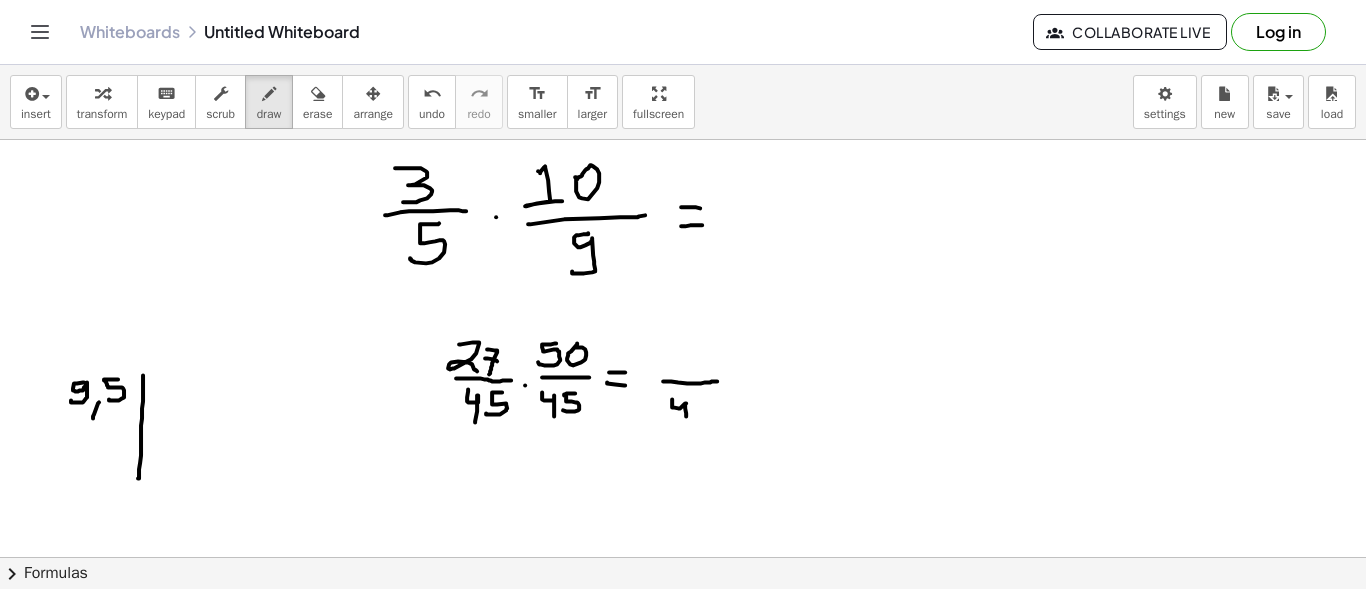 drag, startPoint x: 672, startPoint y: 398, endPoint x: 686, endPoint y: 417, distance: 23.600847 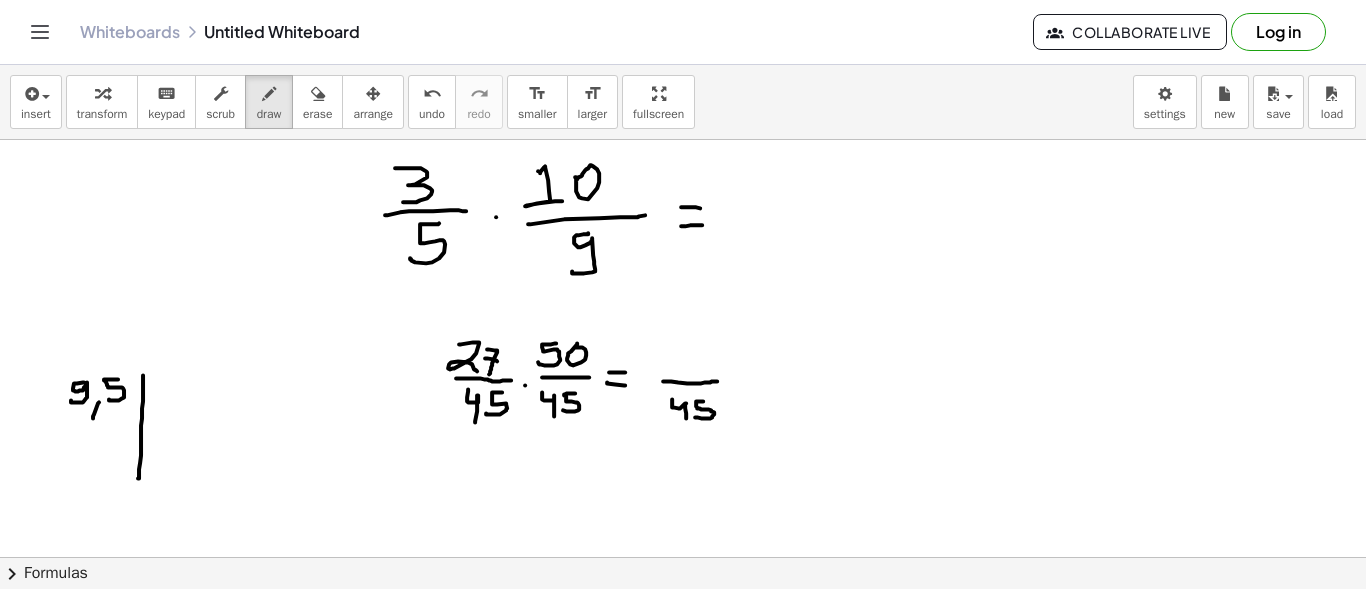 drag, startPoint x: 703, startPoint y: 400, endPoint x: 695, endPoint y: 416, distance: 17.888544 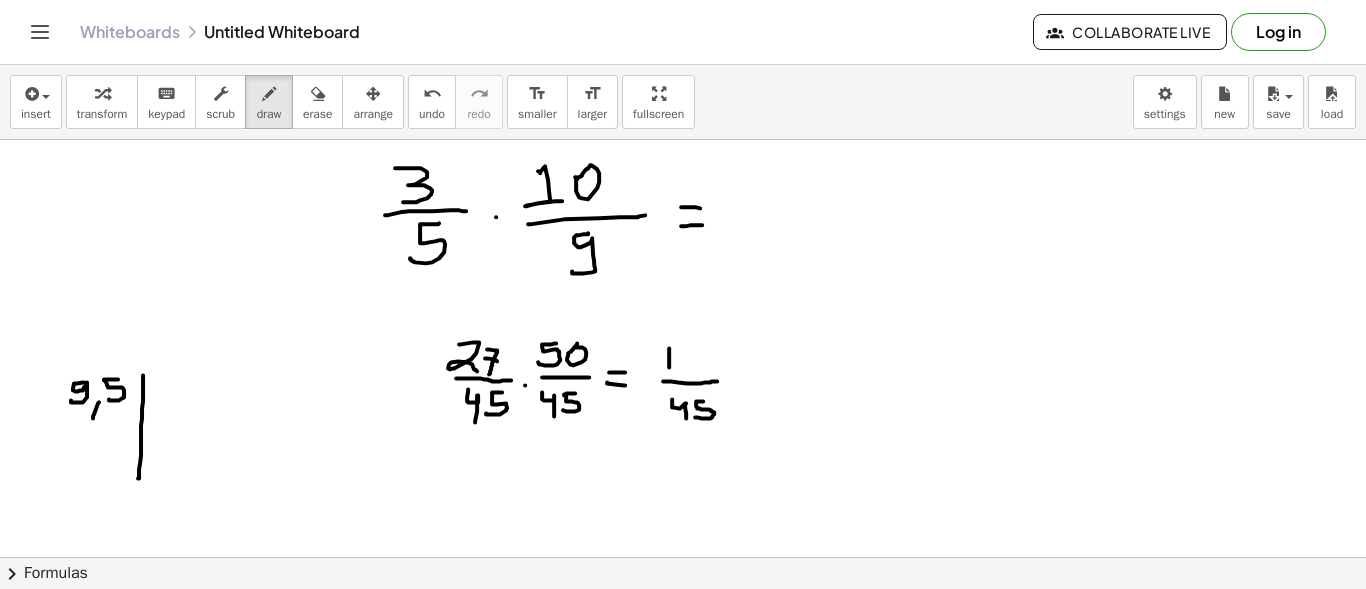 drag, startPoint x: 669, startPoint y: 347, endPoint x: 669, endPoint y: 366, distance: 19 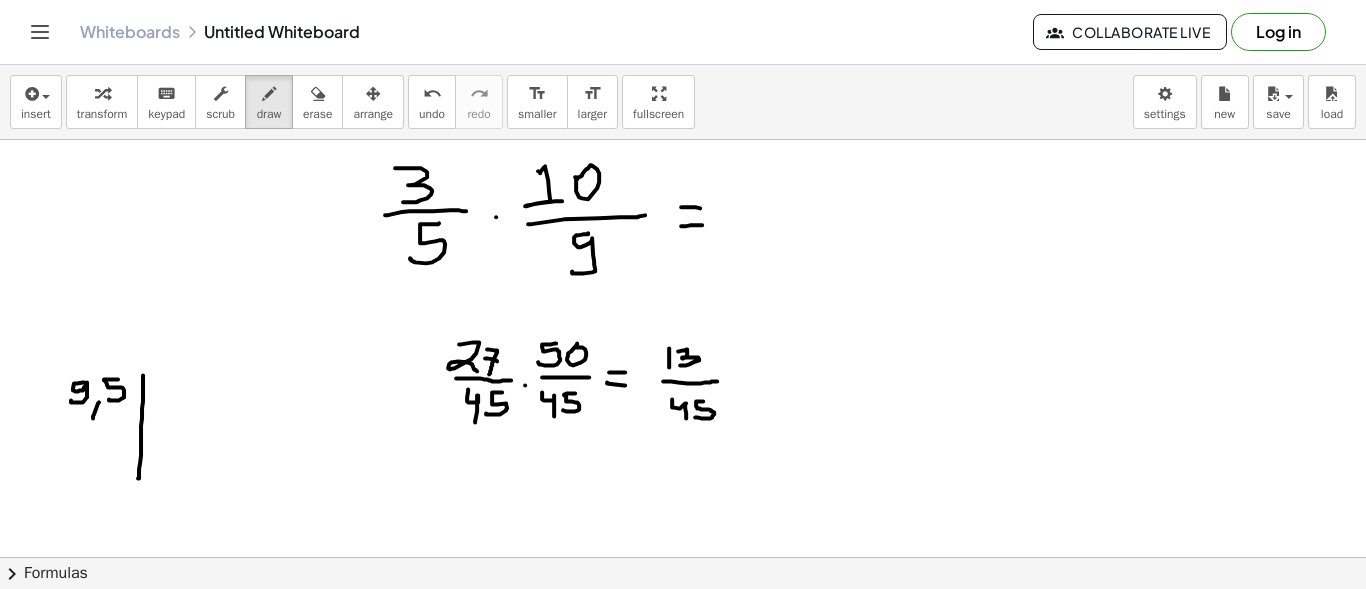 drag, startPoint x: 678, startPoint y: 350, endPoint x: 680, endPoint y: 364, distance: 14.142136 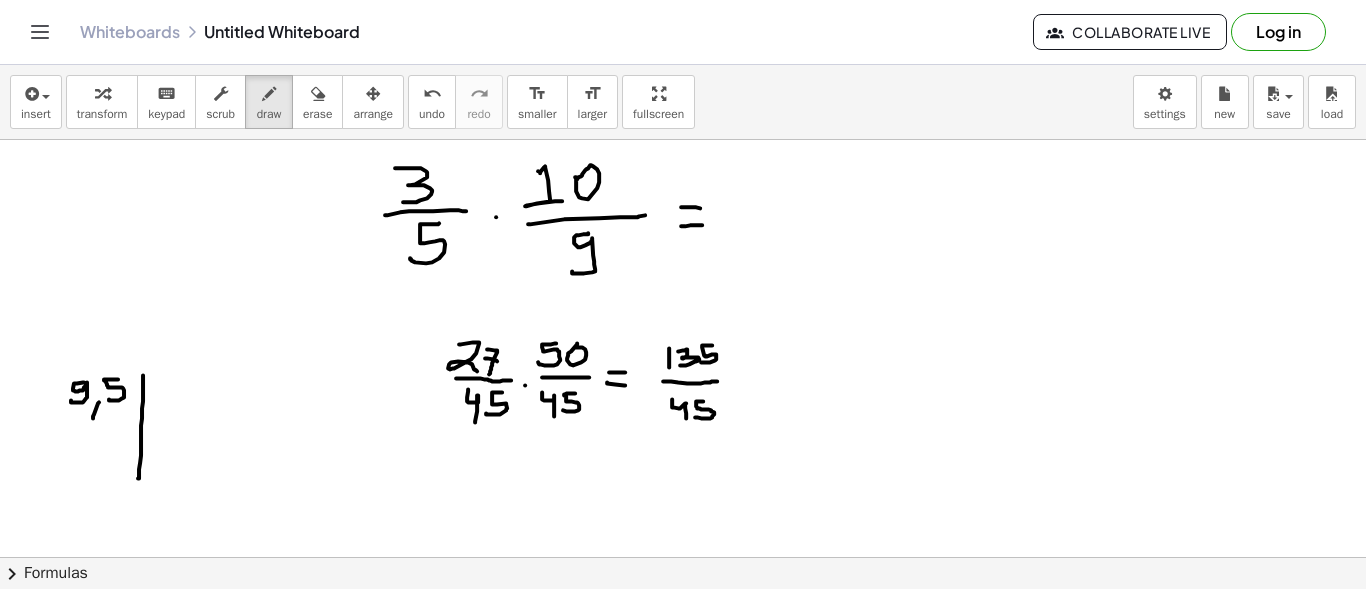 drag, startPoint x: 712, startPoint y: 344, endPoint x: 701, endPoint y: 361, distance: 20.248457 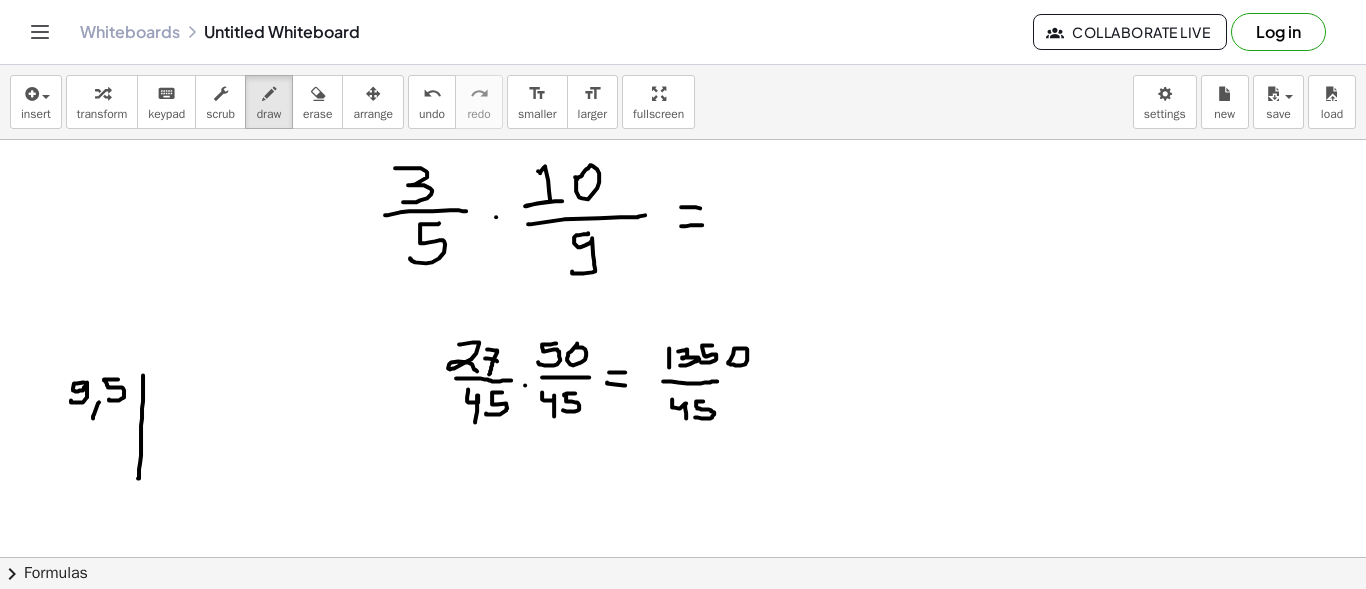 click at bounding box center (683, 674) 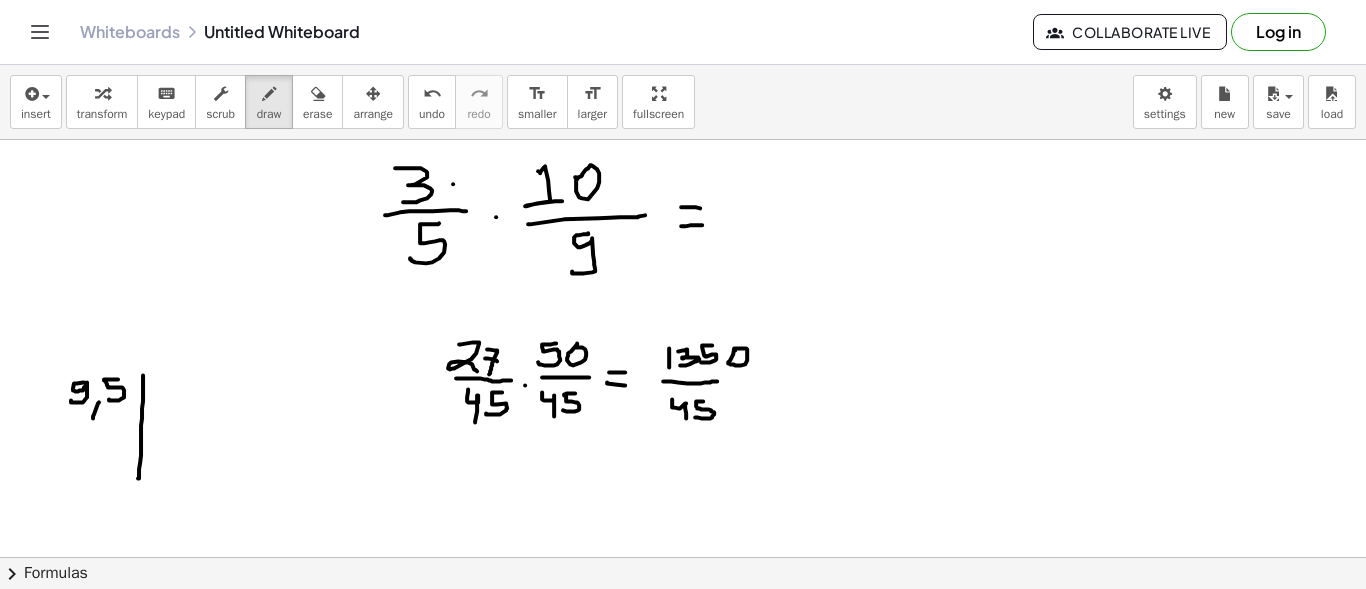 click at bounding box center (683, 674) 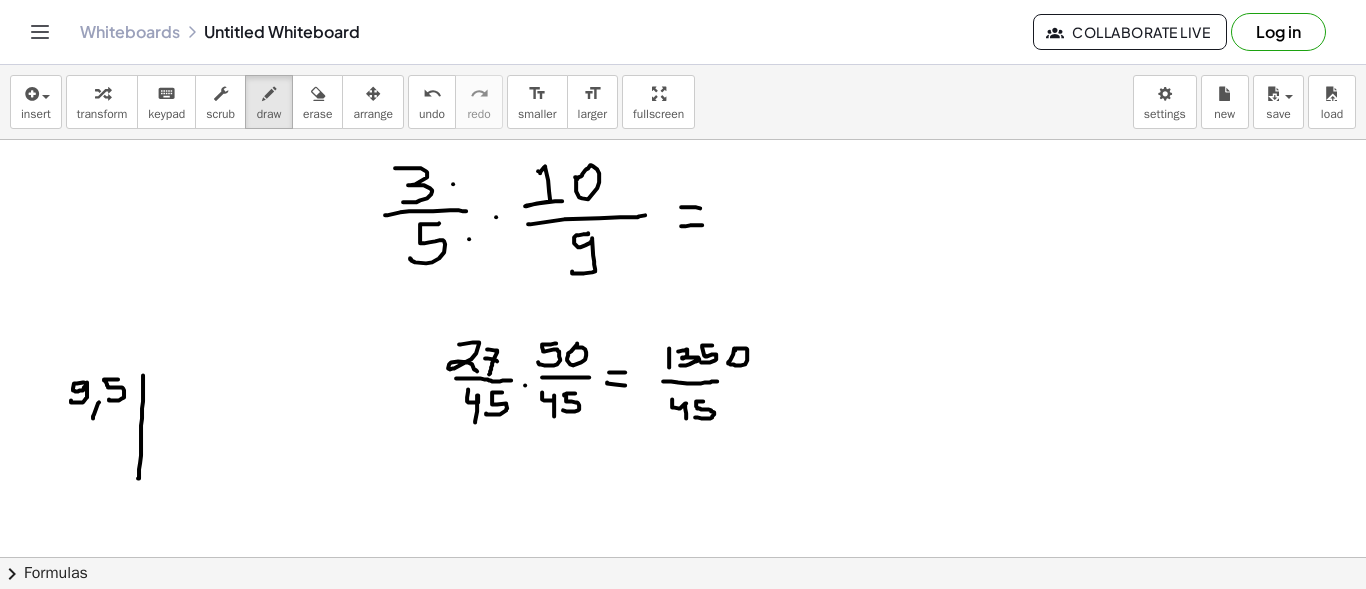 click at bounding box center [683, 674] 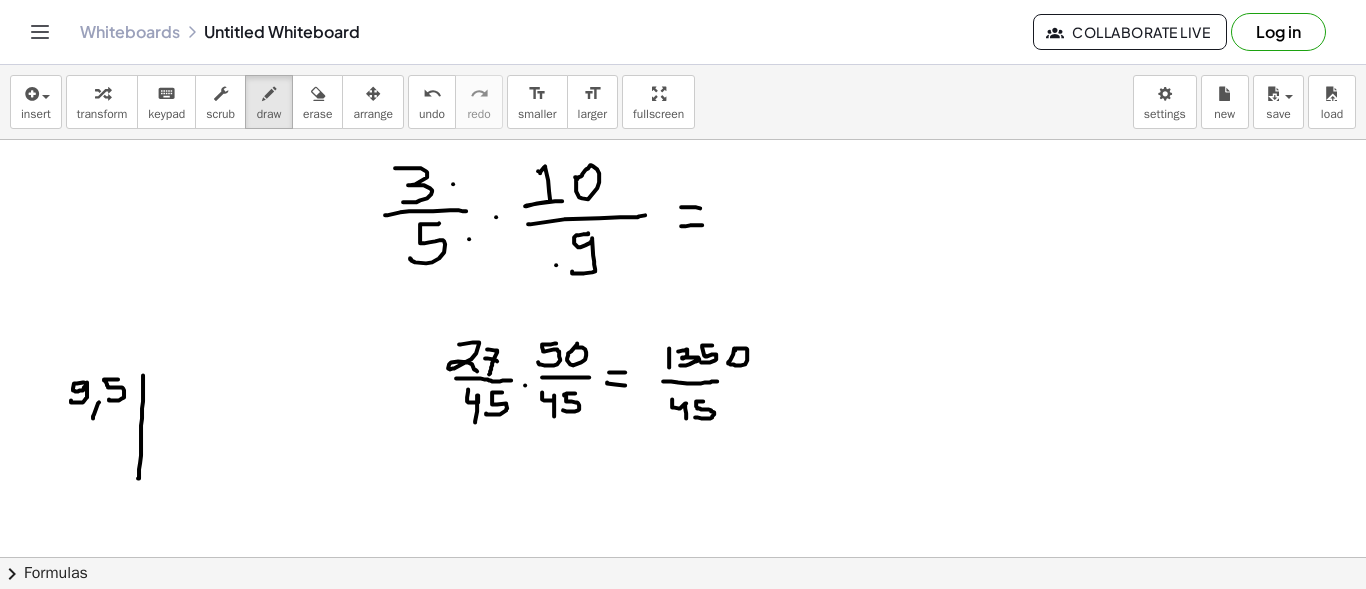 click at bounding box center [683, 674] 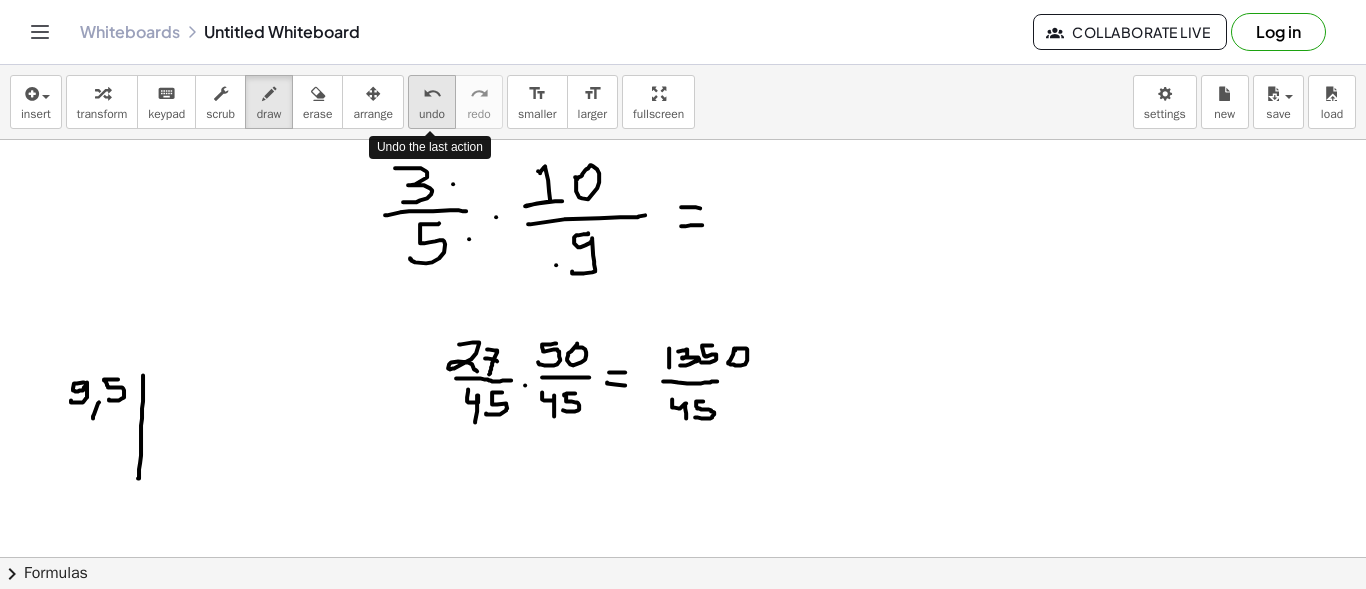click on "undo" at bounding box center (432, 114) 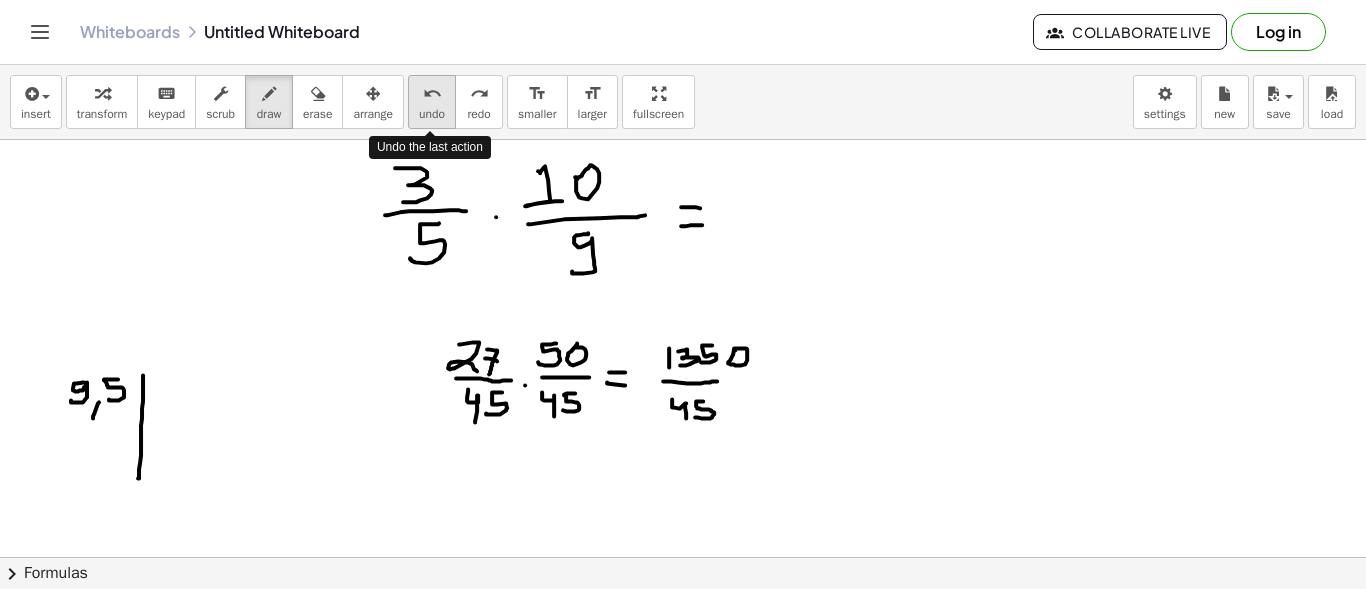 click on "undo" at bounding box center [432, 114] 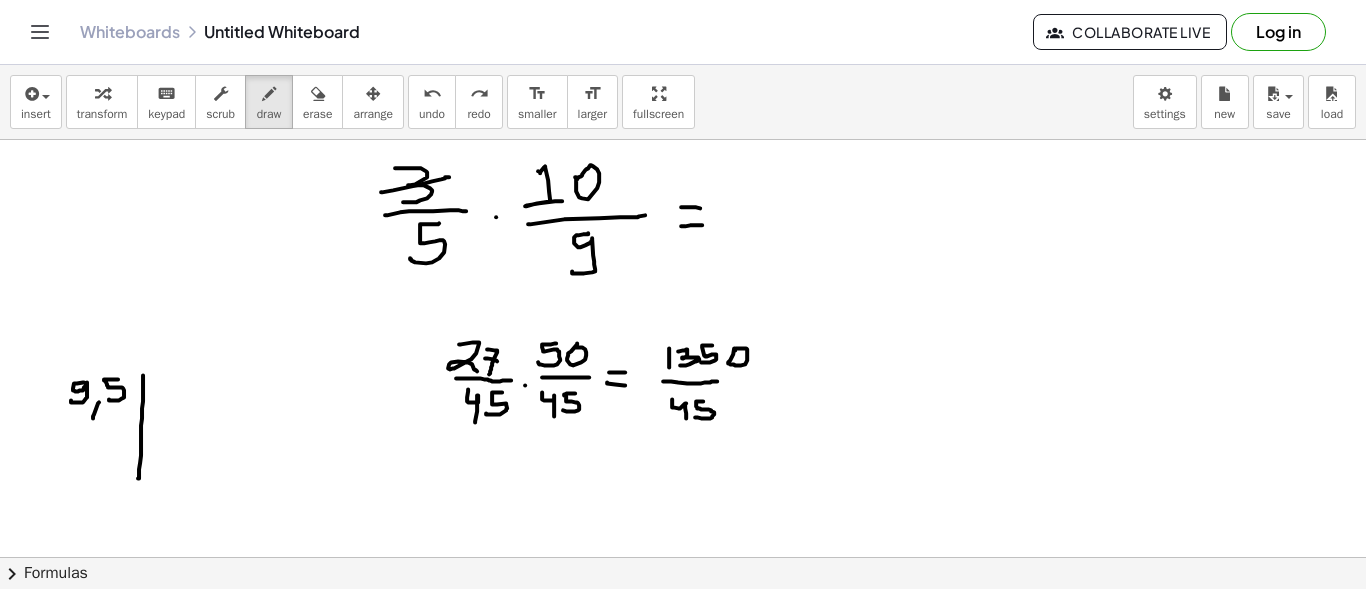 drag, startPoint x: 381, startPoint y: 191, endPoint x: 449, endPoint y: 176, distance: 69.63476 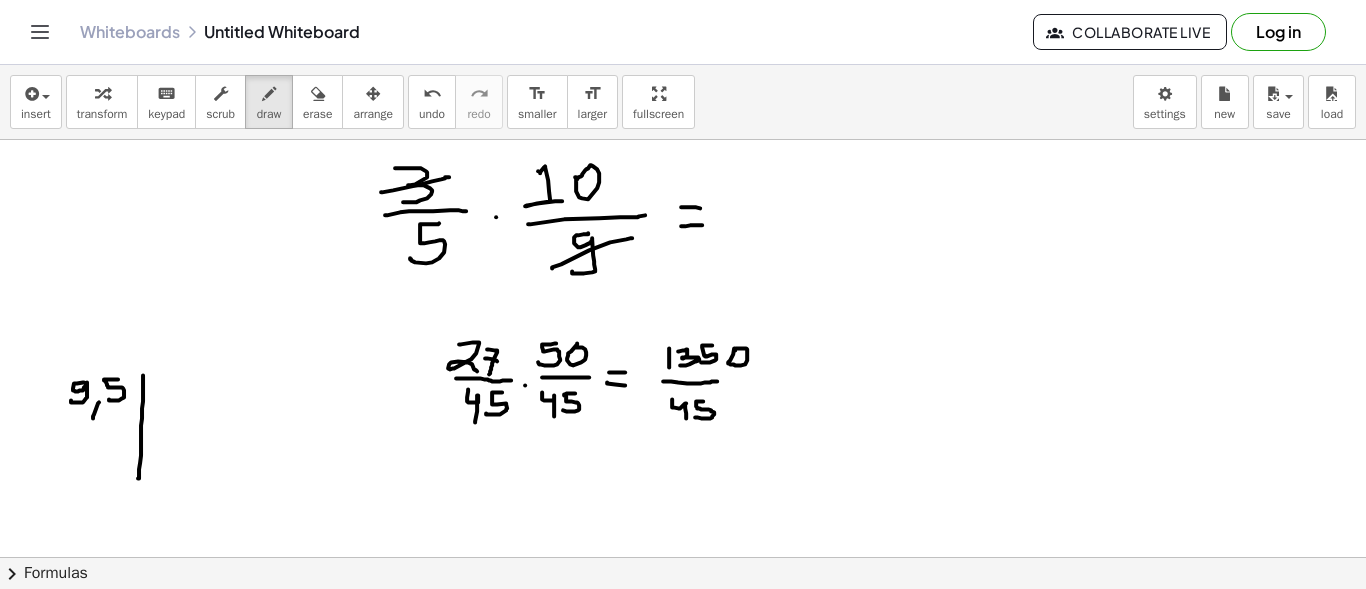 drag, startPoint x: 552, startPoint y: 267, endPoint x: 632, endPoint y: 237, distance: 85.44004 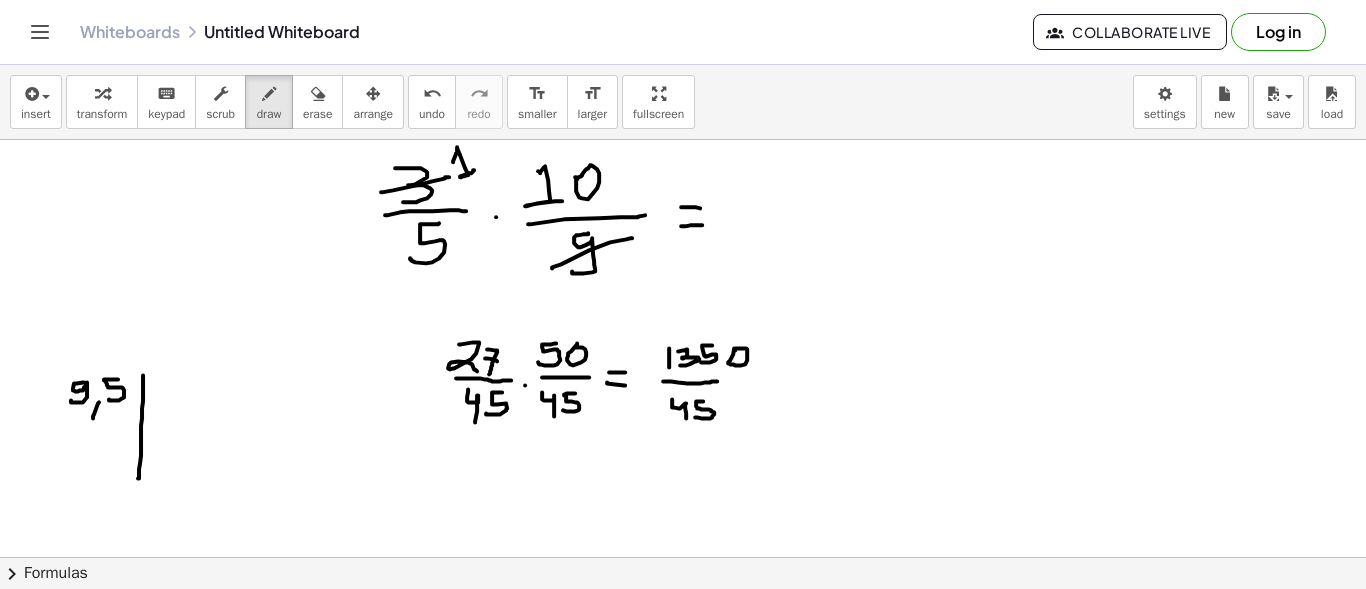 drag, startPoint x: 453, startPoint y: 161, endPoint x: 474, endPoint y: 169, distance: 22.472204 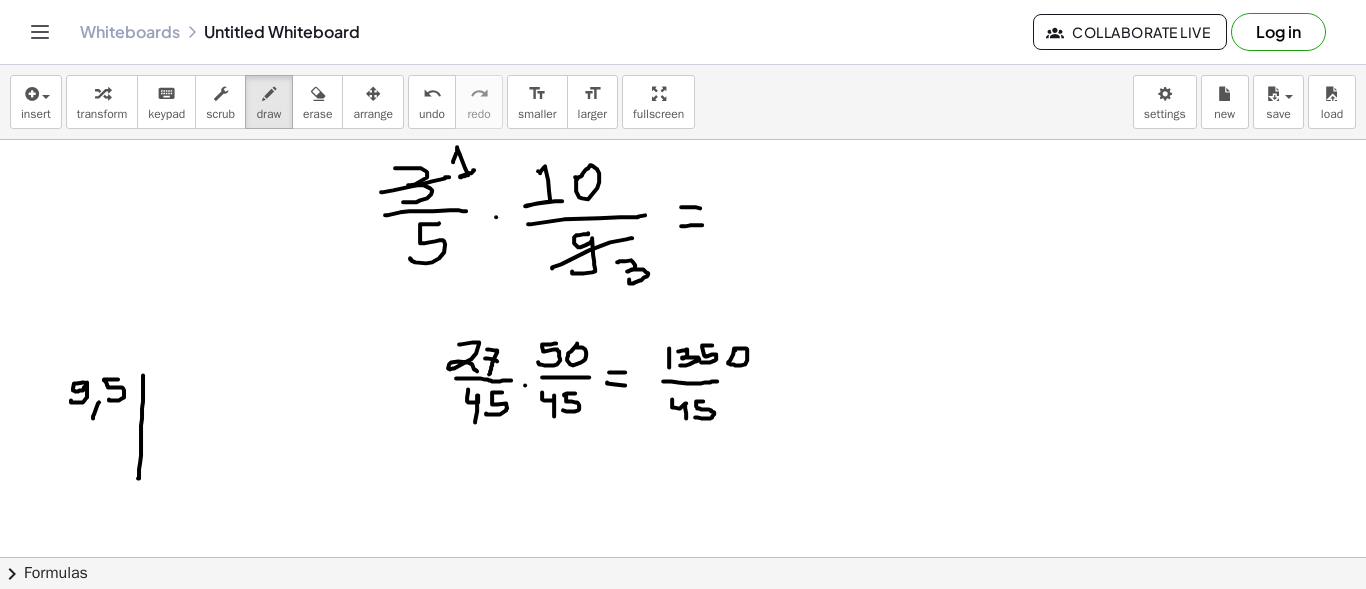 drag, startPoint x: 617, startPoint y: 261, endPoint x: 629, endPoint y: 278, distance: 20.808653 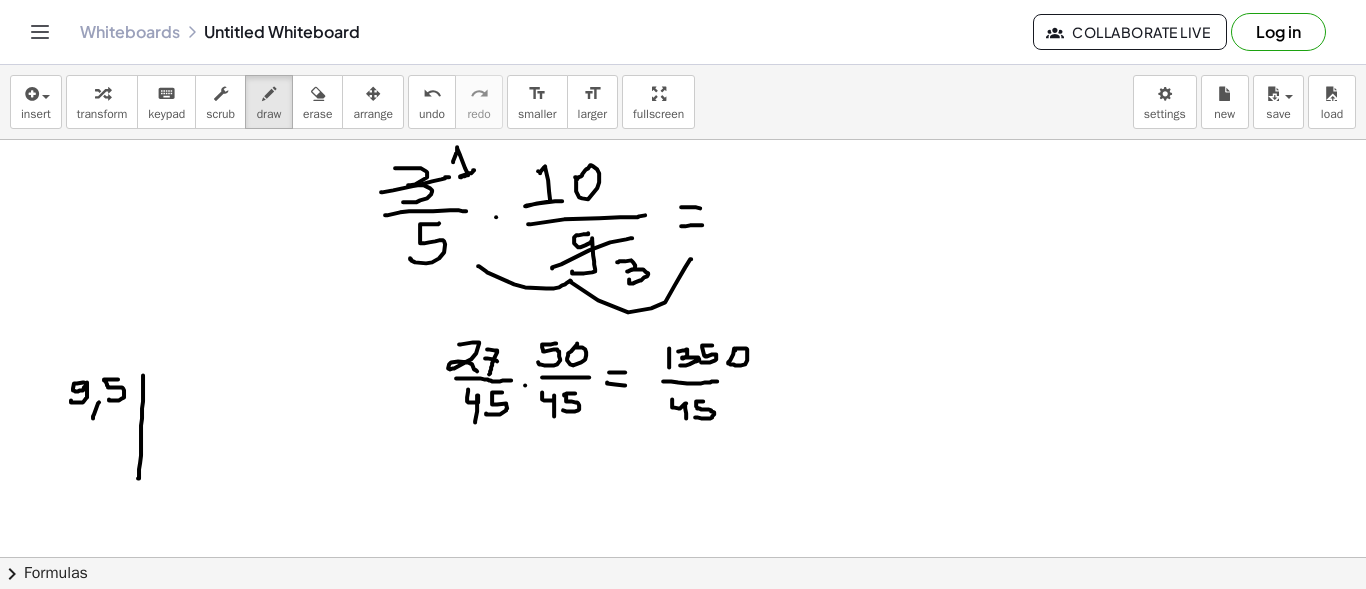 drag, startPoint x: 478, startPoint y: 265, endPoint x: 691, endPoint y: 258, distance: 213.11499 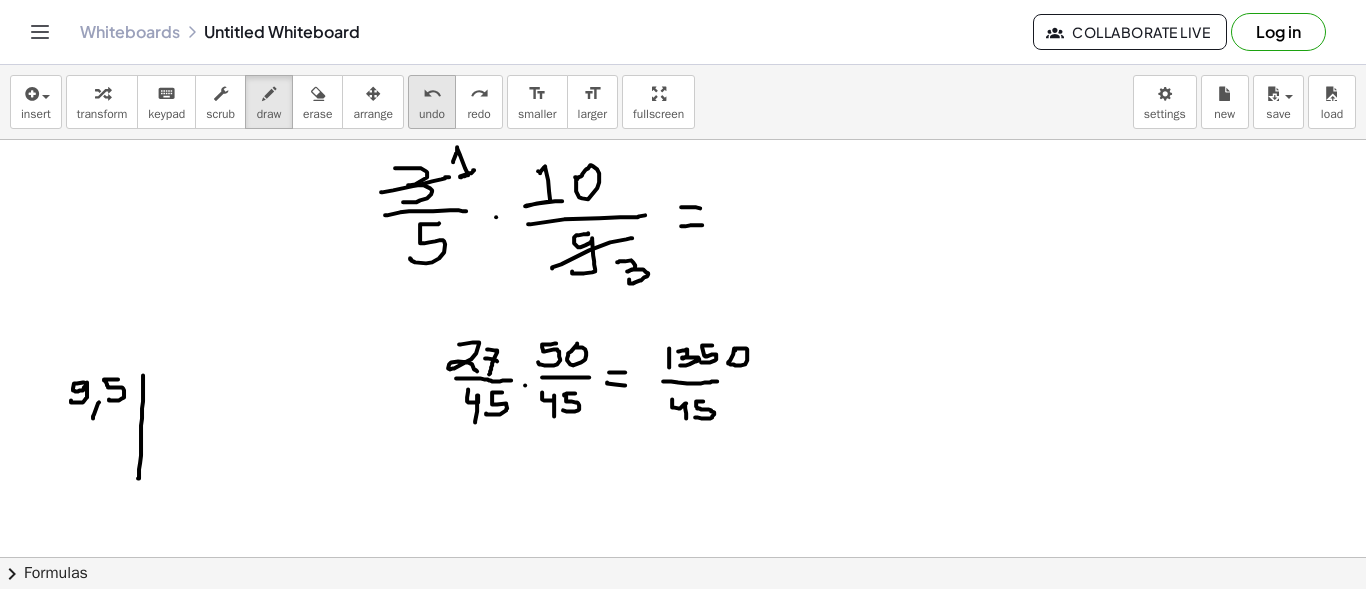 click on "undo" at bounding box center (432, 94) 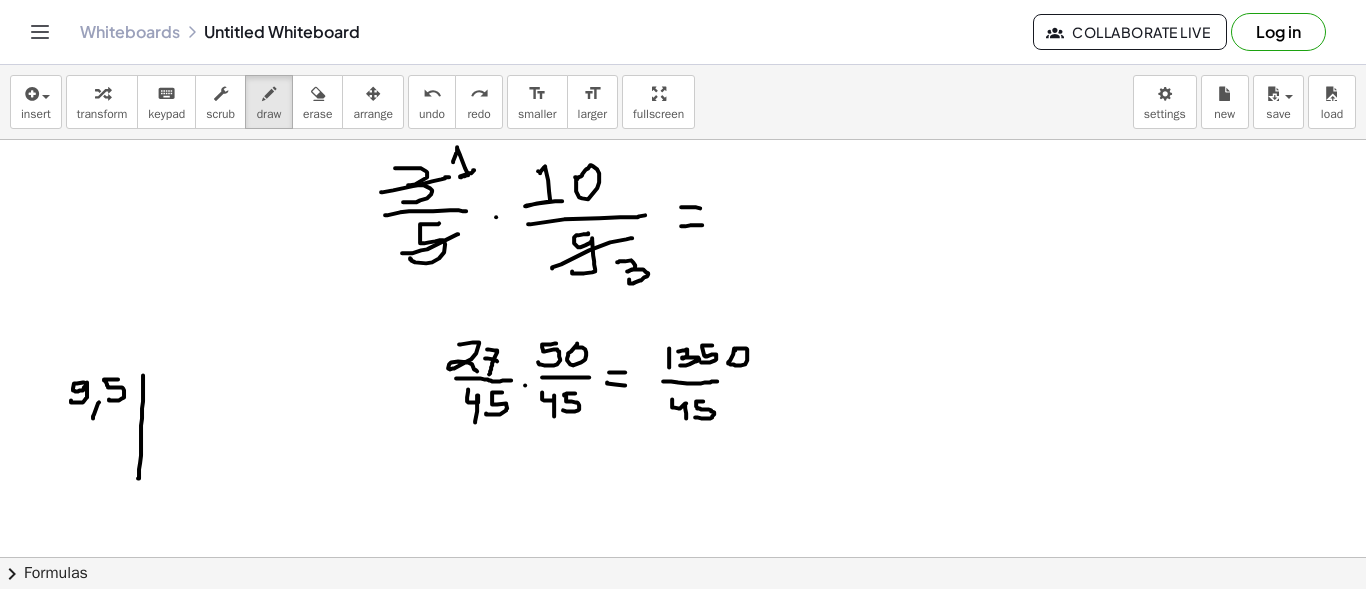drag, startPoint x: 458, startPoint y: 233, endPoint x: 399, endPoint y: 252, distance: 61.983868 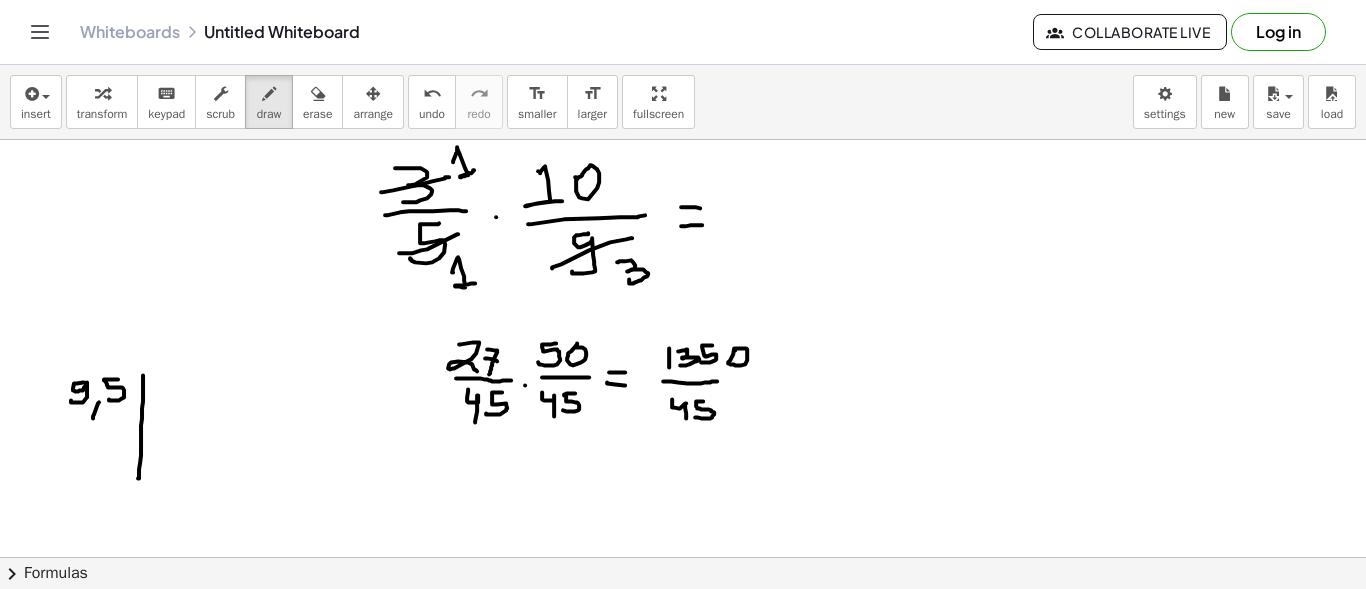 drag, startPoint x: 453, startPoint y: 271, endPoint x: 475, endPoint y: 282, distance: 24.596748 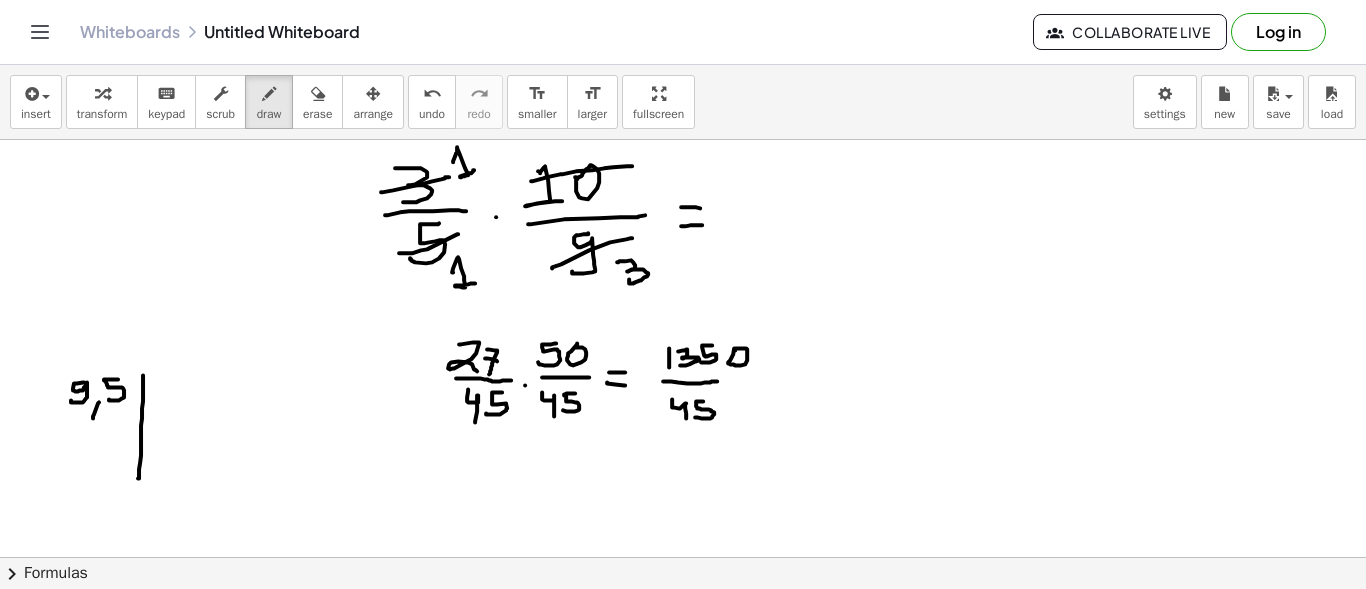 drag, startPoint x: 531, startPoint y: 180, endPoint x: 632, endPoint y: 165, distance: 102.10779 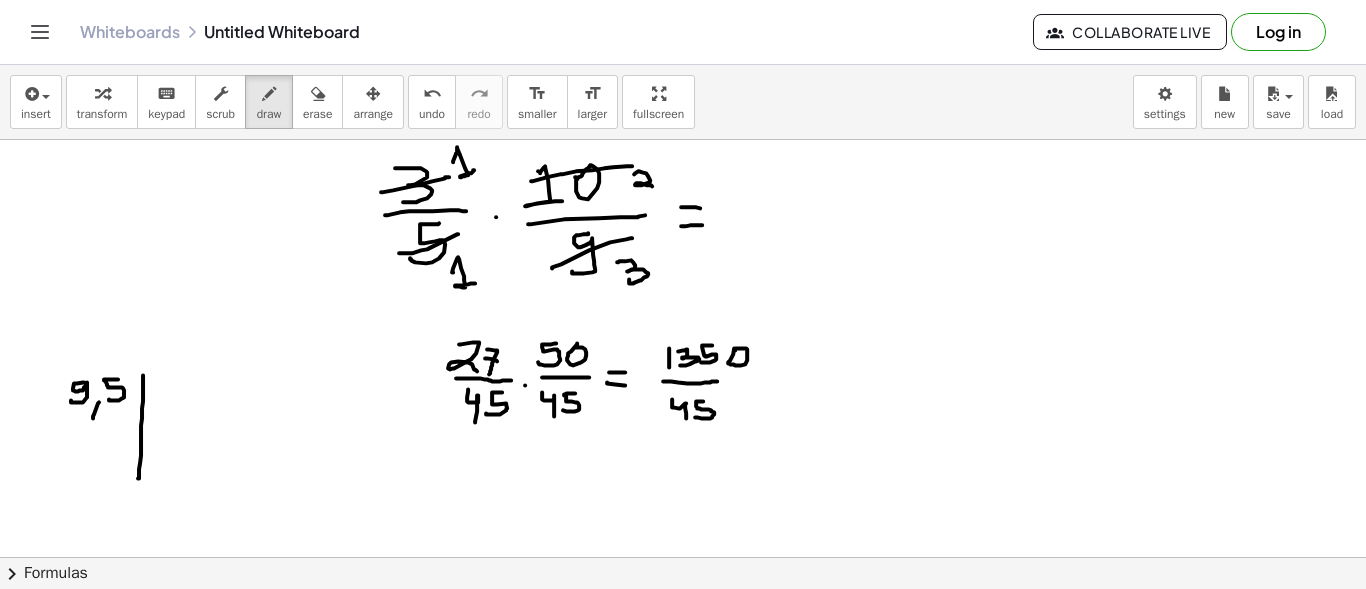 drag, startPoint x: 634, startPoint y: 173, endPoint x: 652, endPoint y: 185, distance: 21.633308 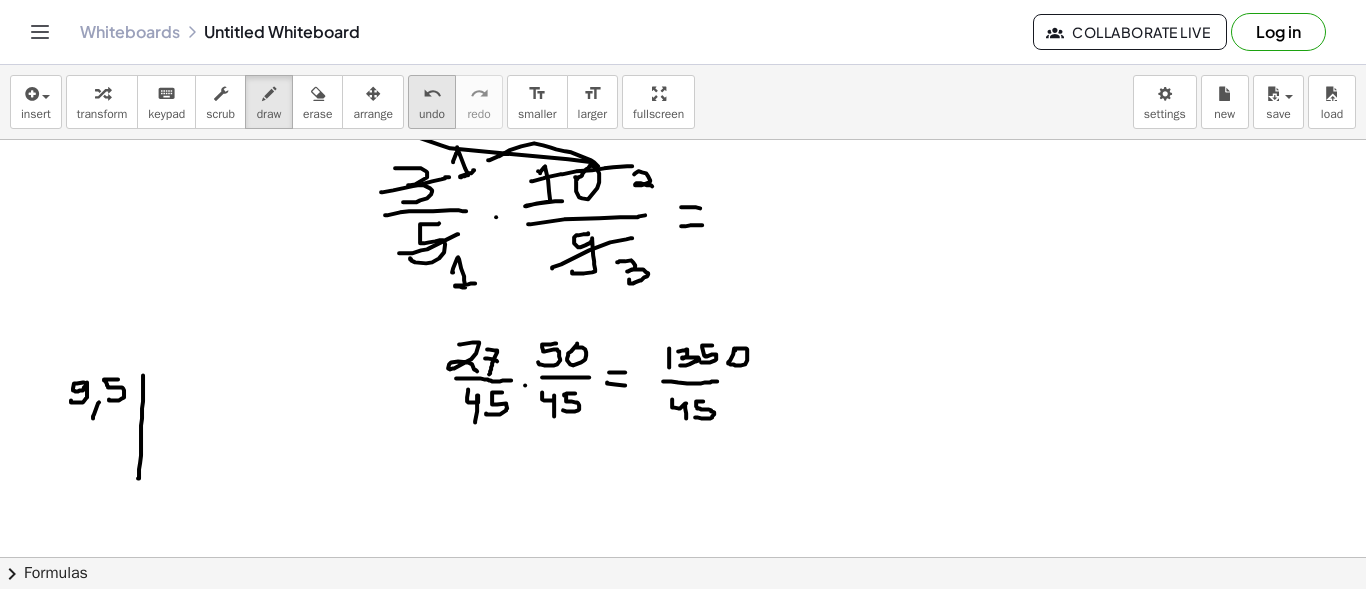 drag, startPoint x: 488, startPoint y: 159, endPoint x: 421, endPoint y: 117, distance: 79.07591 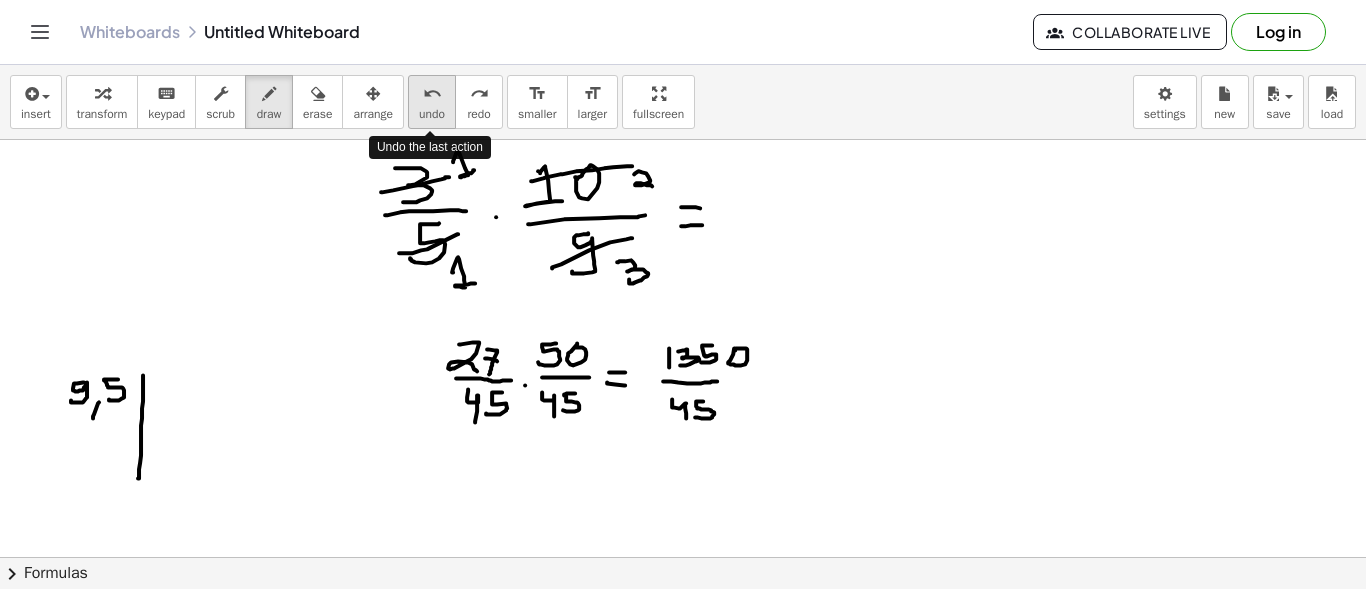 click on "undo undo" at bounding box center [432, 102] 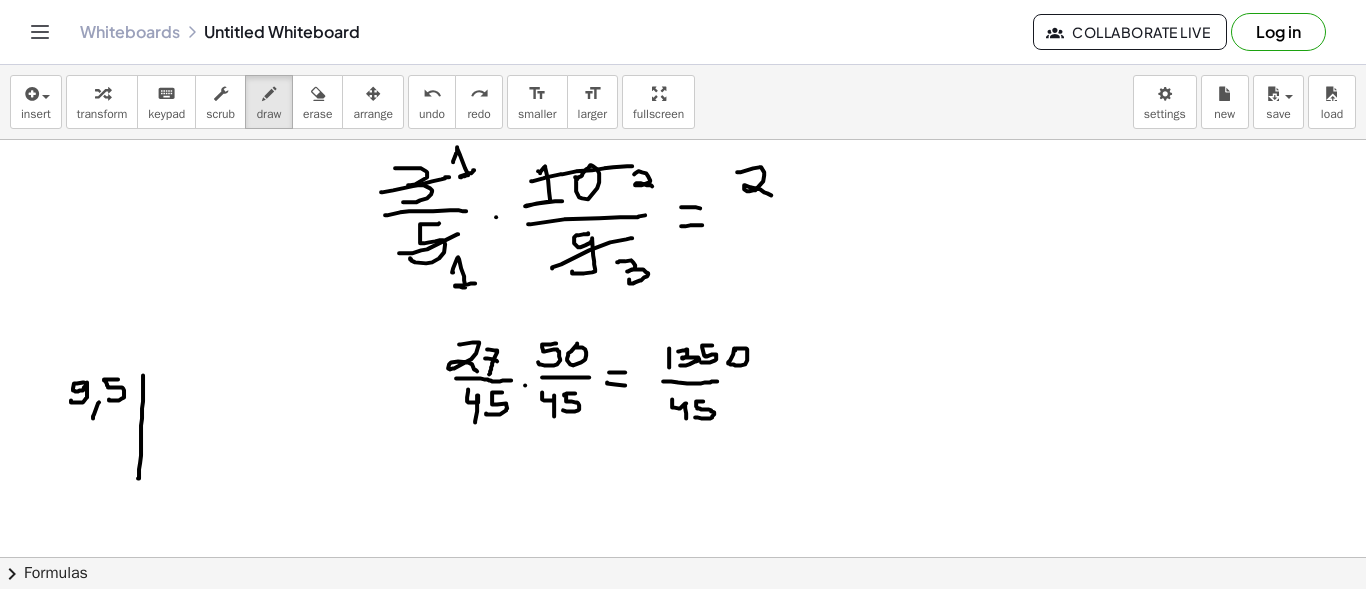 drag, startPoint x: 737, startPoint y: 171, endPoint x: 771, endPoint y: 194, distance: 41.04875 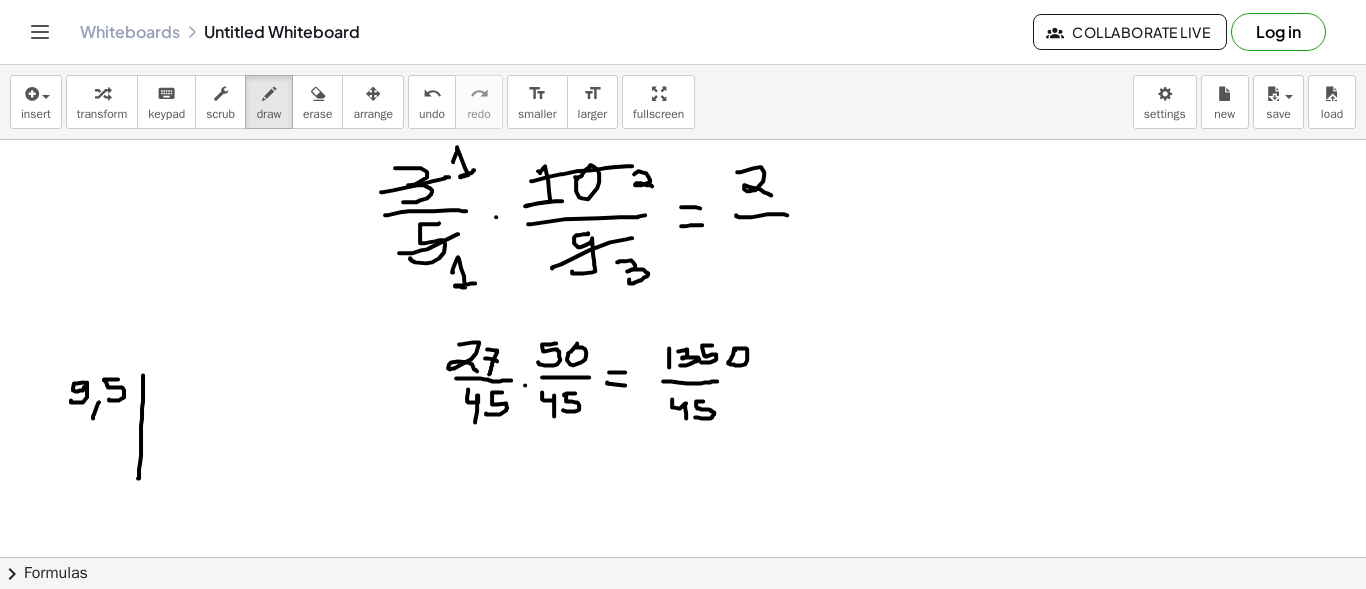 drag, startPoint x: 736, startPoint y: 214, endPoint x: 787, endPoint y: 214, distance: 51 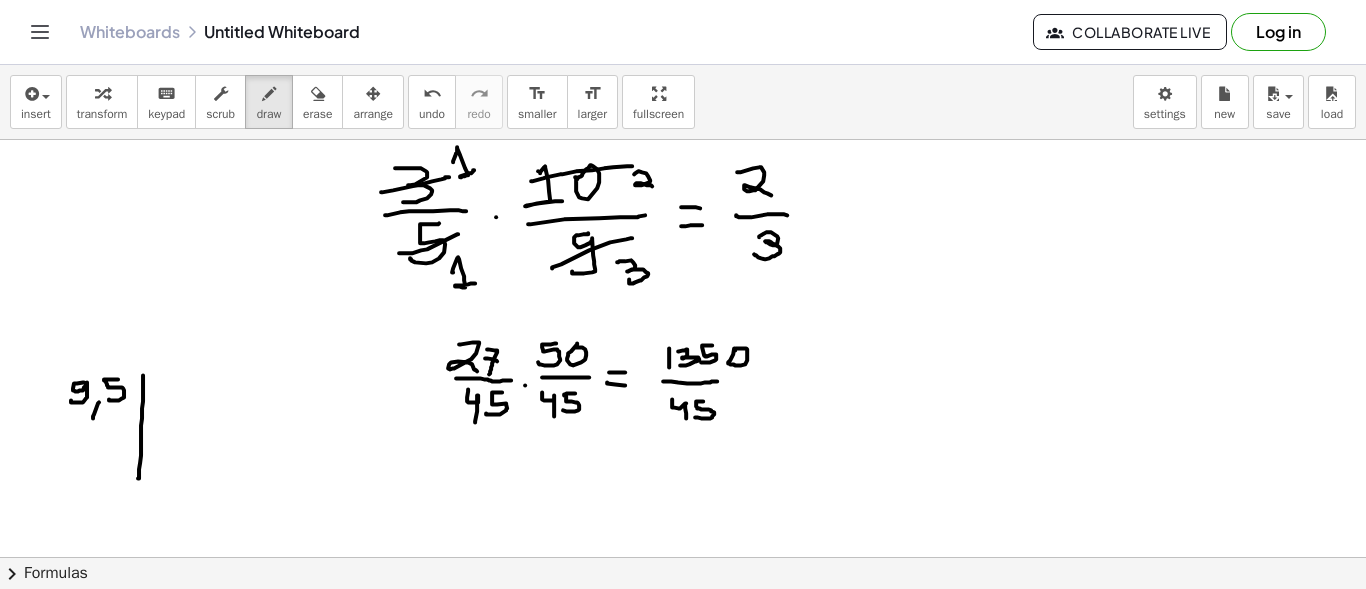 drag, startPoint x: 759, startPoint y: 236, endPoint x: 753, endPoint y: 252, distance: 17.088007 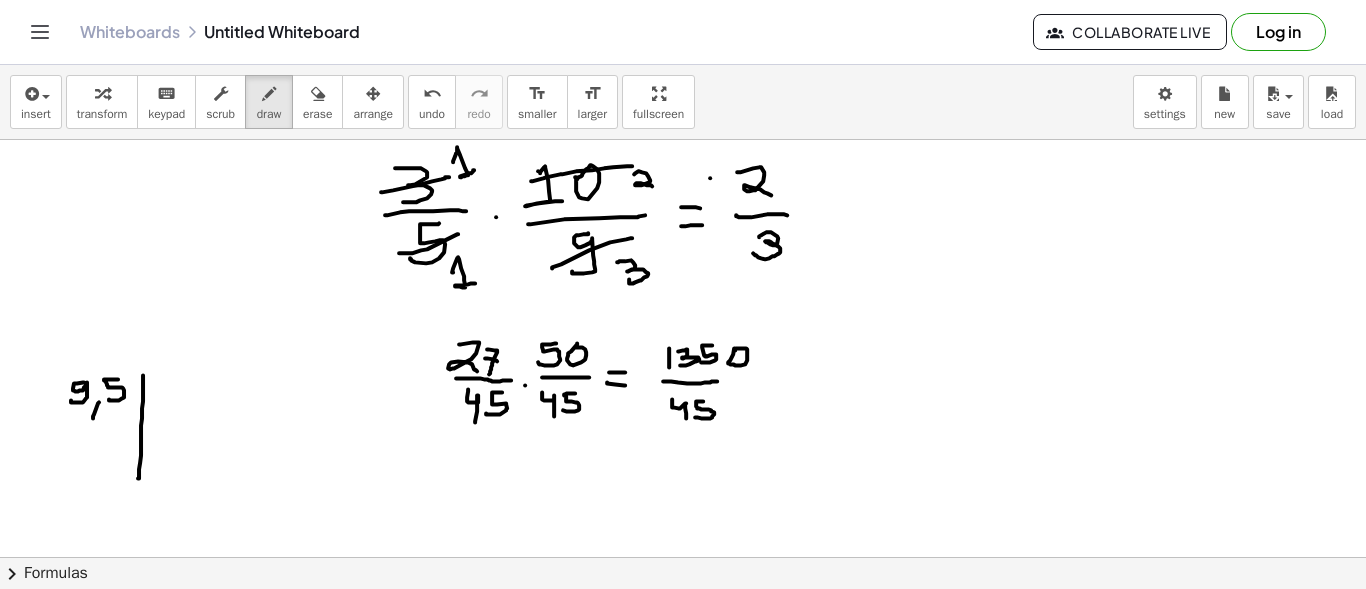 click at bounding box center [683, 674] 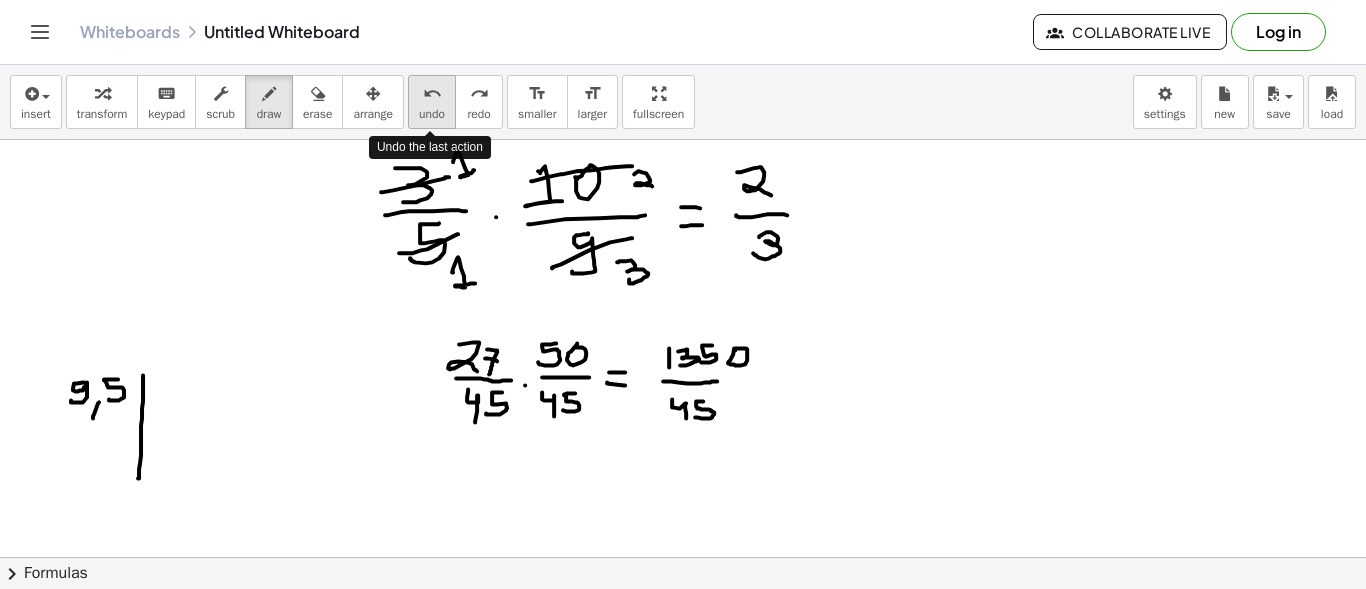 click on "undo" at bounding box center (432, 93) 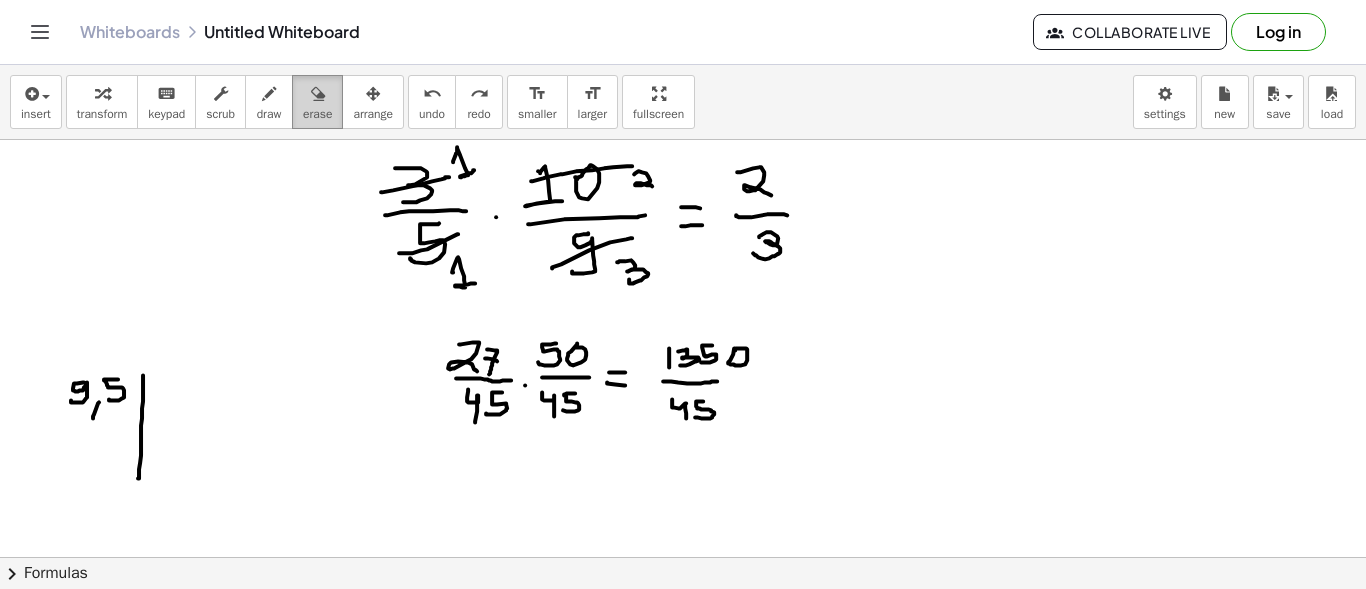 click at bounding box center (318, 94) 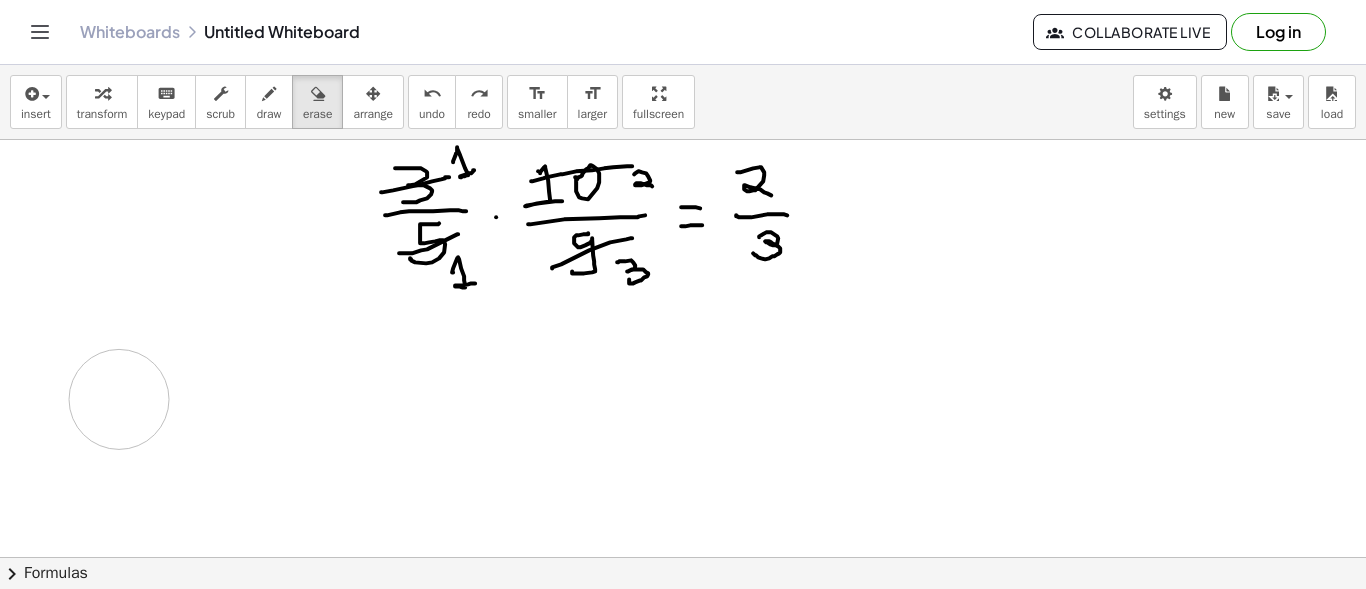 drag, startPoint x: 467, startPoint y: 407, endPoint x: 119, endPoint y: 398, distance: 348.11636 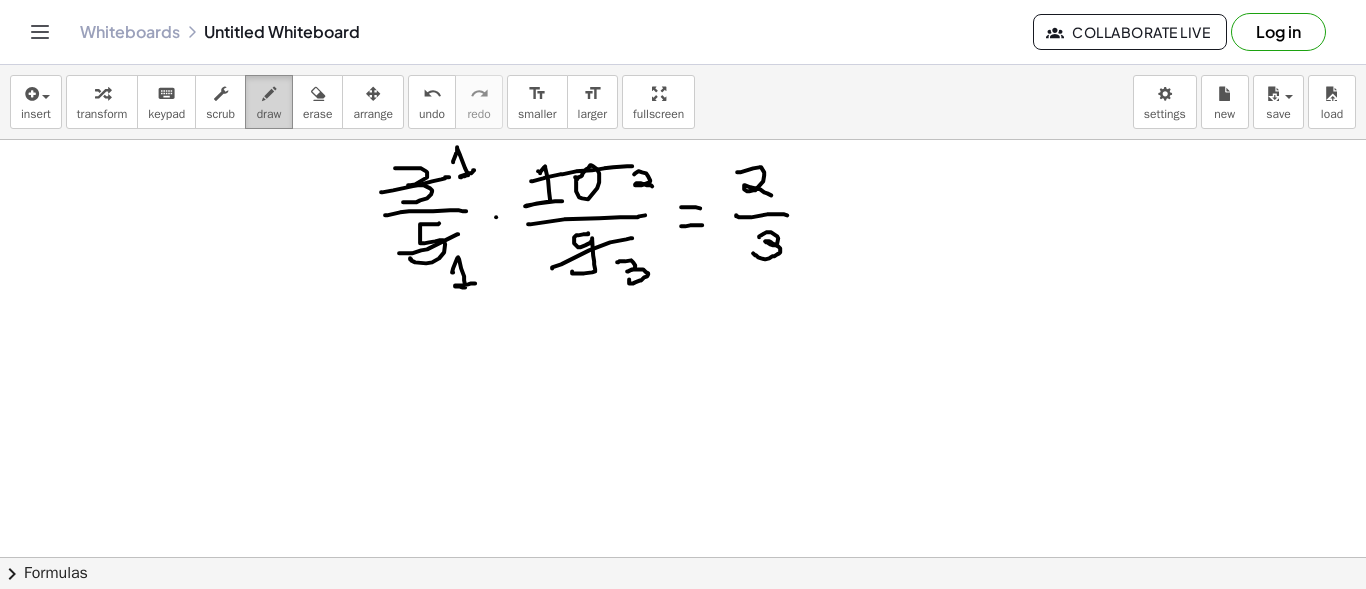 click at bounding box center (269, 94) 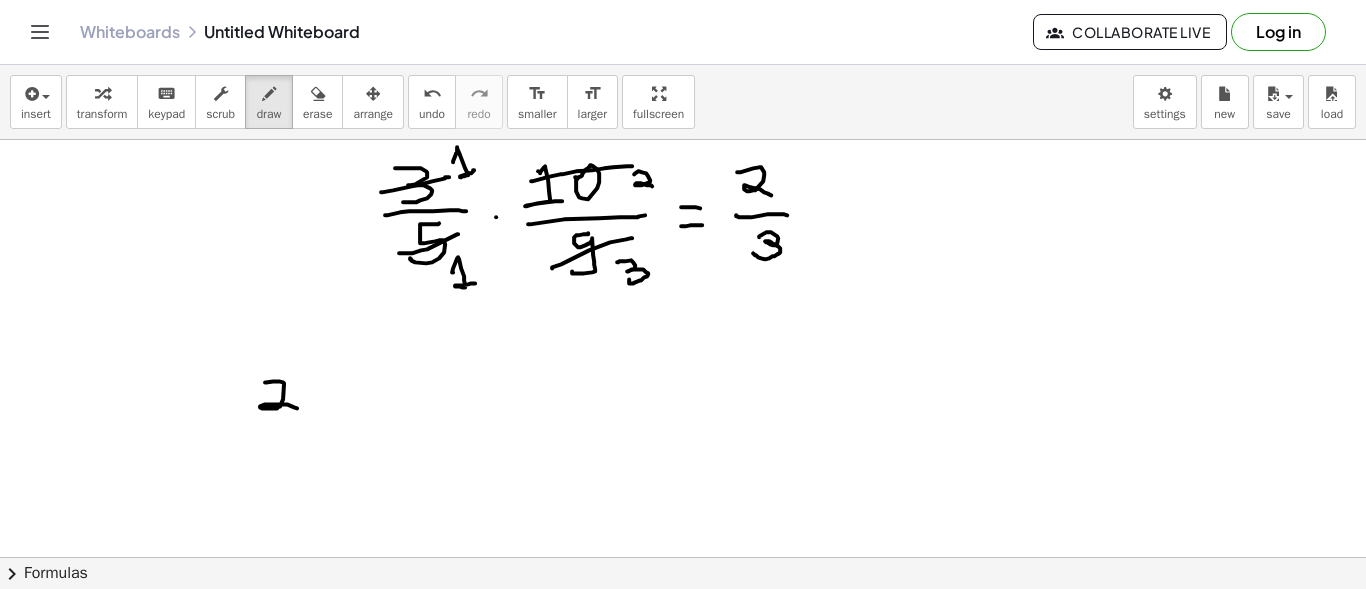 drag, startPoint x: 265, startPoint y: 381, endPoint x: 298, endPoint y: 407, distance: 42.0119 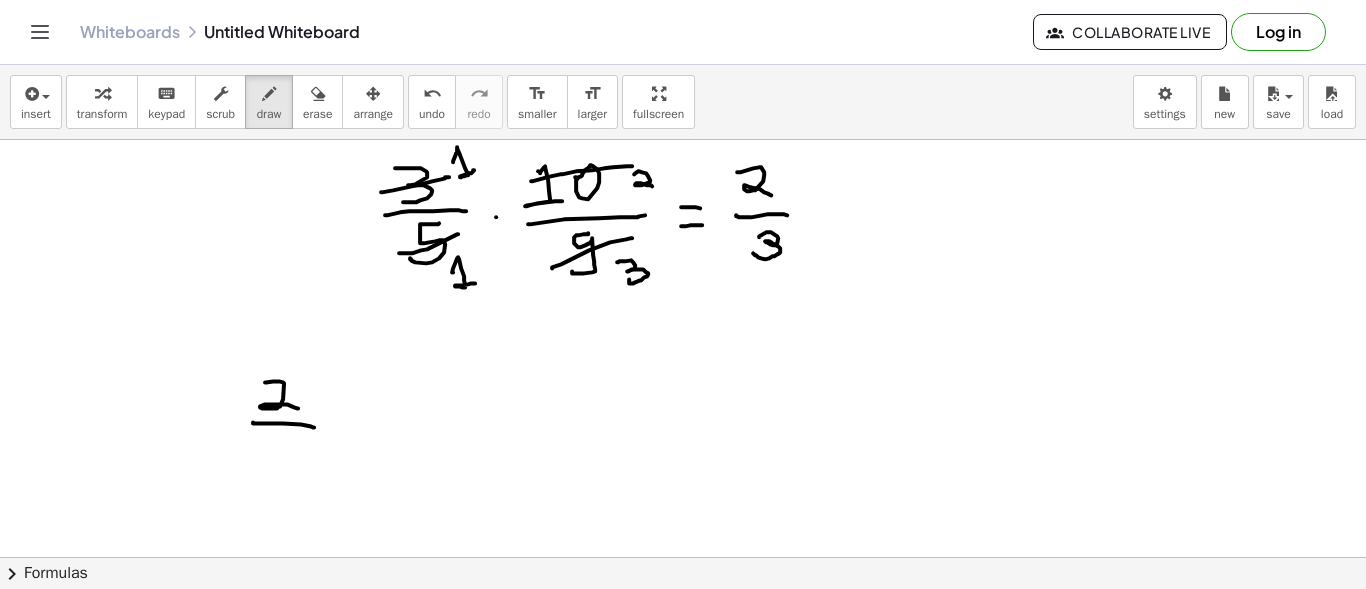 drag, startPoint x: 253, startPoint y: 421, endPoint x: 314, endPoint y: 426, distance: 61.204575 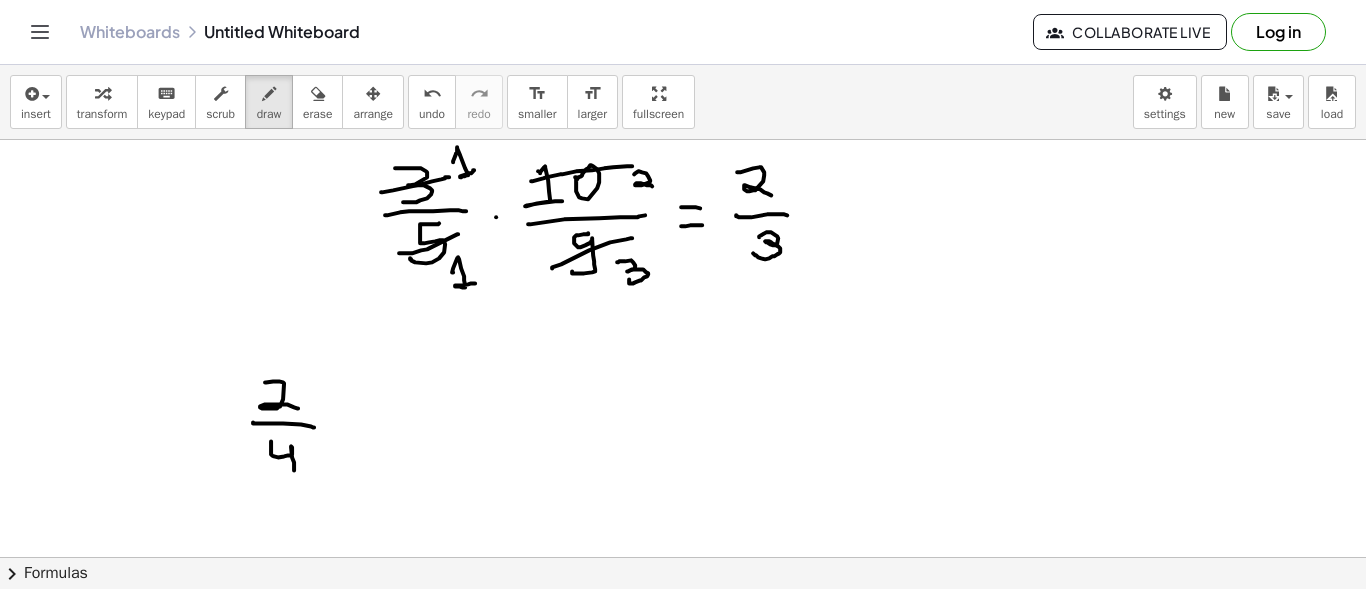 drag, startPoint x: 271, startPoint y: 440, endPoint x: 294, endPoint y: 469, distance: 37.01351 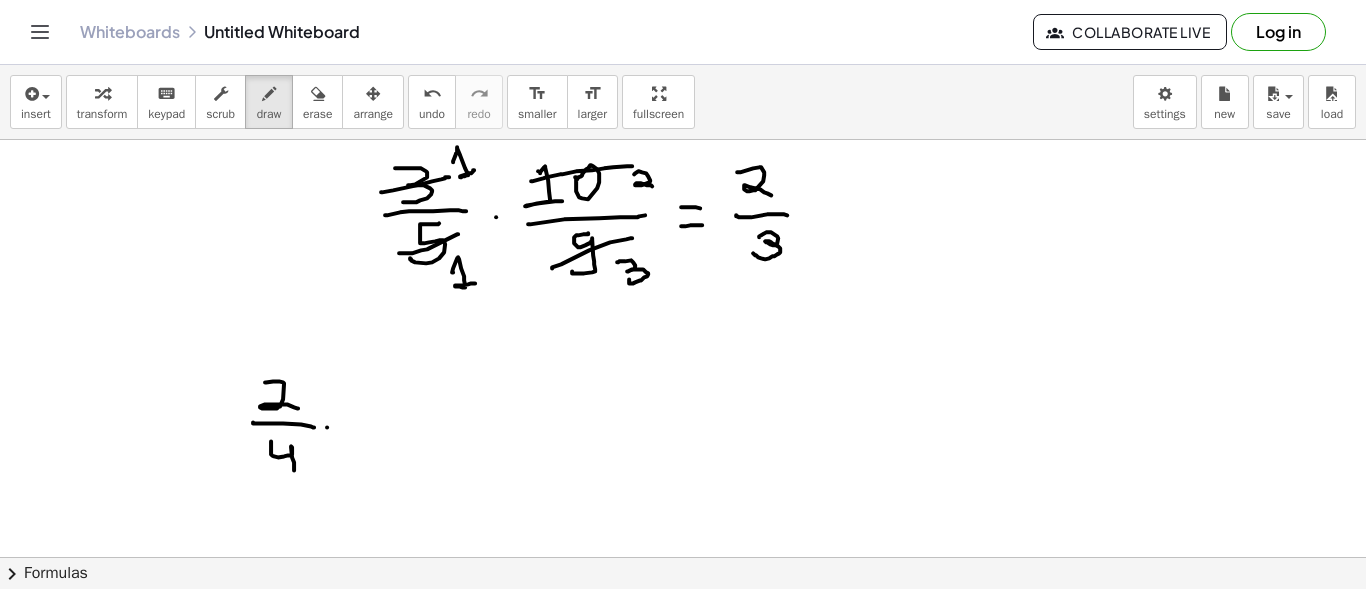 click at bounding box center [683, 674] 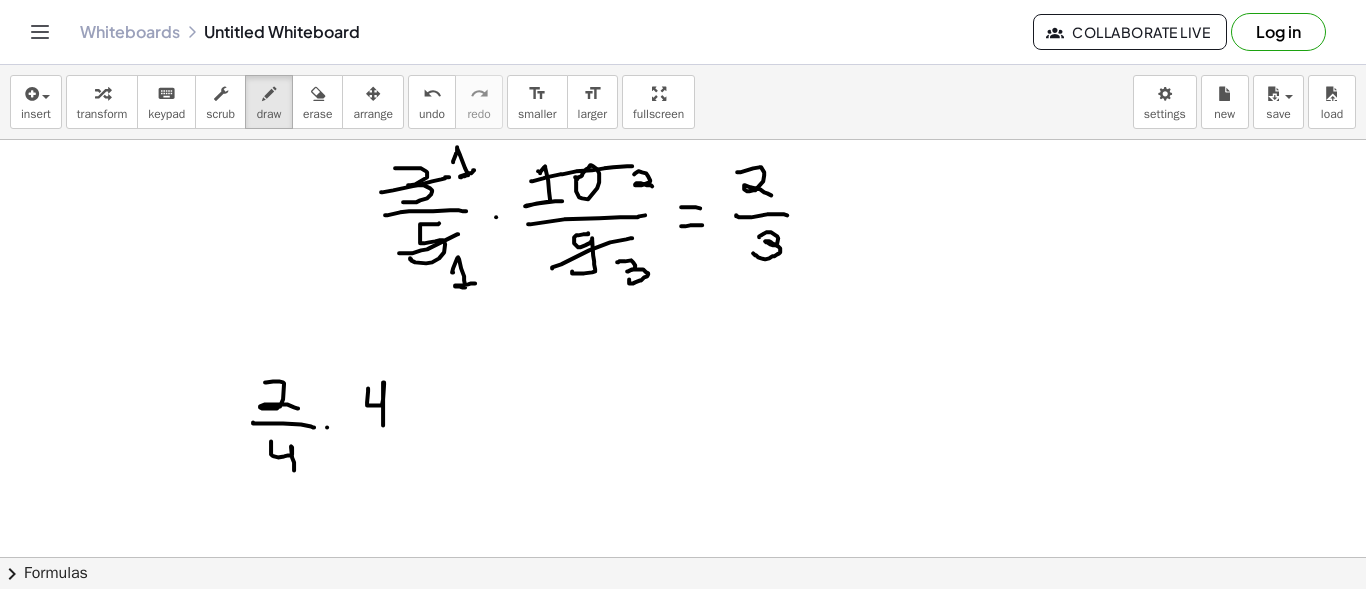 drag, startPoint x: 368, startPoint y: 387, endPoint x: 383, endPoint y: 424, distance: 39.92493 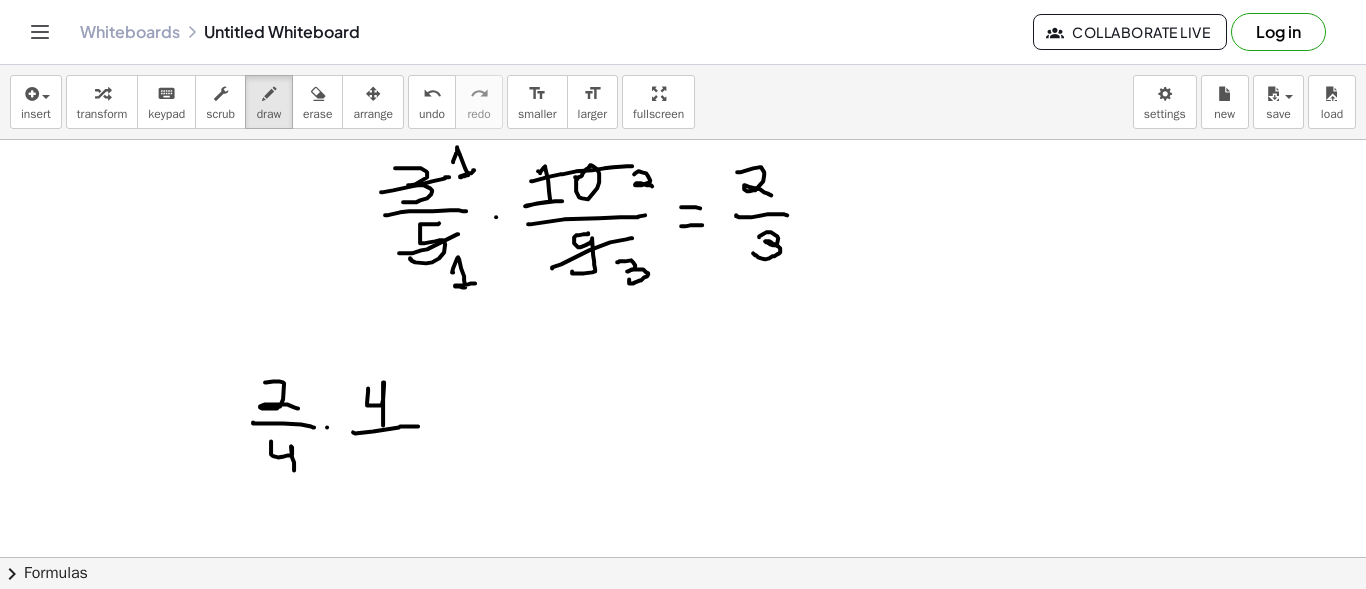 drag, startPoint x: 353, startPoint y: 431, endPoint x: 418, endPoint y: 425, distance: 65.27634 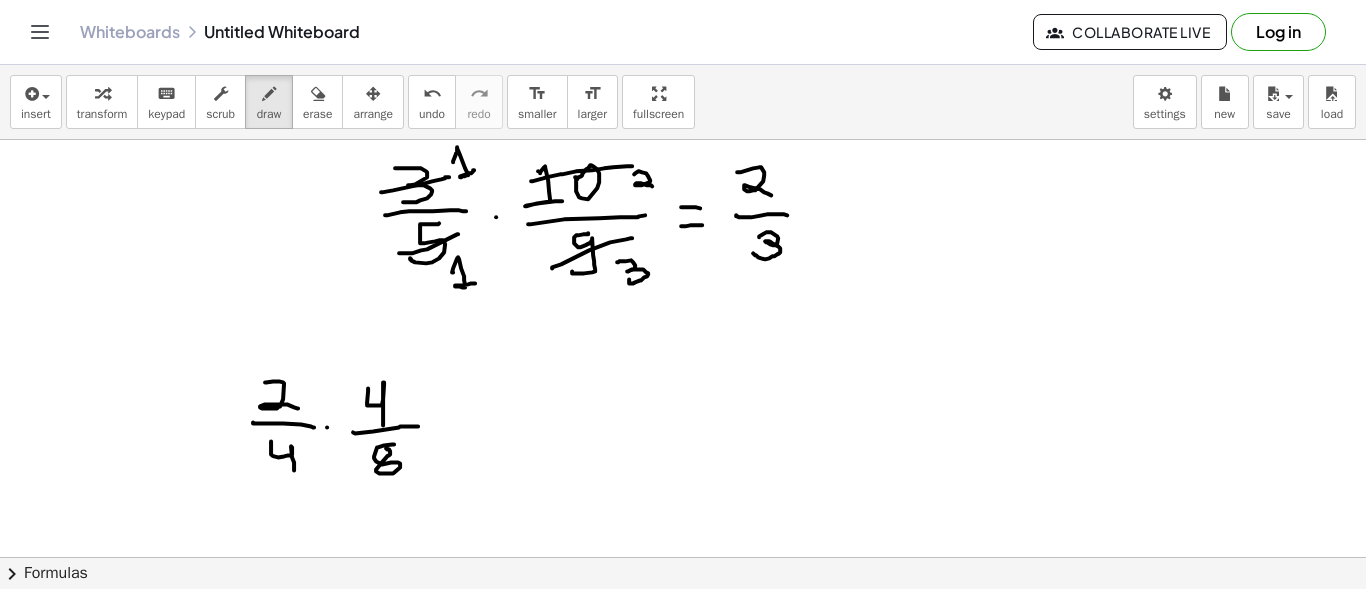 click at bounding box center (683, 674) 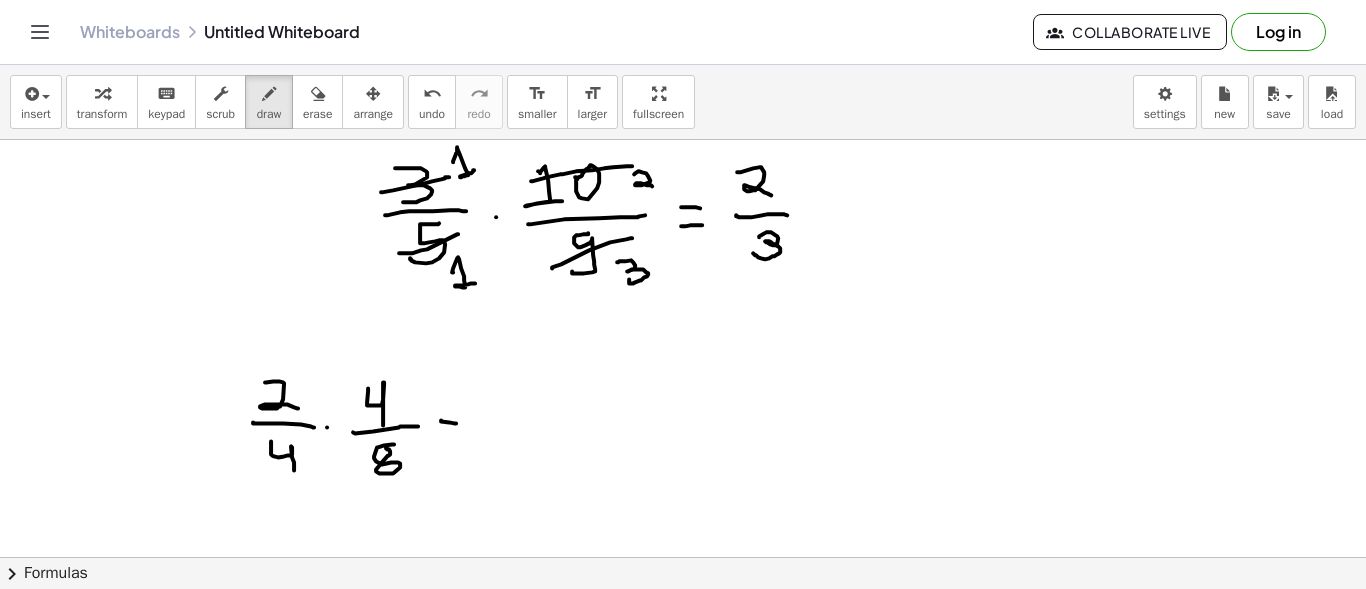 drag, startPoint x: 441, startPoint y: 419, endPoint x: 456, endPoint y: 422, distance: 15.297058 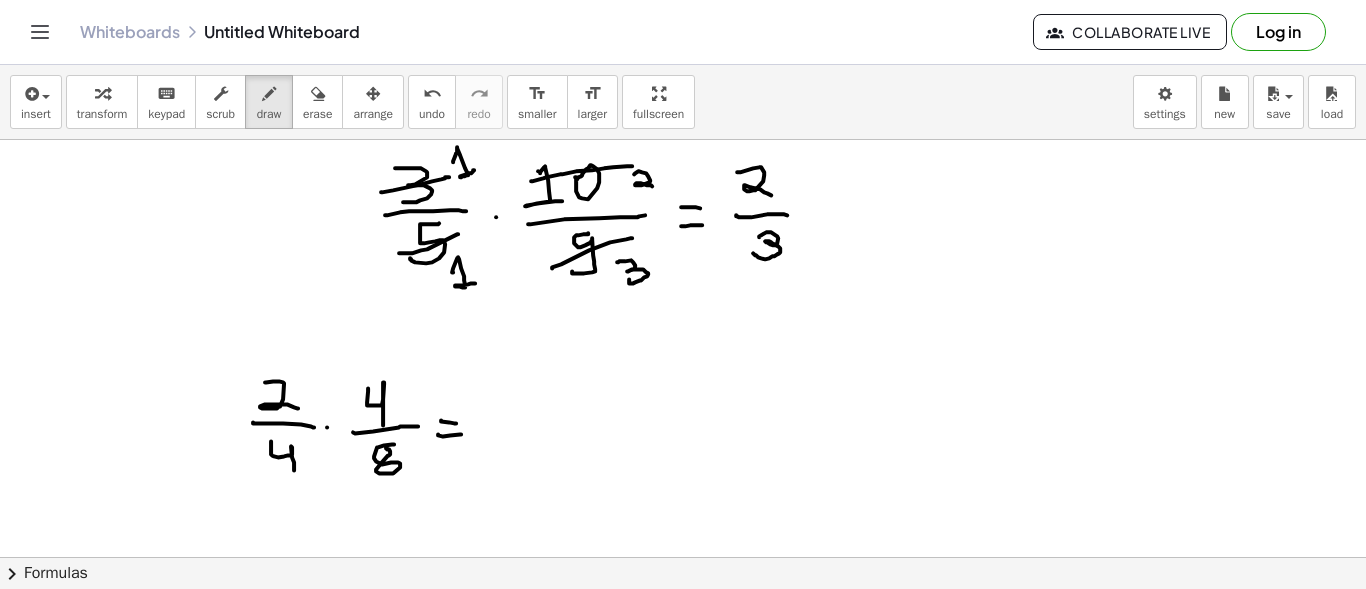 drag, startPoint x: 438, startPoint y: 433, endPoint x: 461, endPoint y: 433, distance: 23 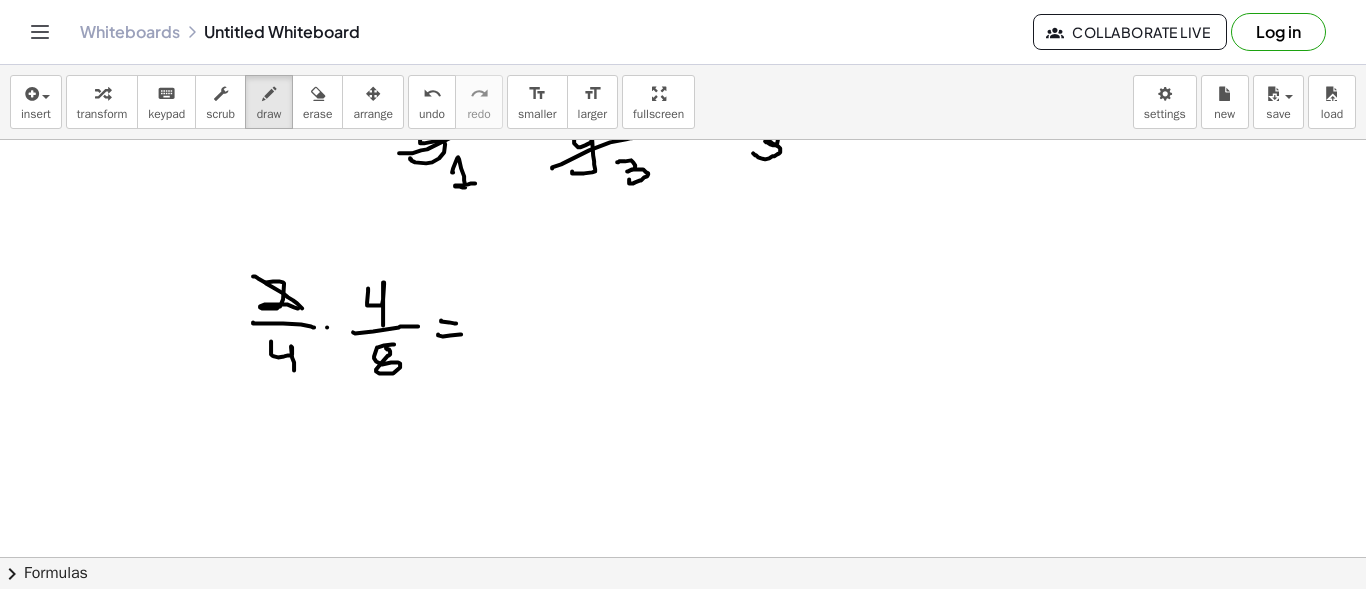drag, startPoint x: 253, startPoint y: 275, endPoint x: 302, endPoint y: 307, distance: 58.5235 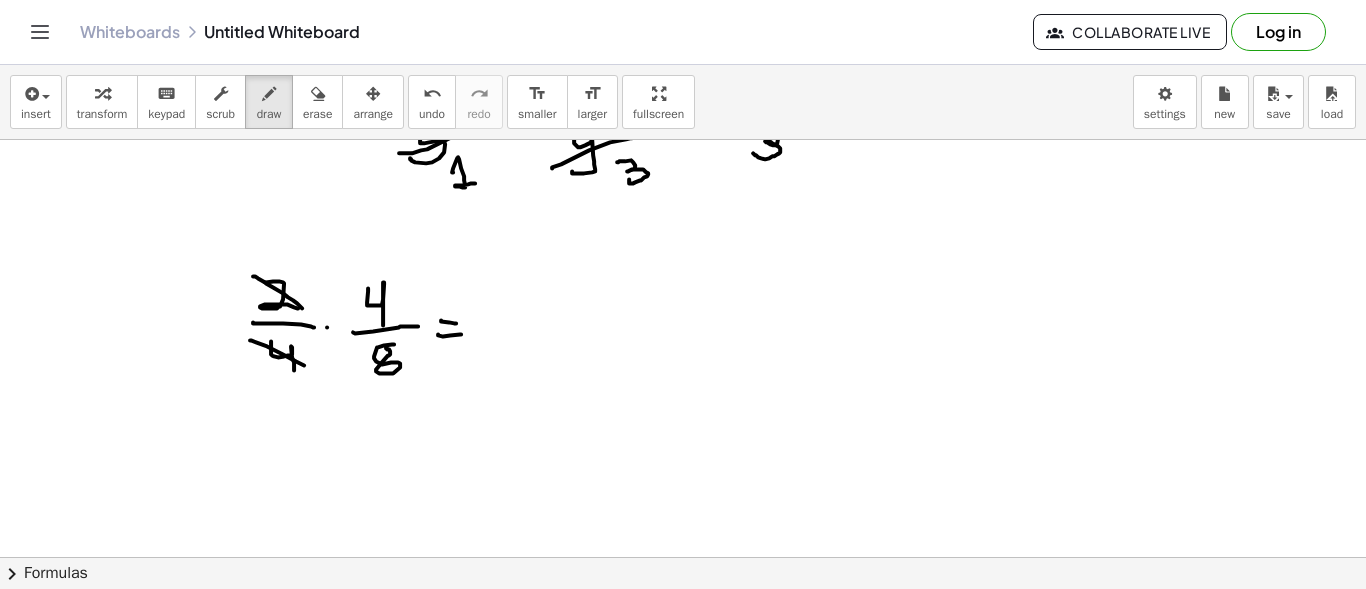 drag, startPoint x: 250, startPoint y: 339, endPoint x: 304, endPoint y: 364, distance: 59.5063 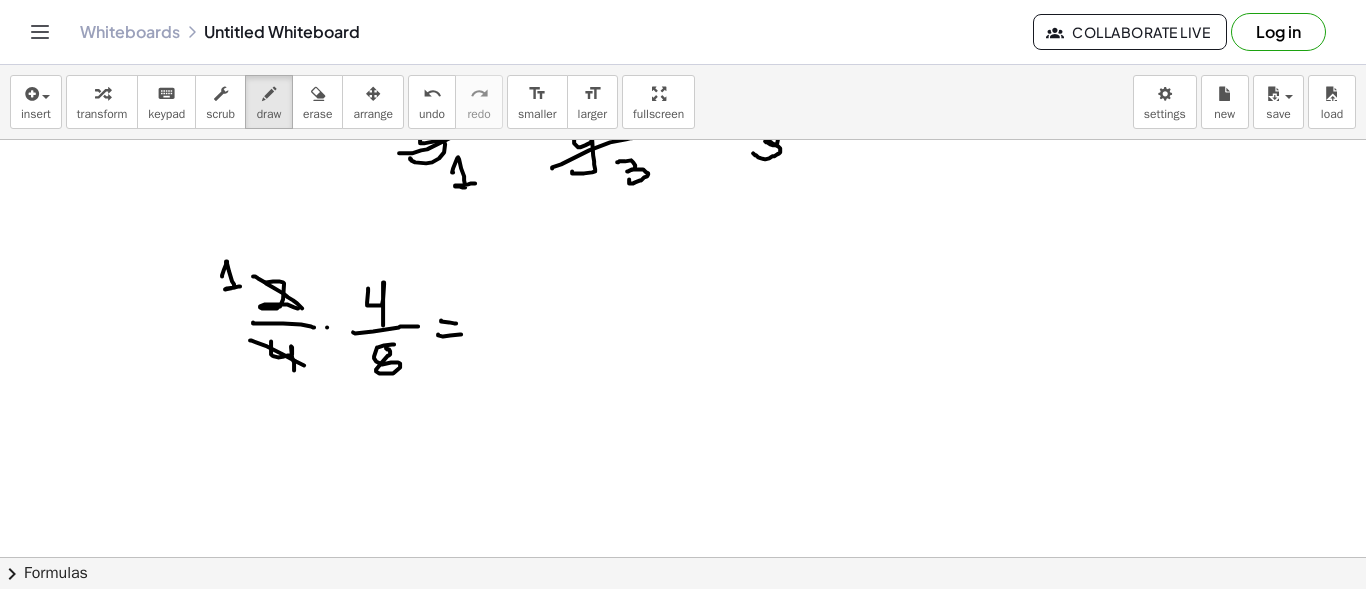 drag, startPoint x: 222, startPoint y: 275, endPoint x: 240, endPoint y: 285, distance: 20.59126 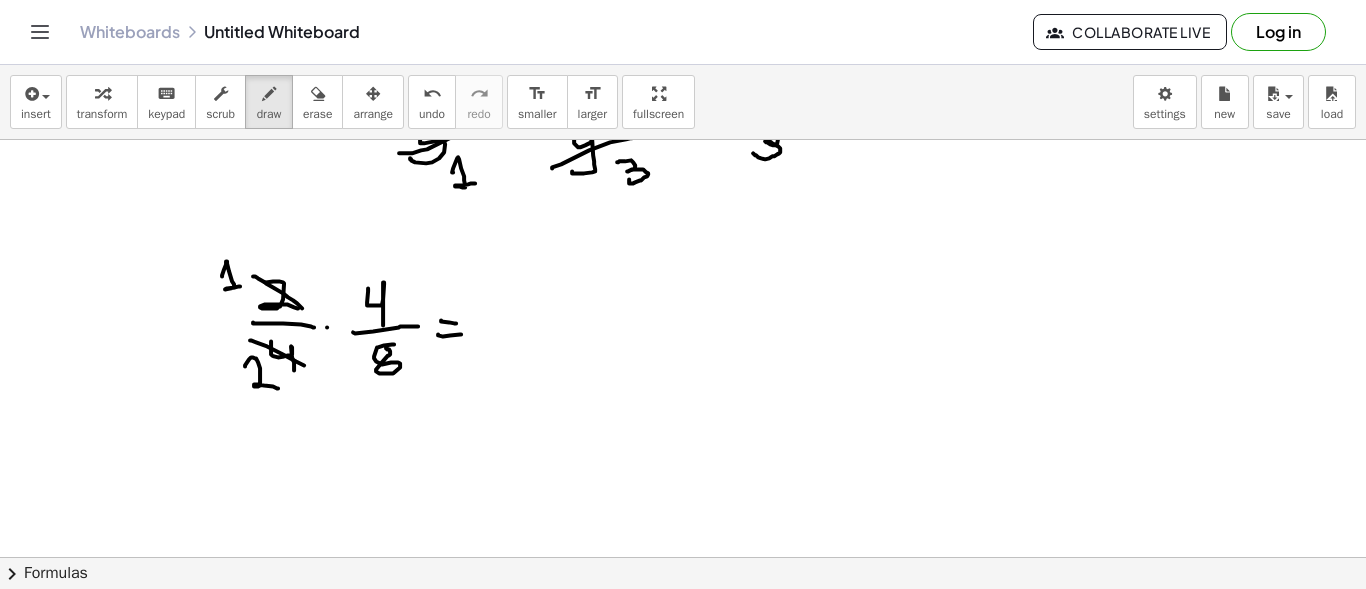 drag, startPoint x: 245, startPoint y: 365, endPoint x: 278, endPoint y: 387, distance: 39.661064 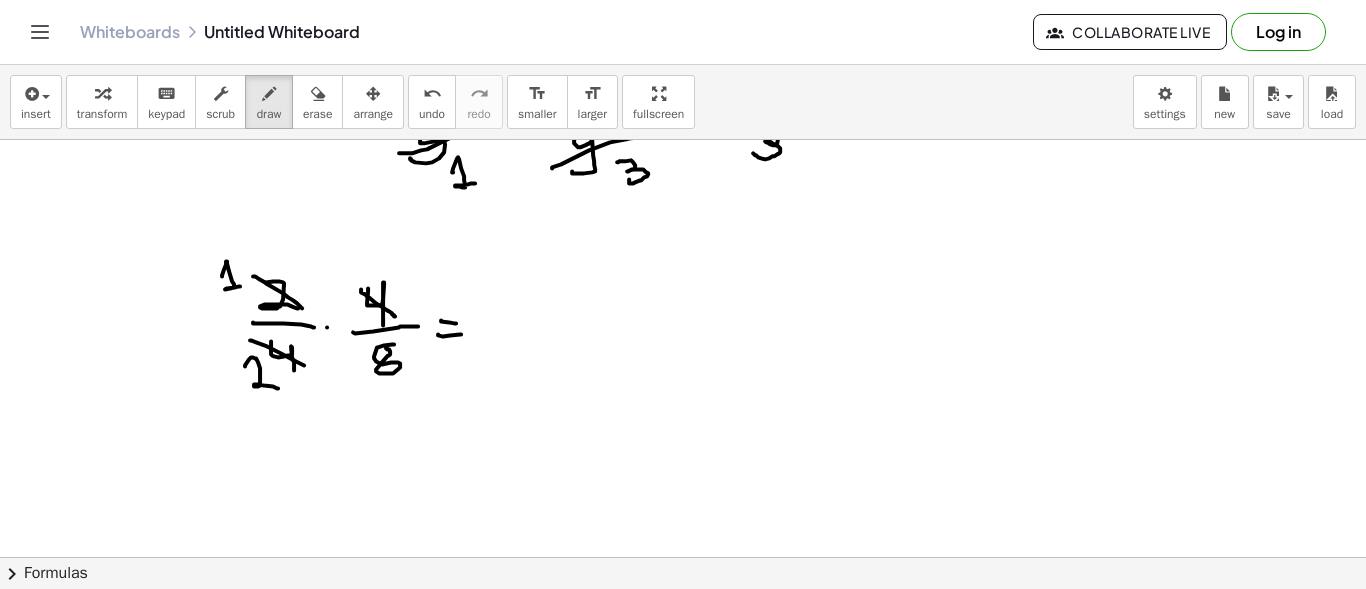 drag, startPoint x: 361, startPoint y: 288, endPoint x: 396, endPoint y: 315, distance: 44.20407 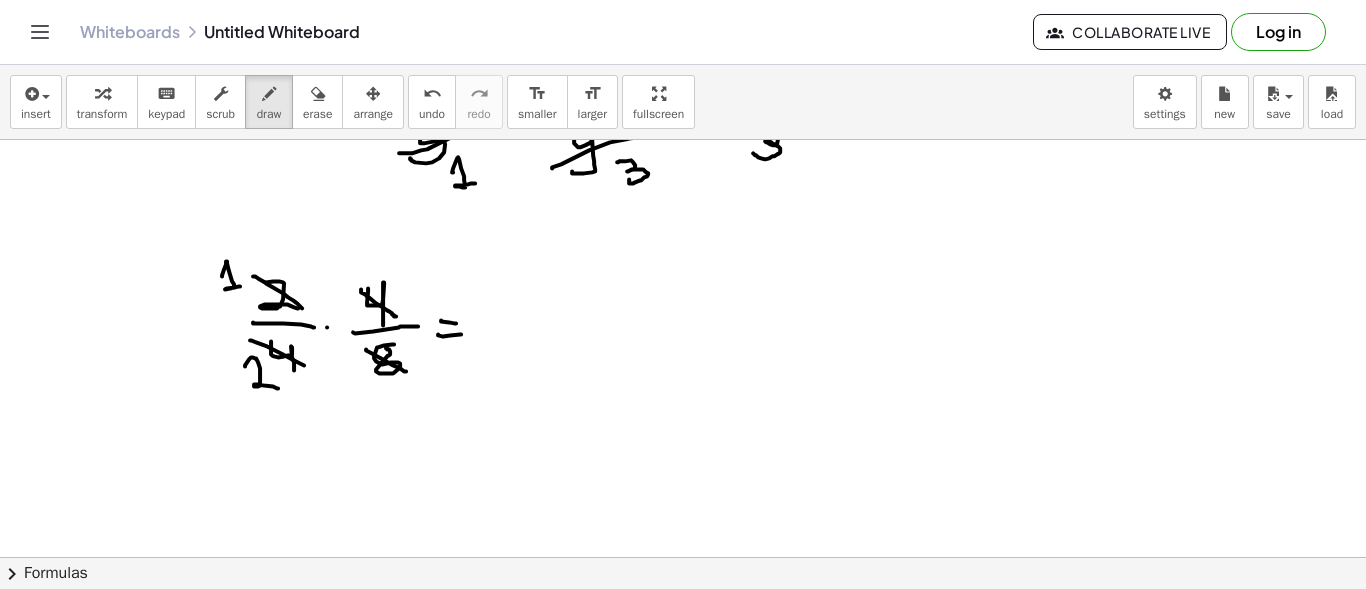 drag, startPoint x: 366, startPoint y: 348, endPoint x: 406, endPoint y: 370, distance: 45.65085 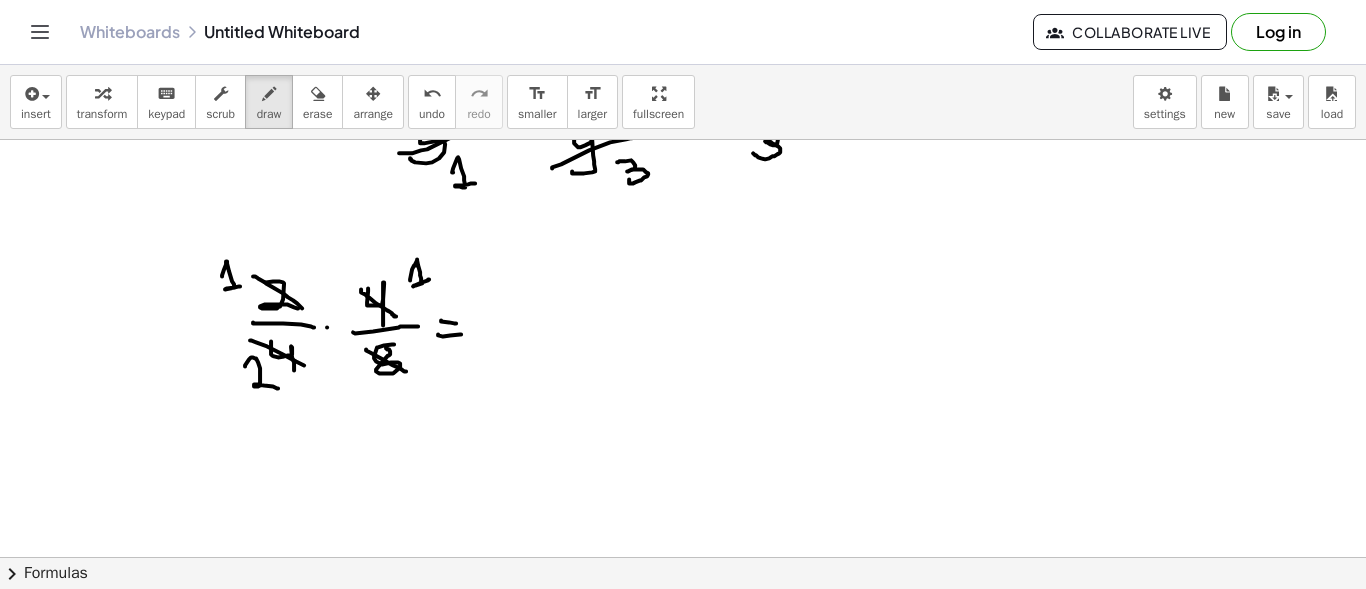 drag, startPoint x: 410, startPoint y: 279, endPoint x: 429, endPoint y: 278, distance: 19.026299 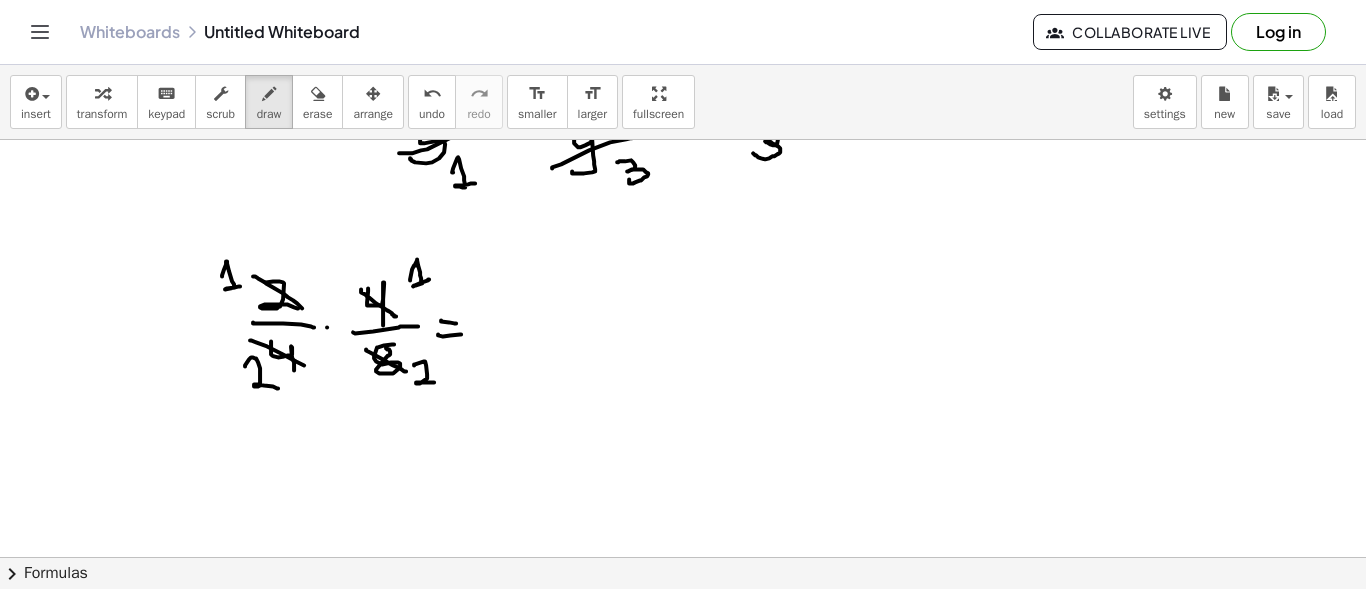 drag, startPoint x: 414, startPoint y: 364, endPoint x: 434, endPoint y: 381, distance: 26.24881 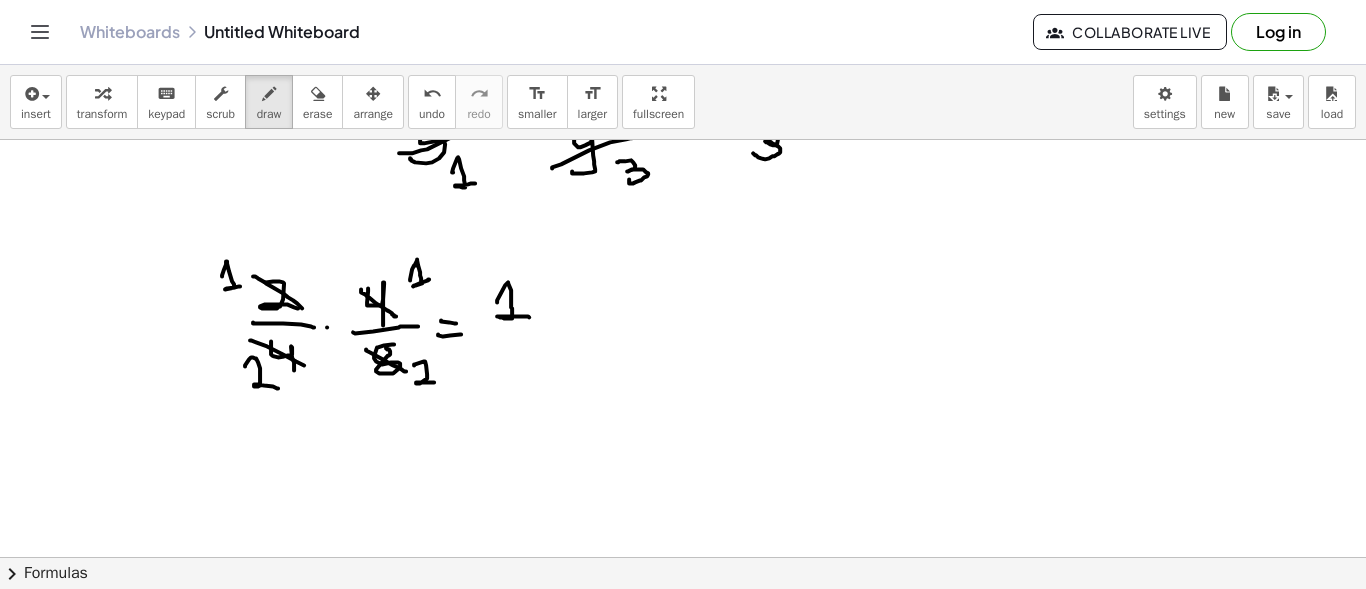 drag, startPoint x: 497, startPoint y: 301, endPoint x: 529, endPoint y: 316, distance: 35.341194 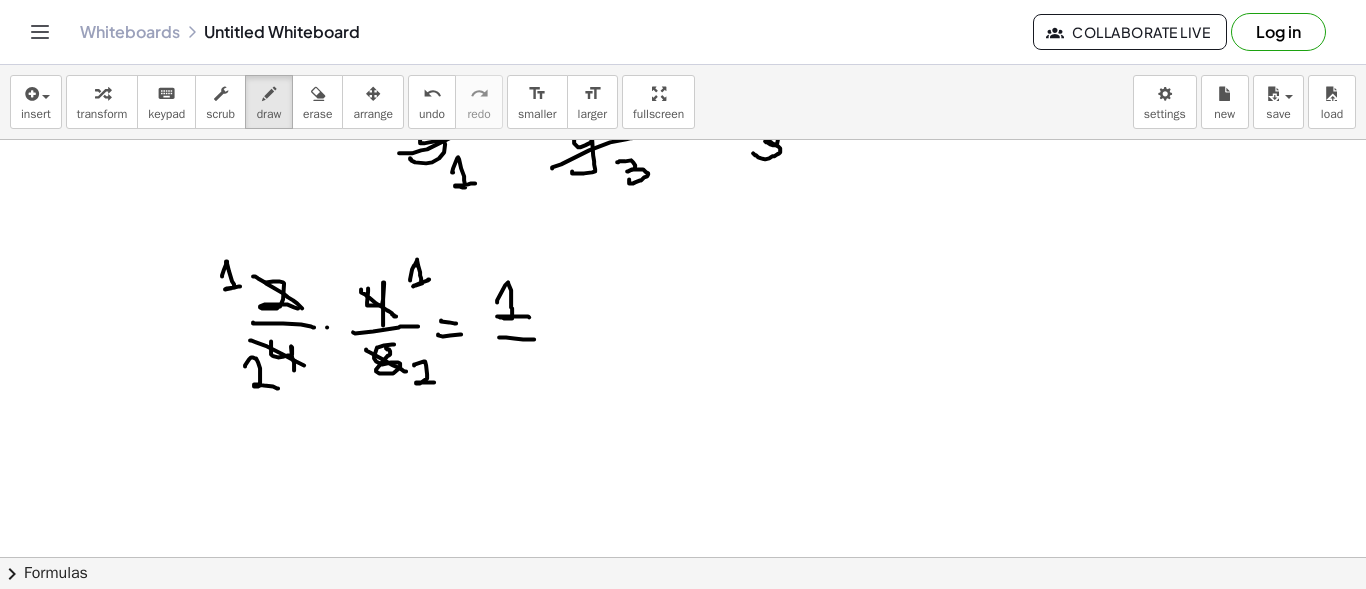 drag, startPoint x: 499, startPoint y: 336, endPoint x: 535, endPoint y: 338, distance: 36.05551 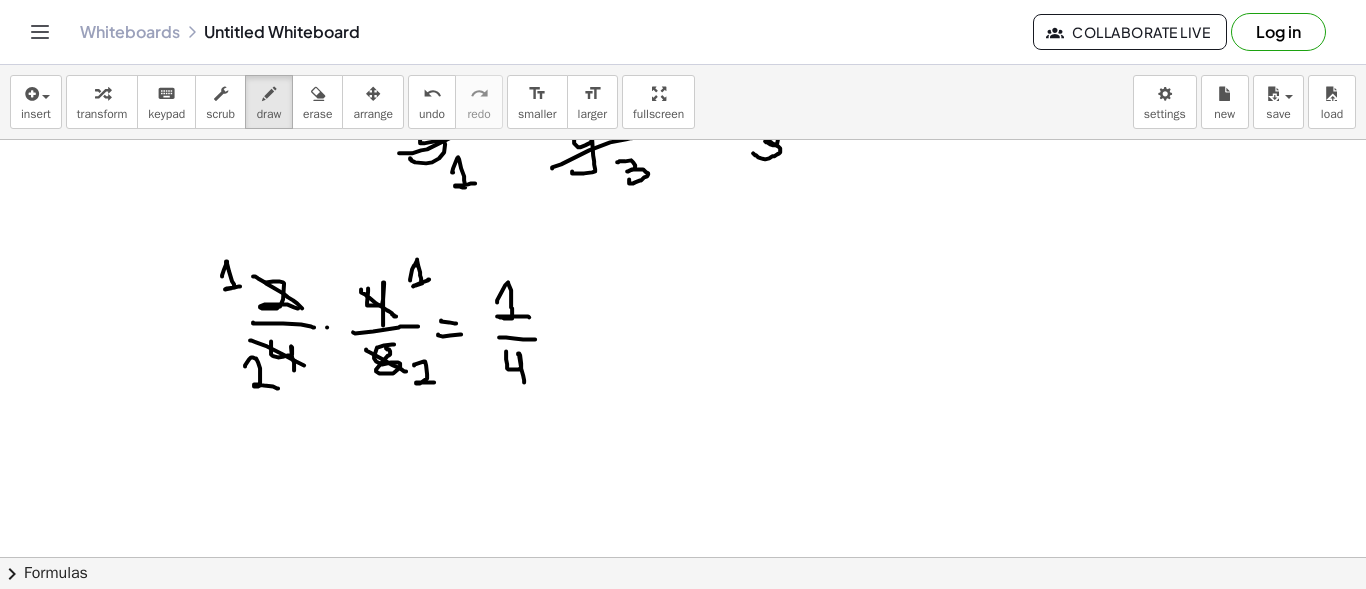 drag, startPoint x: 506, startPoint y: 350, endPoint x: 524, endPoint y: 379, distance: 34.132095 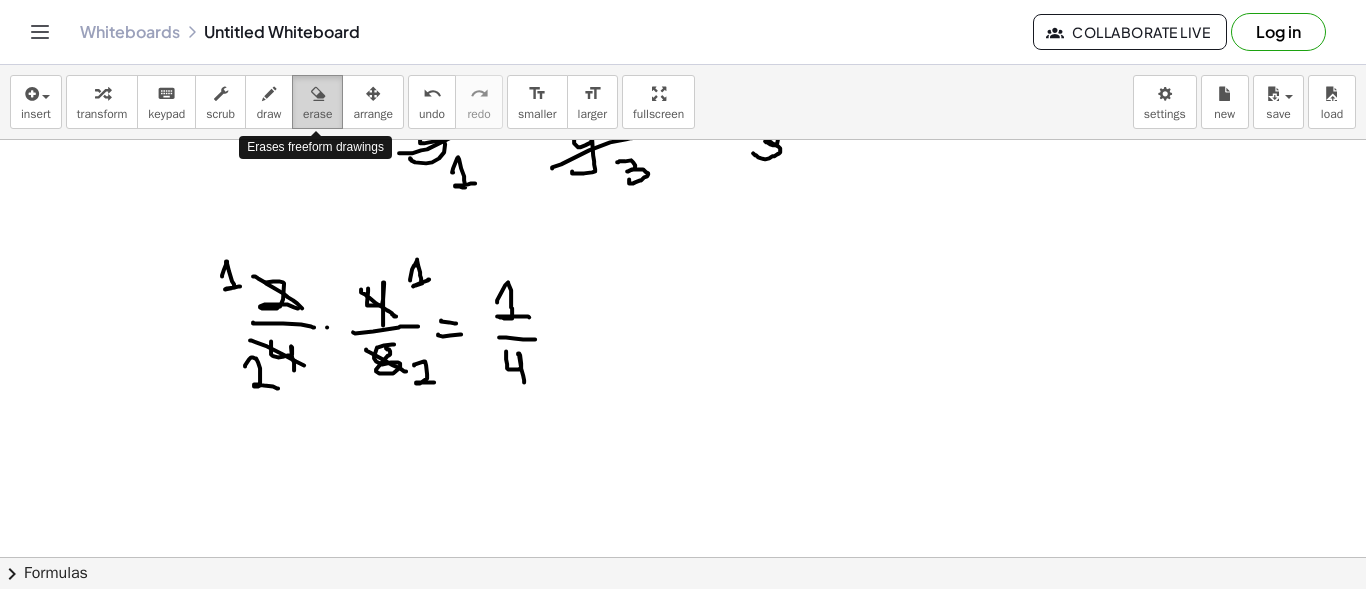 click on "erase" at bounding box center [317, 114] 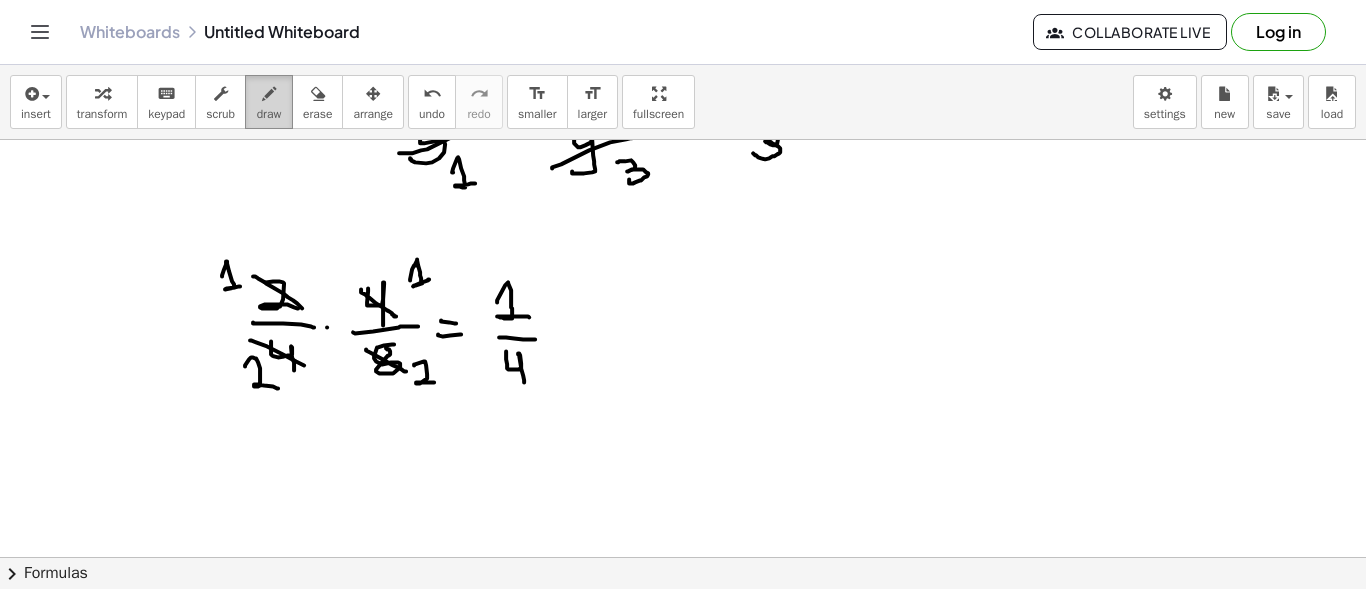 click at bounding box center (269, 93) 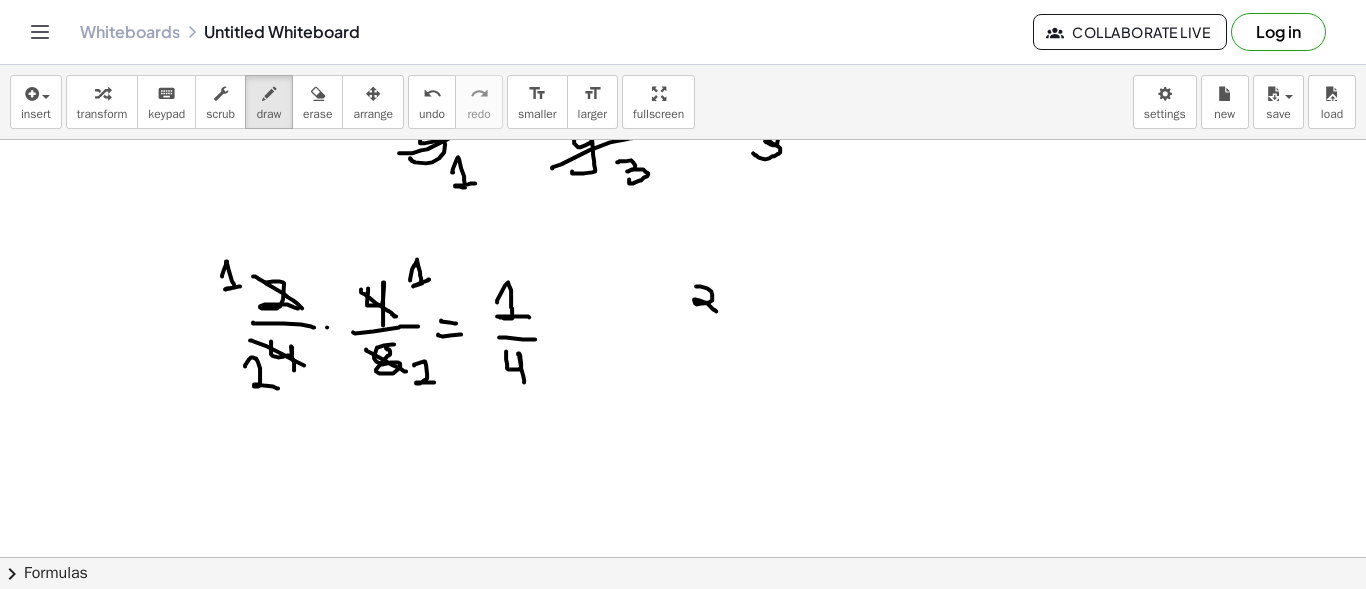 drag, startPoint x: 696, startPoint y: 285, endPoint x: 716, endPoint y: 310, distance: 32.01562 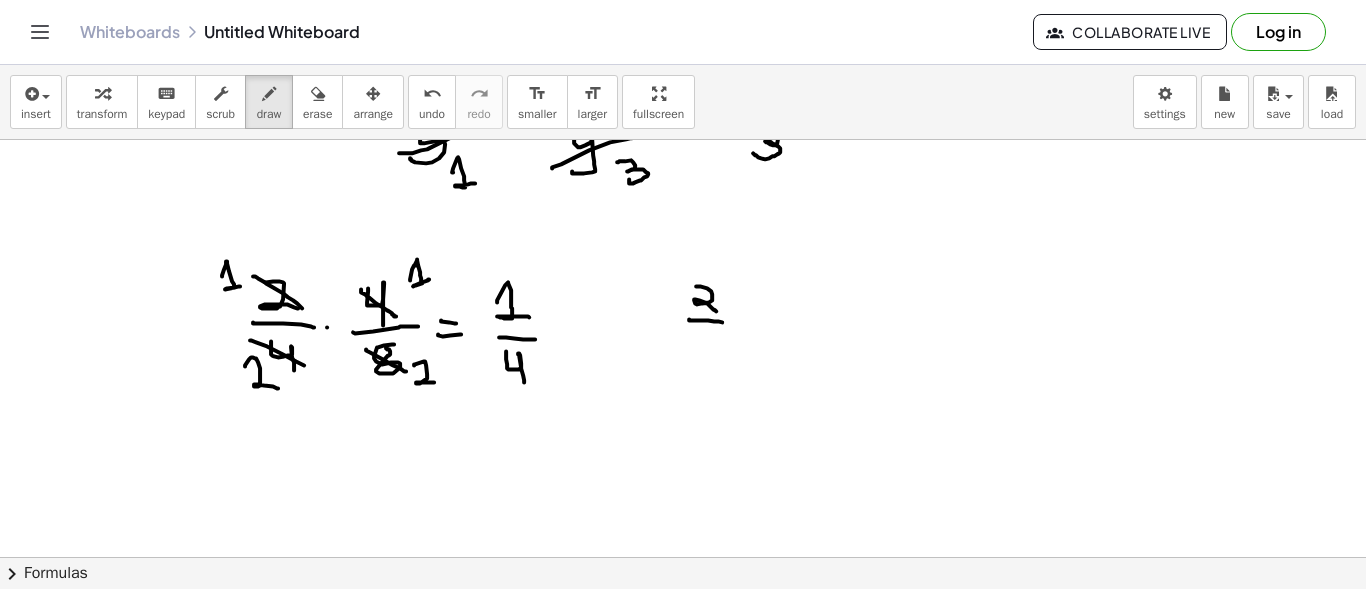 drag, startPoint x: 689, startPoint y: 318, endPoint x: 722, endPoint y: 322, distance: 33.24154 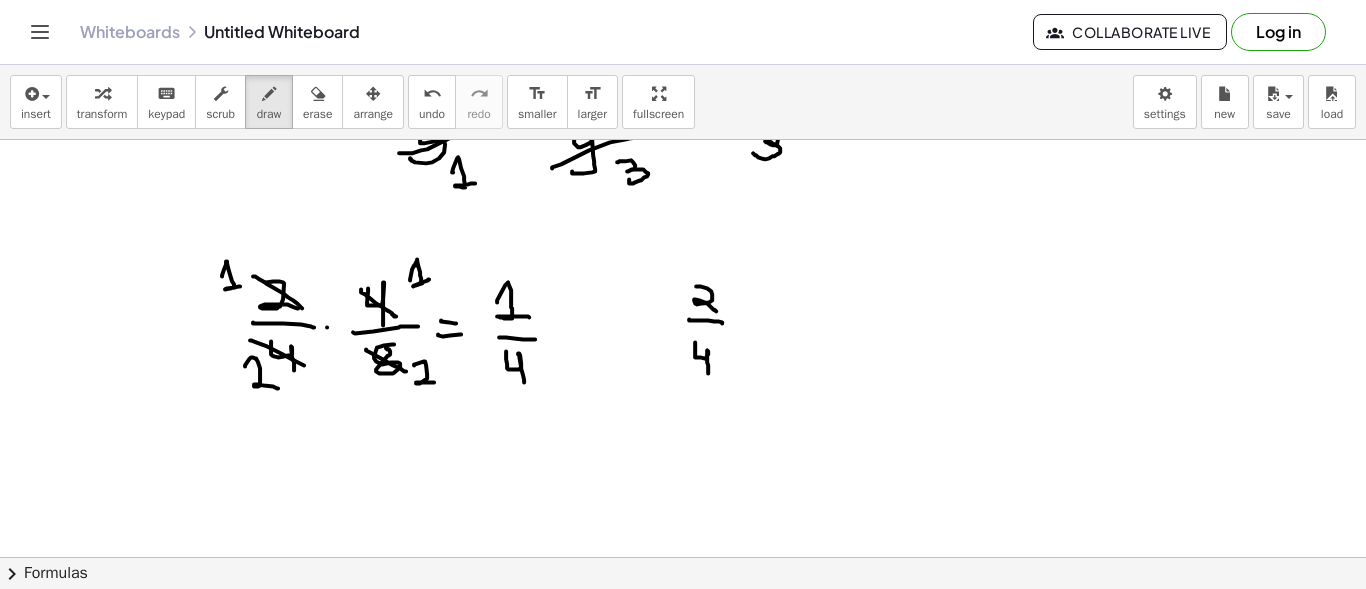 drag, startPoint x: 695, startPoint y: 341, endPoint x: 708, endPoint y: 373, distance: 34.539833 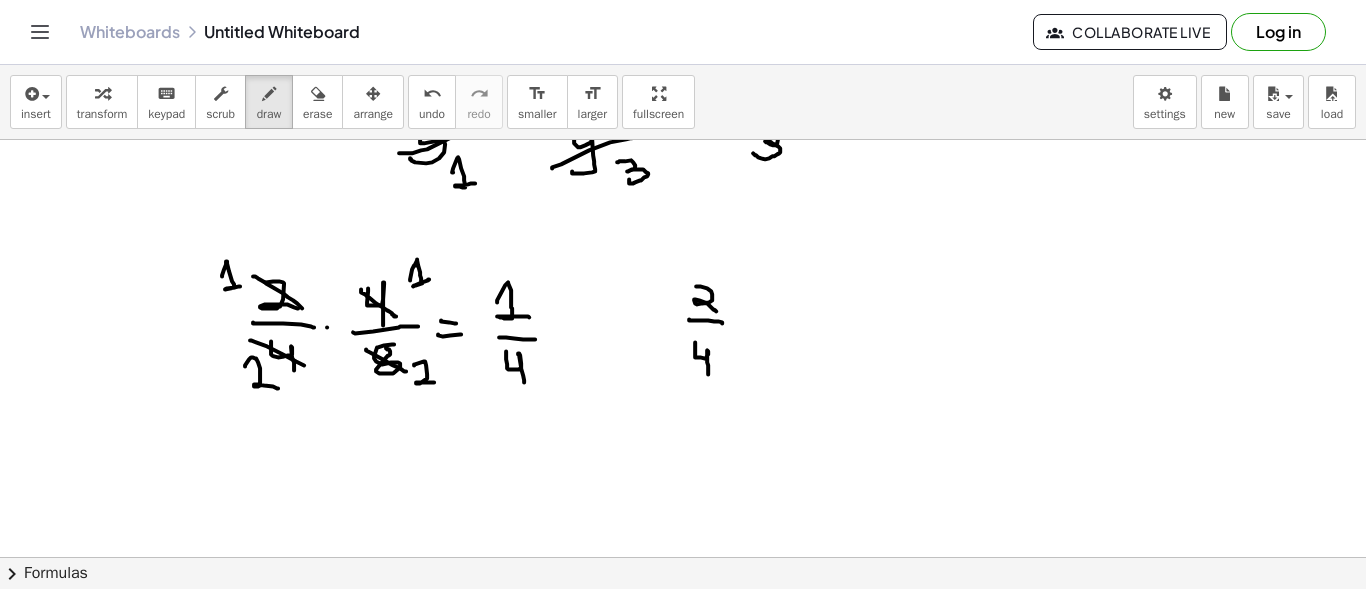 click at bounding box center (683, 574) 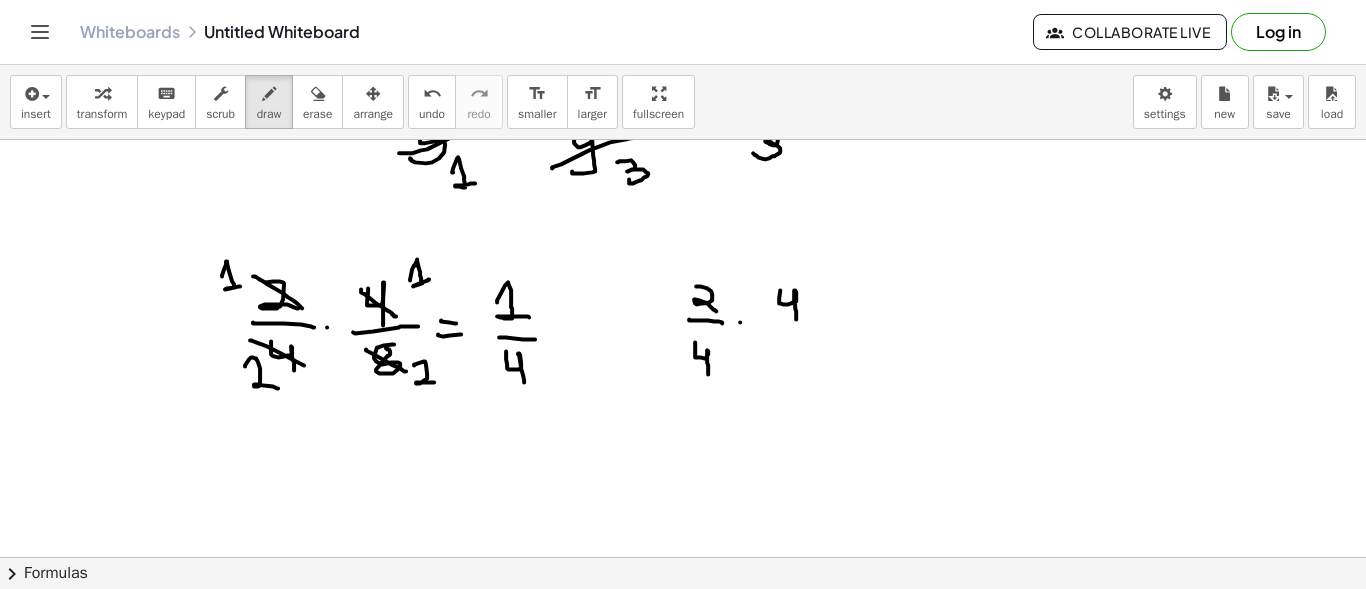 drag, startPoint x: 780, startPoint y: 289, endPoint x: 796, endPoint y: 318, distance: 33.12099 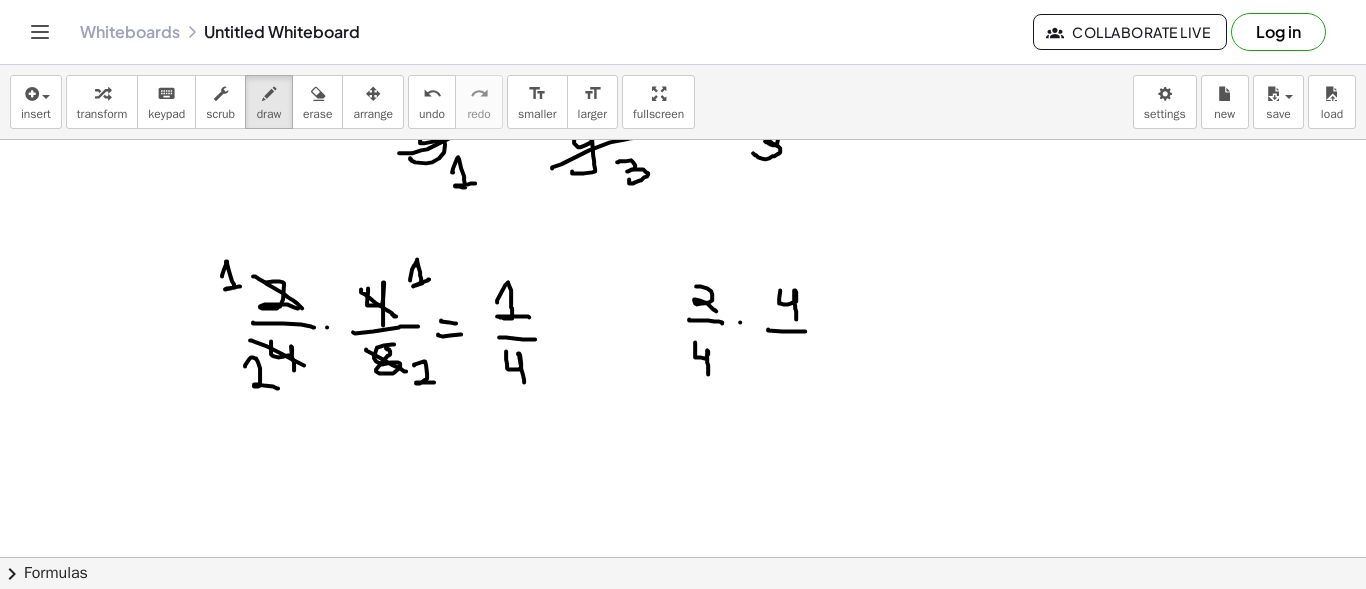 drag, startPoint x: 768, startPoint y: 328, endPoint x: 805, endPoint y: 330, distance: 37.054016 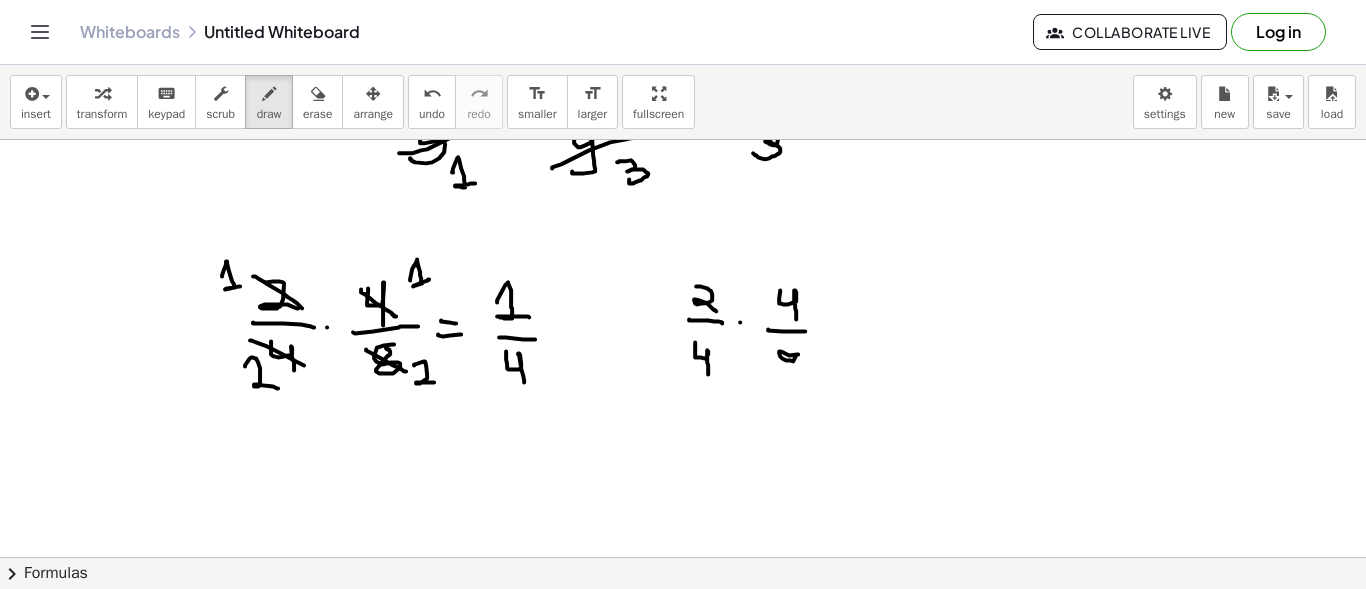 click at bounding box center (683, 574) 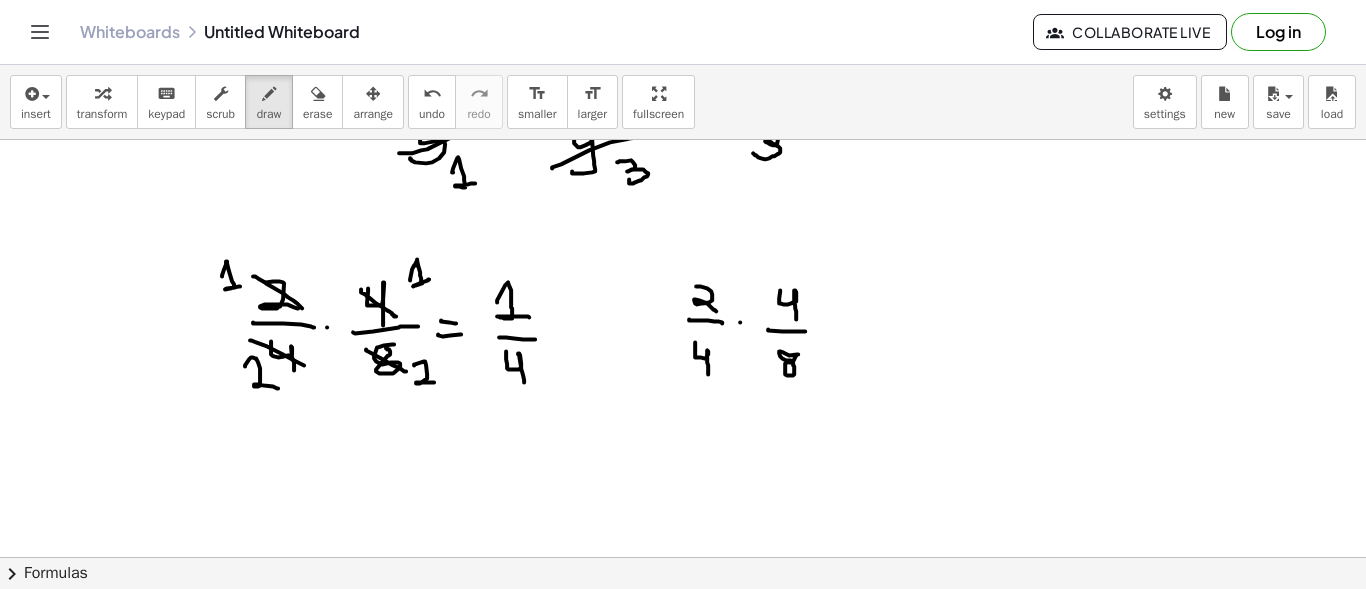 click at bounding box center (683, 574) 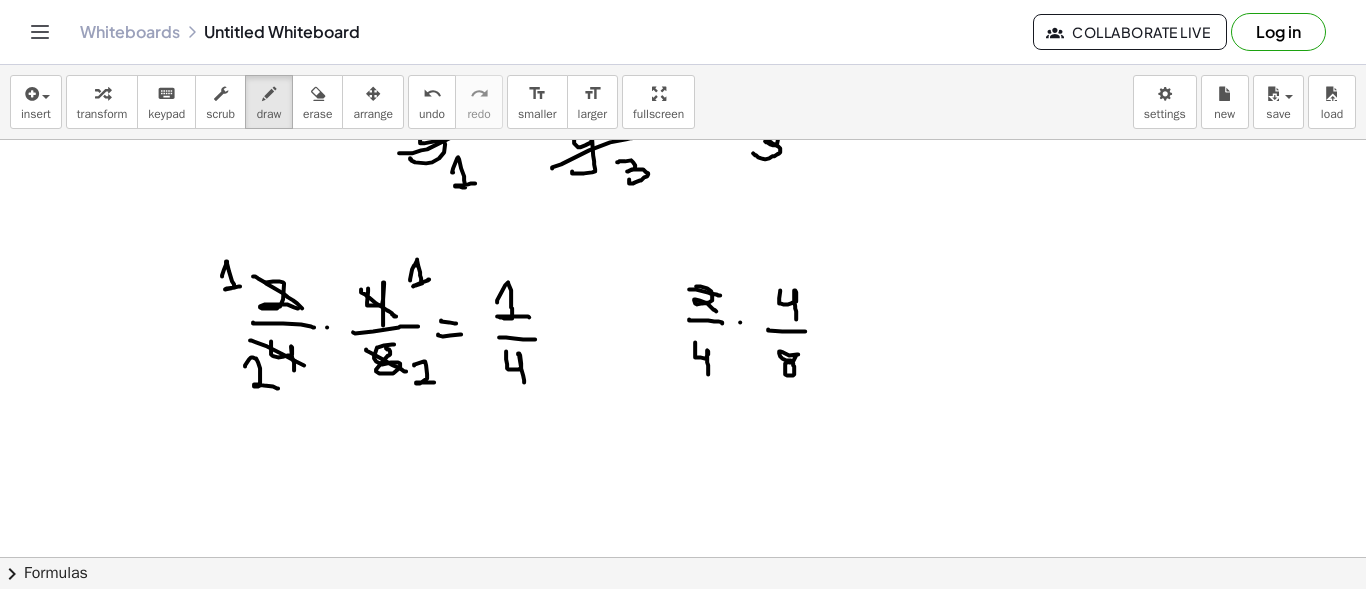 drag, startPoint x: 689, startPoint y: 288, endPoint x: 720, endPoint y: 294, distance: 31.575306 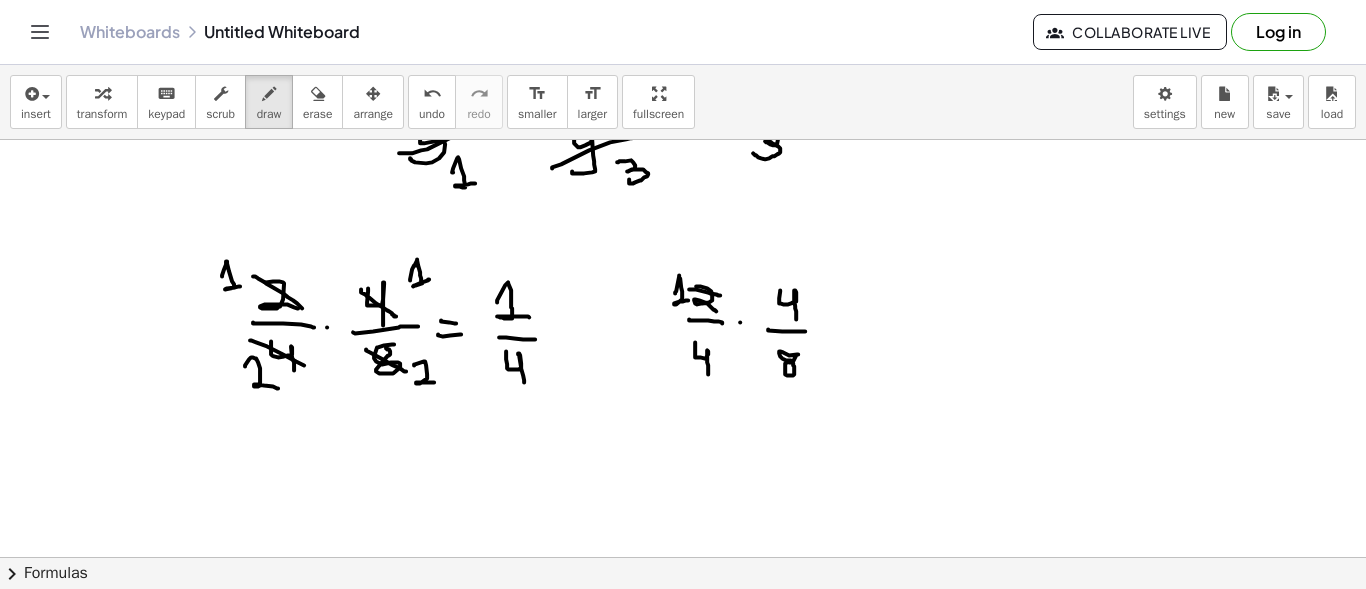 drag, startPoint x: 675, startPoint y: 292, endPoint x: 688, endPoint y: 298, distance: 14.3178215 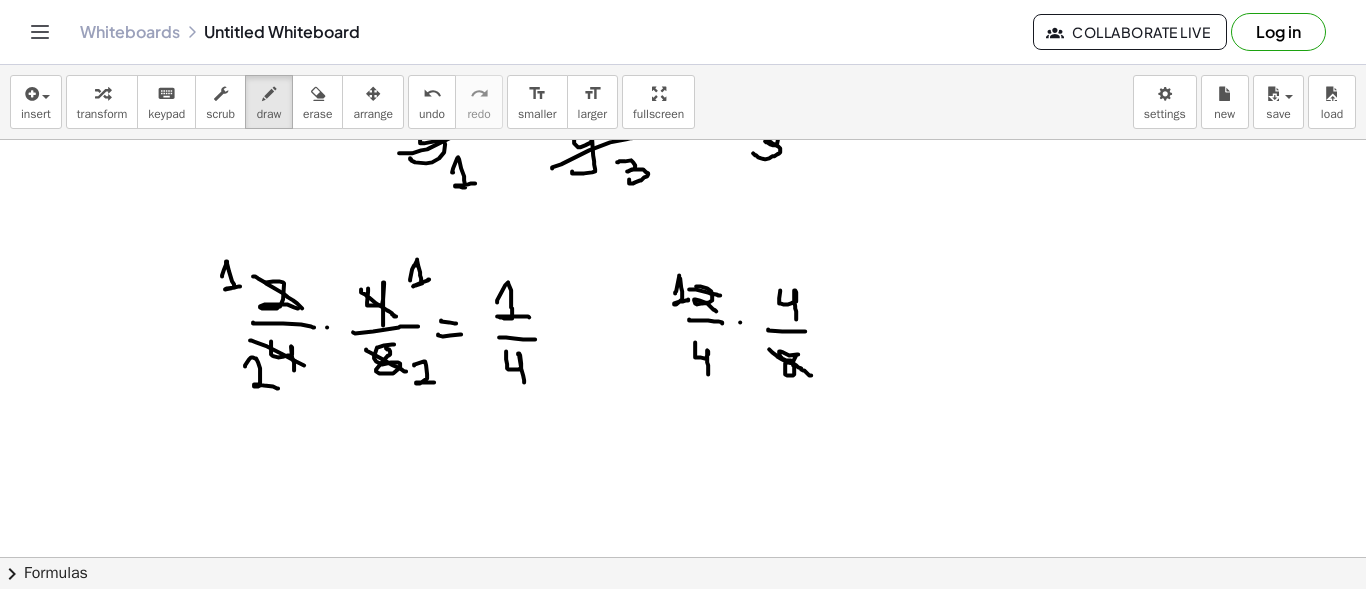 drag, startPoint x: 769, startPoint y: 348, endPoint x: 811, endPoint y: 374, distance: 49.396355 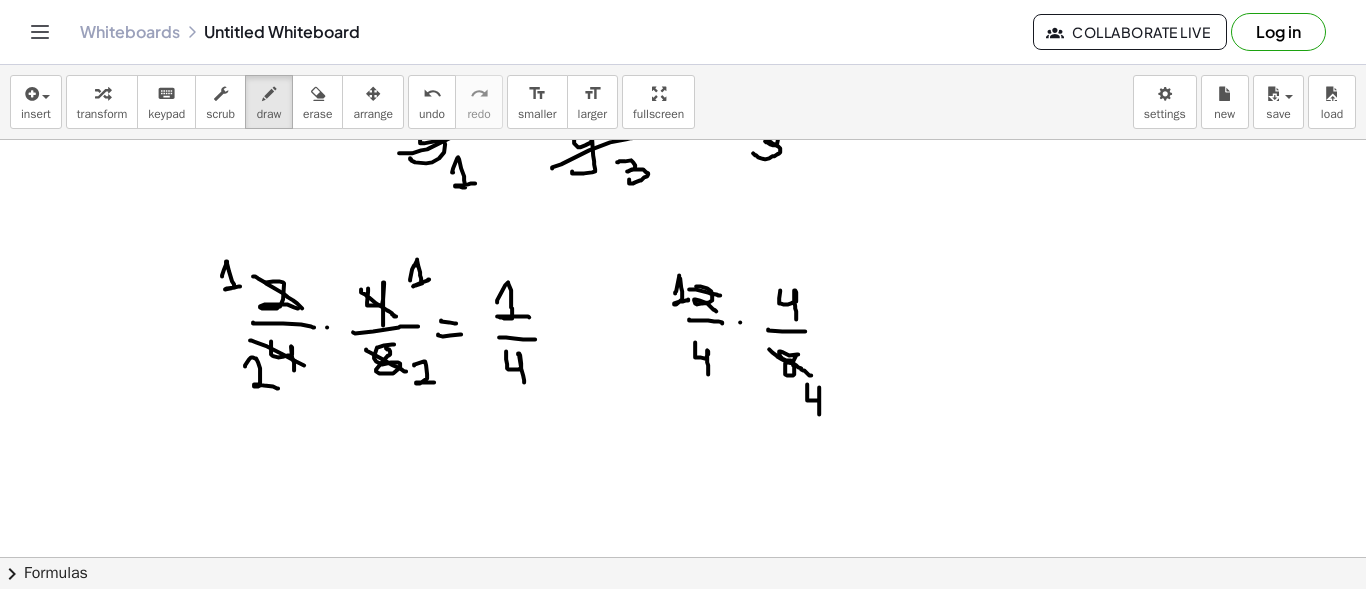 drag, startPoint x: 807, startPoint y: 383, endPoint x: 819, endPoint y: 413, distance: 32.31099 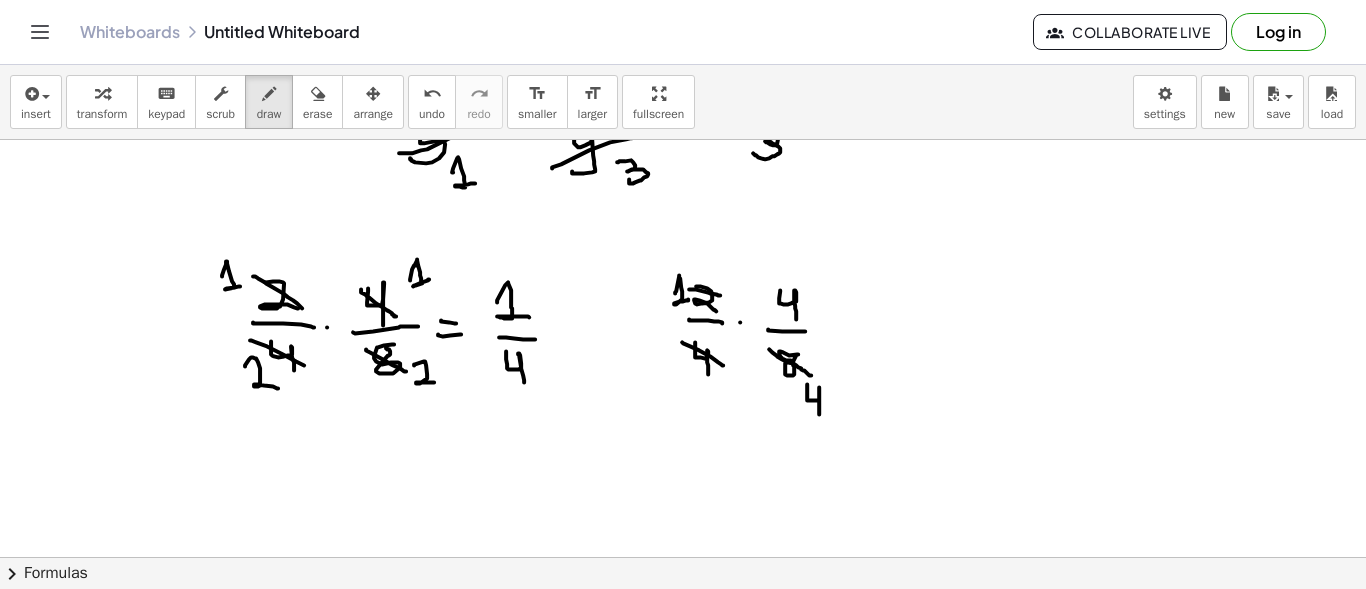 drag, startPoint x: 682, startPoint y: 341, endPoint x: 723, endPoint y: 364, distance: 47.010635 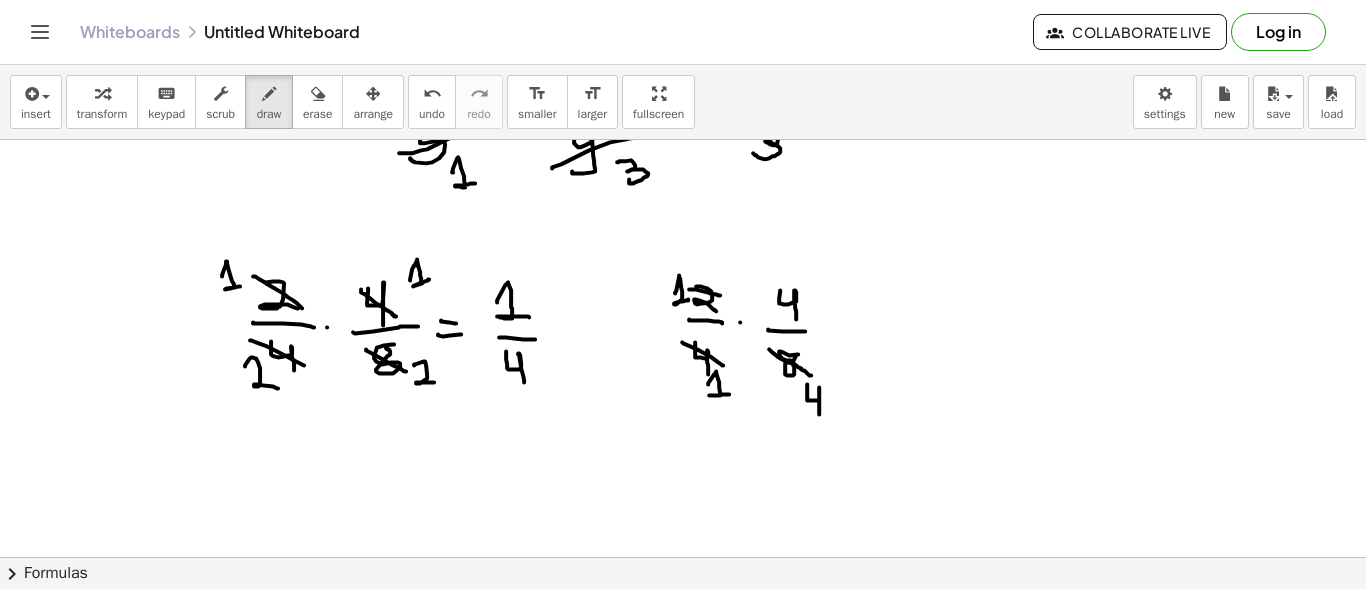 drag, startPoint x: 708, startPoint y: 383, endPoint x: 729, endPoint y: 393, distance: 23.259407 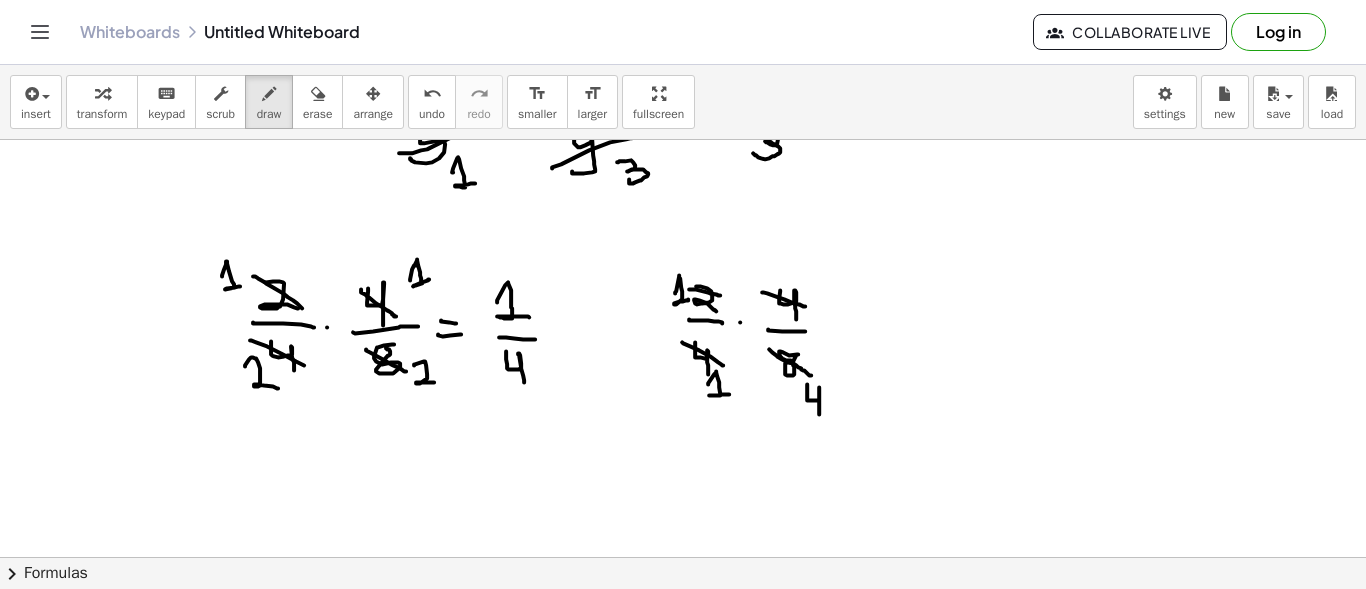 drag, startPoint x: 762, startPoint y: 291, endPoint x: 805, endPoint y: 305, distance: 45.221676 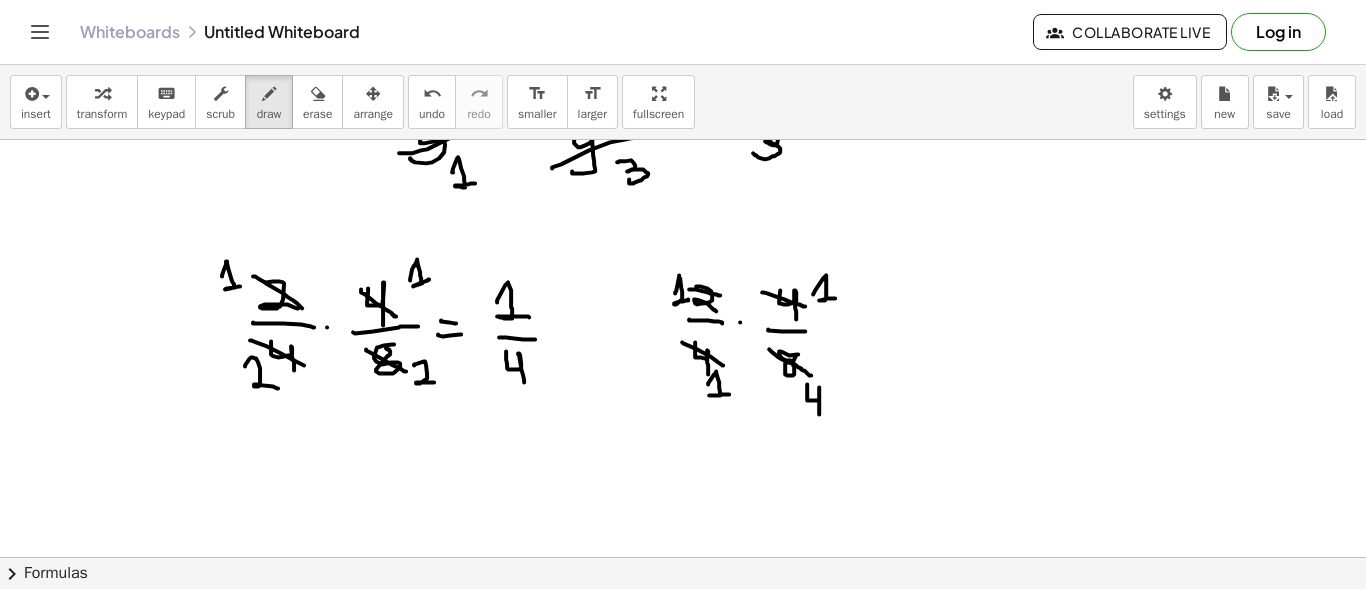 drag, startPoint x: 813, startPoint y: 293, endPoint x: 835, endPoint y: 297, distance: 22.36068 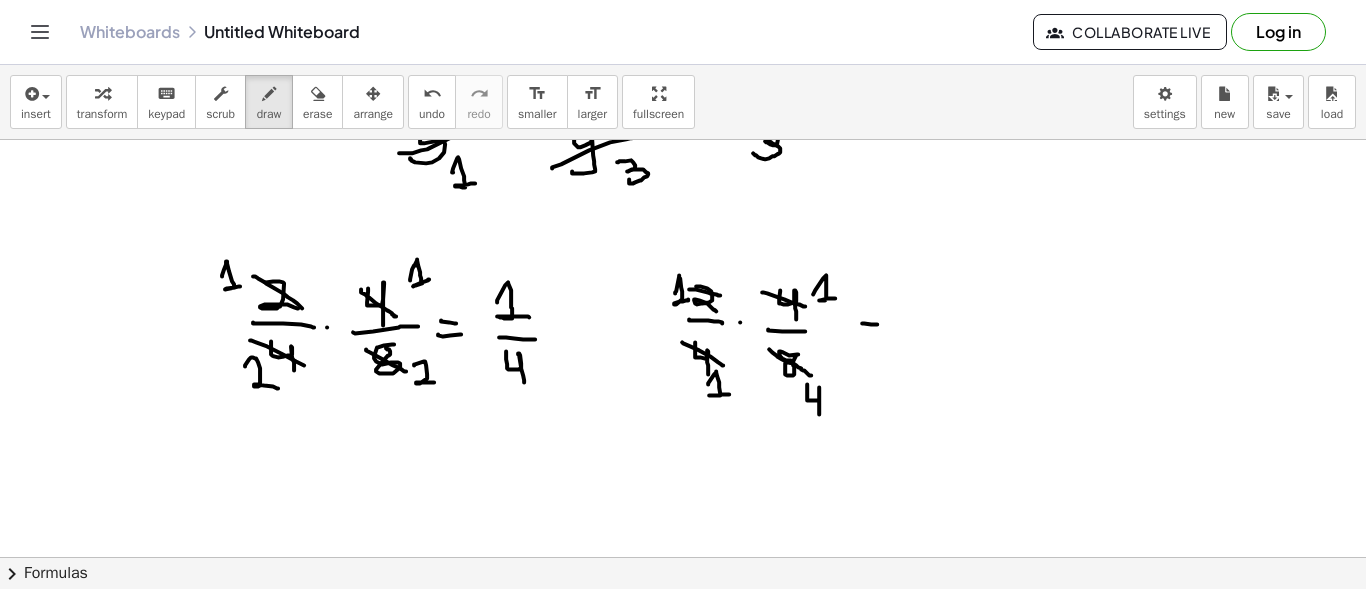 drag, startPoint x: 862, startPoint y: 322, endPoint x: 877, endPoint y: 323, distance: 15.033297 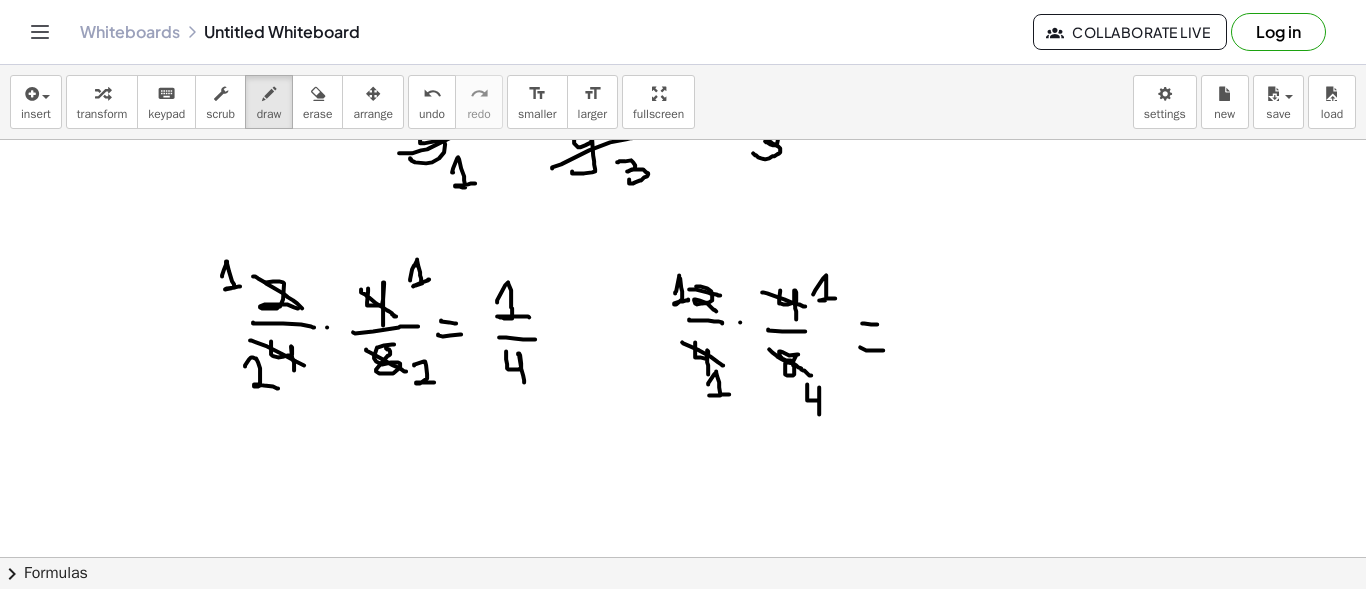 drag, startPoint x: 860, startPoint y: 346, endPoint x: 883, endPoint y: 349, distance: 23.194826 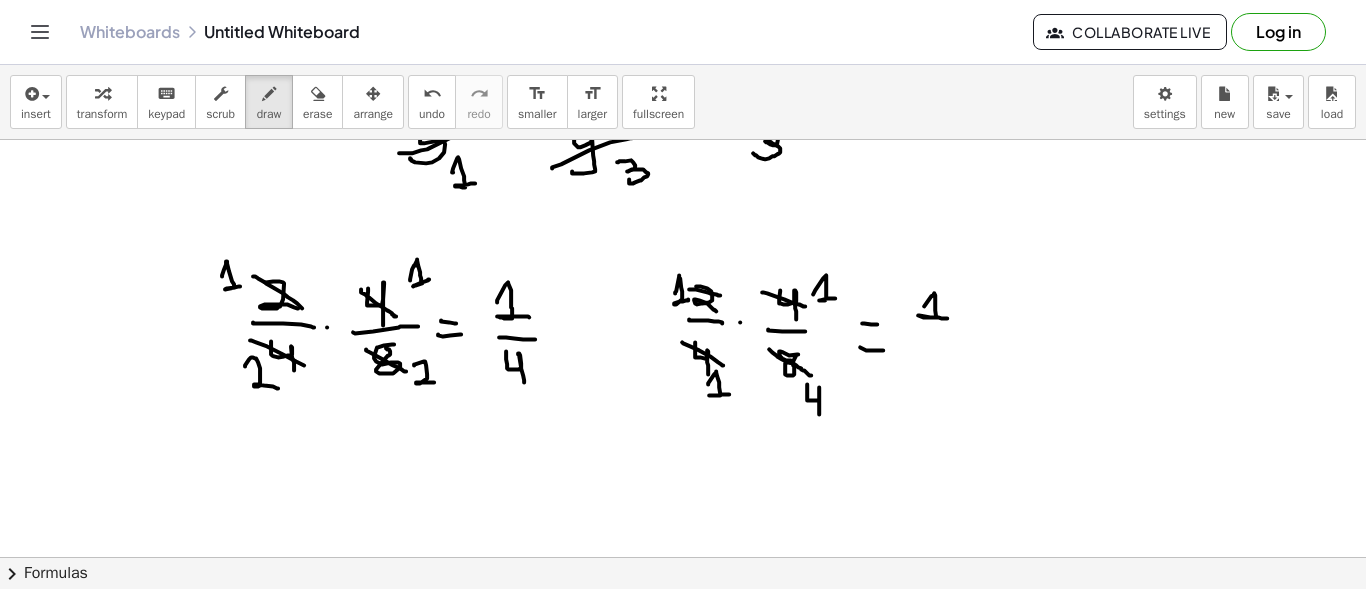 drag, startPoint x: 924, startPoint y: 305, endPoint x: 947, endPoint y: 317, distance: 25.942244 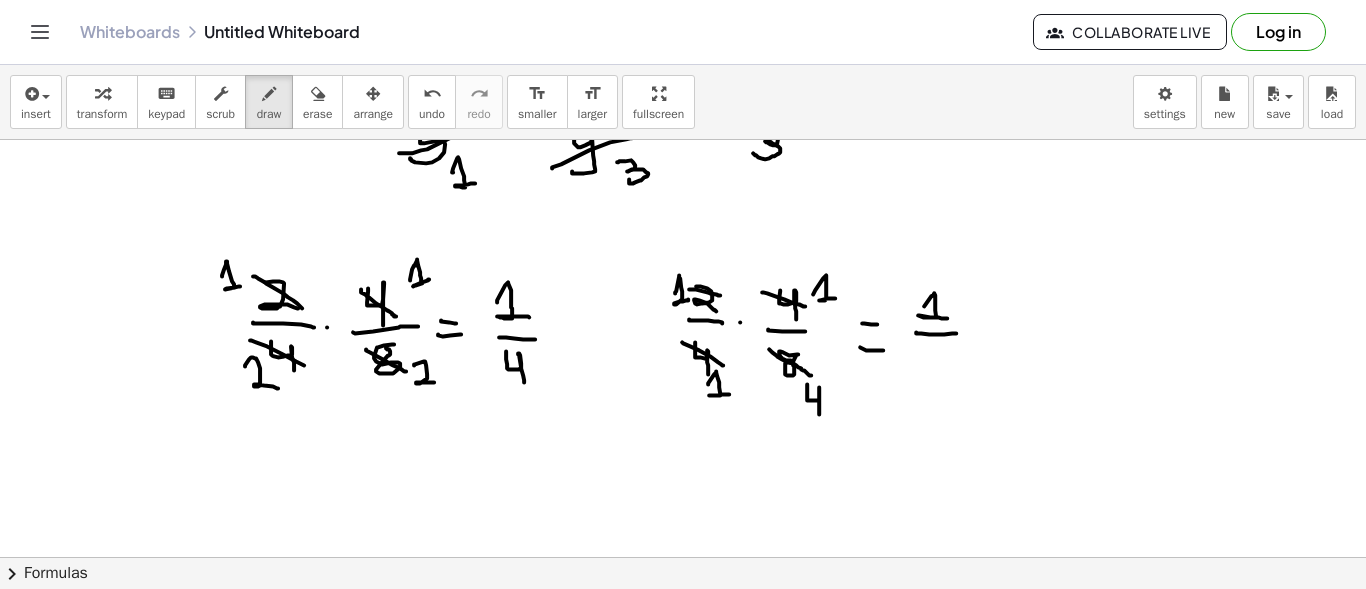 drag, startPoint x: 916, startPoint y: 331, endPoint x: 956, endPoint y: 332, distance: 40.012497 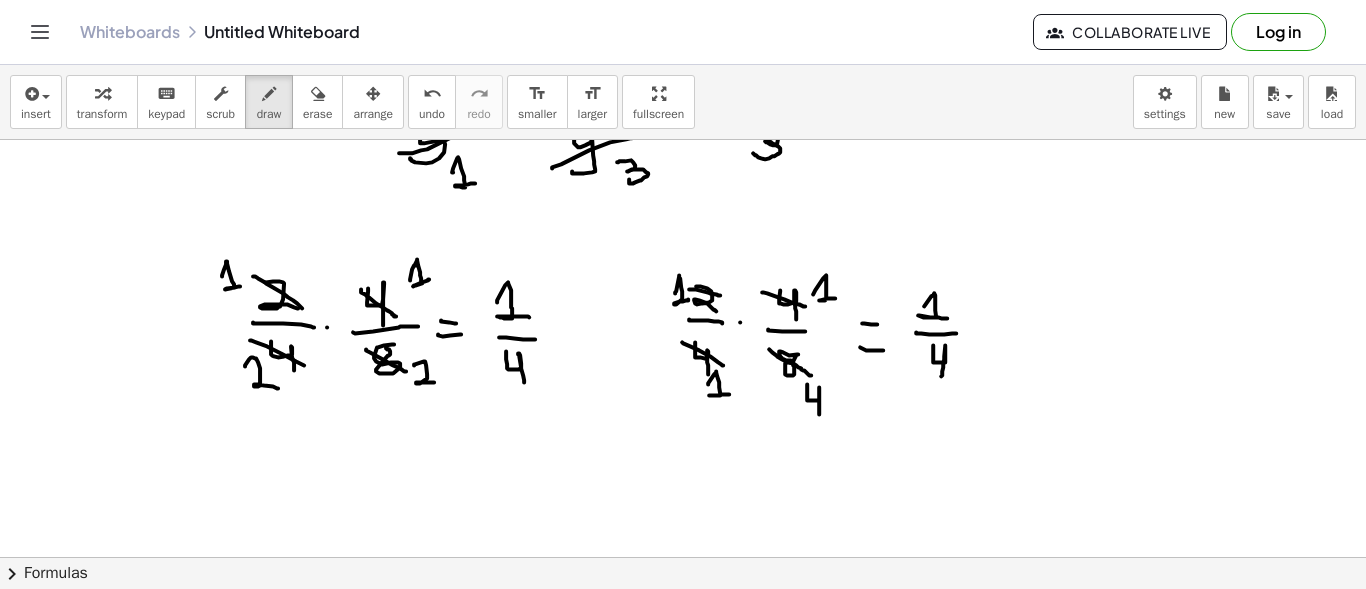drag, startPoint x: 933, startPoint y: 344, endPoint x: 941, endPoint y: 375, distance: 32.01562 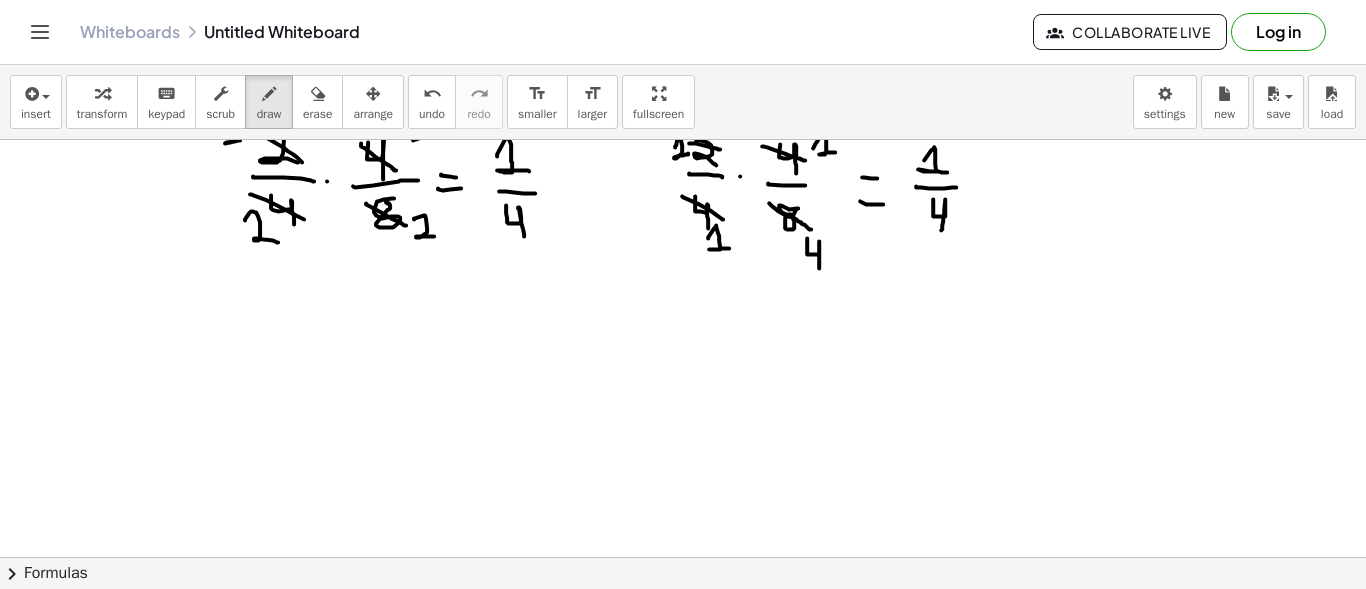 scroll, scrollTop: 300, scrollLeft: 0, axis: vertical 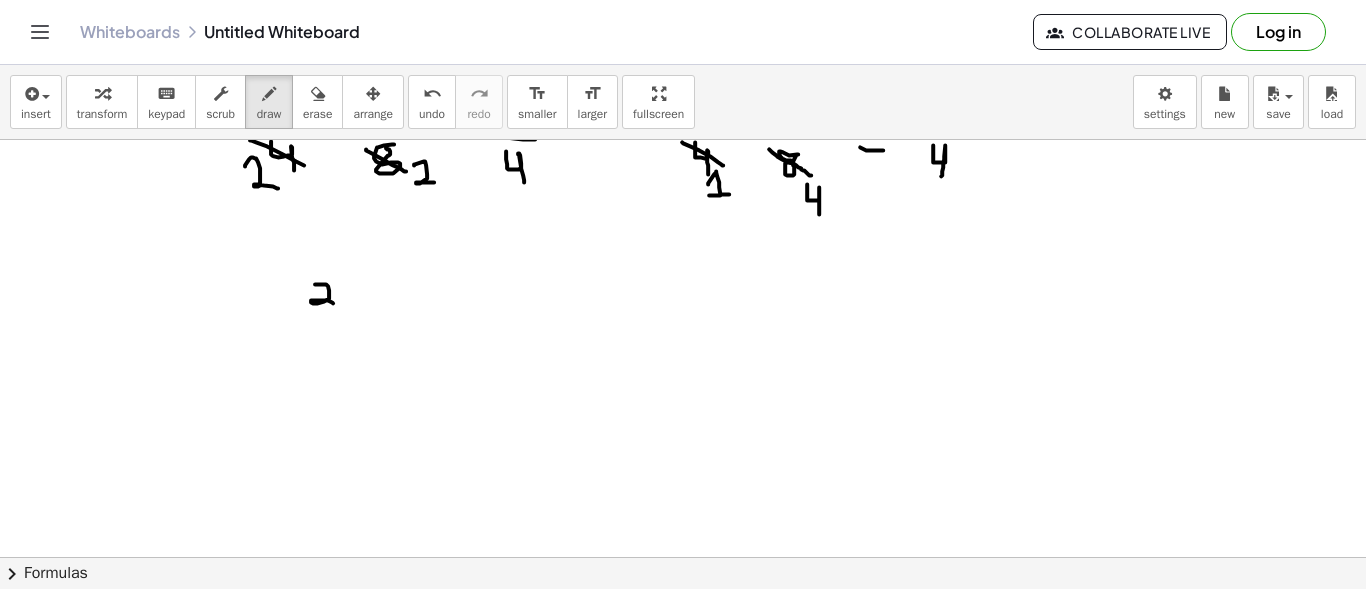 drag, startPoint x: 315, startPoint y: 283, endPoint x: 333, endPoint y: 302, distance: 26.172504 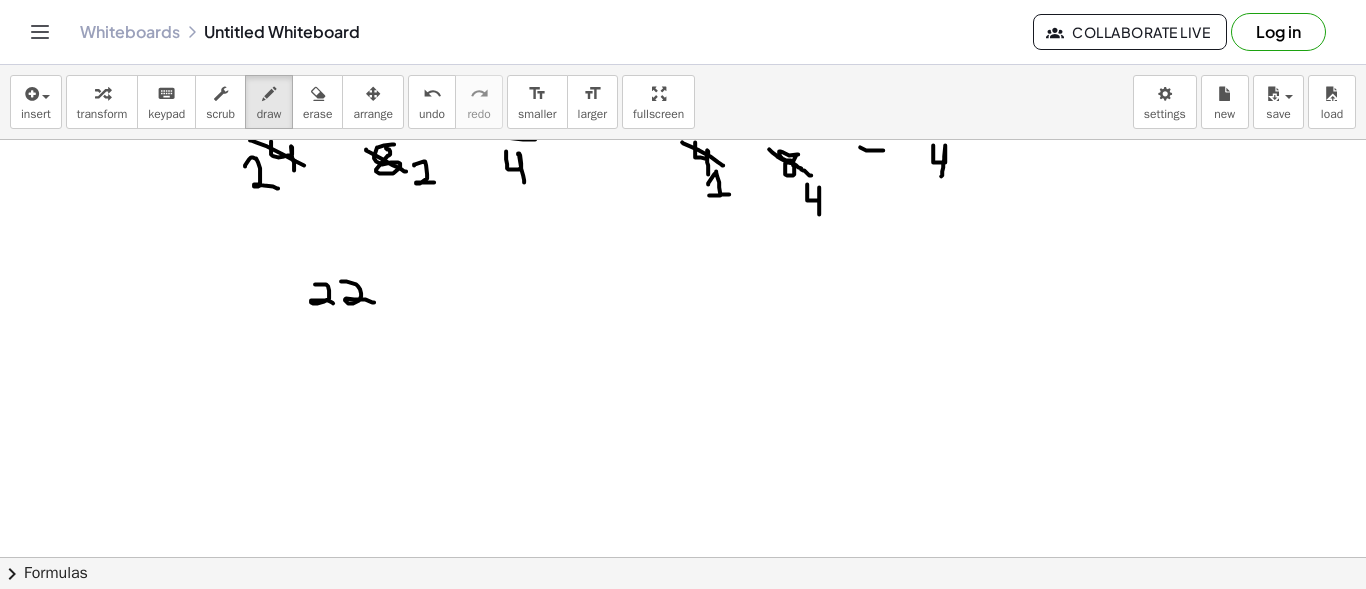 drag, startPoint x: 341, startPoint y: 280, endPoint x: 375, endPoint y: 301, distance: 39.962482 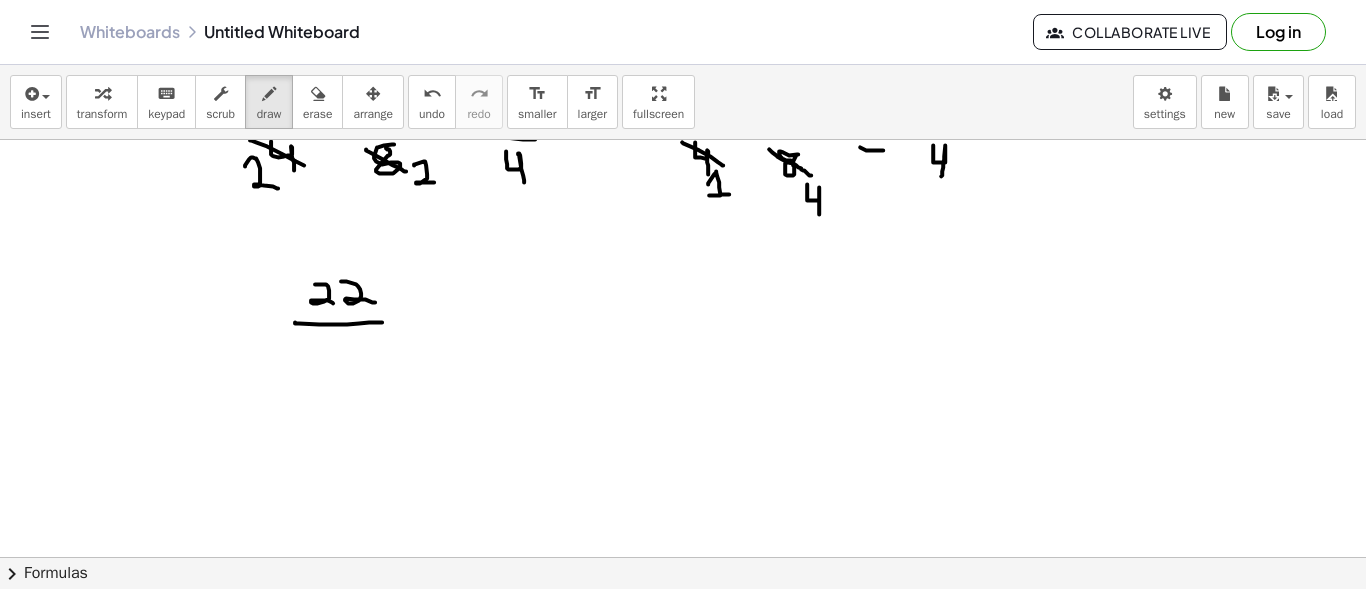 drag, startPoint x: 295, startPoint y: 322, endPoint x: 382, endPoint y: 321, distance: 87.005745 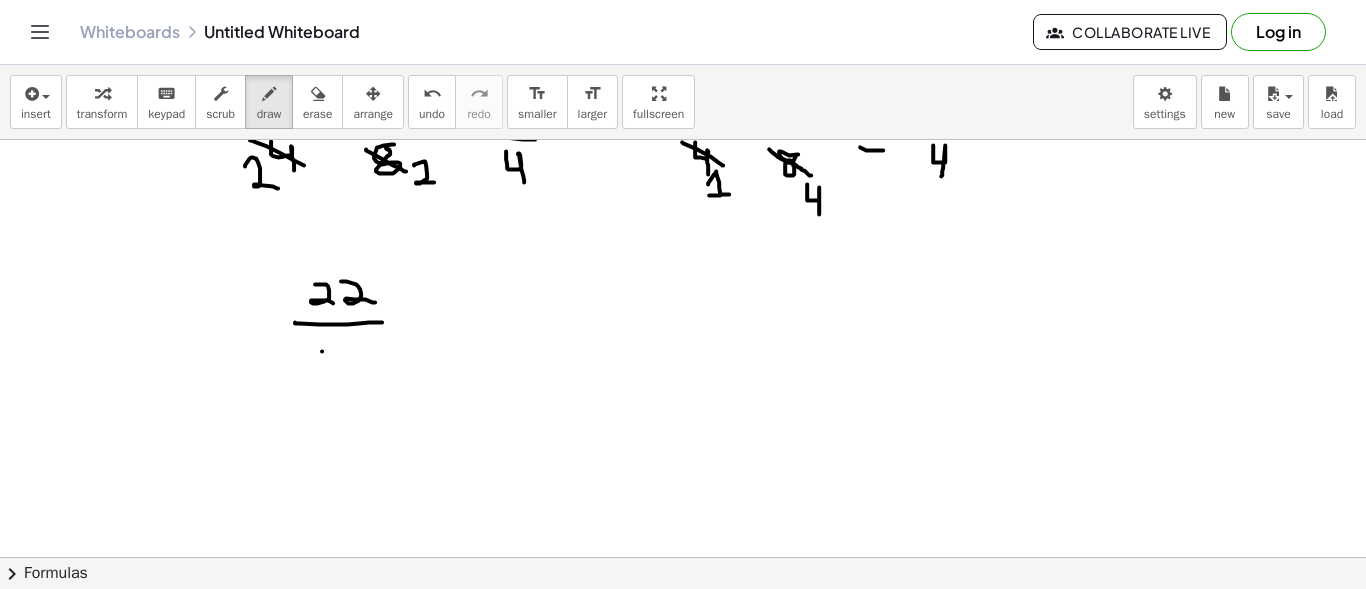 click at bounding box center [683, 374] 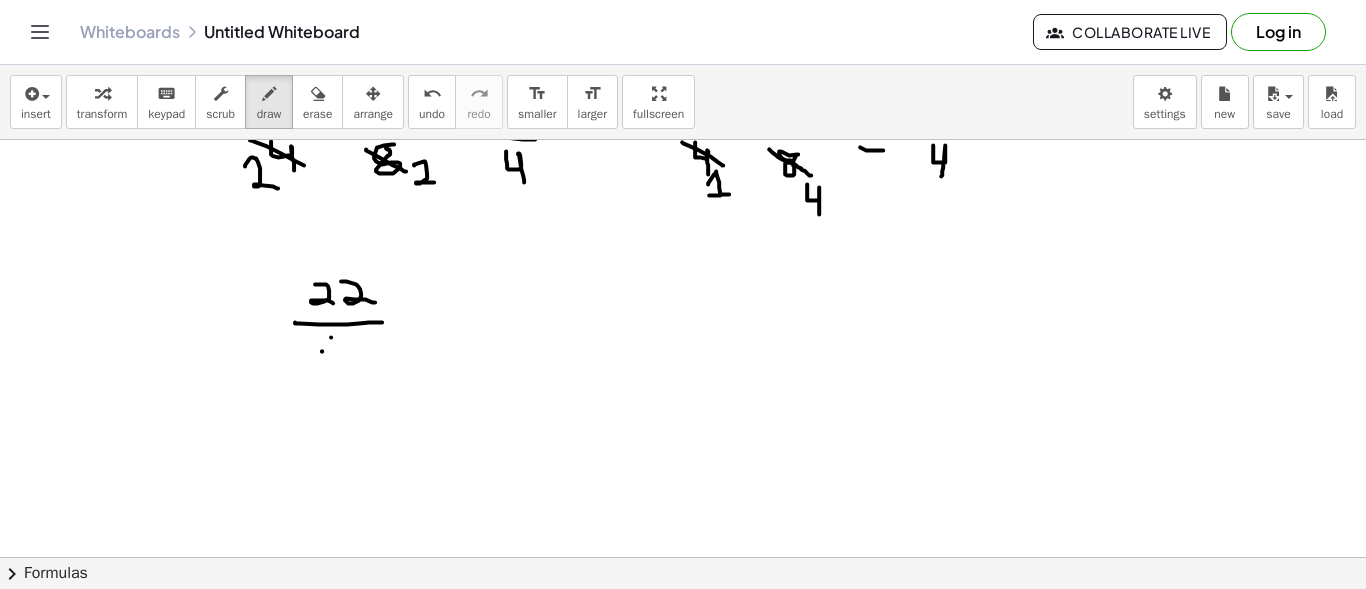 click at bounding box center (683, 374) 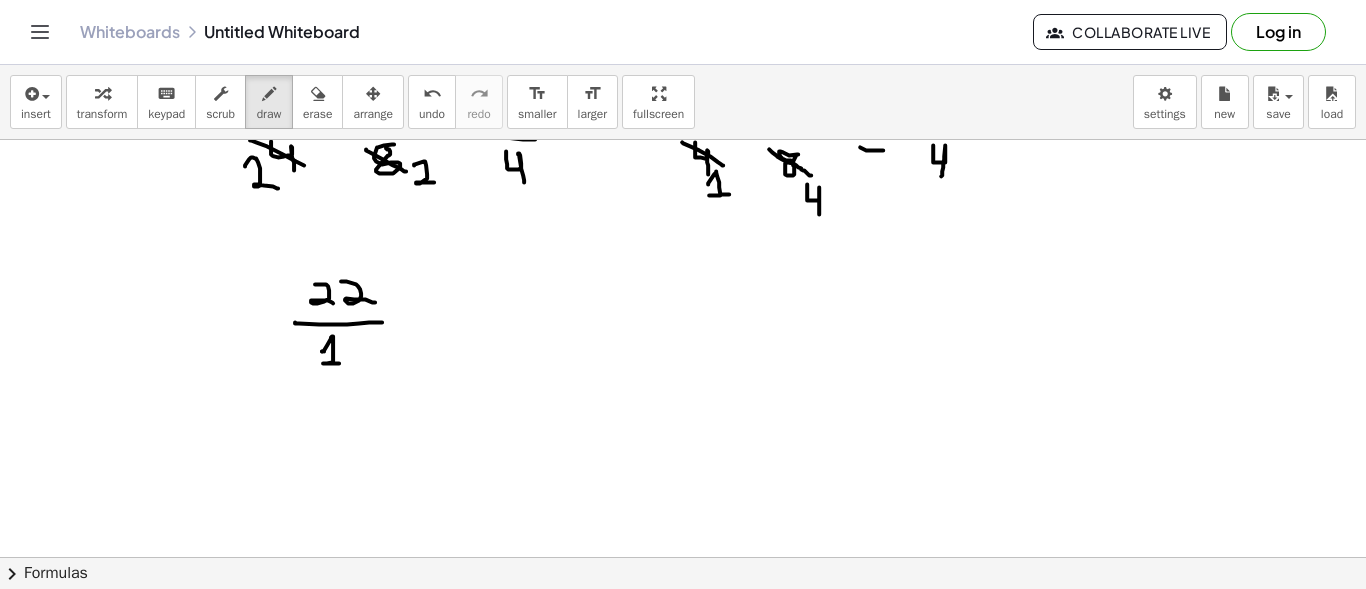 drag, startPoint x: 324, startPoint y: 350, endPoint x: 339, endPoint y: 362, distance: 19.209373 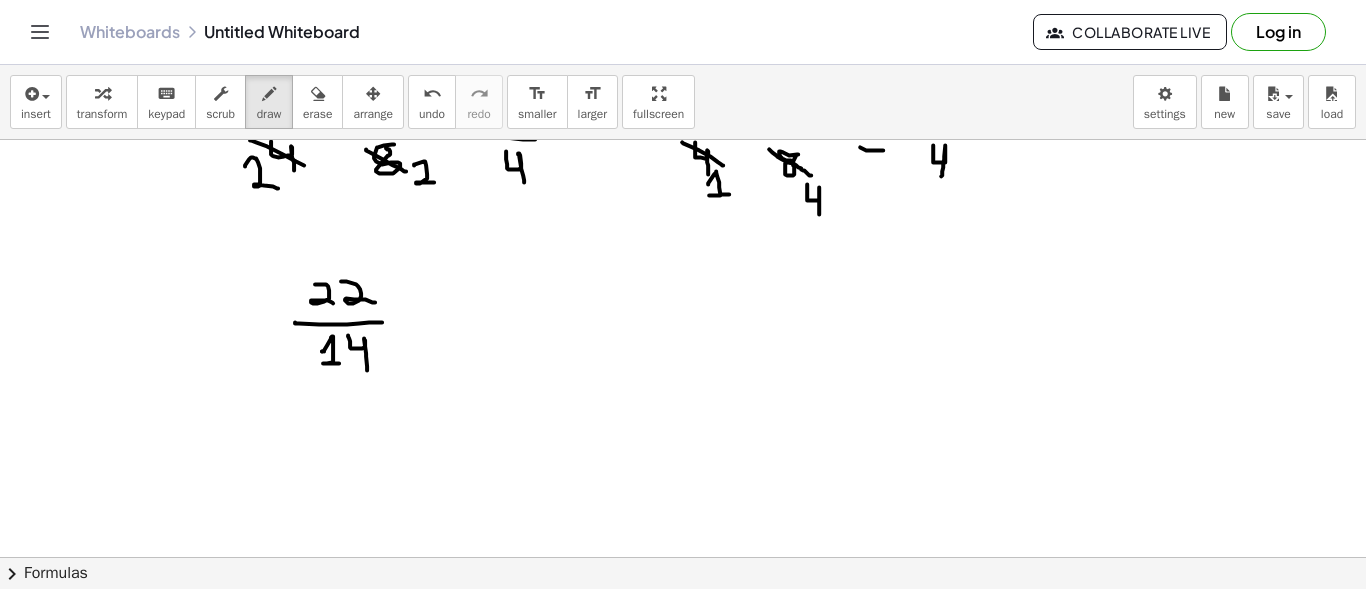 drag, startPoint x: 348, startPoint y: 334, endPoint x: 367, endPoint y: 370, distance: 40.706264 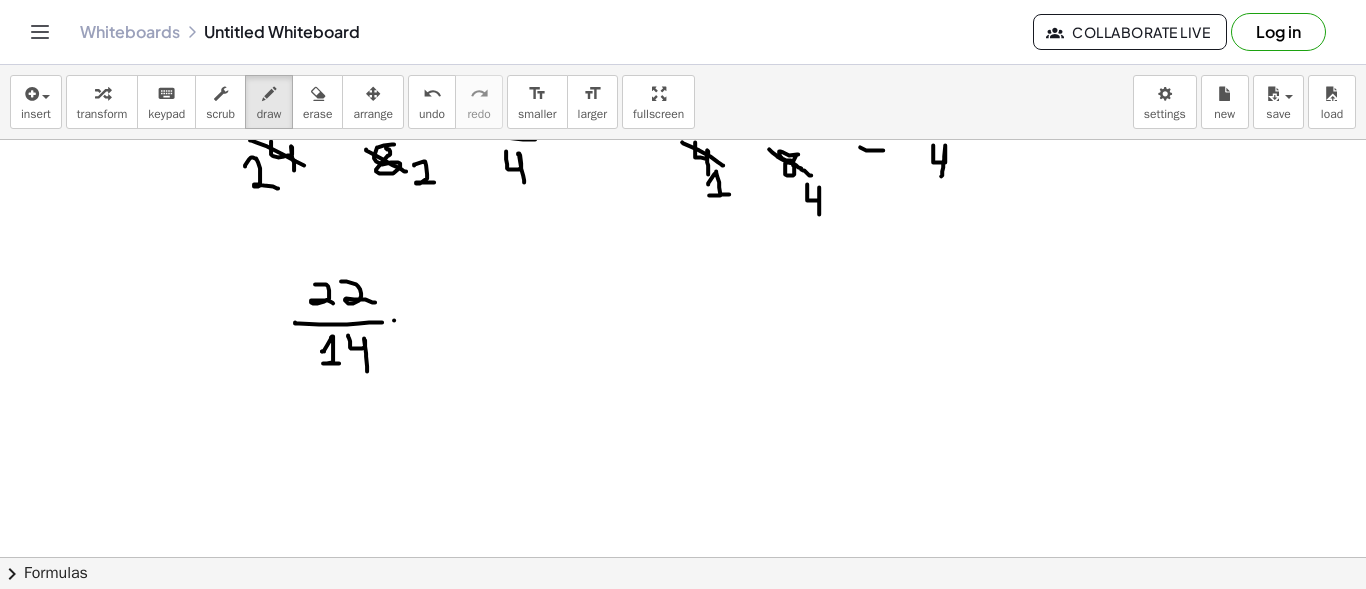 click at bounding box center [683, 374] 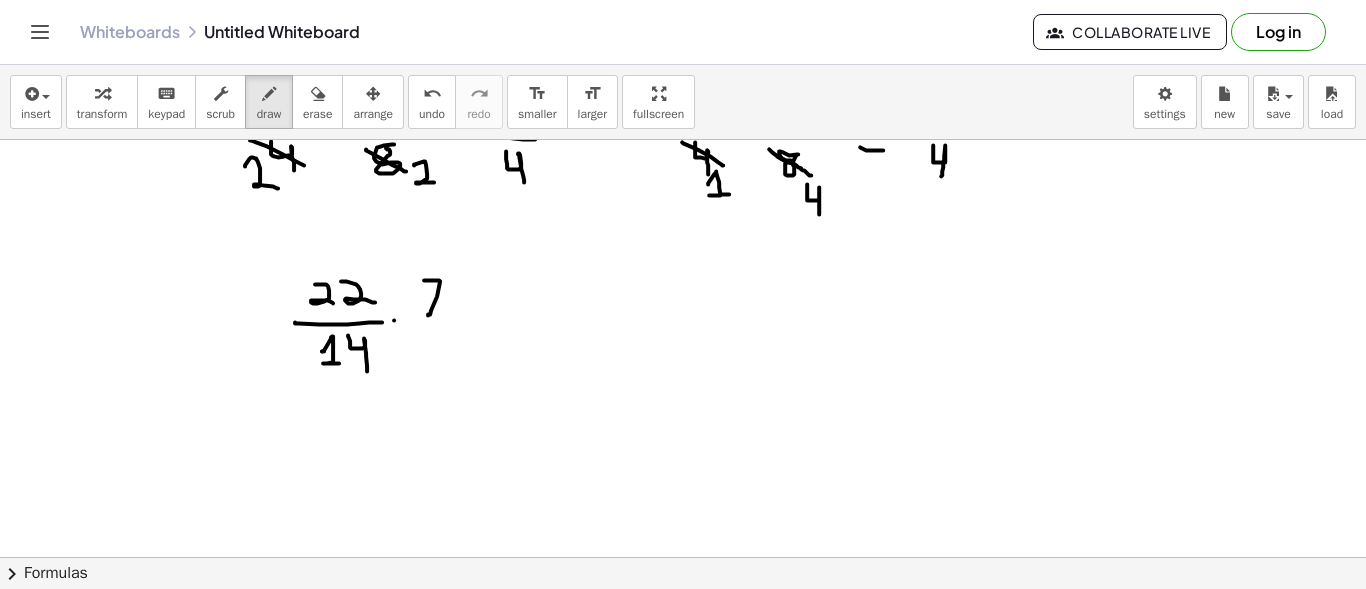 drag, startPoint x: 424, startPoint y: 279, endPoint x: 428, endPoint y: 314, distance: 35.22783 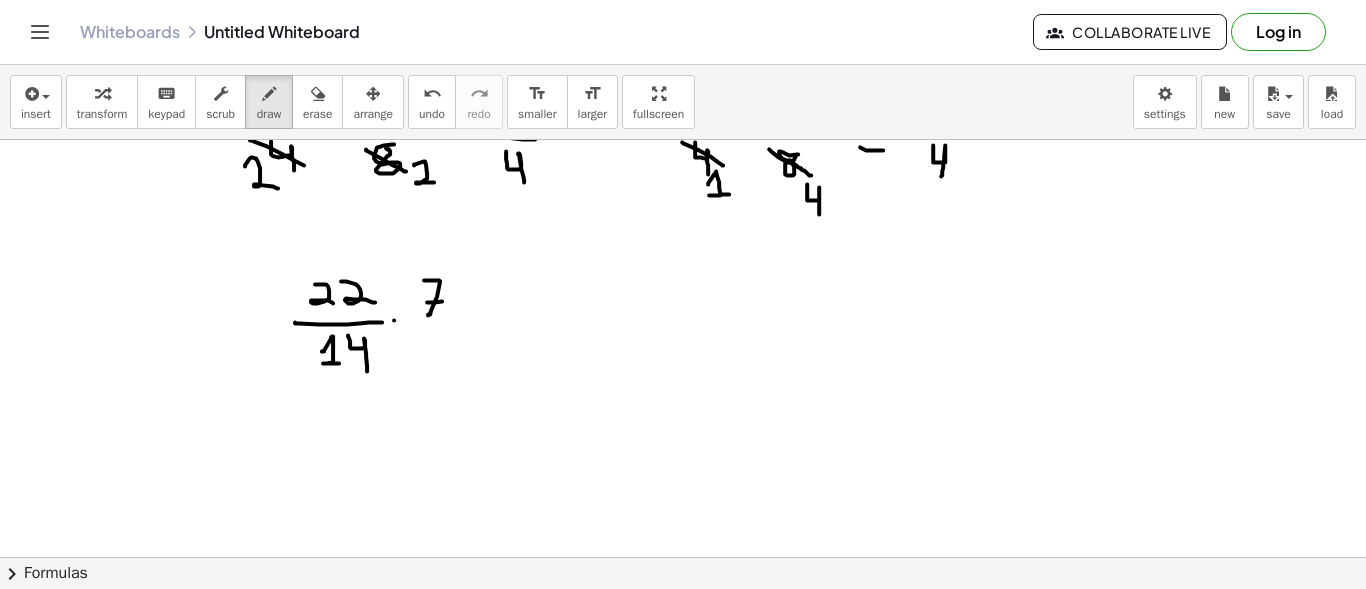 drag, startPoint x: 427, startPoint y: 301, endPoint x: 443, endPoint y: 300, distance: 16.03122 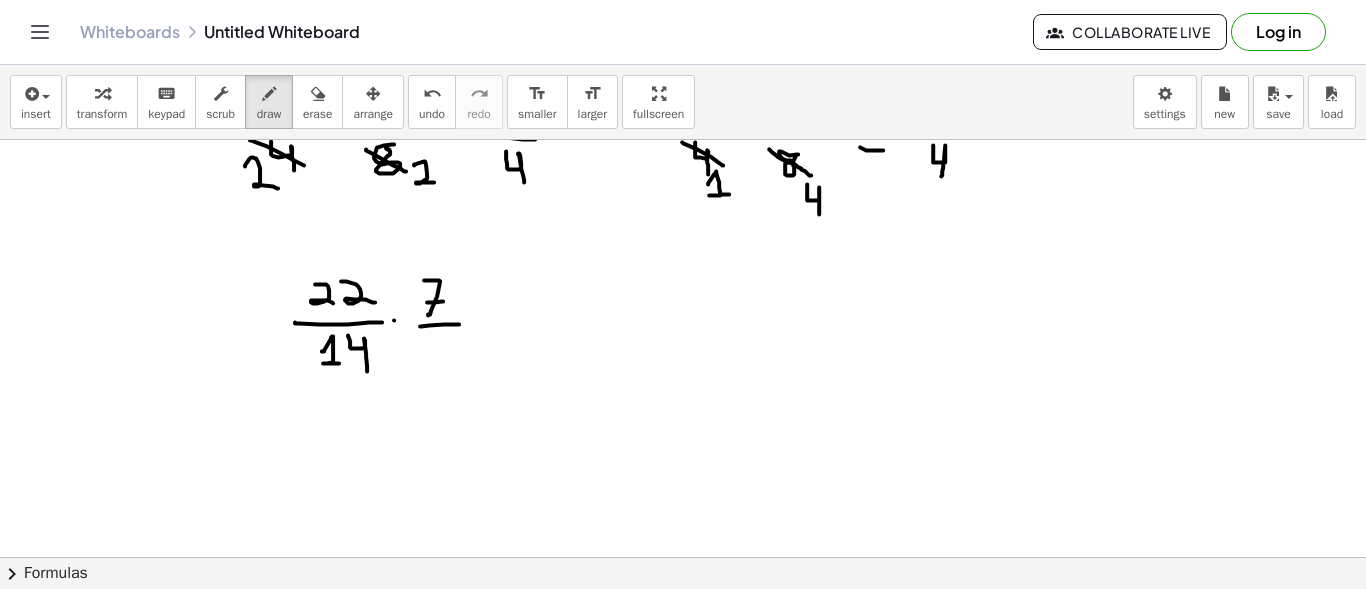 drag, startPoint x: 420, startPoint y: 325, endPoint x: 459, endPoint y: 323, distance: 39.051247 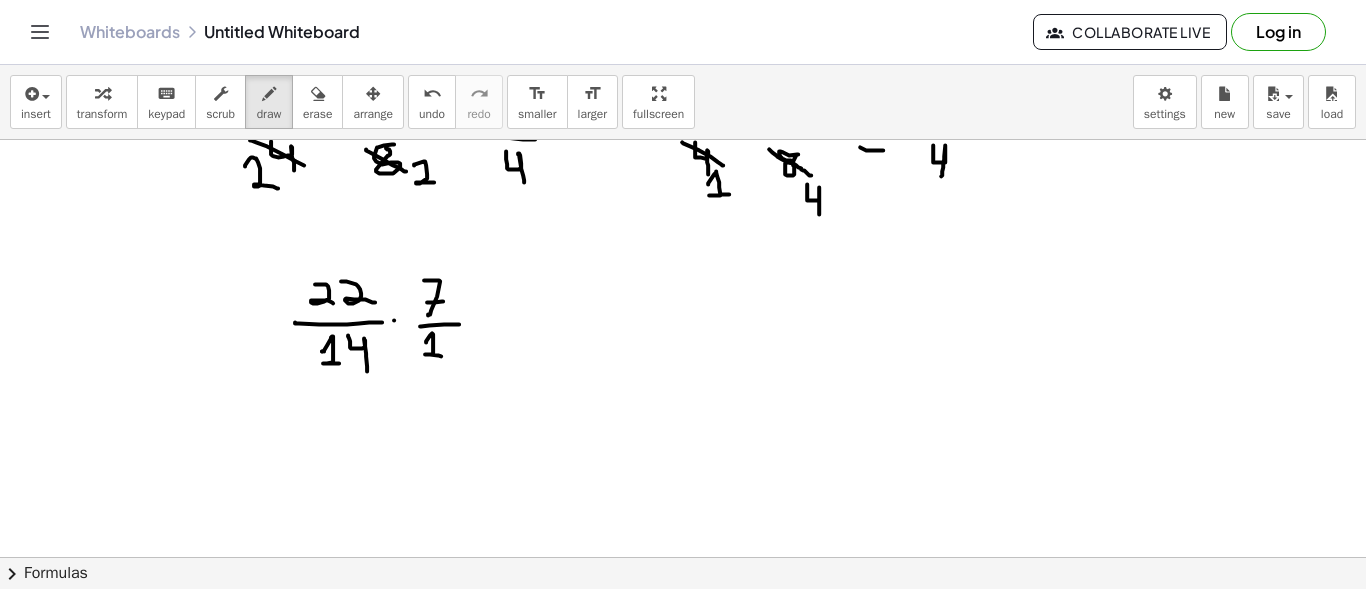 drag, startPoint x: 426, startPoint y: 341, endPoint x: 442, endPoint y: 355, distance: 21.260292 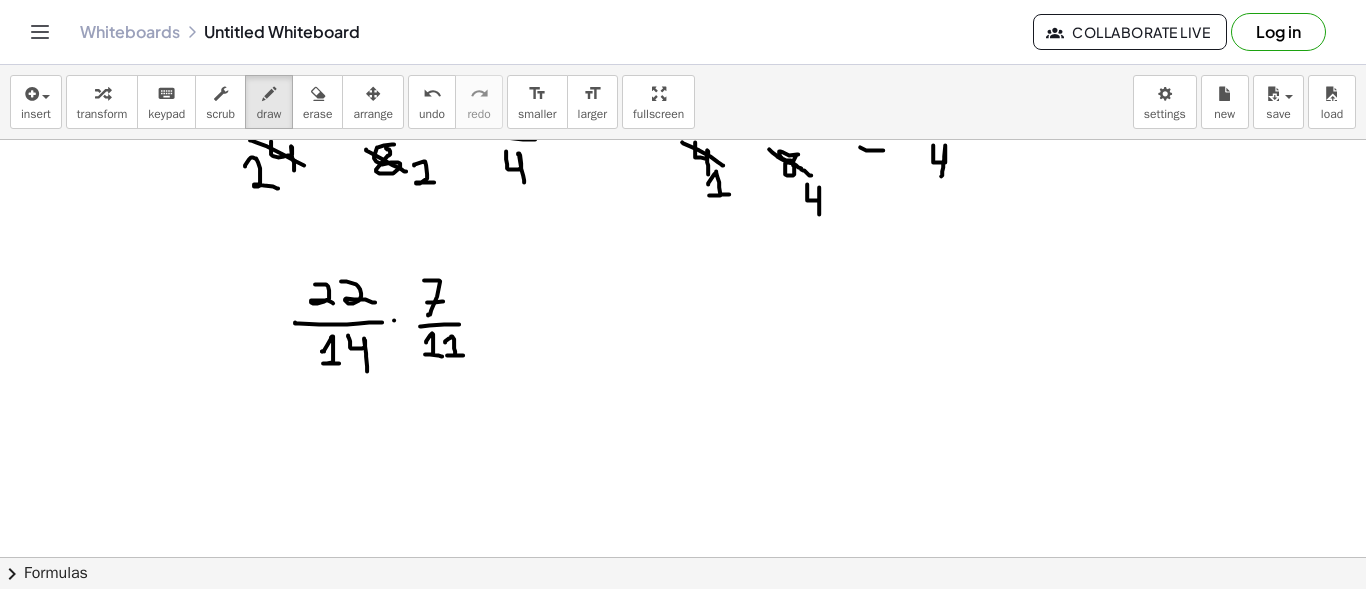 drag, startPoint x: 445, startPoint y: 341, endPoint x: 463, endPoint y: 354, distance: 22.203604 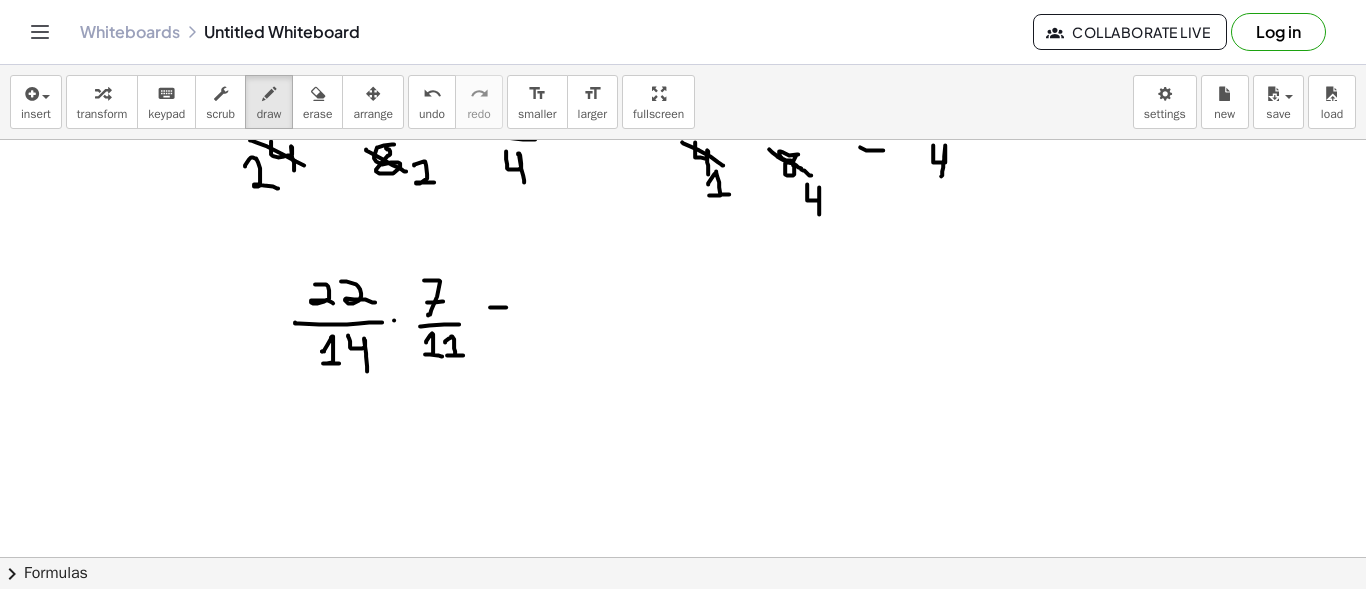 drag, startPoint x: 490, startPoint y: 306, endPoint x: 506, endPoint y: 306, distance: 16 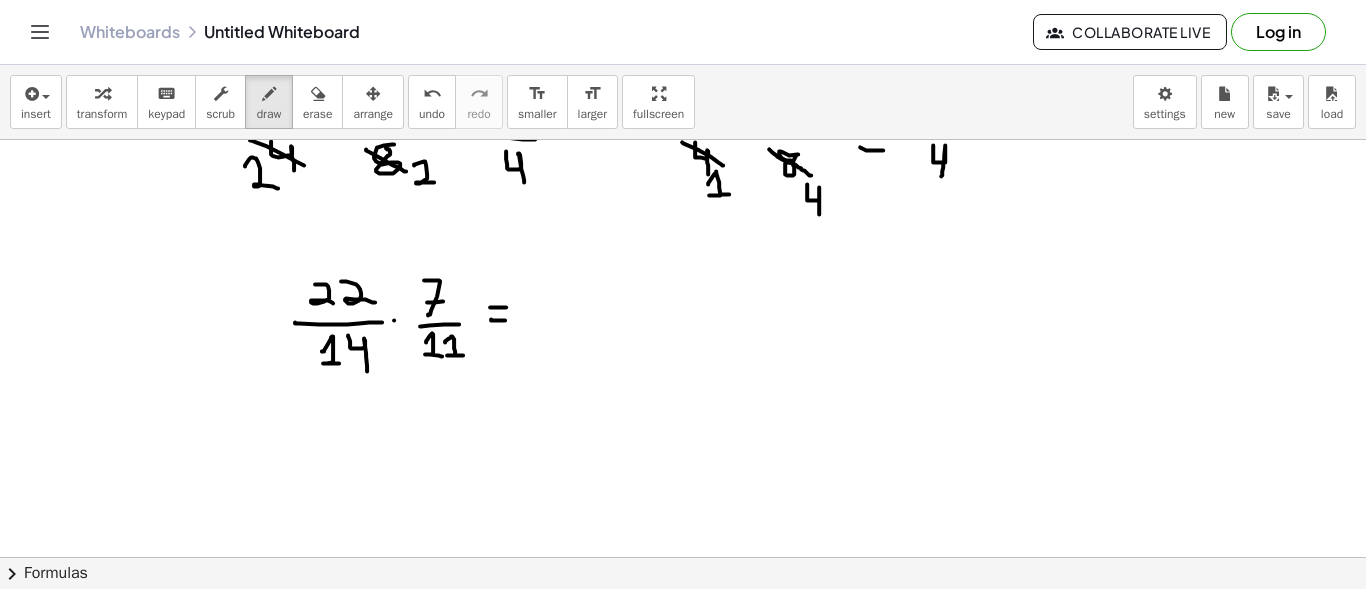 drag, startPoint x: 491, startPoint y: 318, endPoint x: 505, endPoint y: 319, distance: 14.035668 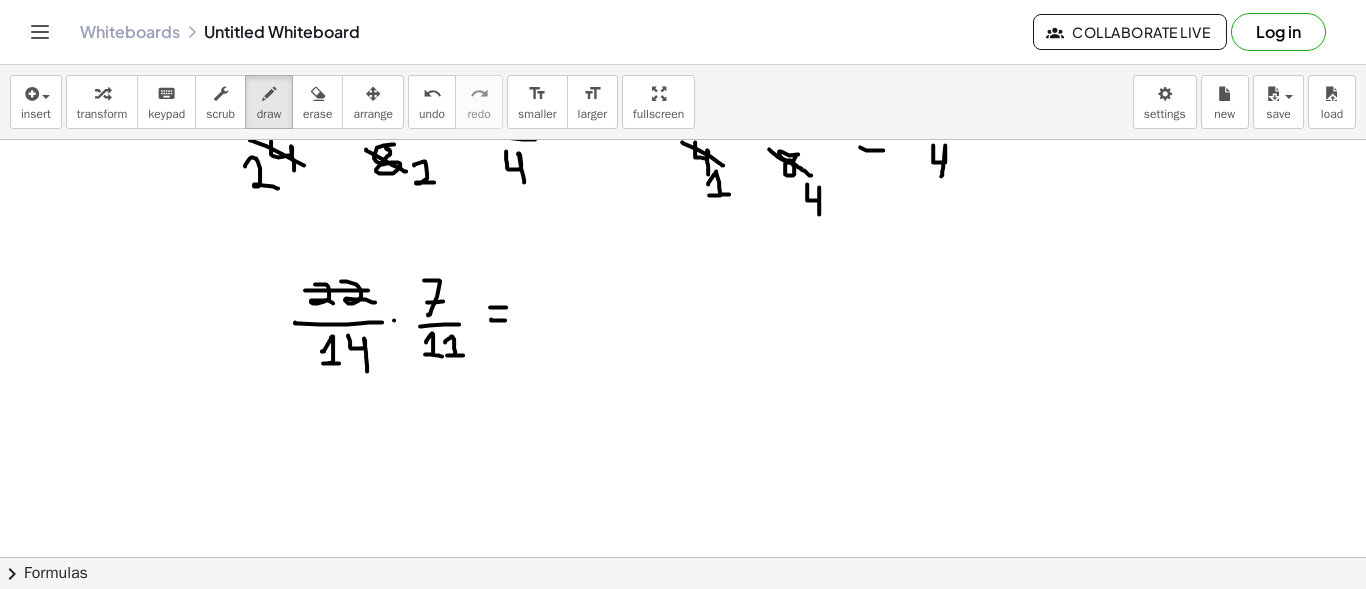 drag, startPoint x: 305, startPoint y: 289, endPoint x: 368, endPoint y: 289, distance: 63 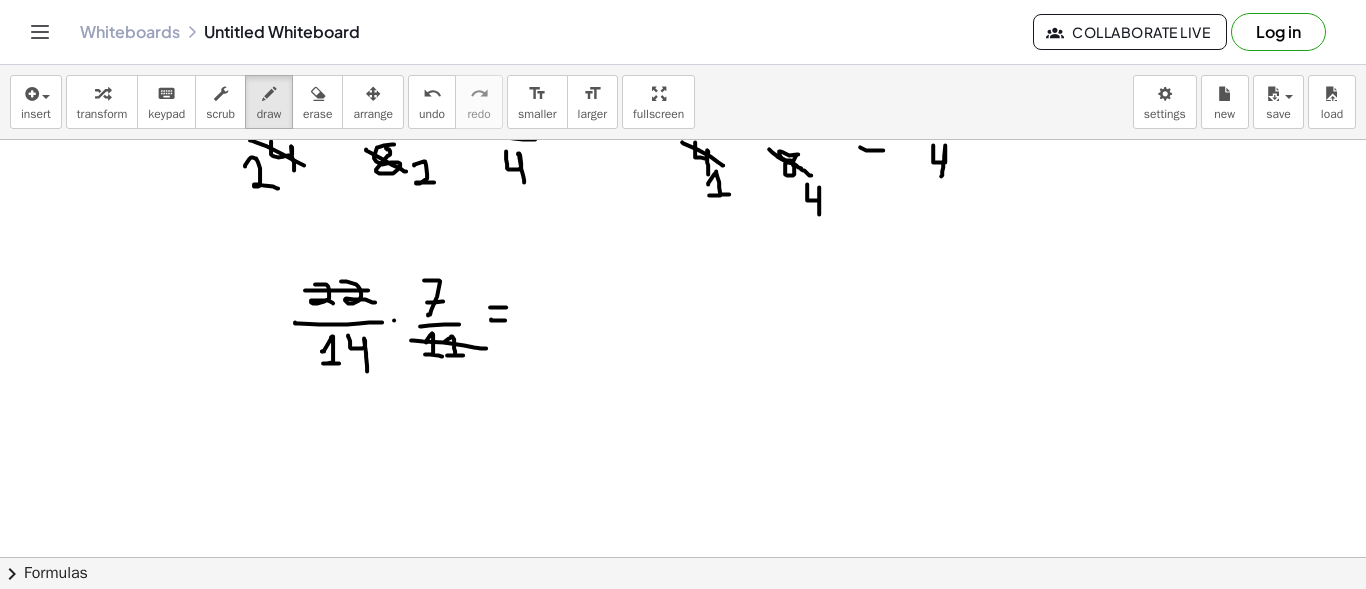 drag, startPoint x: 411, startPoint y: 339, endPoint x: 486, endPoint y: 347, distance: 75.42546 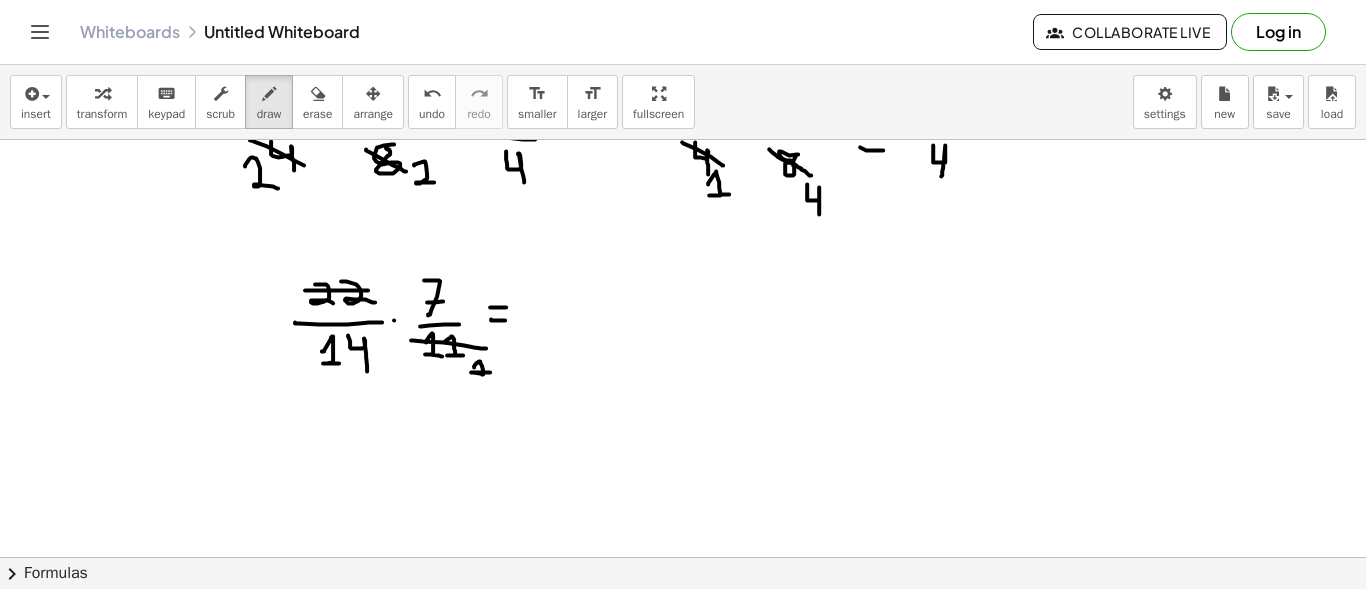 drag, startPoint x: 474, startPoint y: 366, endPoint x: 490, endPoint y: 371, distance: 16.763054 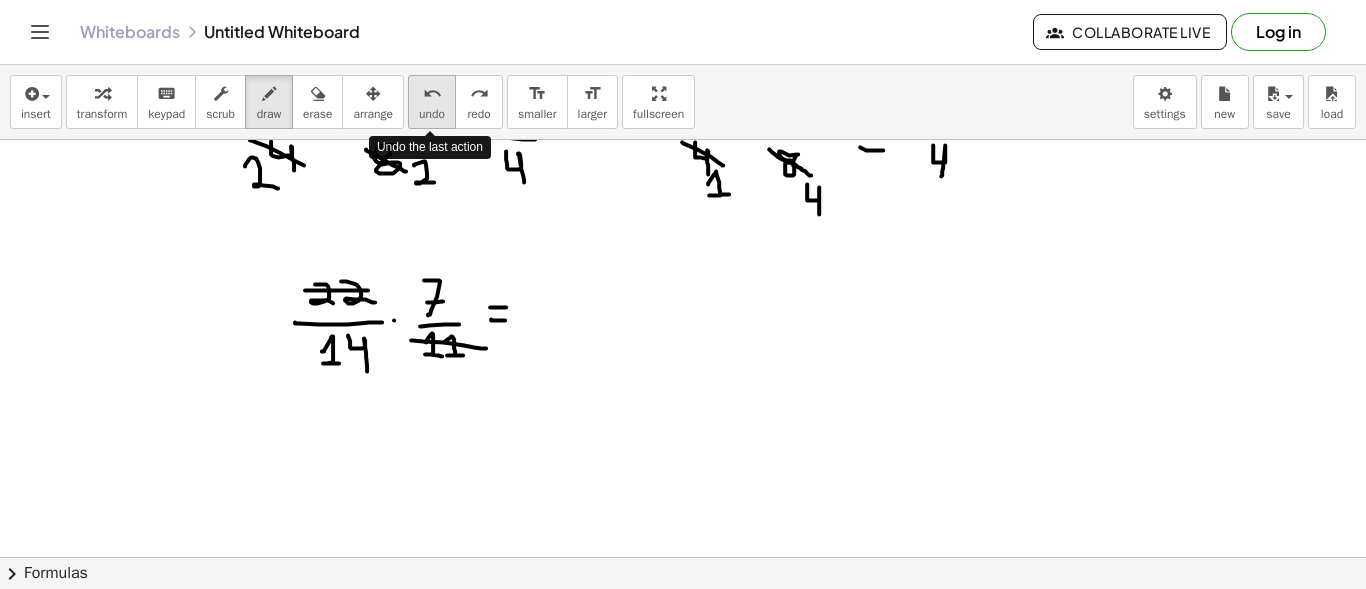click on "undo" at bounding box center (432, 93) 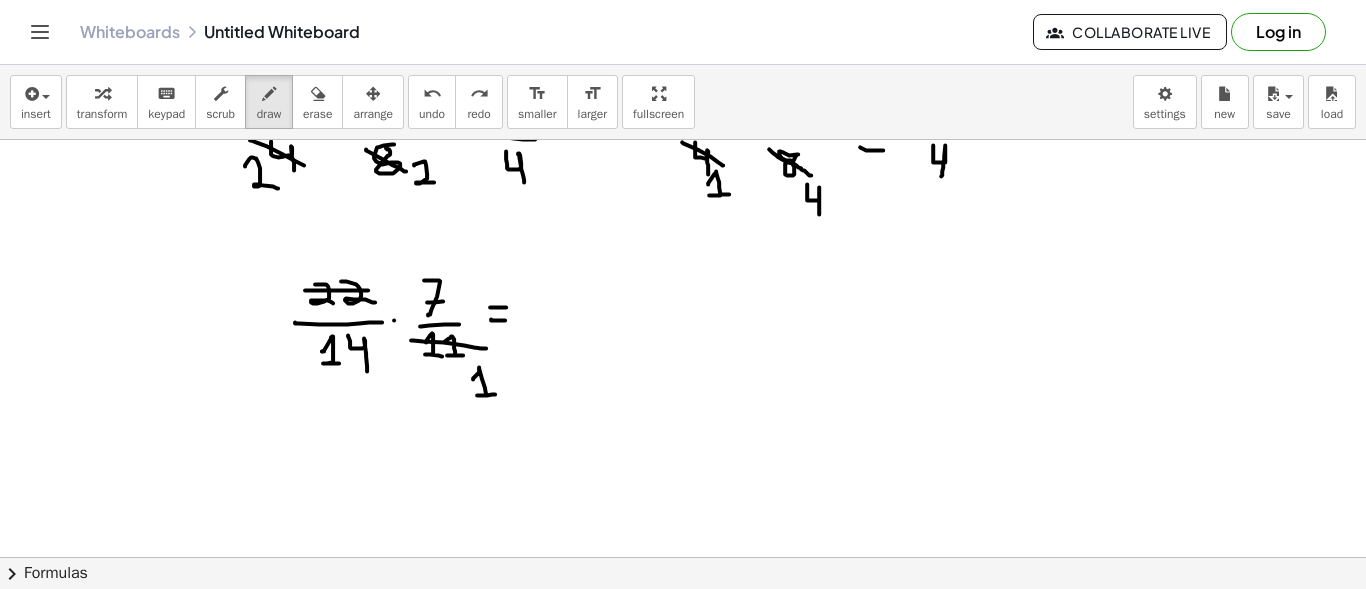 drag, startPoint x: 473, startPoint y: 378, endPoint x: 495, endPoint y: 393, distance: 26.627054 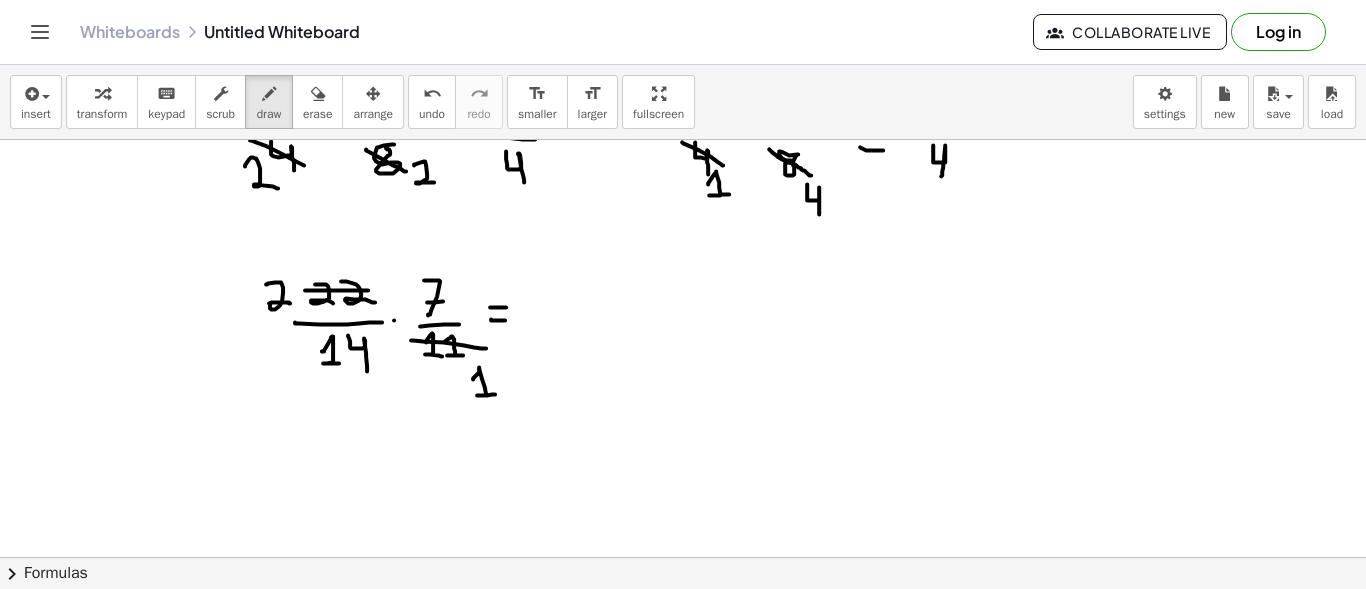 drag, startPoint x: 267, startPoint y: 283, endPoint x: 293, endPoint y: 305, distance: 34.058773 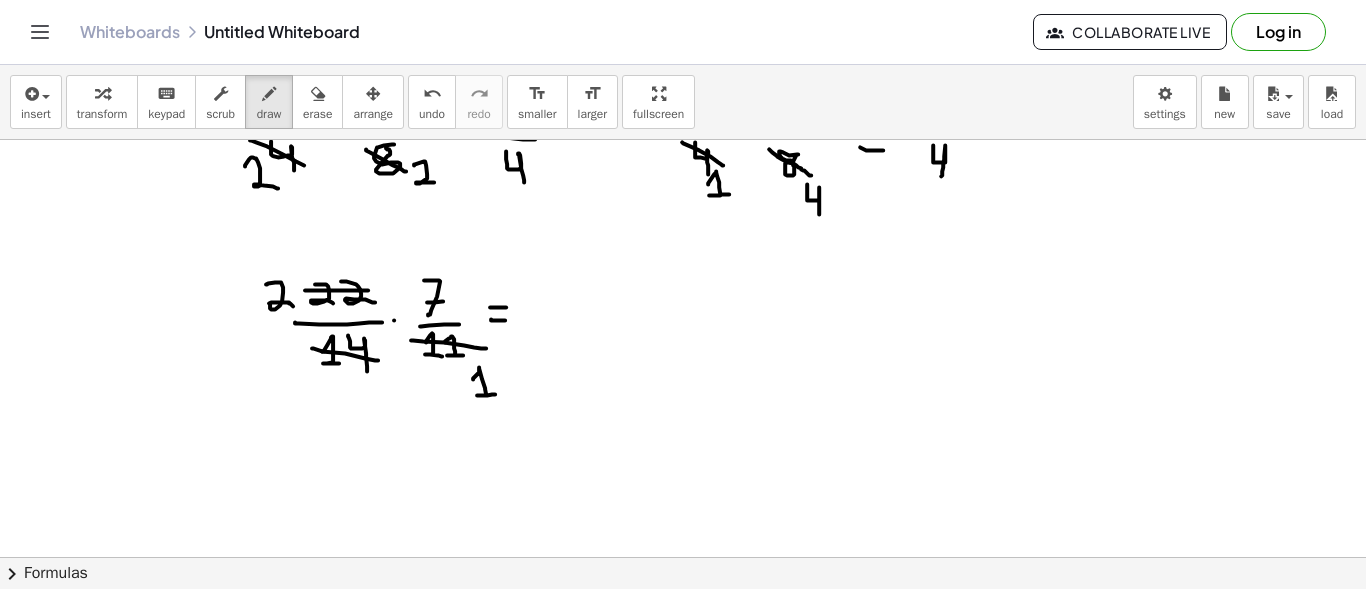 drag, startPoint x: 312, startPoint y: 347, endPoint x: 378, endPoint y: 359, distance: 67.08204 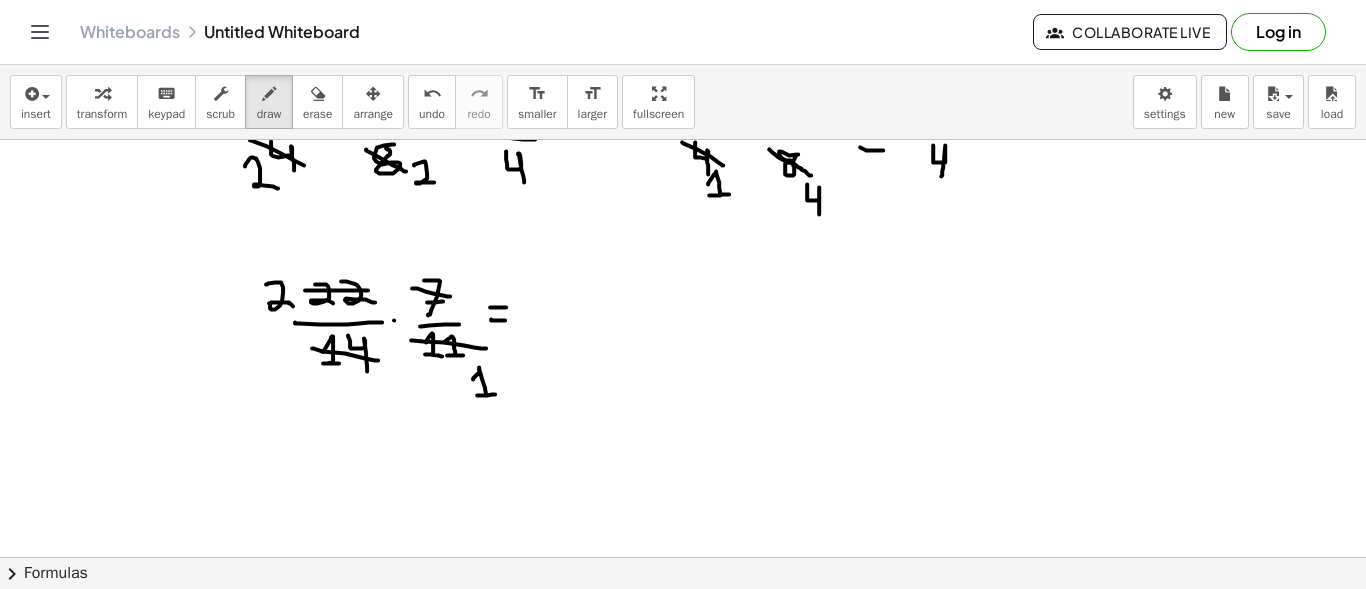 drag, startPoint x: 412, startPoint y: 287, endPoint x: 450, endPoint y: 295, distance: 38.832977 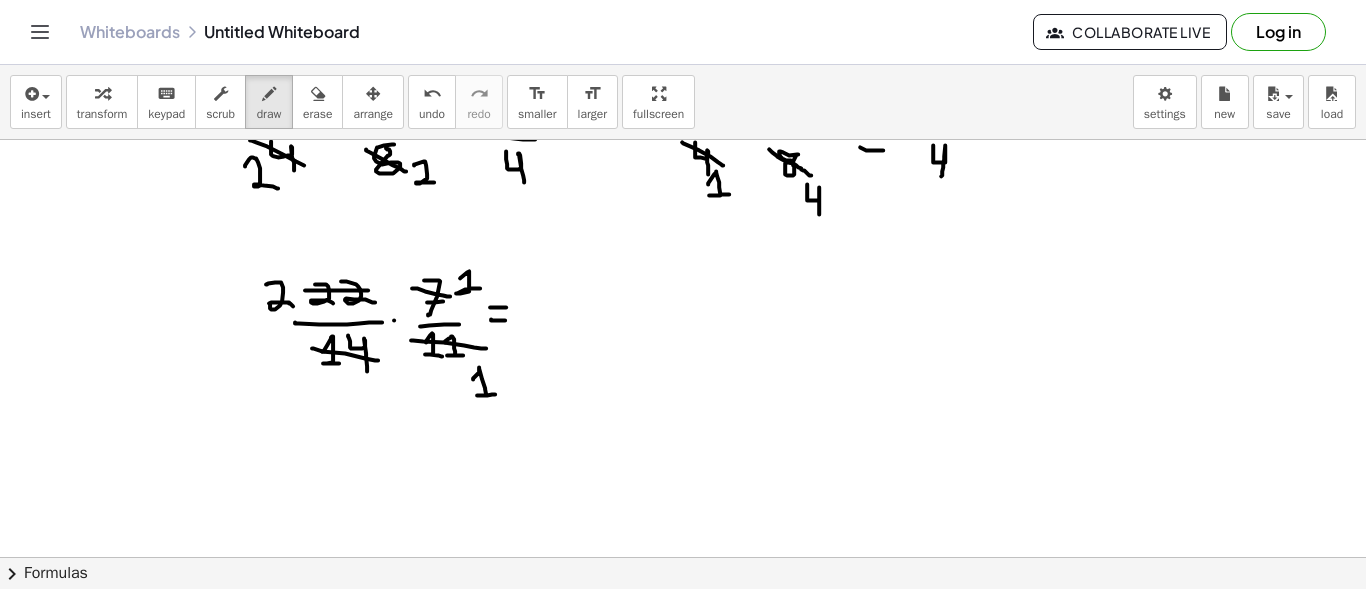 drag, startPoint x: 460, startPoint y: 277, endPoint x: 480, endPoint y: 287, distance: 22.36068 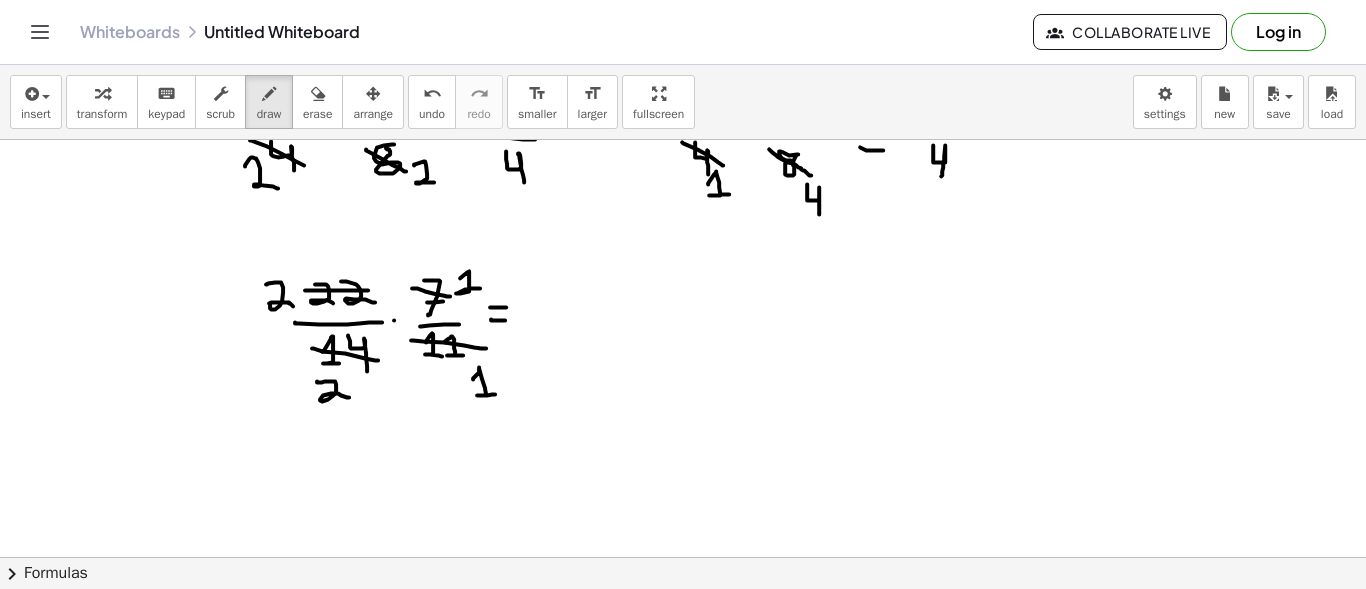 drag, startPoint x: 317, startPoint y: 380, endPoint x: 349, endPoint y: 396, distance: 35.77709 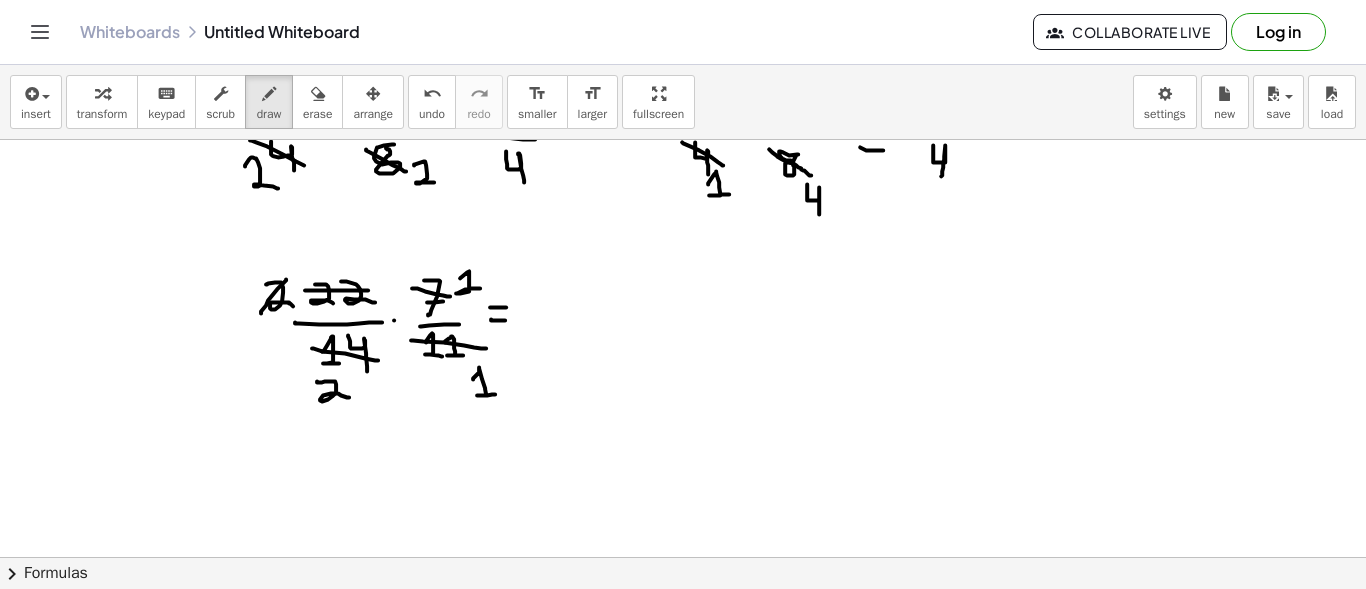 drag, startPoint x: 286, startPoint y: 278, endPoint x: 261, endPoint y: 312, distance: 42.201897 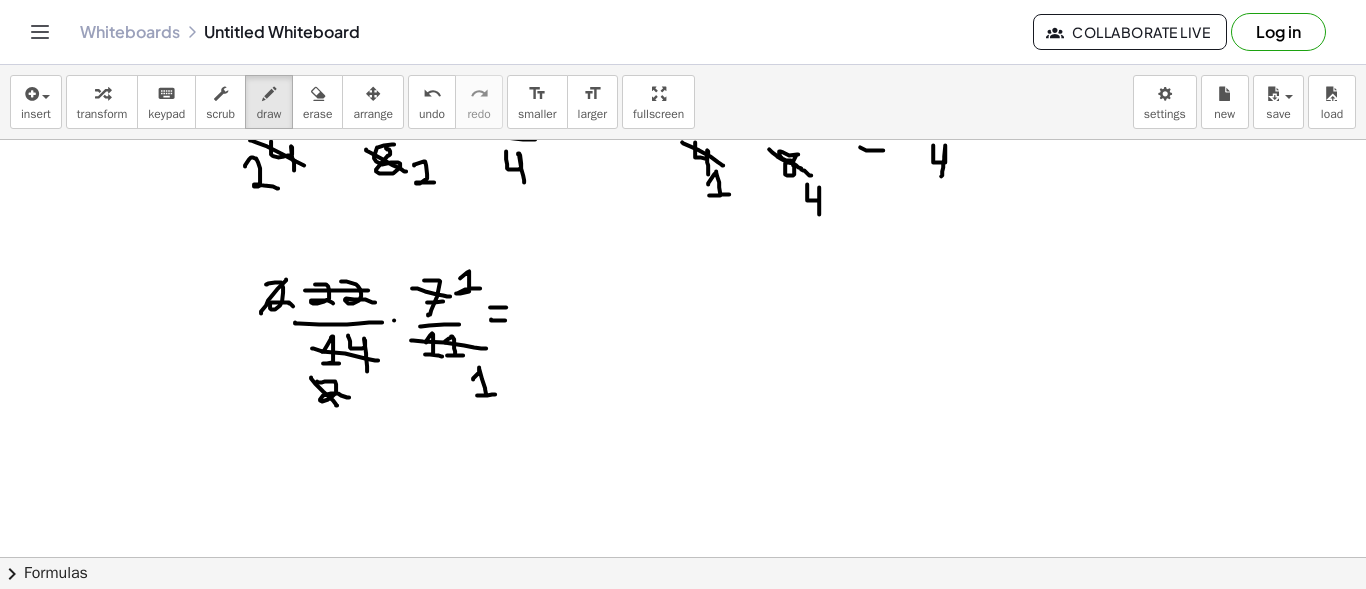 drag, startPoint x: 311, startPoint y: 376, endPoint x: 337, endPoint y: 404, distance: 38.209946 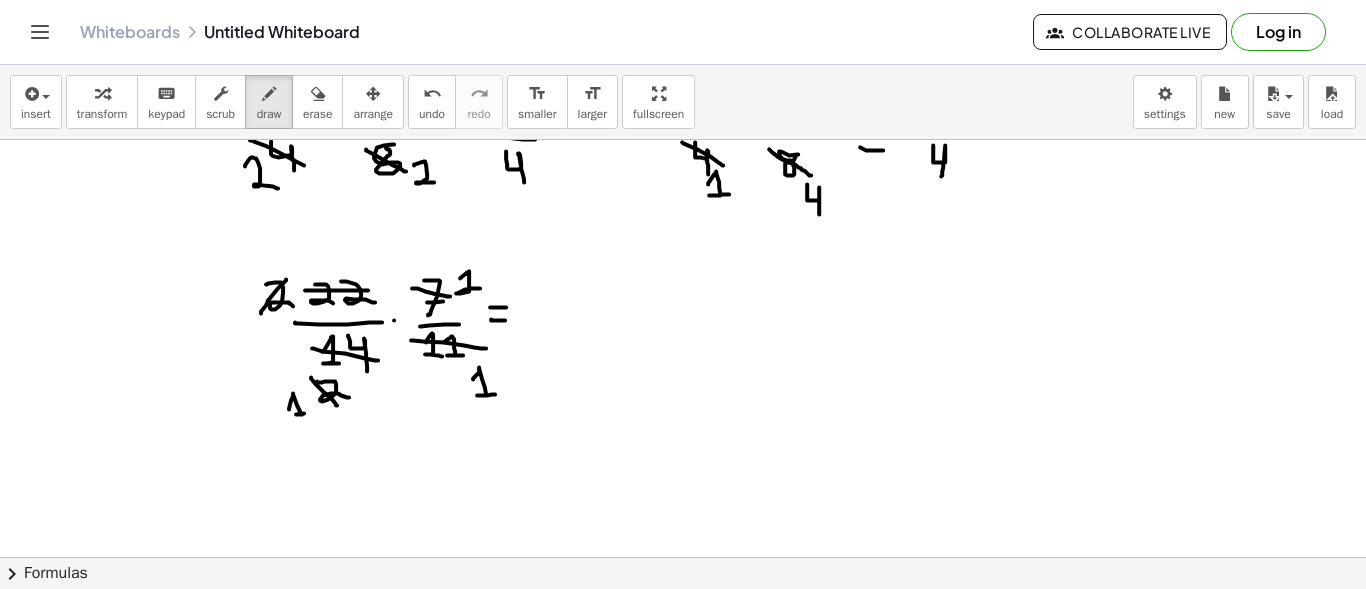 drag, startPoint x: 289, startPoint y: 408, endPoint x: 305, endPoint y: 412, distance: 16.492422 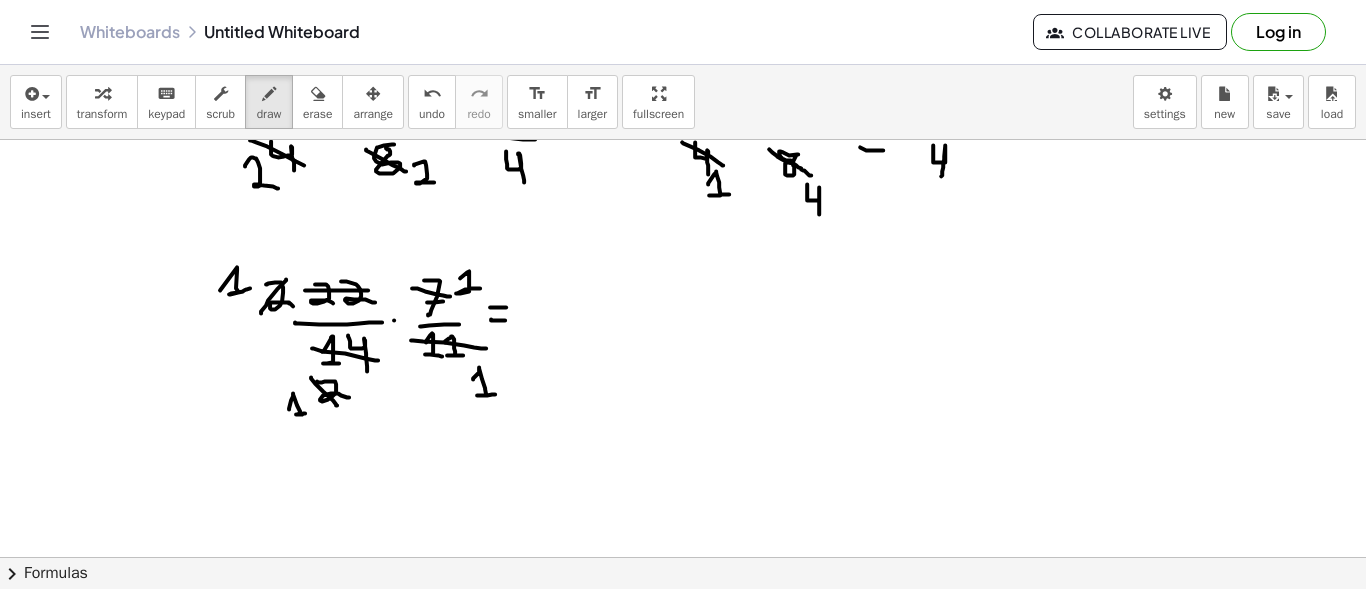 drag, startPoint x: 220, startPoint y: 289, endPoint x: 250, endPoint y: 287, distance: 30.066593 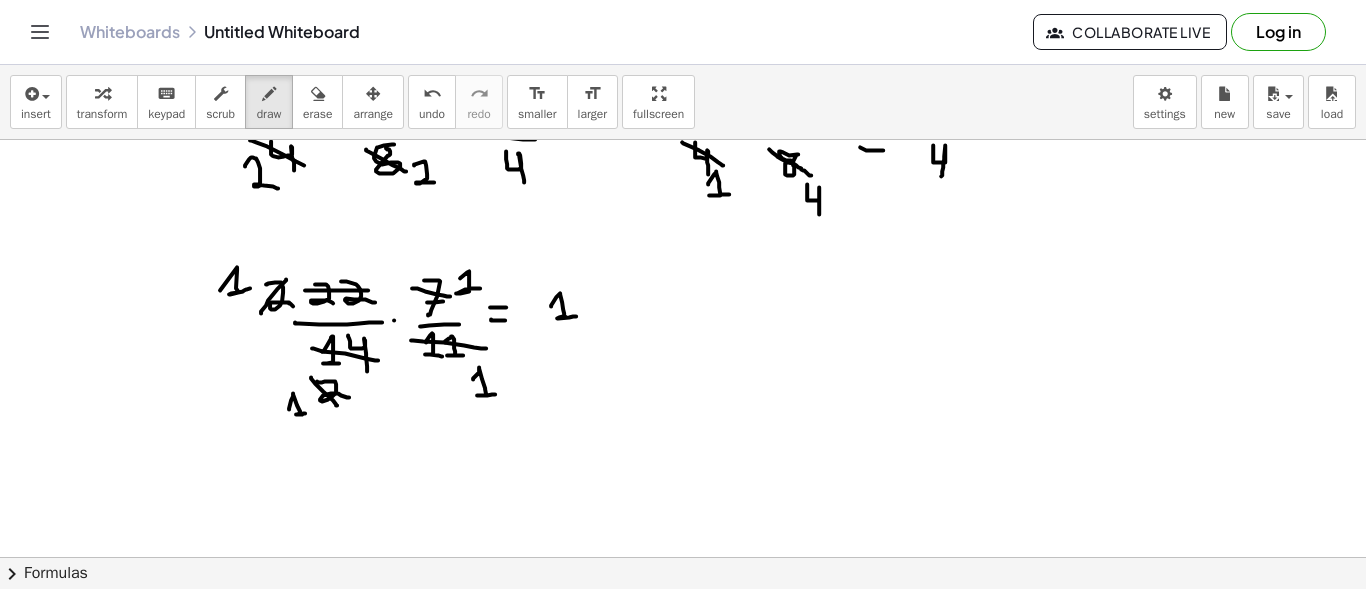 drag, startPoint x: 551, startPoint y: 305, endPoint x: 576, endPoint y: 315, distance: 26.925823 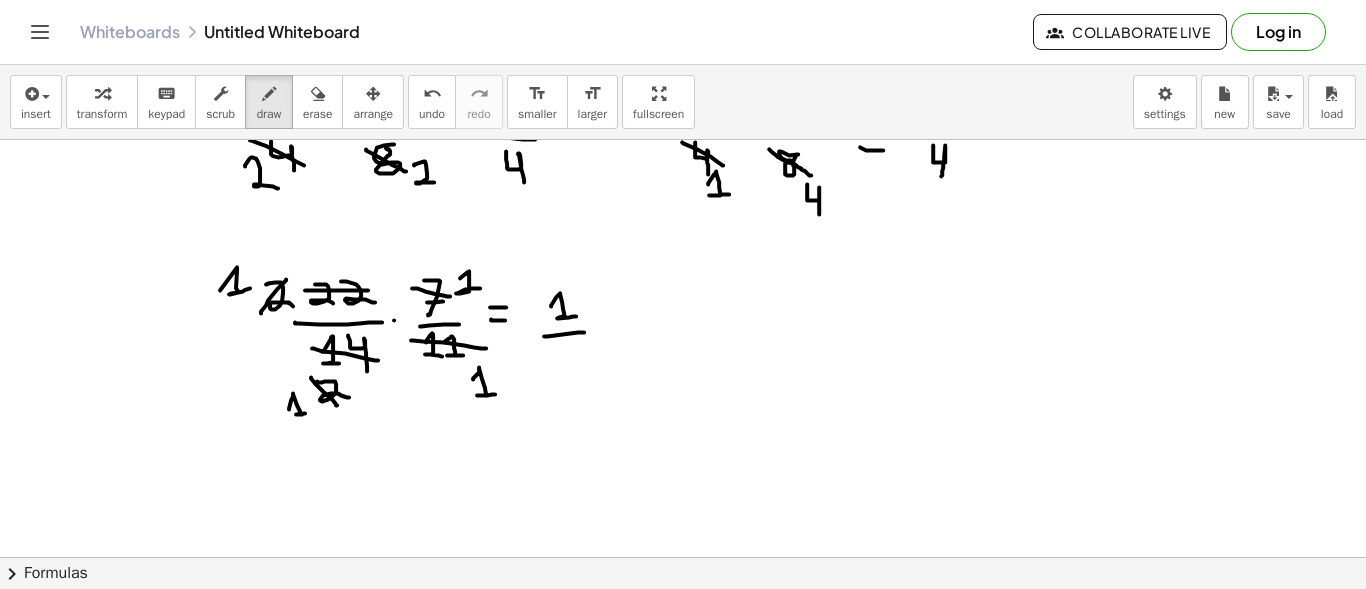 drag, startPoint x: 544, startPoint y: 335, endPoint x: 584, endPoint y: 331, distance: 40.1995 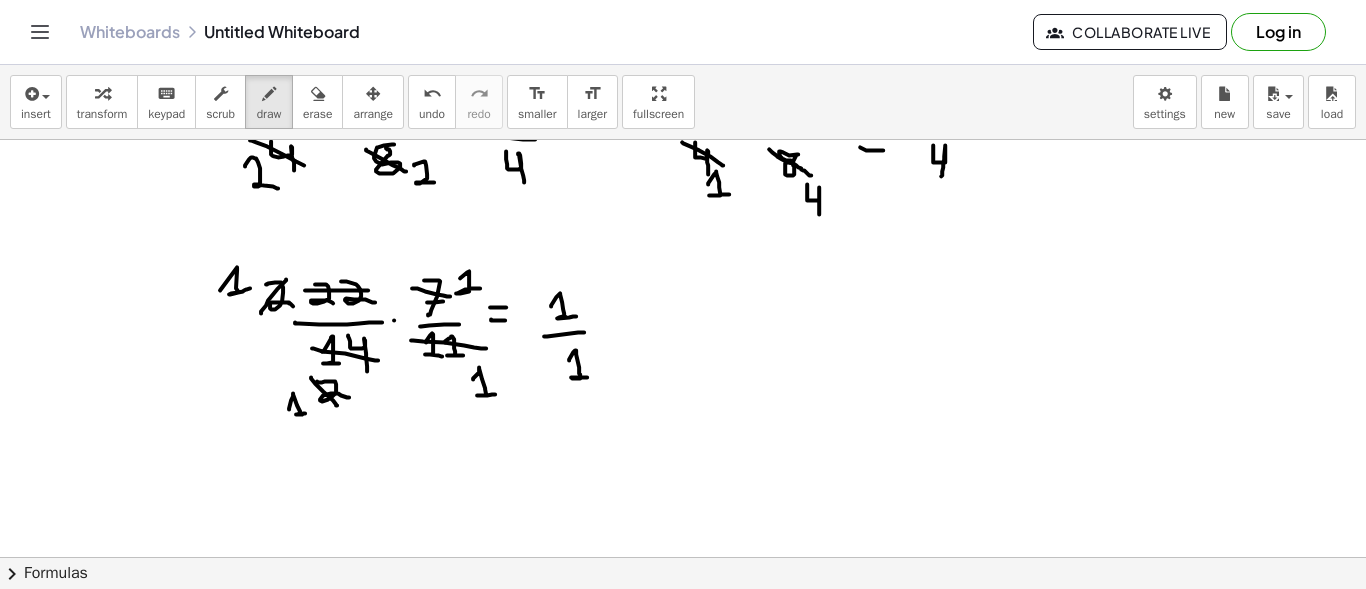 drag, startPoint x: 569, startPoint y: 359, endPoint x: 587, endPoint y: 376, distance: 24.758837 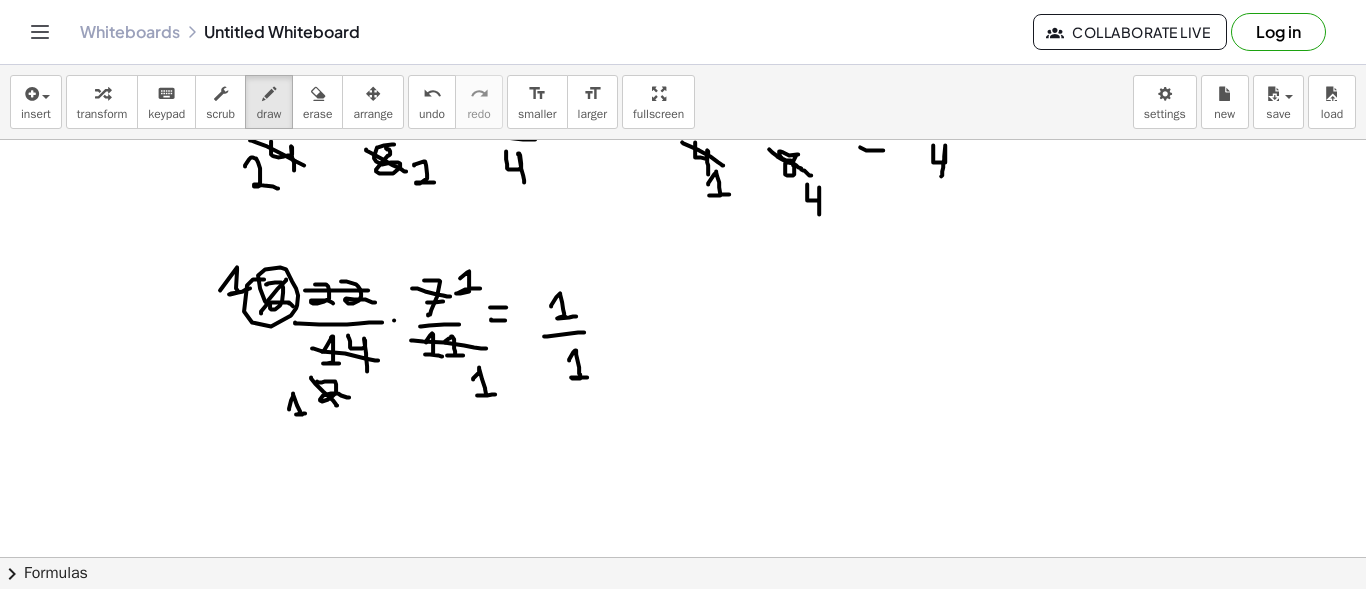 drag, startPoint x: 266, startPoint y: 301, endPoint x: 264, endPoint y: 278, distance: 23.086792 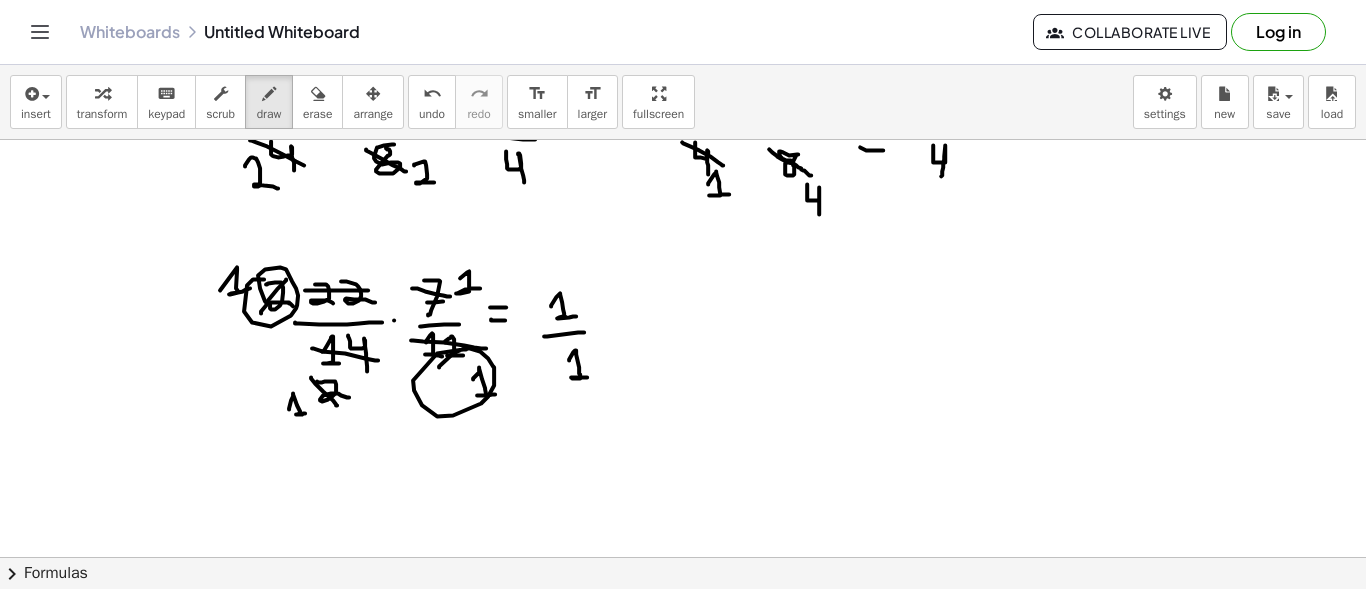 drag, startPoint x: 439, startPoint y: 366, endPoint x: 466, endPoint y: 348, distance: 32.449963 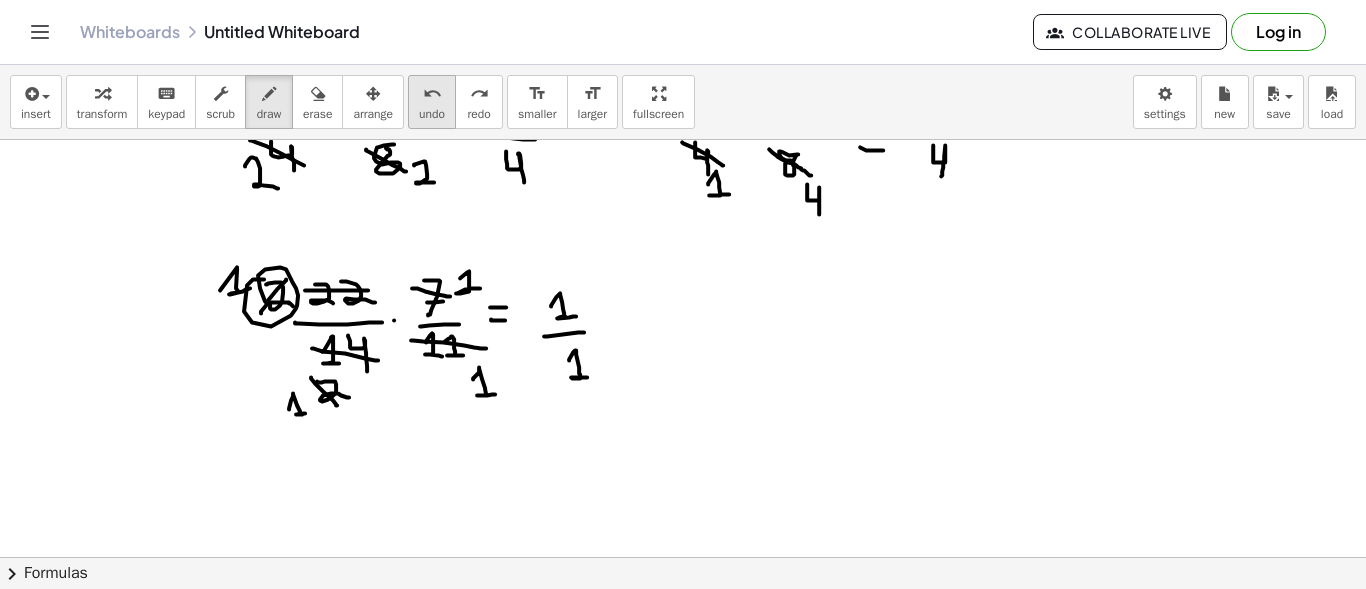 click on "undo undo" at bounding box center (432, 102) 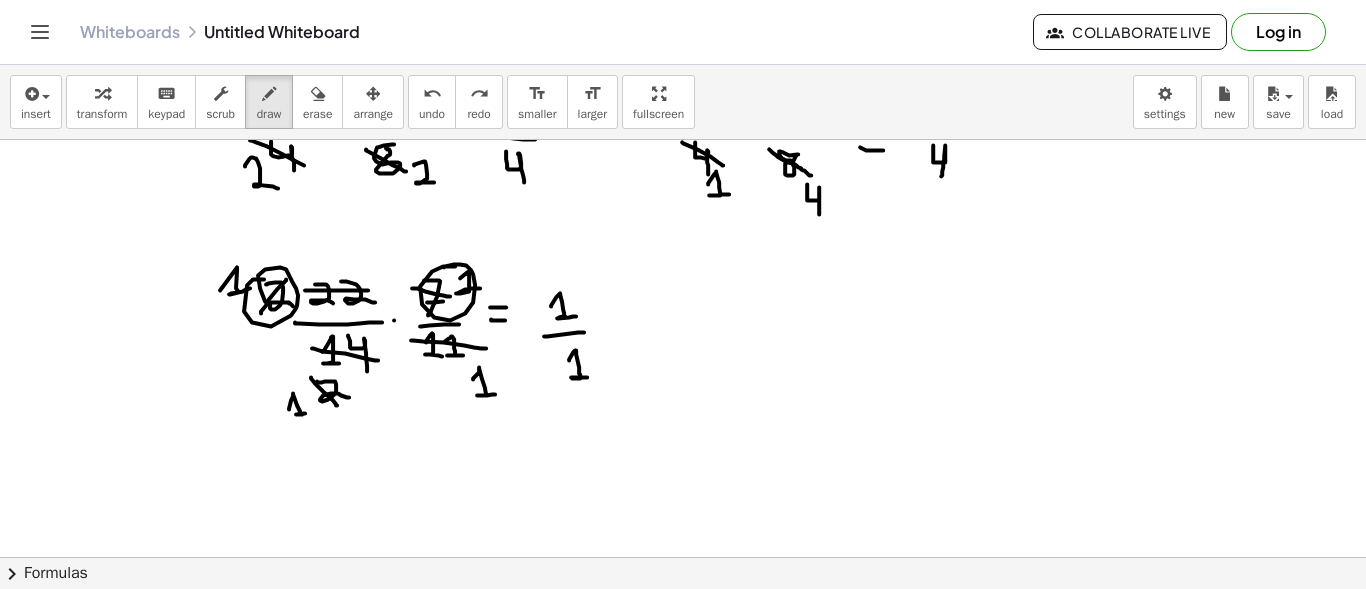 drag, startPoint x: 444, startPoint y: 266, endPoint x: 455, endPoint y: 265, distance: 11.045361 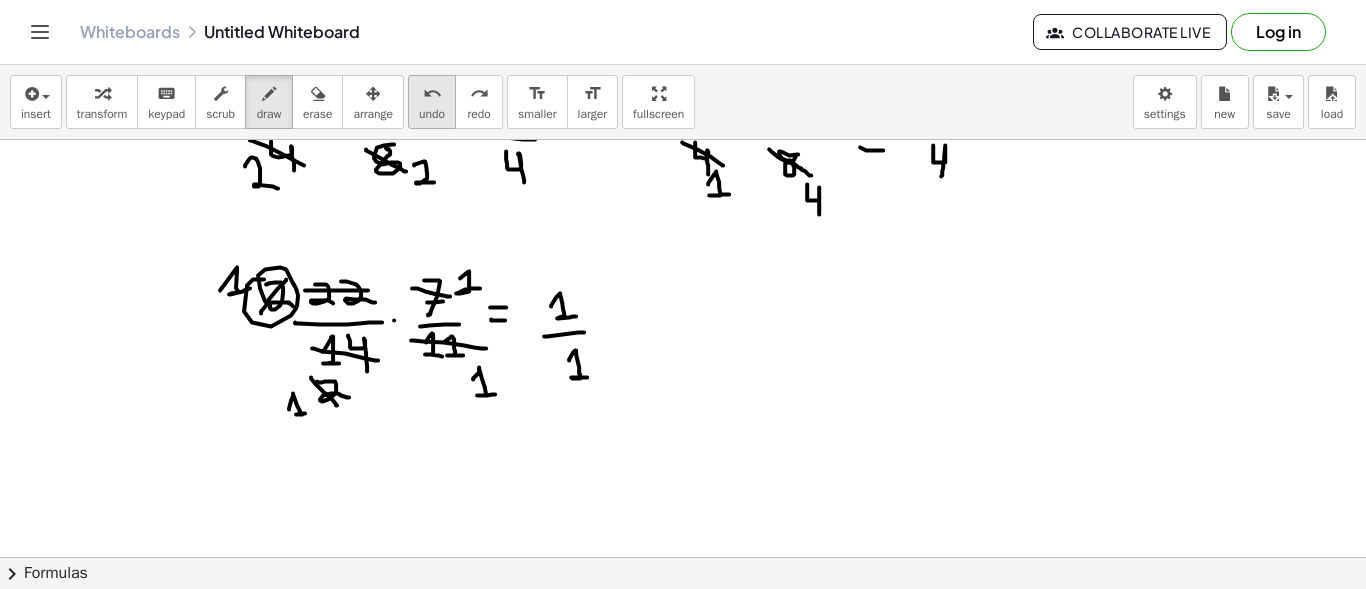 click on "undo" at bounding box center [432, 94] 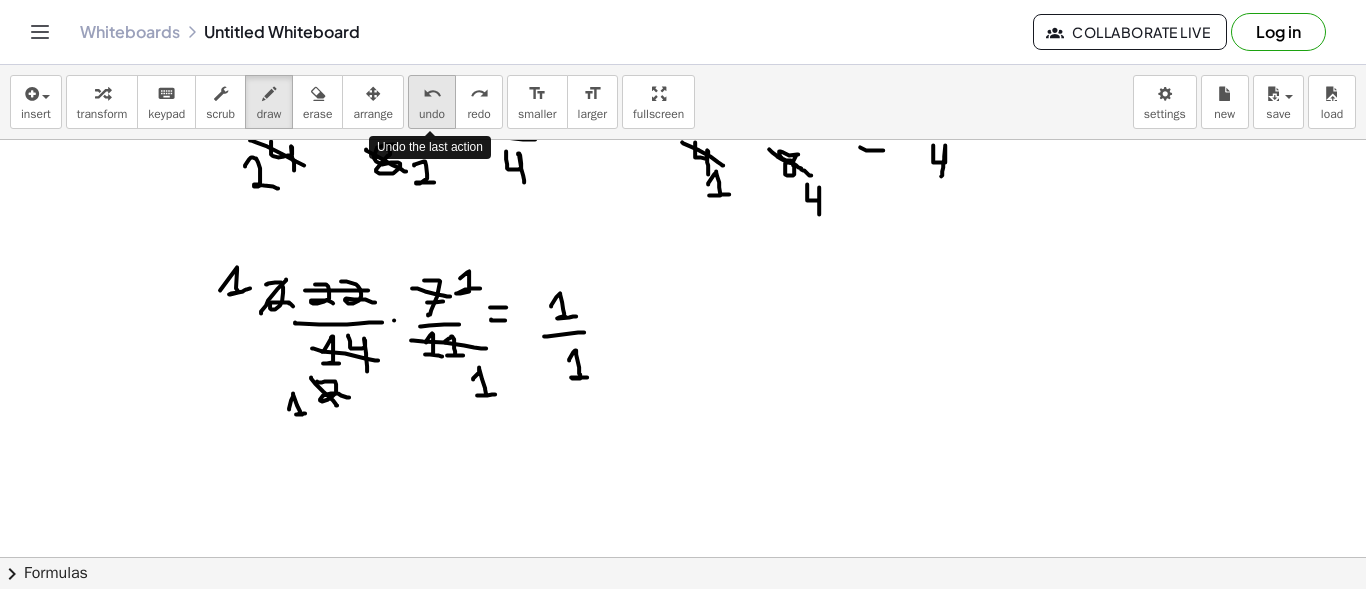 click on "undo" at bounding box center (432, 94) 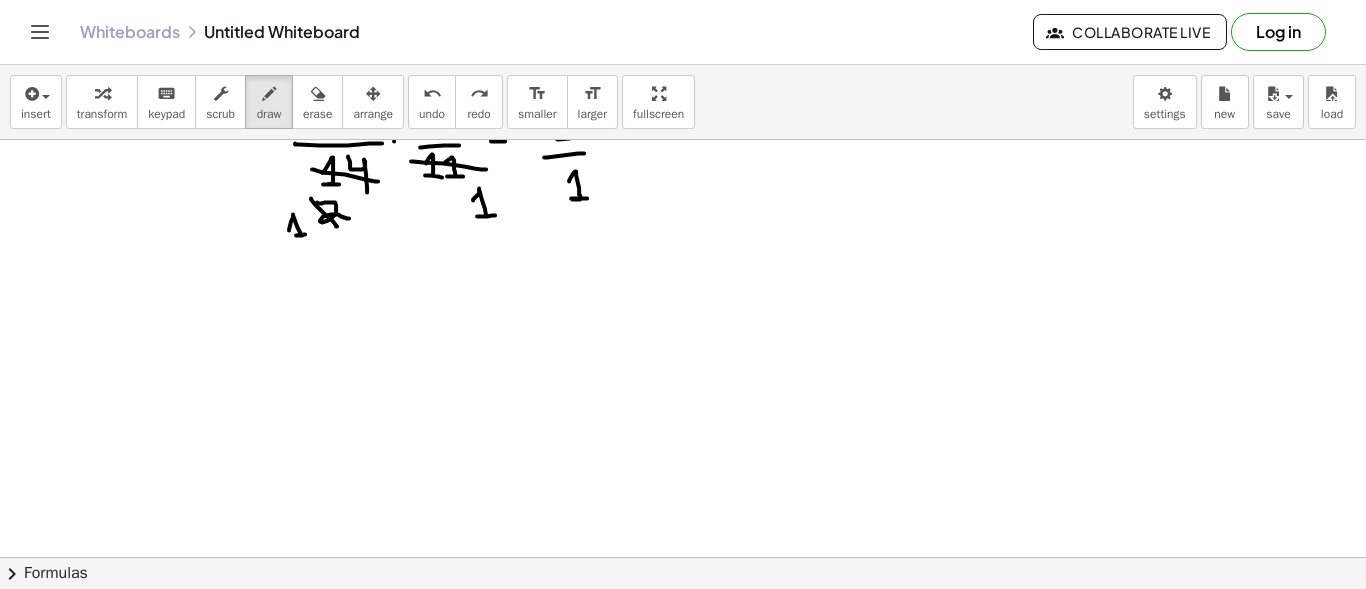 scroll, scrollTop: 500, scrollLeft: 0, axis: vertical 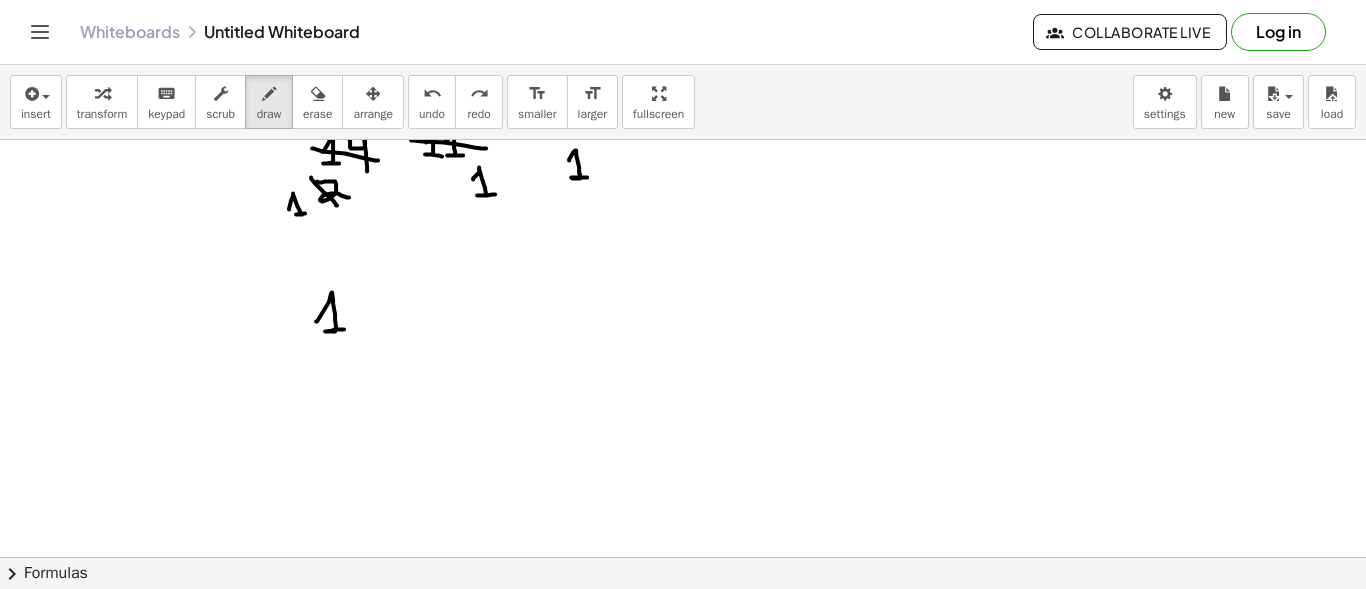 drag, startPoint x: 316, startPoint y: 320, endPoint x: 344, endPoint y: 328, distance: 29.12044 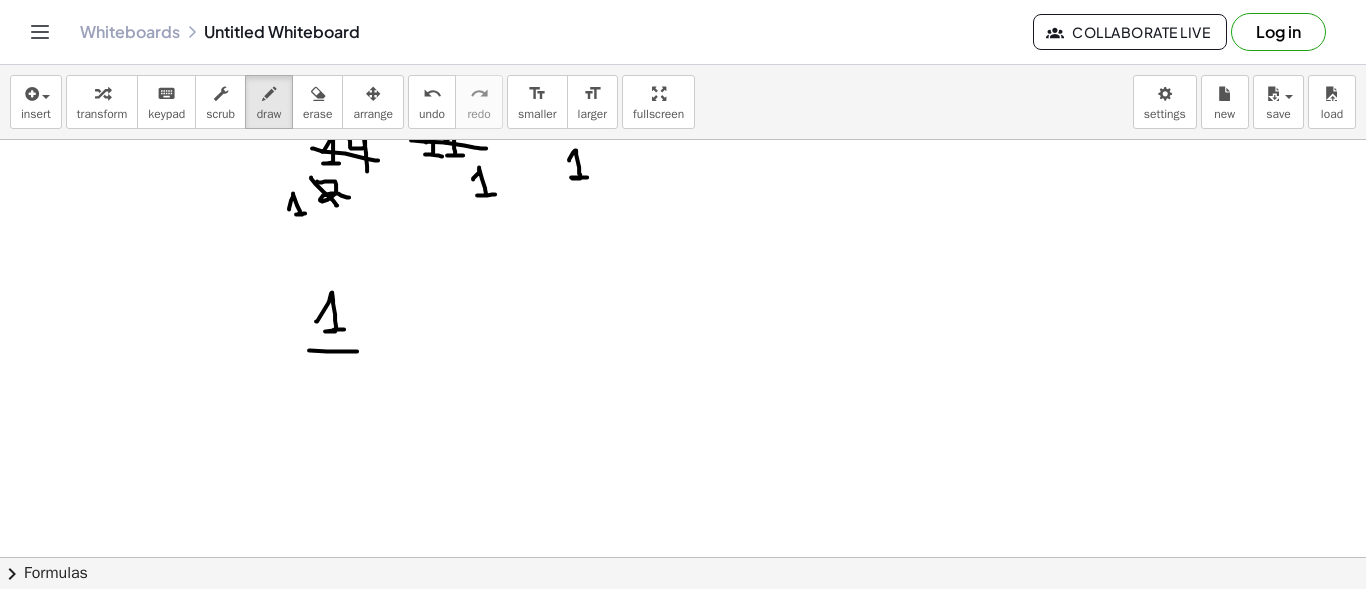 drag, startPoint x: 309, startPoint y: 349, endPoint x: 357, endPoint y: 350, distance: 48.010414 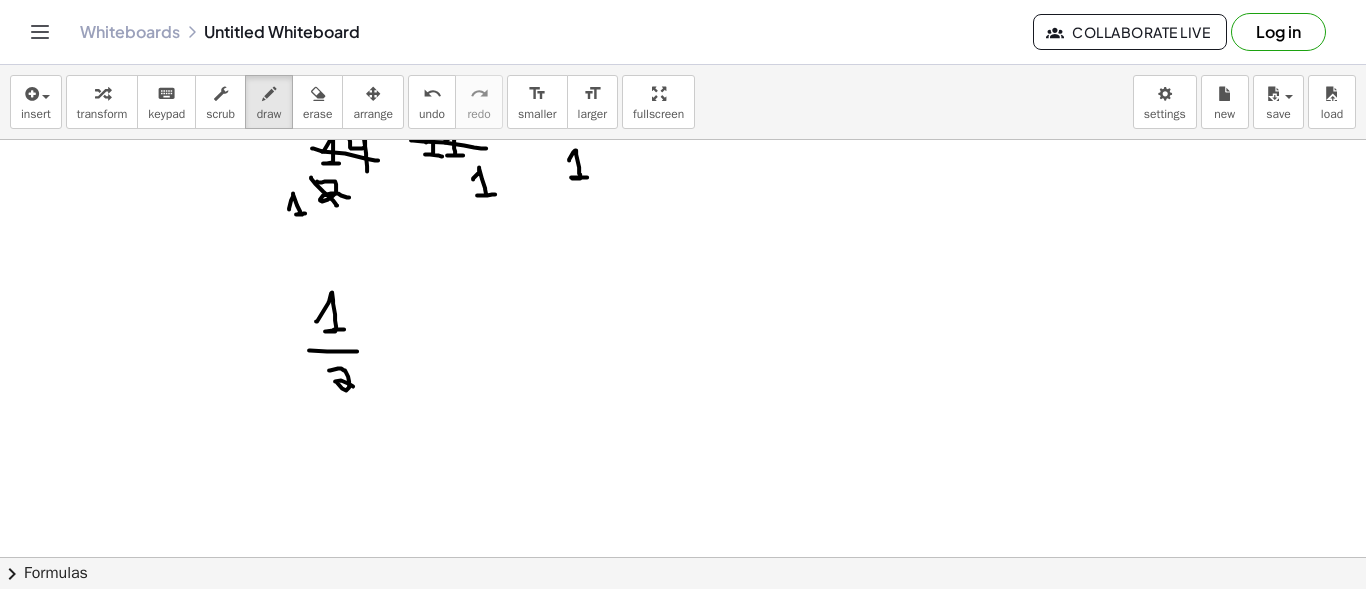 drag, startPoint x: 329, startPoint y: 369, endPoint x: 353, endPoint y: 385, distance: 28.84441 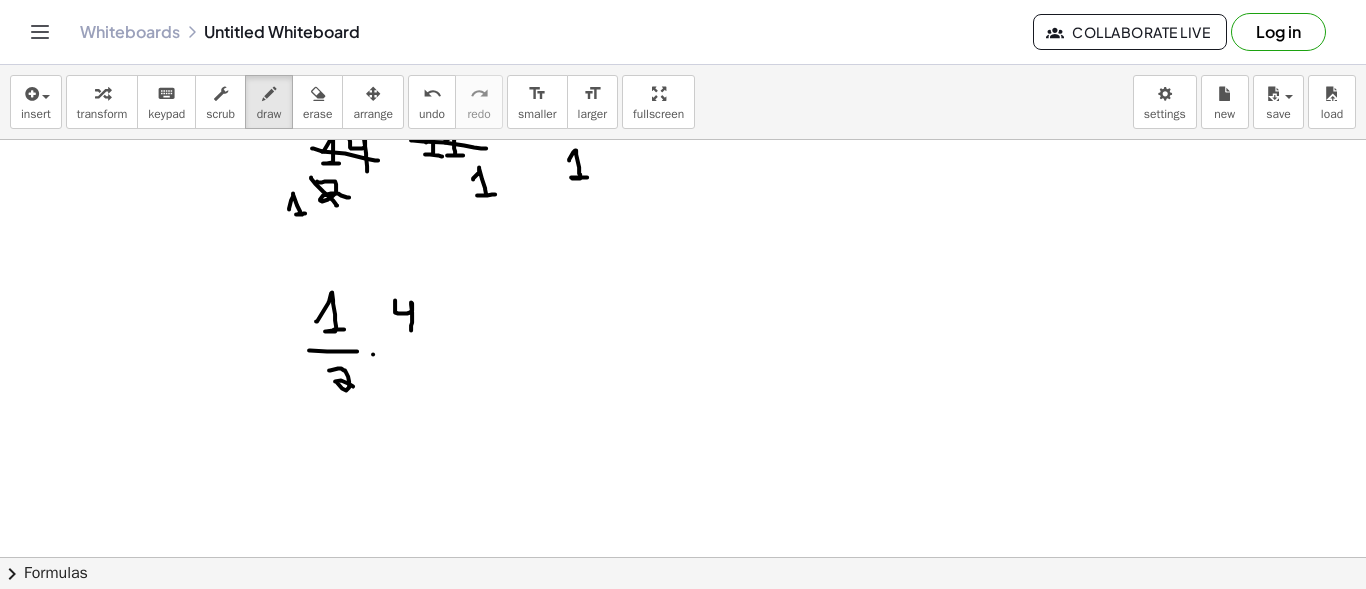 drag, startPoint x: 395, startPoint y: 299, endPoint x: 411, endPoint y: 329, distance: 34 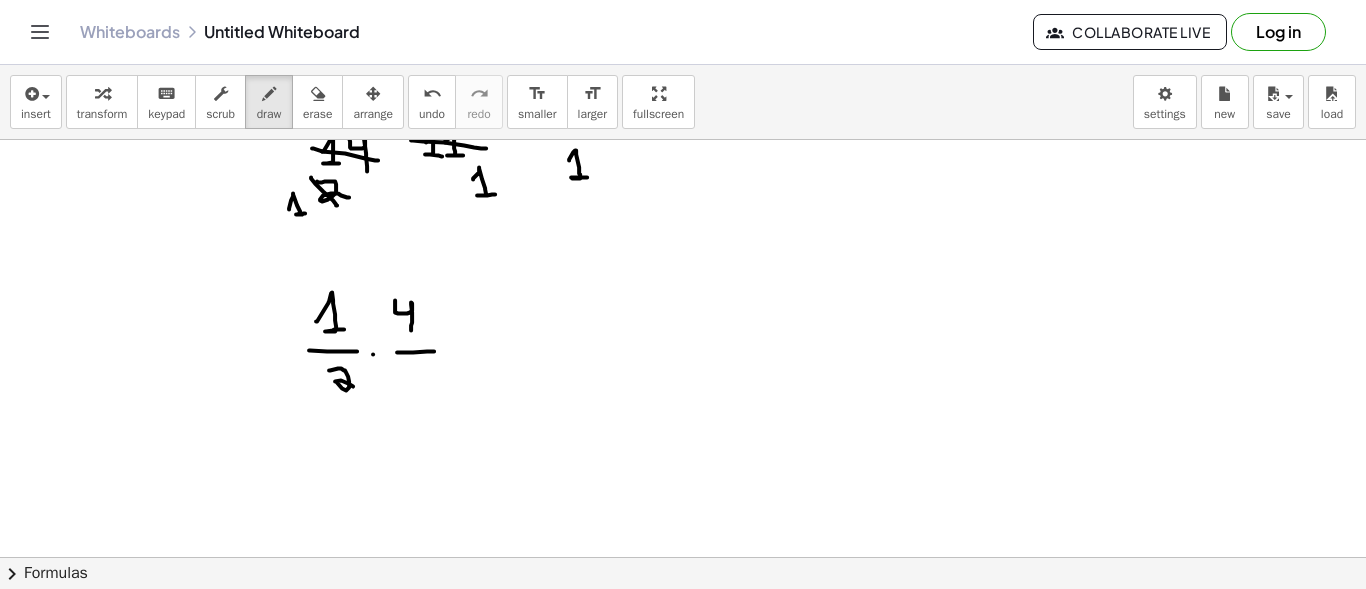 drag, startPoint x: 397, startPoint y: 351, endPoint x: 434, endPoint y: 350, distance: 37.01351 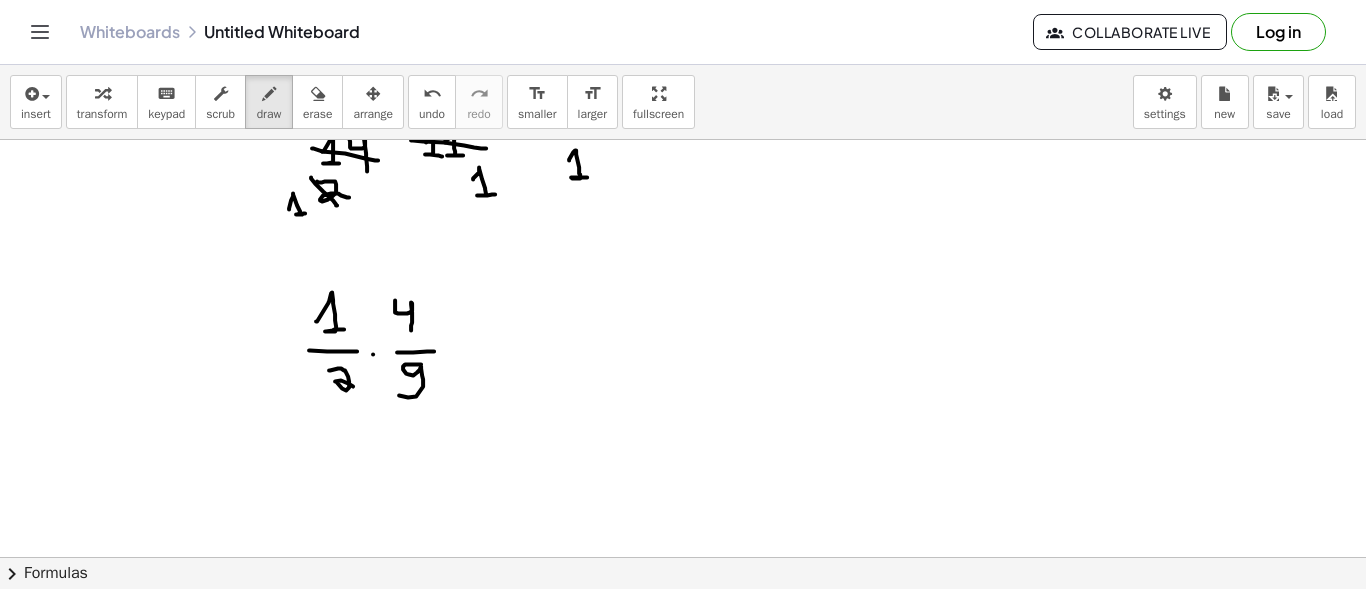 drag, startPoint x: 421, startPoint y: 363, endPoint x: 399, endPoint y: 394, distance: 38.013157 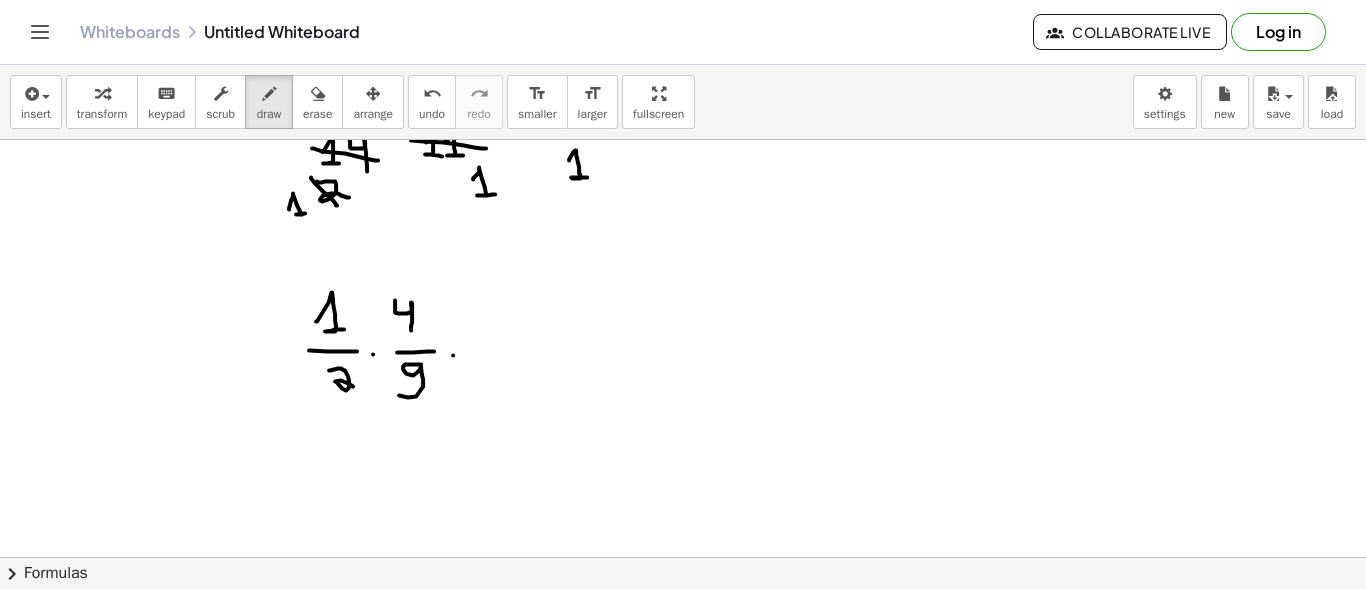 click at bounding box center [683, 174] 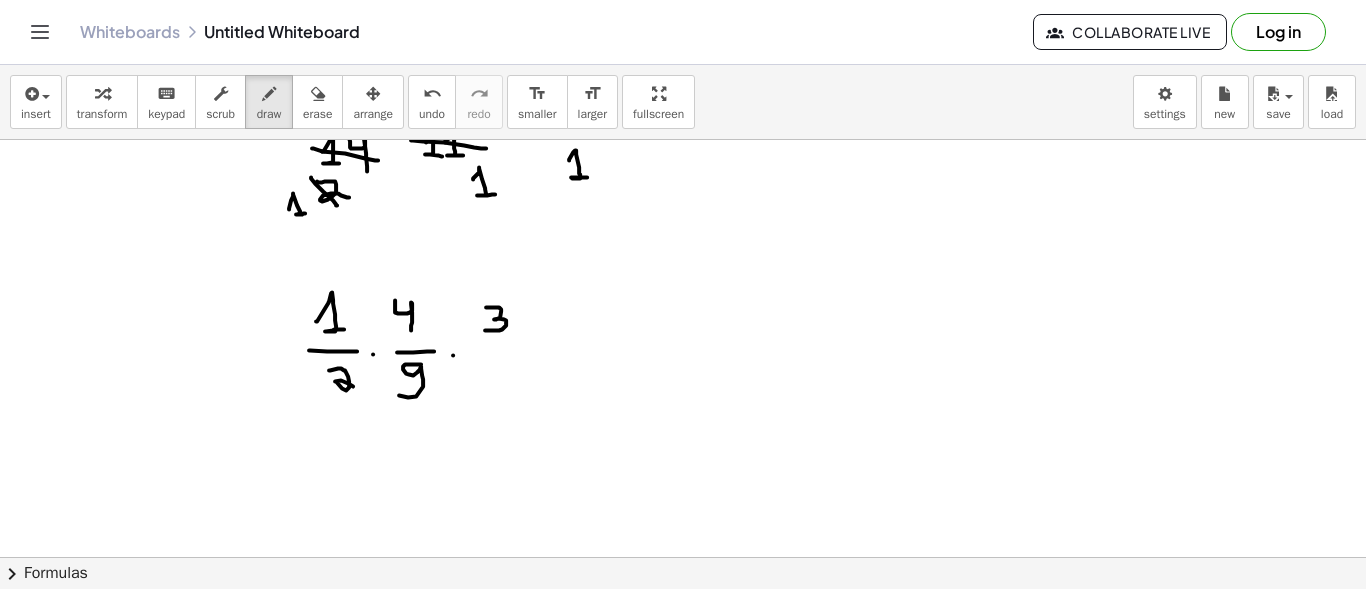 drag, startPoint x: 486, startPoint y: 306, endPoint x: 485, endPoint y: 329, distance: 23.021729 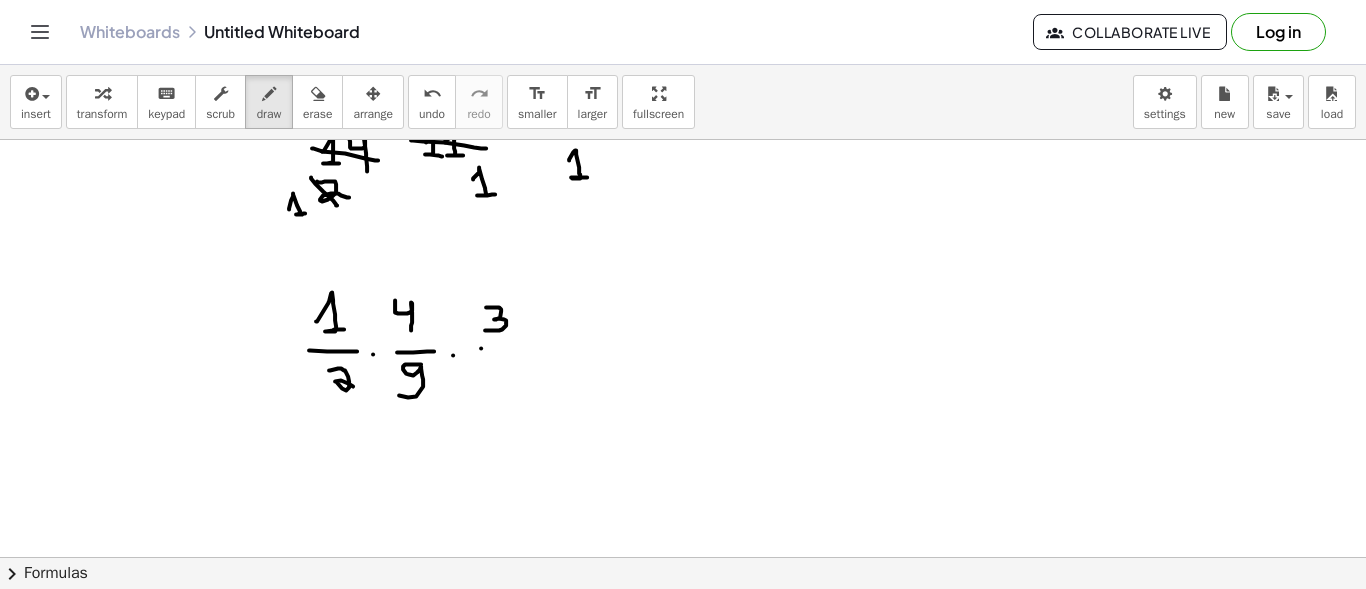 click at bounding box center (683, 174) 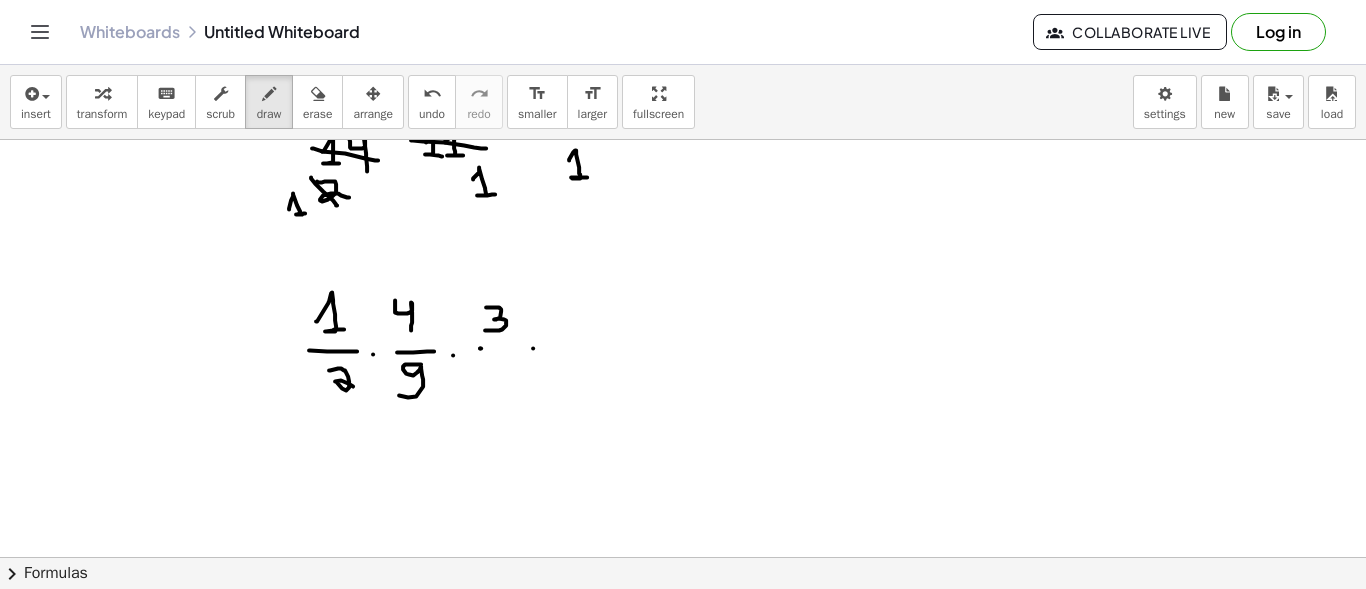 click at bounding box center (683, 174) 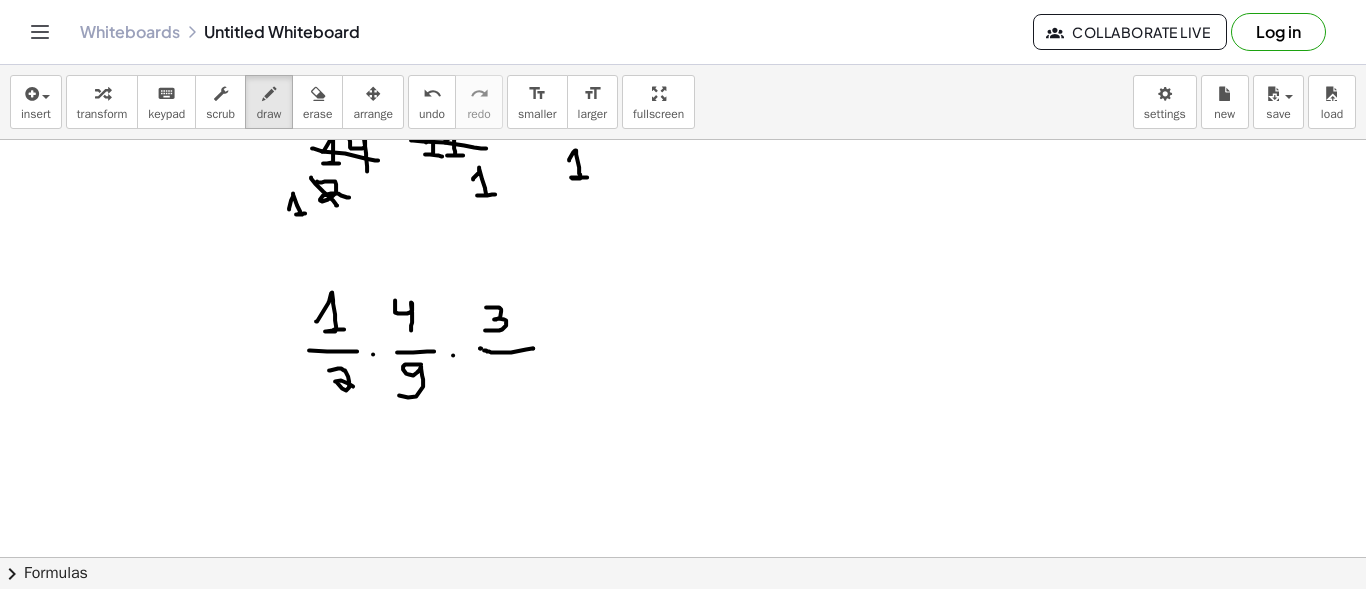 drag, startPoint x: 533, startPoint y: 347, endPoint x: 484, endPoint y: 348, distance: 49.010204 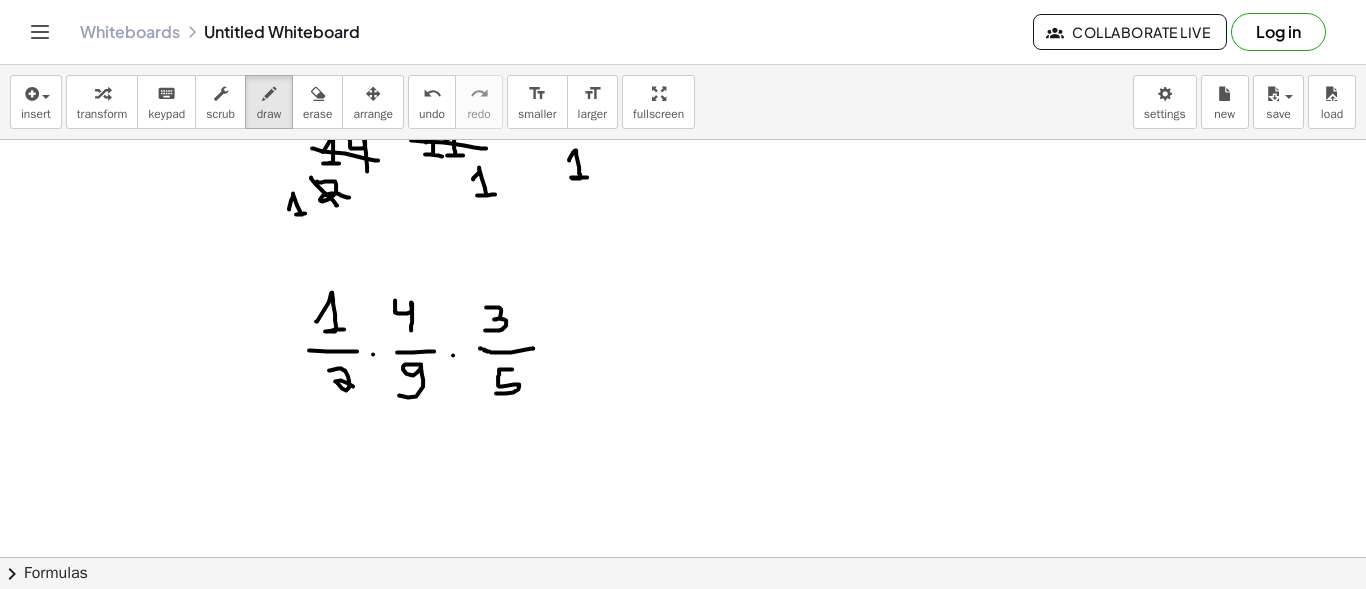 drag, startPoint x: 512, startPoint y: 368, endPoint x: 494, endPoint y: 392, distance: 30 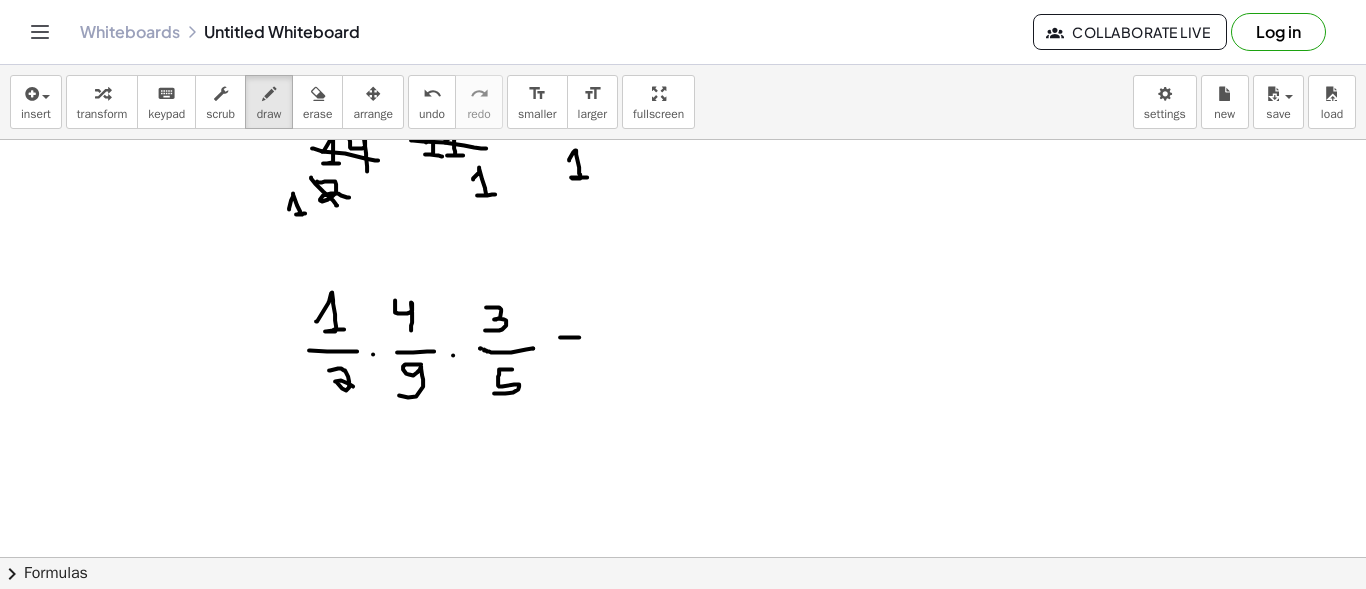 drag, startPoint x: 560, startPoint y: 336, endPoint x: 579, endPoint y: 336, distance: 19 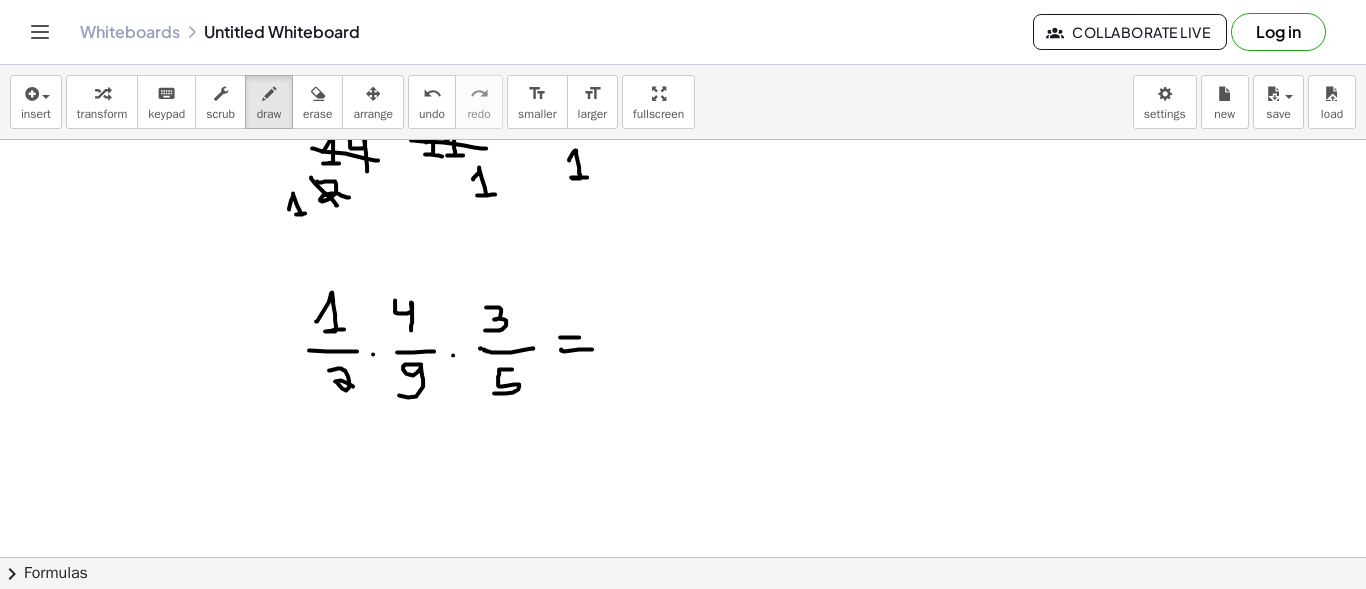 drag, startPoint x: 561, startPoint y: 348, endPoint x: 592, endPoint y: 348, distance: 31 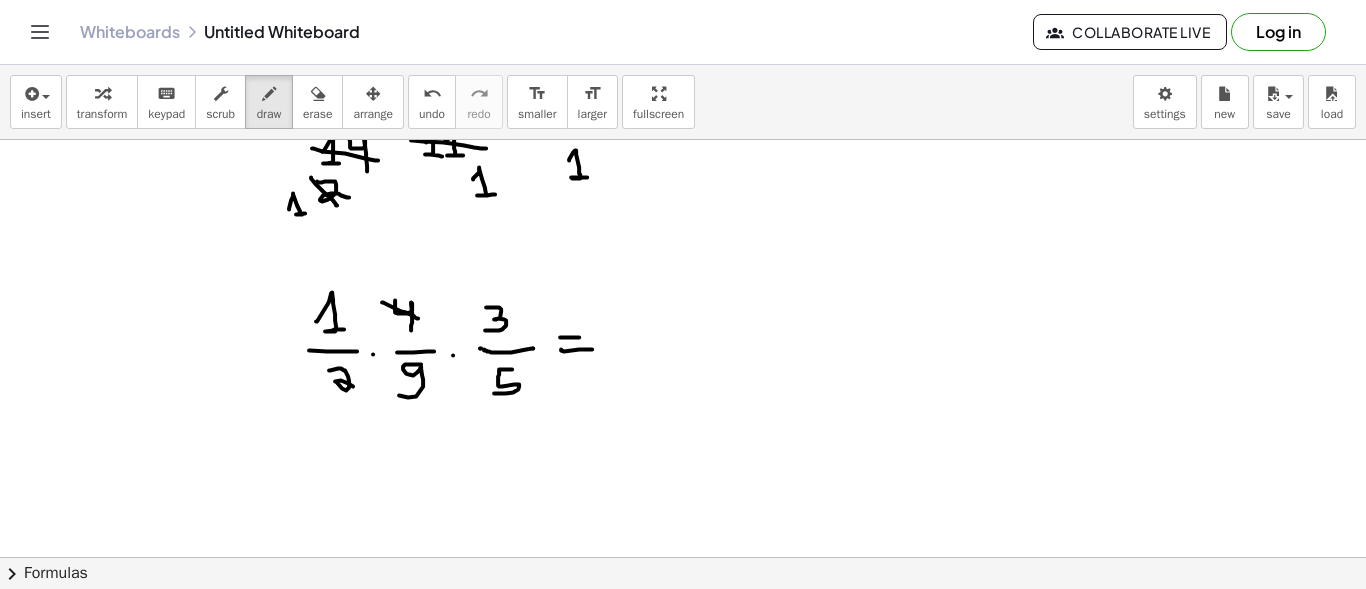 drag, startPoint x: 382, startPoint y: 301, endPoint x: 418, endPoint y: 317, distance: 39.39543 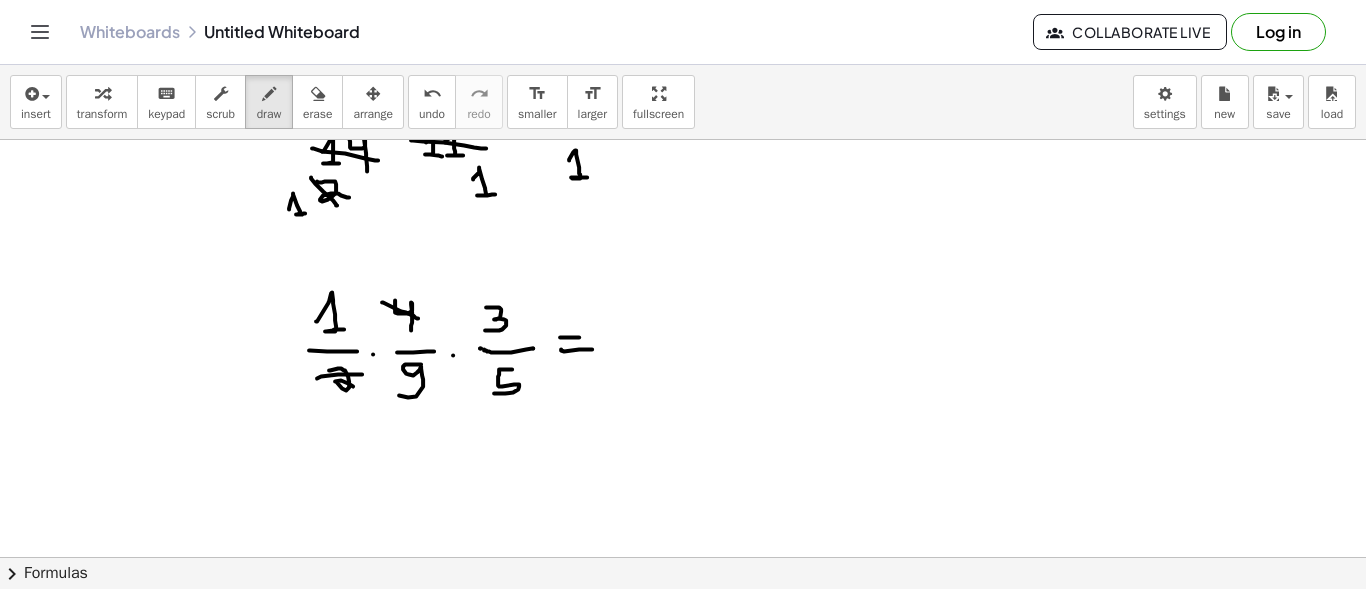 drag, startPoint x: 317, startPoint y: 377, endPoint x: 362, endPoint y: 373, distance: 45.17743 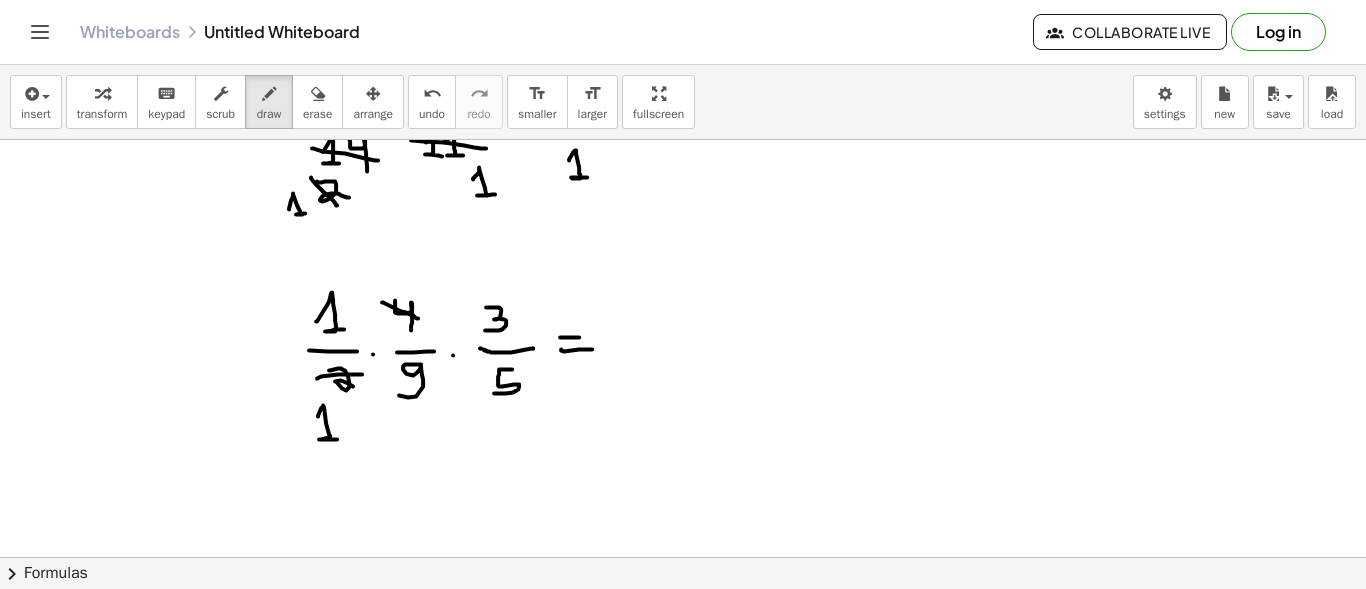 drag, startPoint x: 318, startPoint y: 415, endPoint x: 337, endPoint y: 438, distance: 29.832869 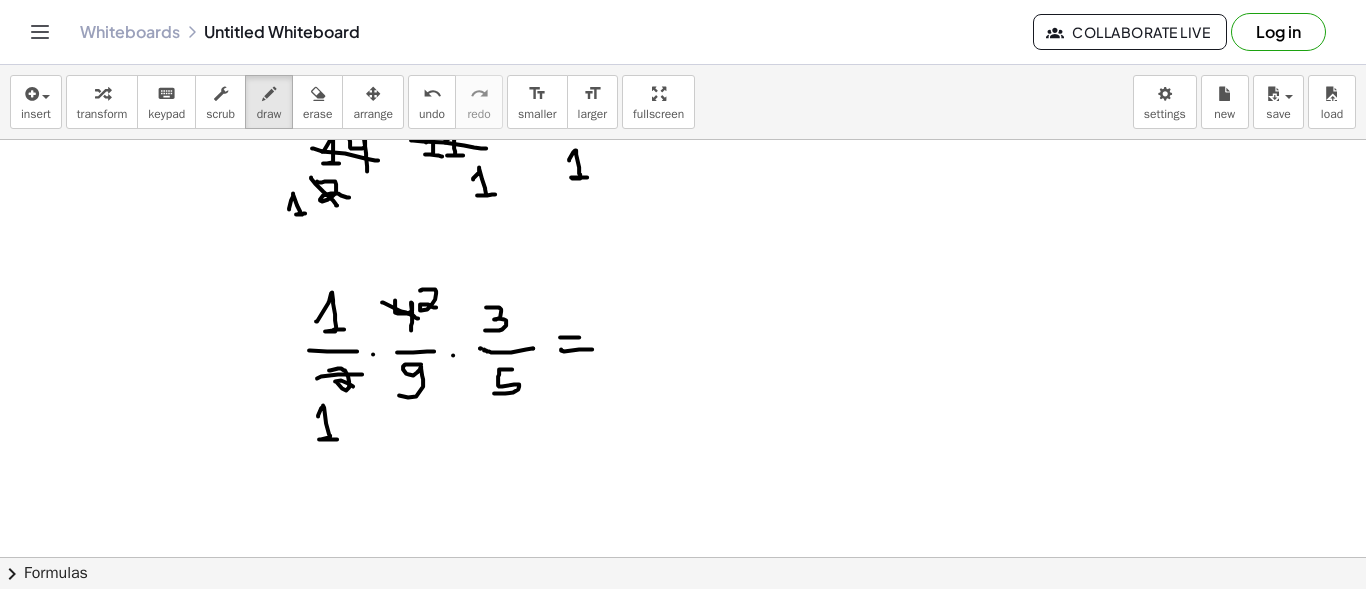 drag, startPoint x: 420, startPoint y: 289, endPoint x: 436, endPoint y: 306, distance: 23.345236 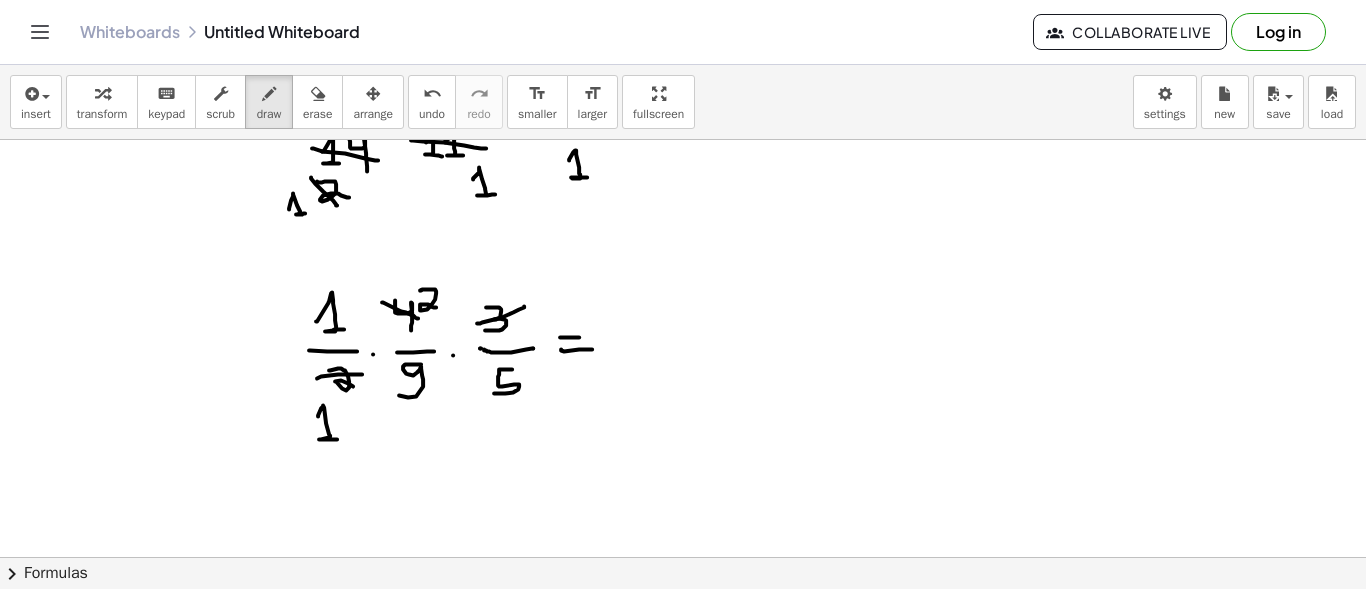 drag, startPoint x: 524, startPoint y: 305, endPoint x: 476, endPoint y: 322, distance: 50.92151 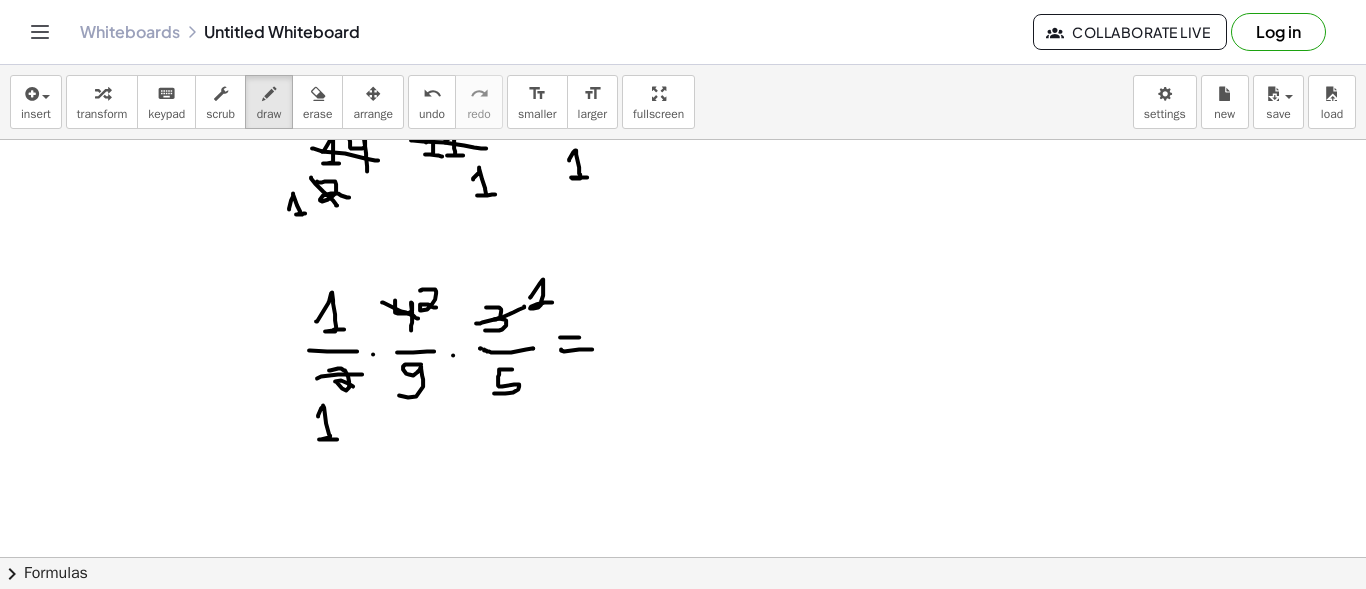 drag, startPoint x: 530, startPoint y: 296, endPoint x: 552, endPoint y: 301, distance: 22.561028 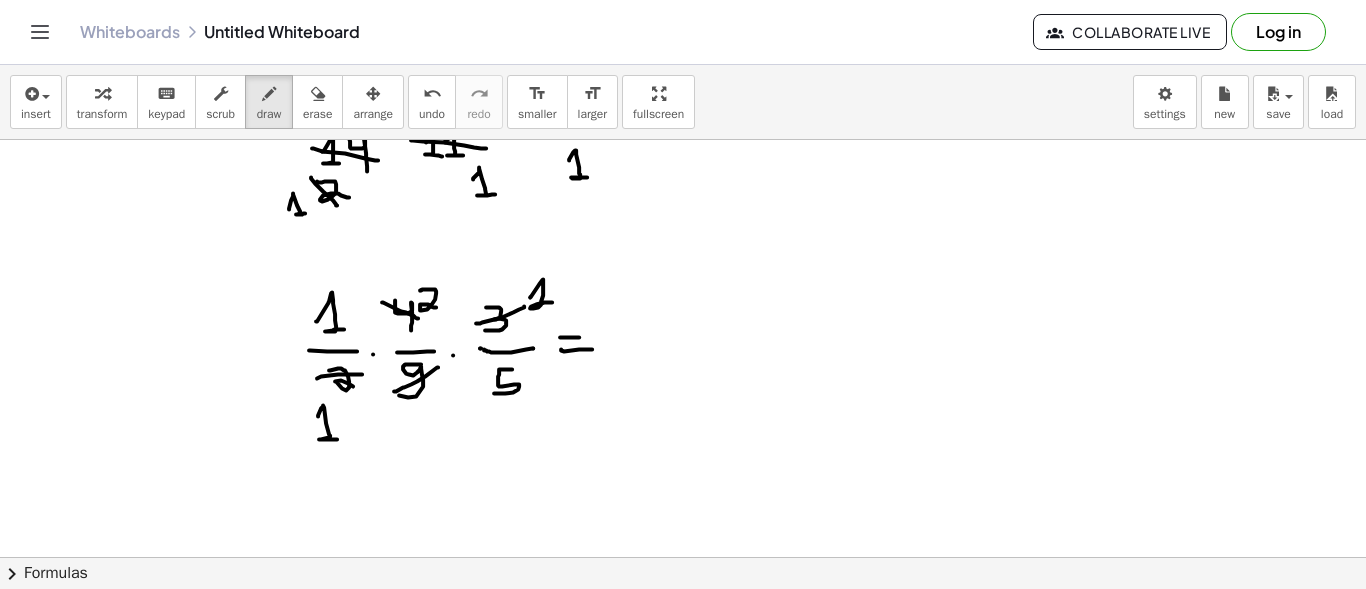 drag, startPoint x: 438, startPoint y: 366, endPoint x: 394, endPoint y: 390, distance: 50.119858 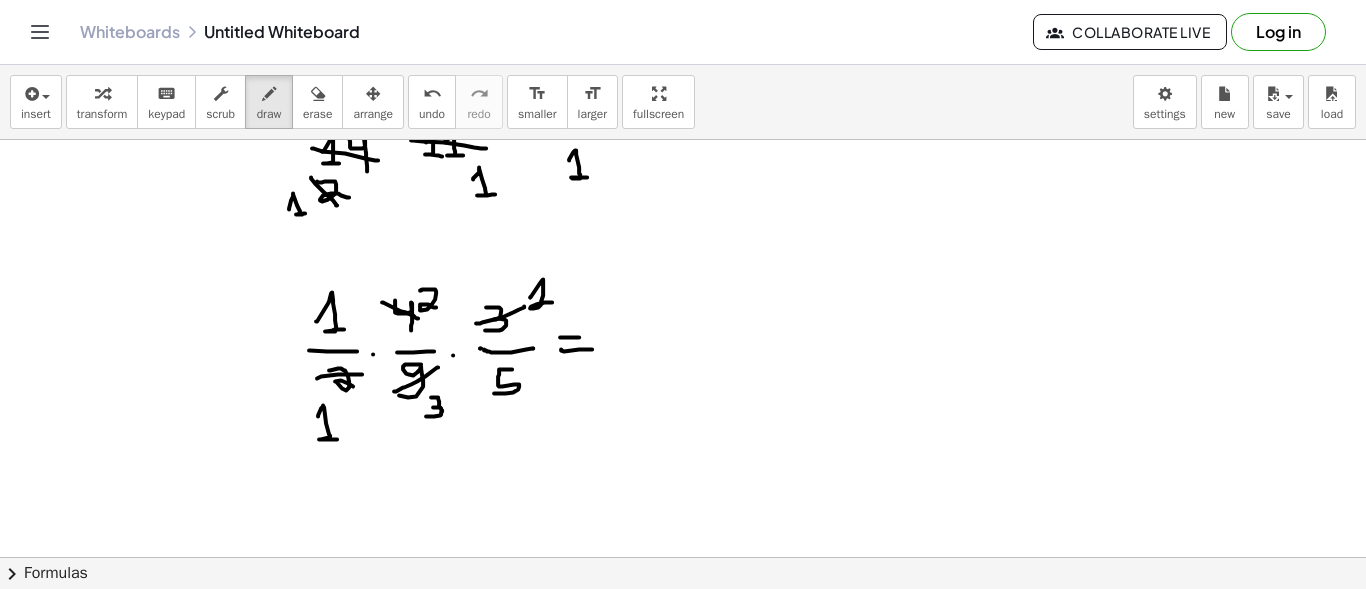 drag, startPoint x: 431, startPoint y: 396, endPoint x: 425, endPoint y: 415, distance: 19.924858 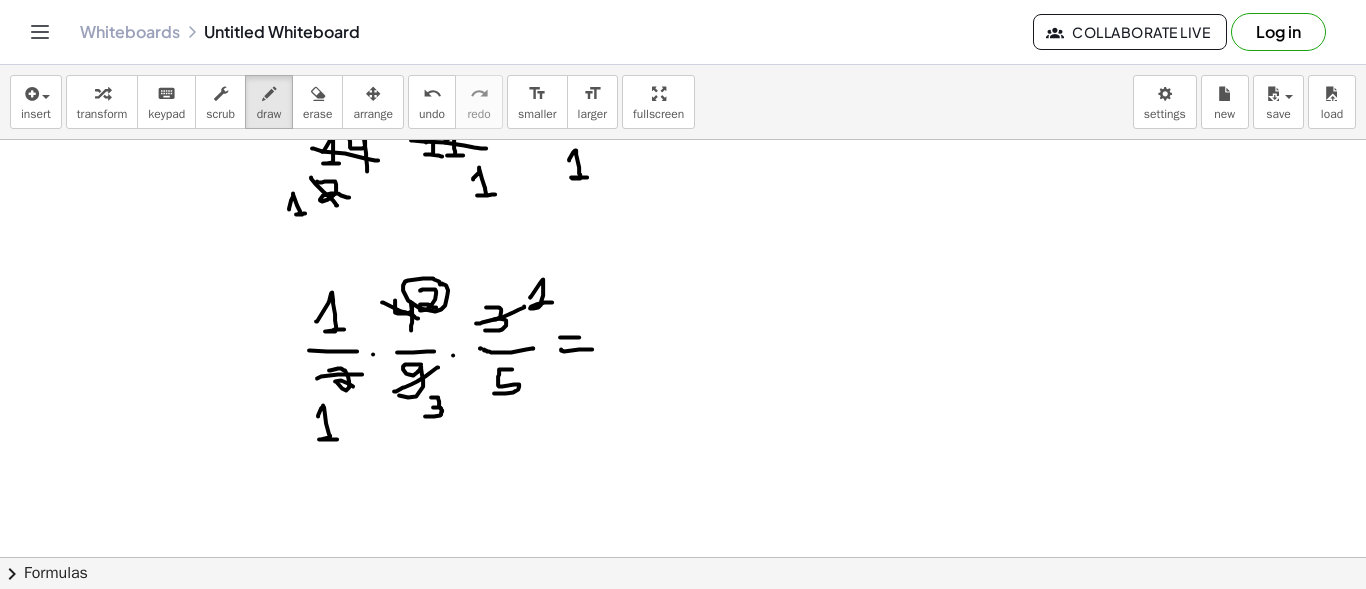 click at bounding box center [683, 174] 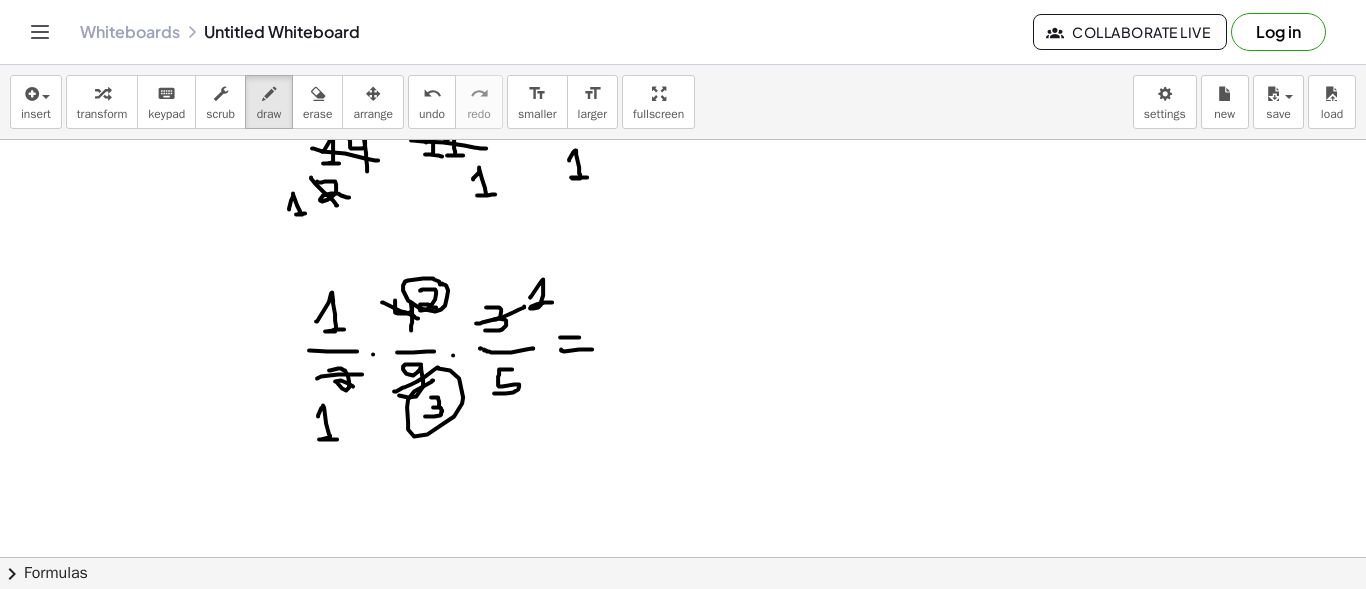 drag, startPoint x: 433, startPoint y: 379, endPoint x: 438, endPoint y: 367, distance: 13 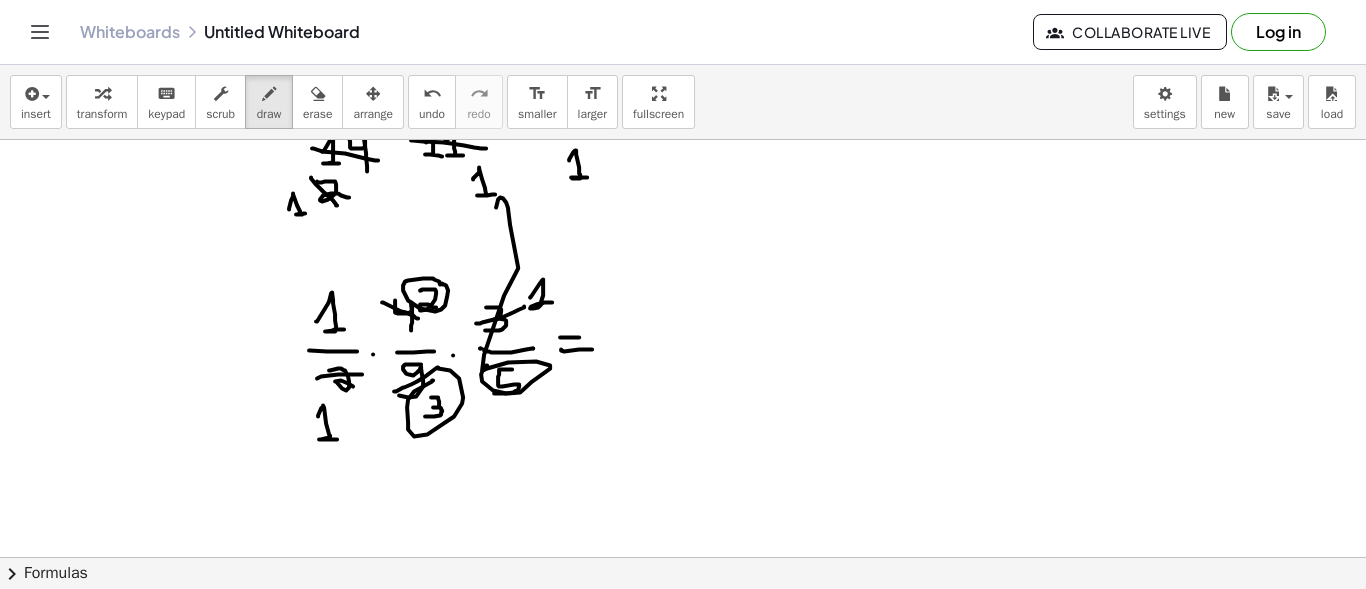 drag, startPoint x: 487, startPoint y: 364, endPoint x: 496, endPoint y: 206, distance: 158.25612 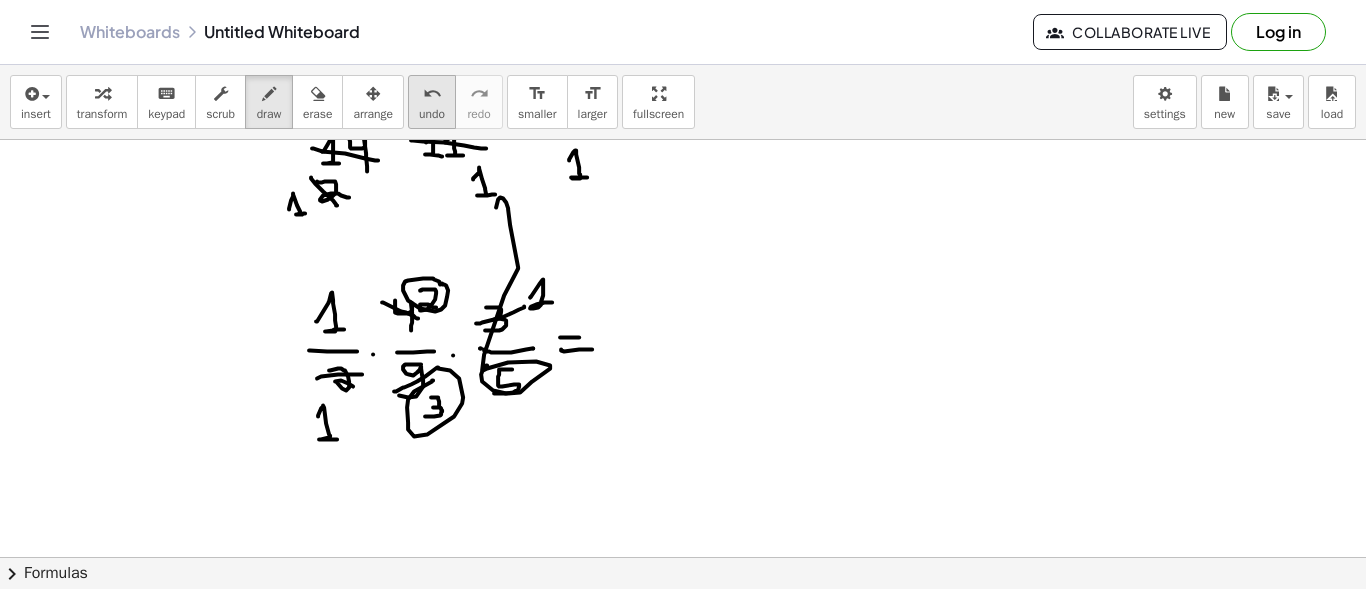 click on "undo" at bounding box center [432, 93] 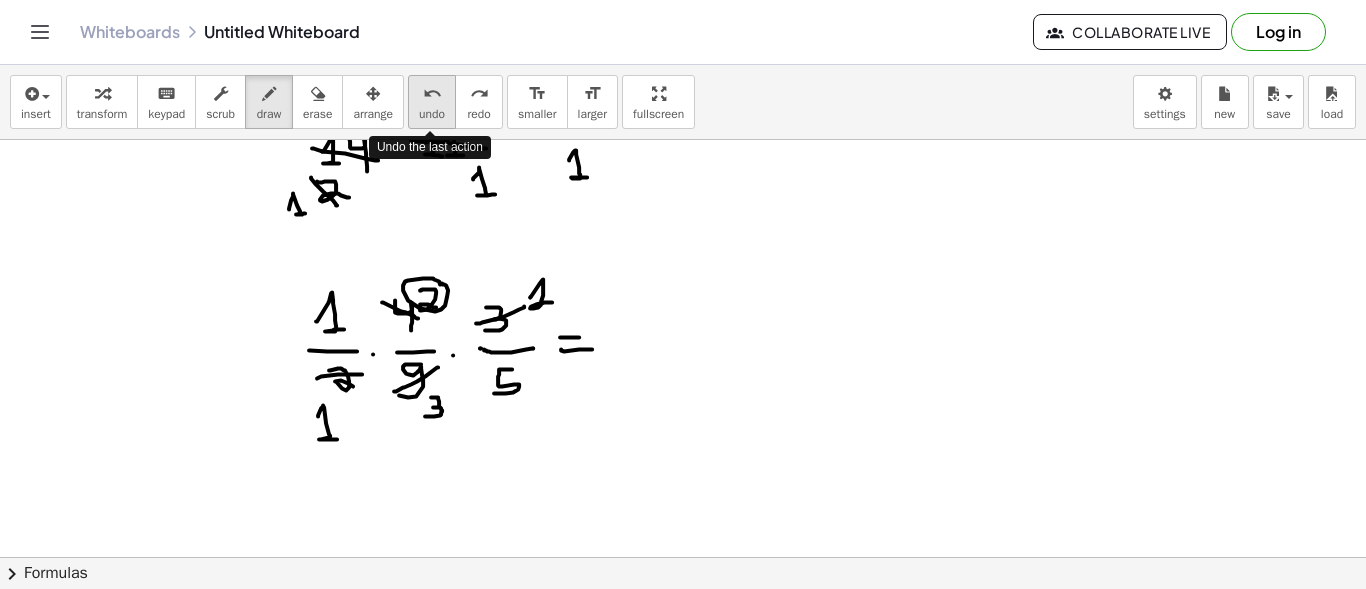 click on "undo undo" at bounding box center [432, 102] 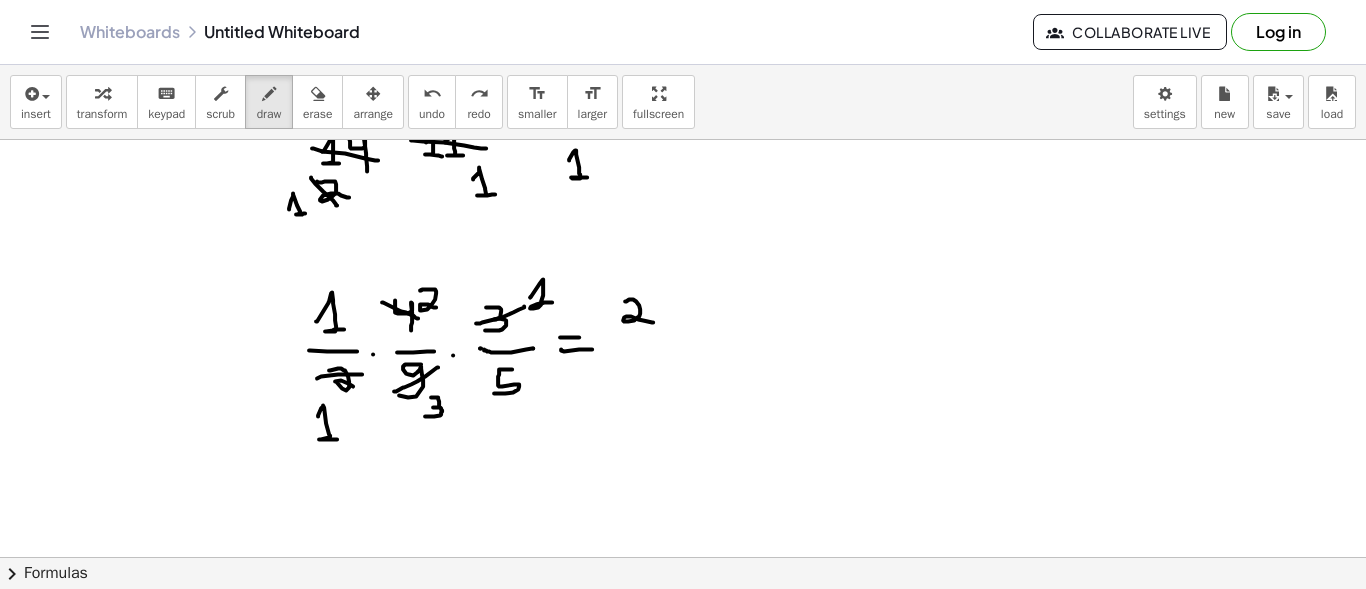 drag, startPoint x: 625, startPoint y: 300, endPoint x: 653, endPoint y: 321, distance: 35 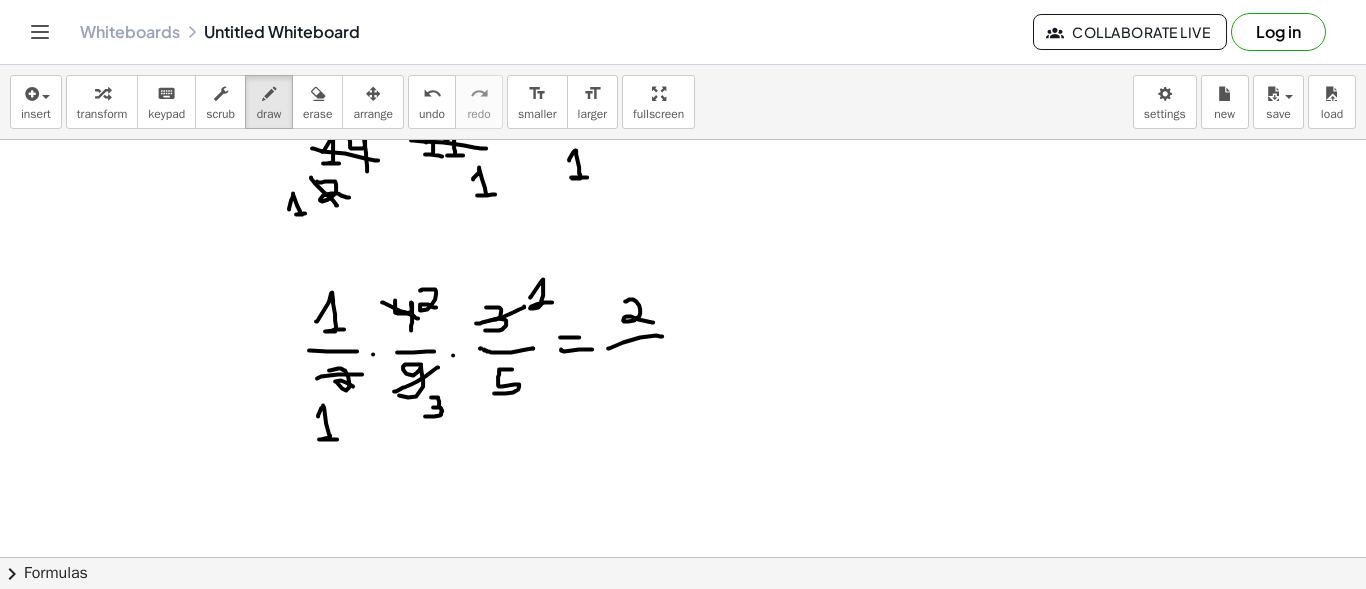 drag, startPoint x: 608, startPoint y: 347, endPoint x: 662, endPoint y: 335, distance: 55.31727 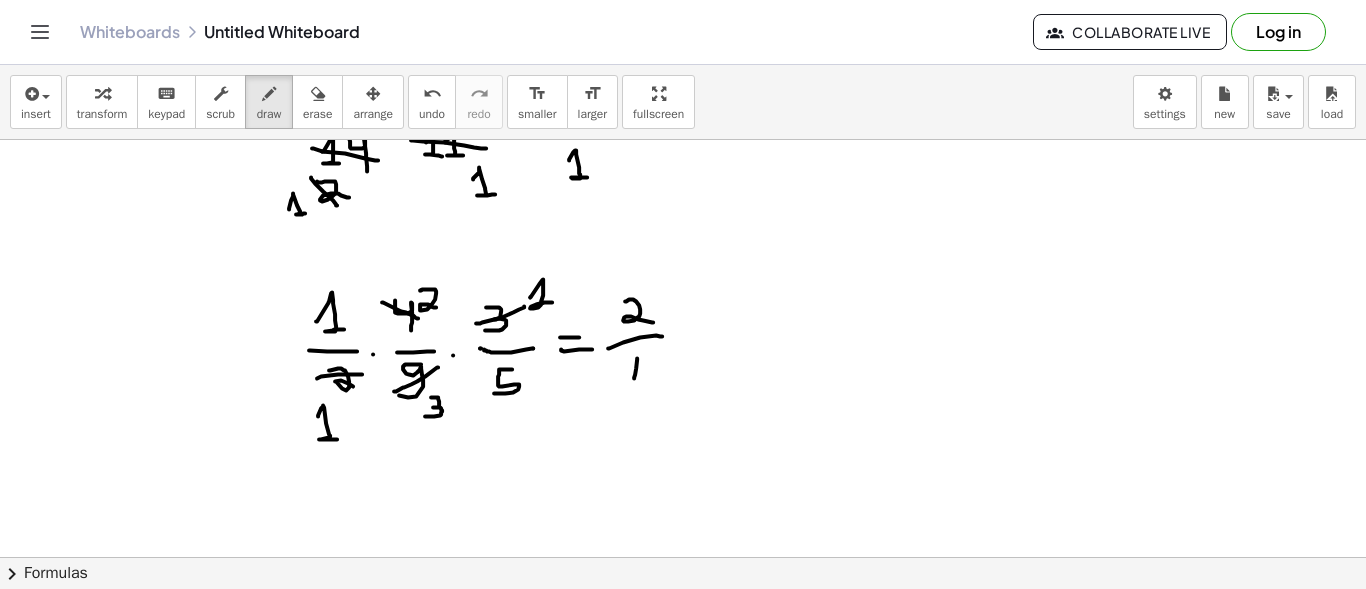 drag, startPoint x: 637, startPoint y: 357, endPoint x: 634, endPoint y: 378, distance: 21.213203 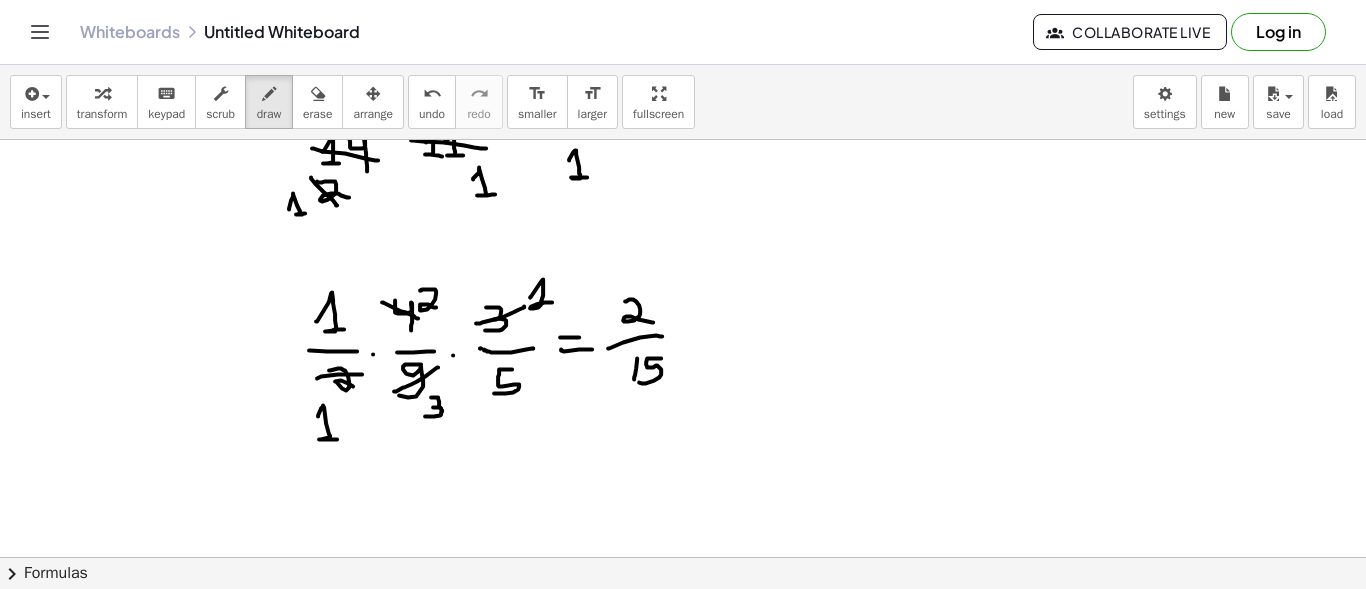 drag, startPoint x: 661, startPoint y: 357, endPoint x: 638, endPoint y: 381, distance: 33.24154 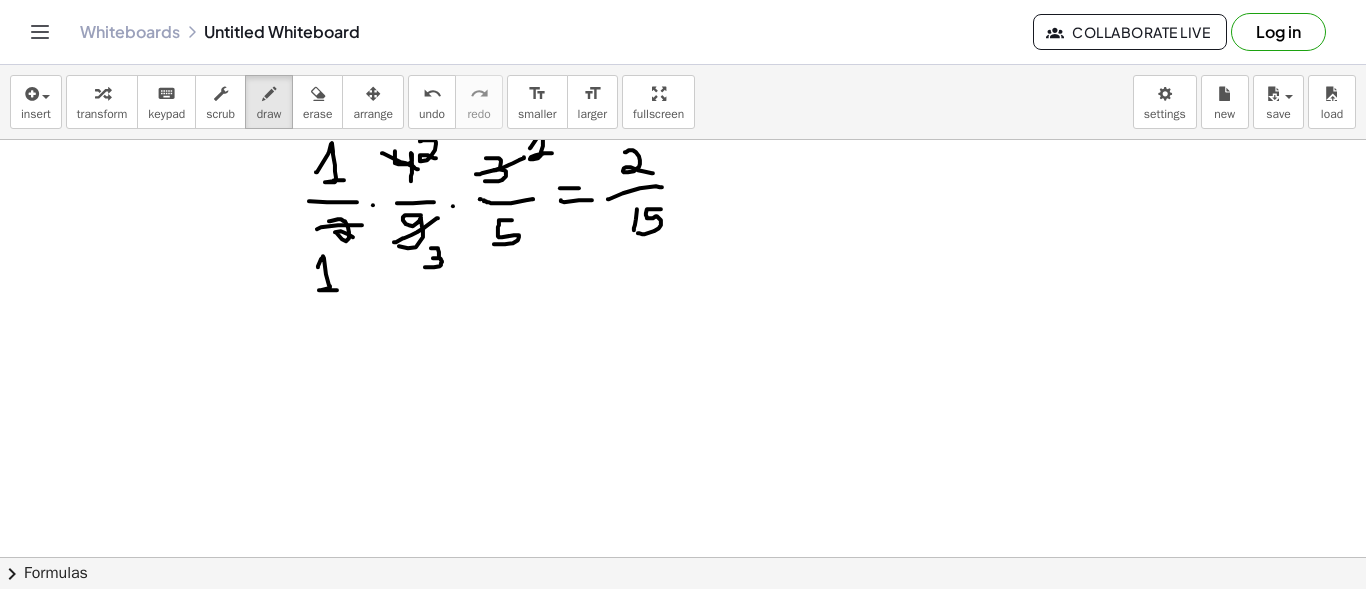 scroll, scrollTop: 749, scrollLeft: 0, axis: vertical 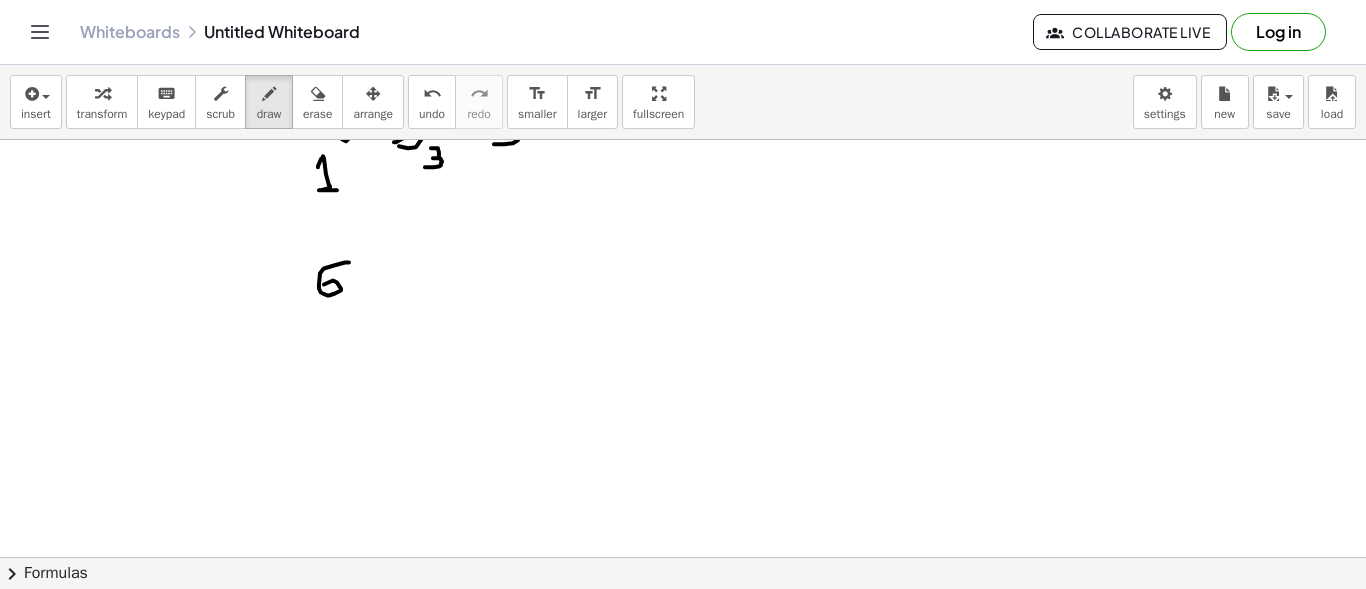 drag, startPoint x: 349, startPoint y: 261, endPoint x: 324, endPoint y: 283, distance: 33.30165 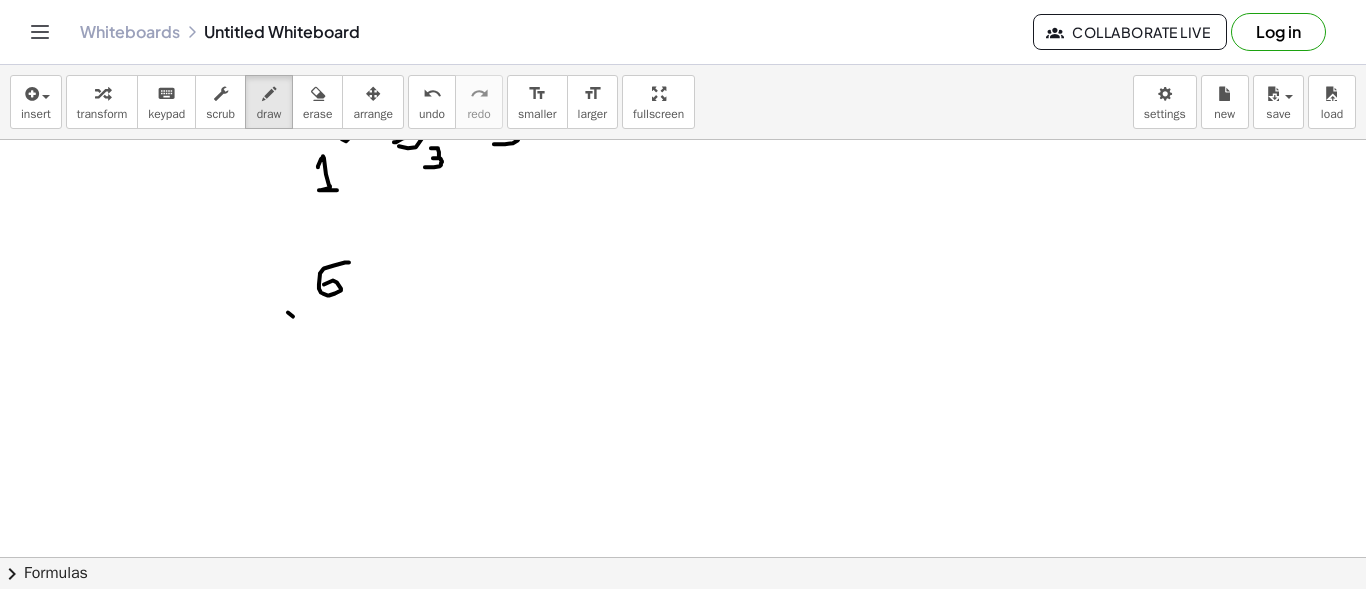 click at bounding box center (683, 228) 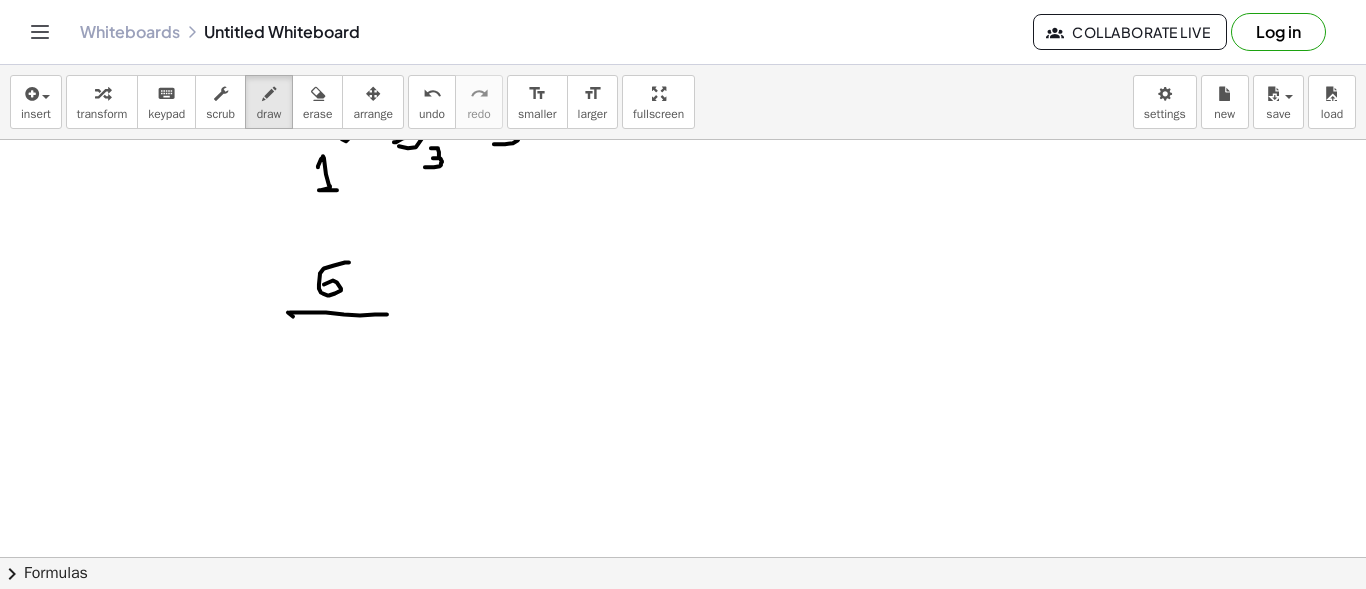 drag, startPoint x: 290, startPoint y: 311, endPoint x: 387, endPoint y: 313, distance: 97.020615 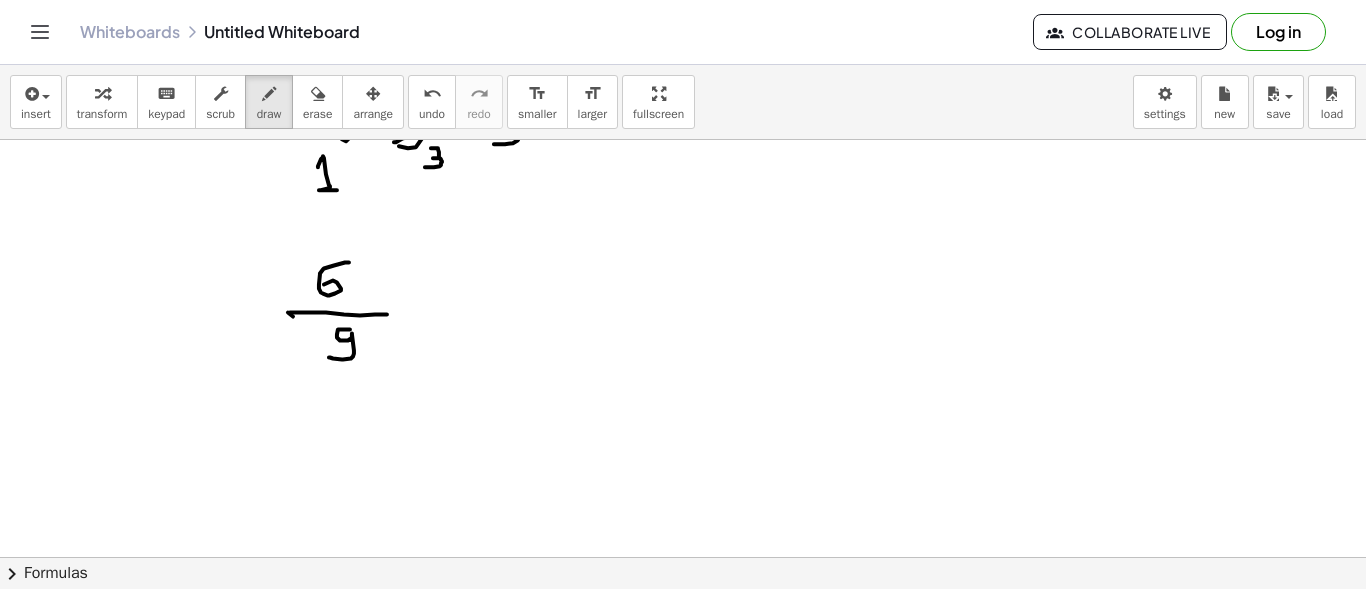 drag, startPoint x: 350, startPoint y: 328, endPoint x: 329, endPoint y: 356, distance: 35 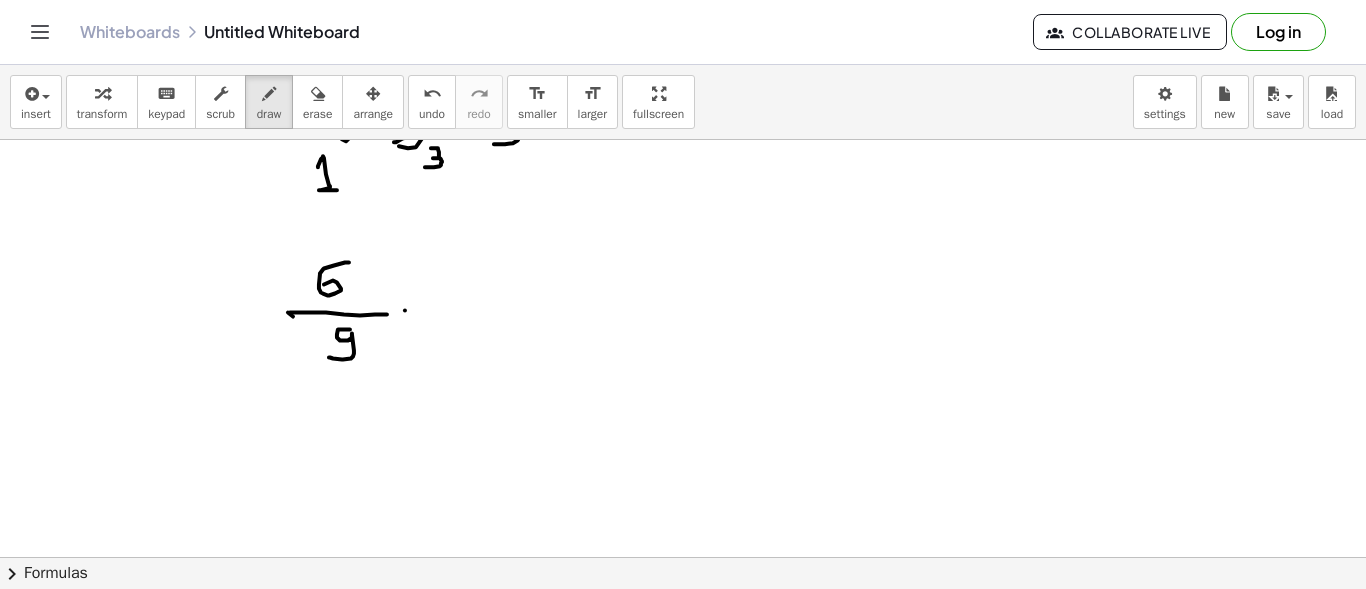 click at bounding box center [683, 228] 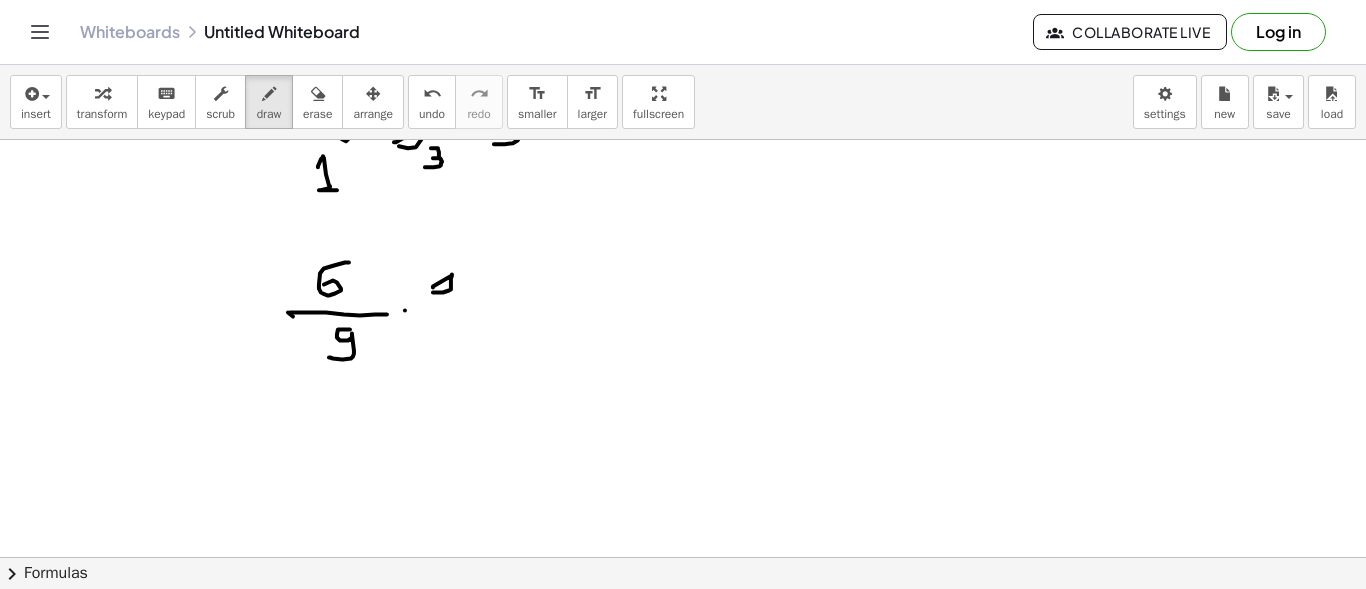 click at bounding box center [683, 228] 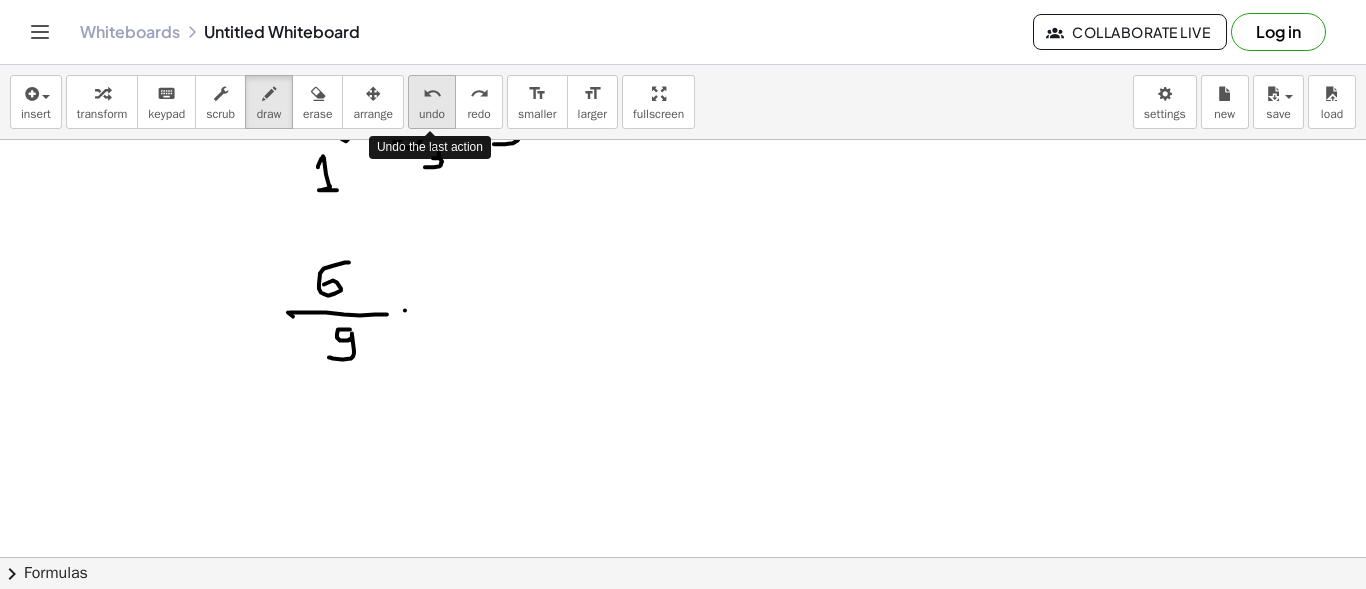 click on "undo undo" at bounding box center [432, 102] 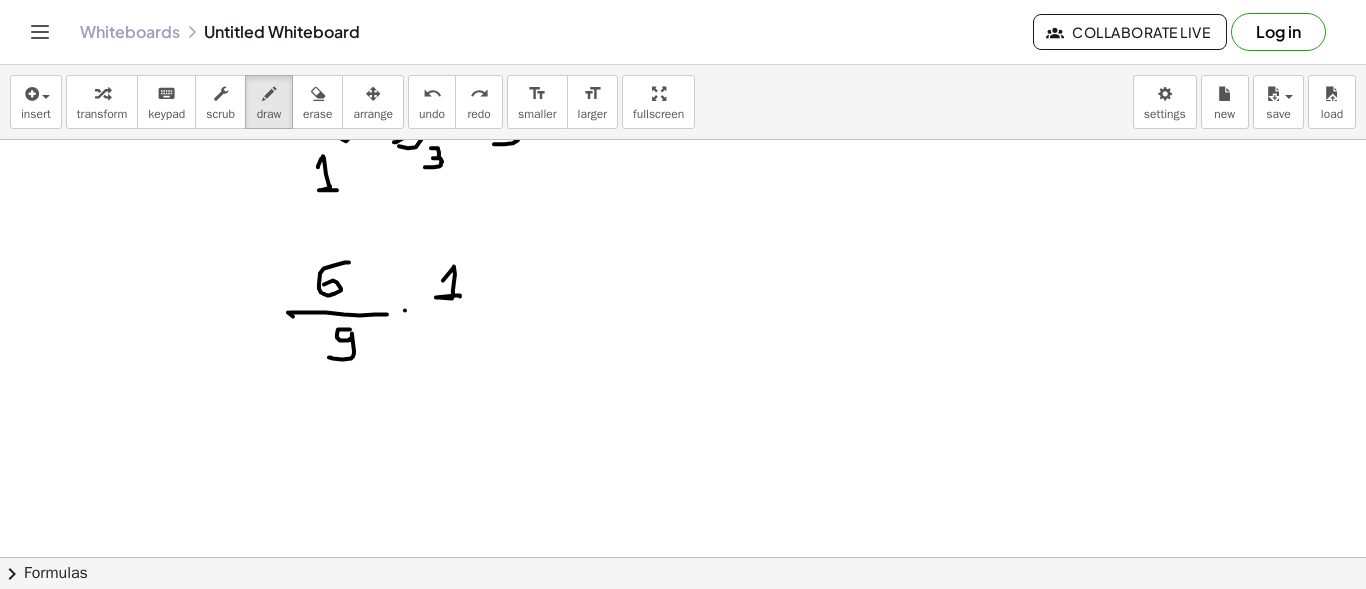 drag, startPoint x: 443, startPoint y: 279, endPoint x: 460, endPoint y: 295, distance: 23.345236 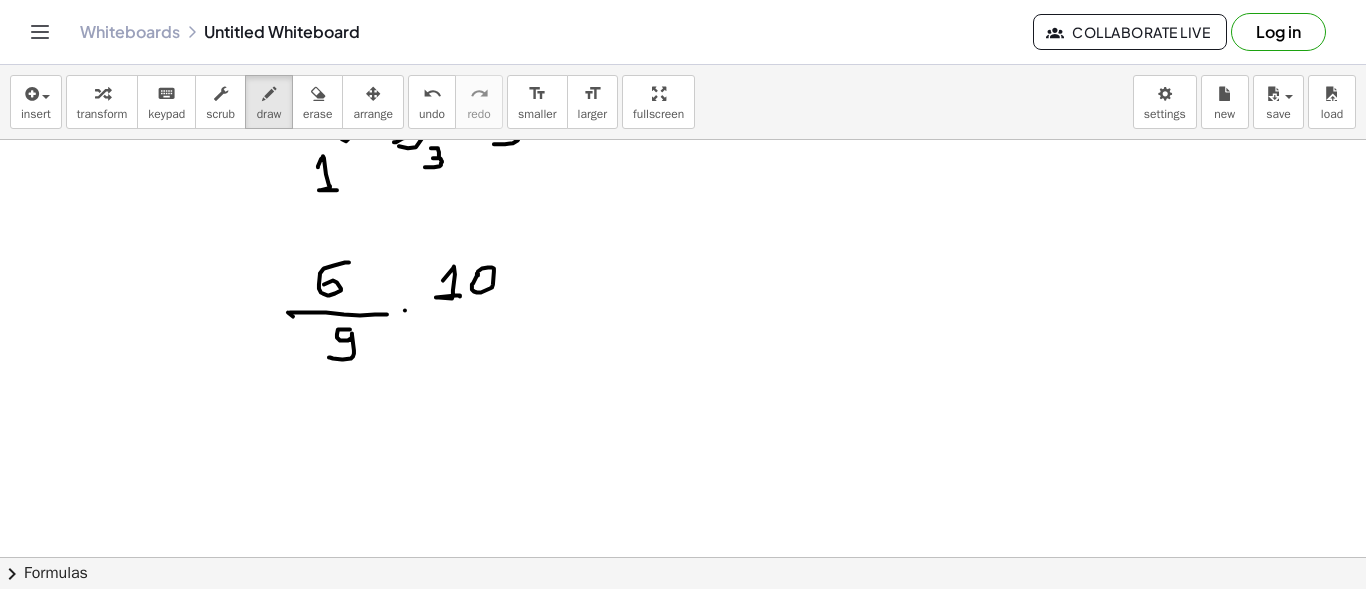 click at bounding box center (683, 228) 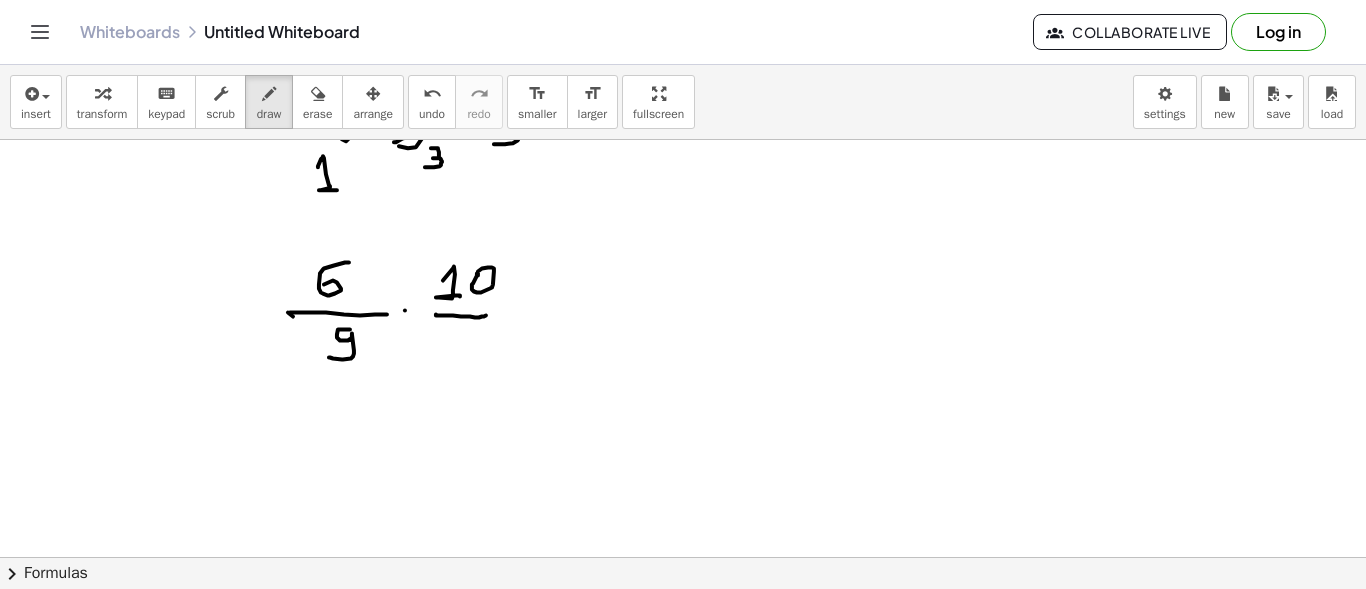 drag, startPoint x: 436, startPoint y: 313, endPoint x: 486, endPoint y: 314, distance: 50.01 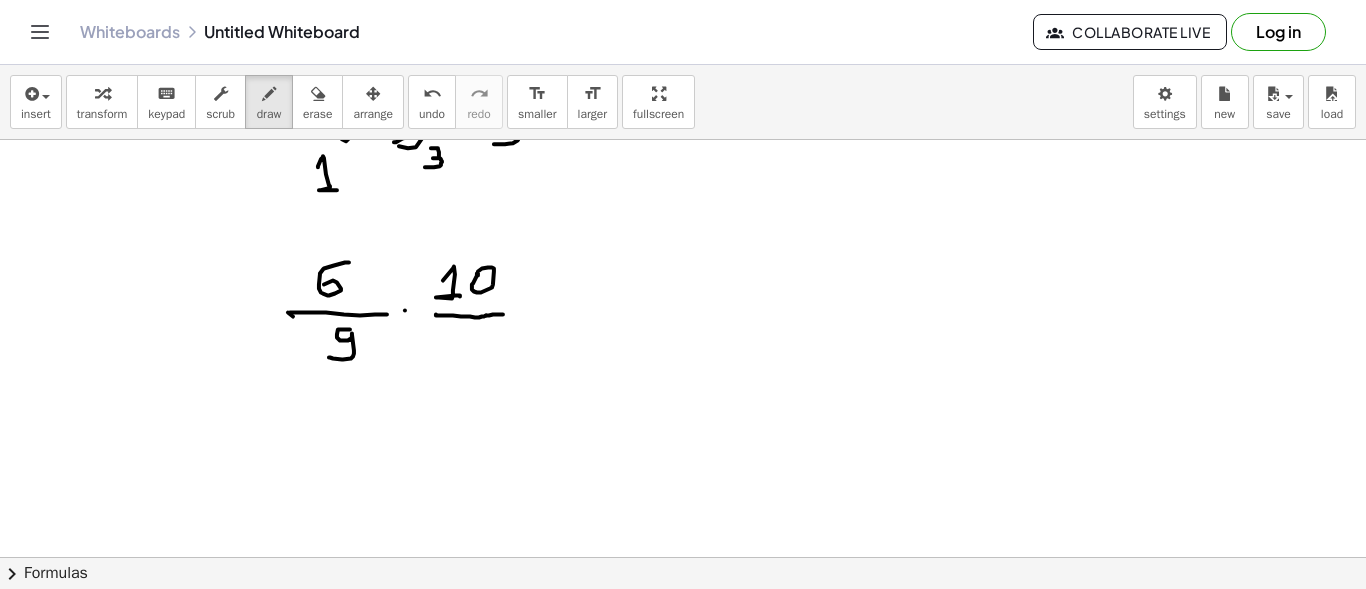 drag, startPoint x: 486, startPoint y: 314, endPoint x: 503, endPoint y: 313, distance: 17.029387 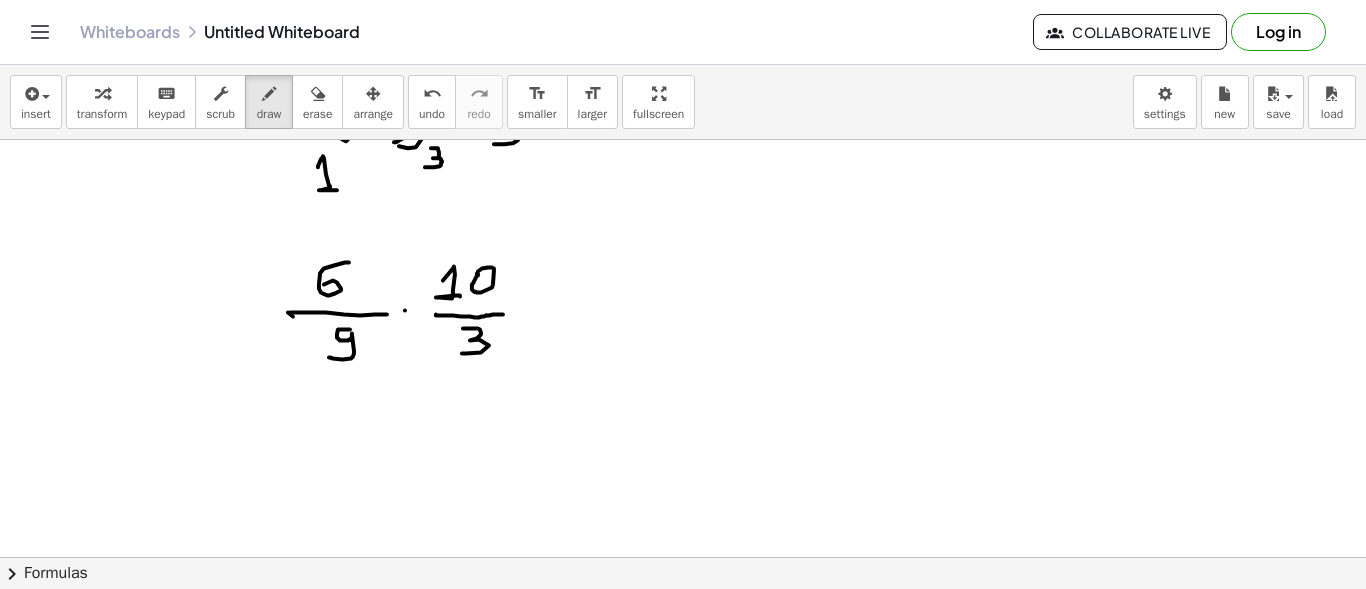 drag, startPoint x: 463, startPoint y: 327, endPoint x: 462, endPoint y: 352, distance: 25.019993 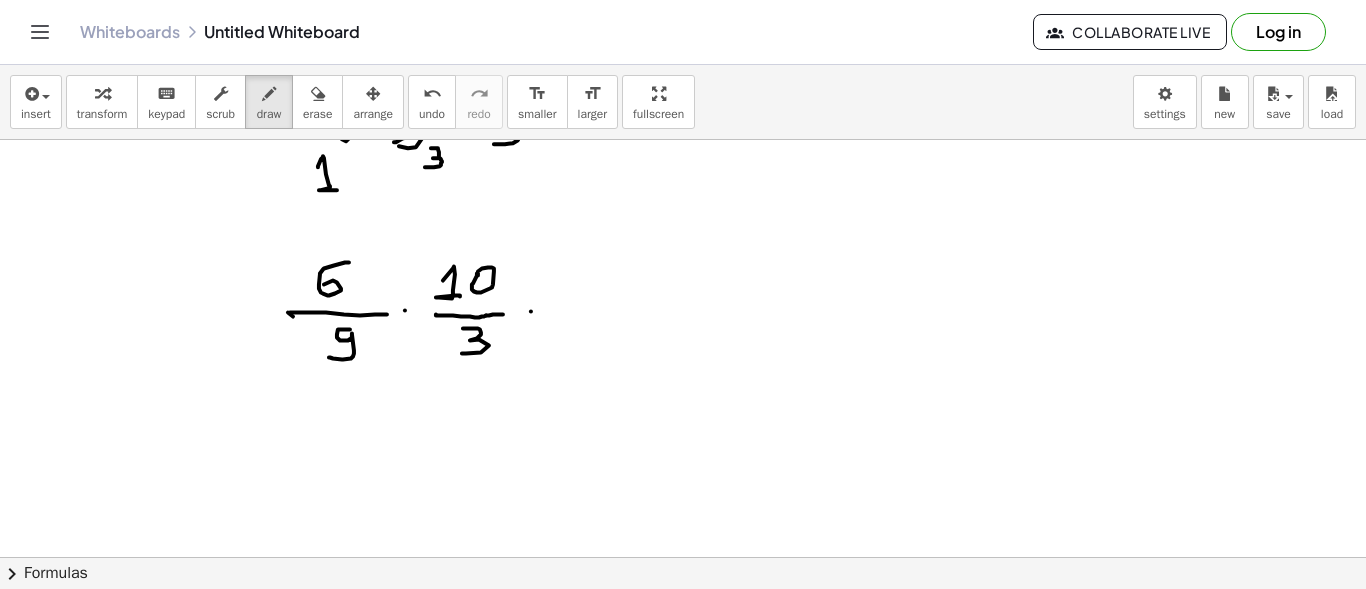 click at bounding box center [683, 228] 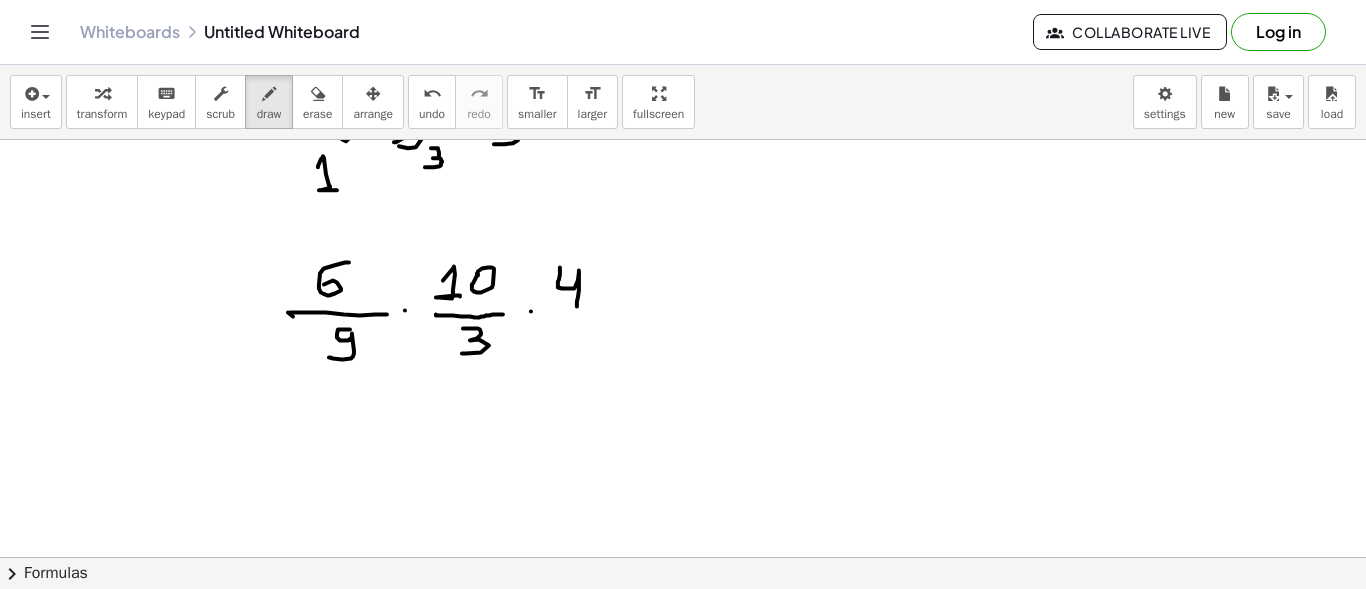 drag, startPoint x: 560, startPoint y: 266, endPoint x: 577, endPoint y: 305, distance: 42.544094 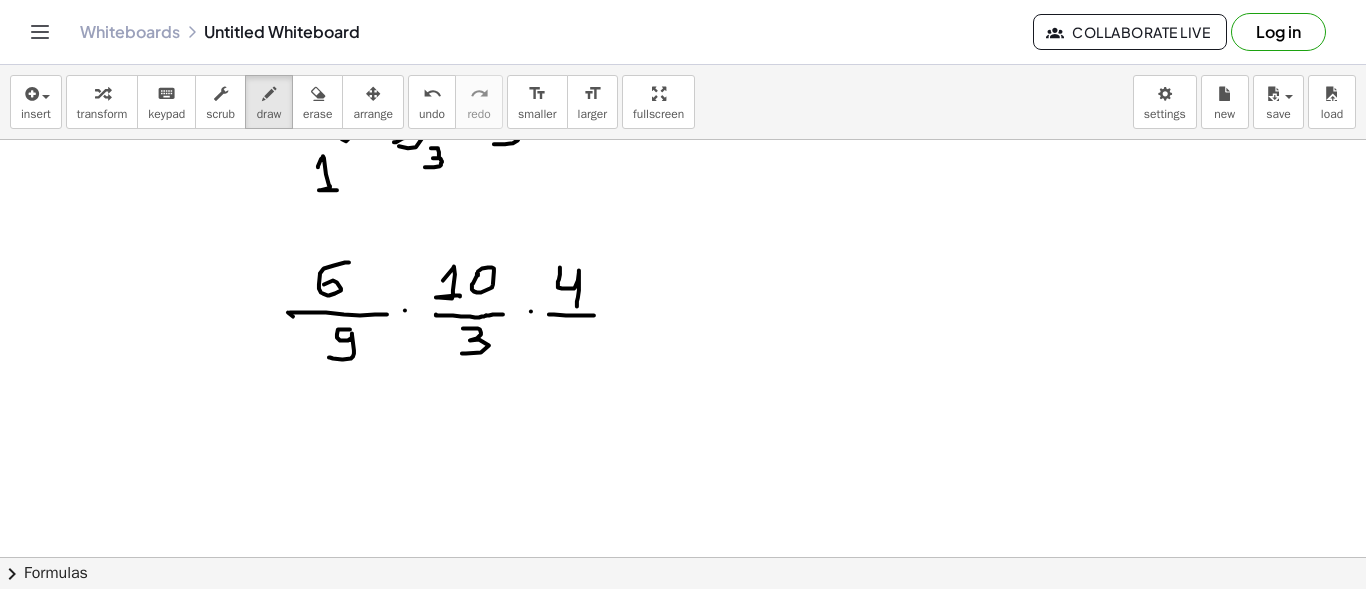 drag, startPoint x: 549, startPoint y: 313, endPoint x: 594, endPoint y: 314, distance: 45.01111 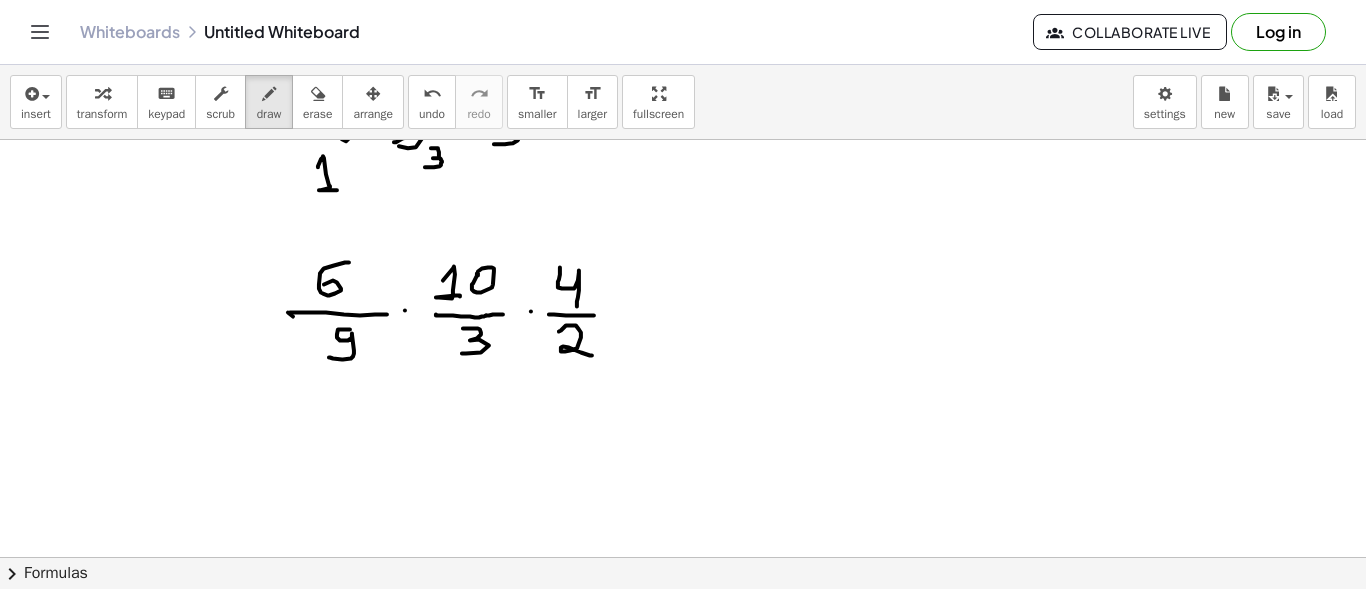 drag, startPoint x: 559, startPoint y: 330, endPoint x: 592, endPoint y: 354, distance: 40.804413 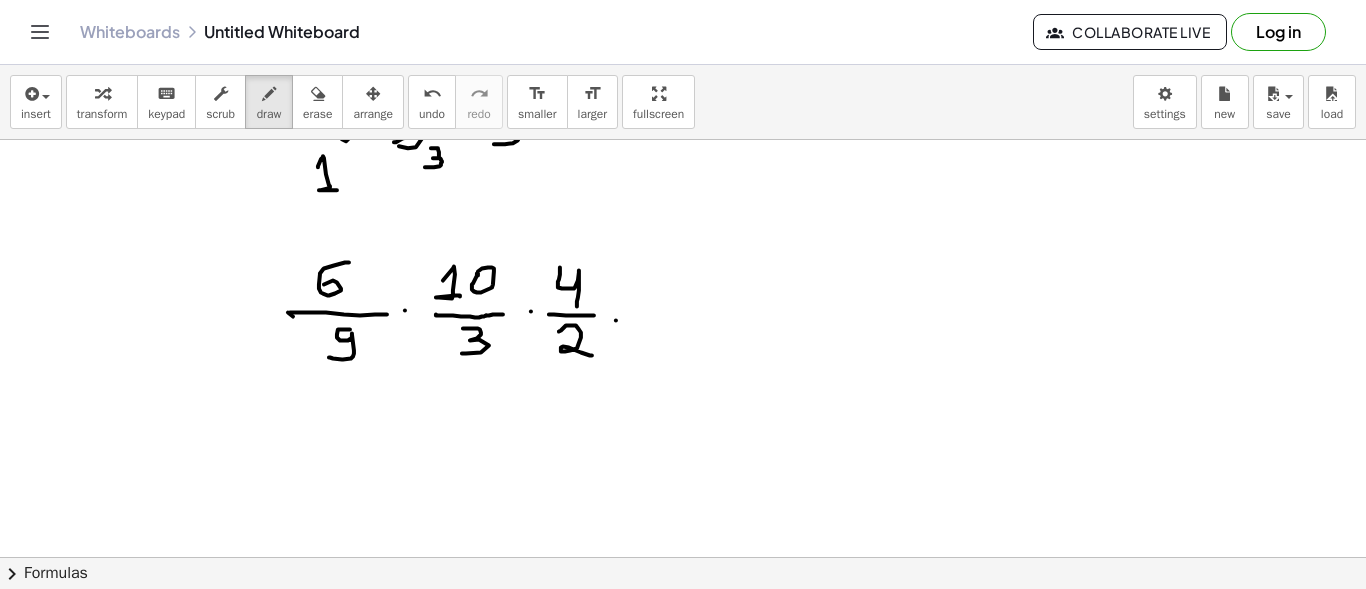 click at bounding box center [683, 228] 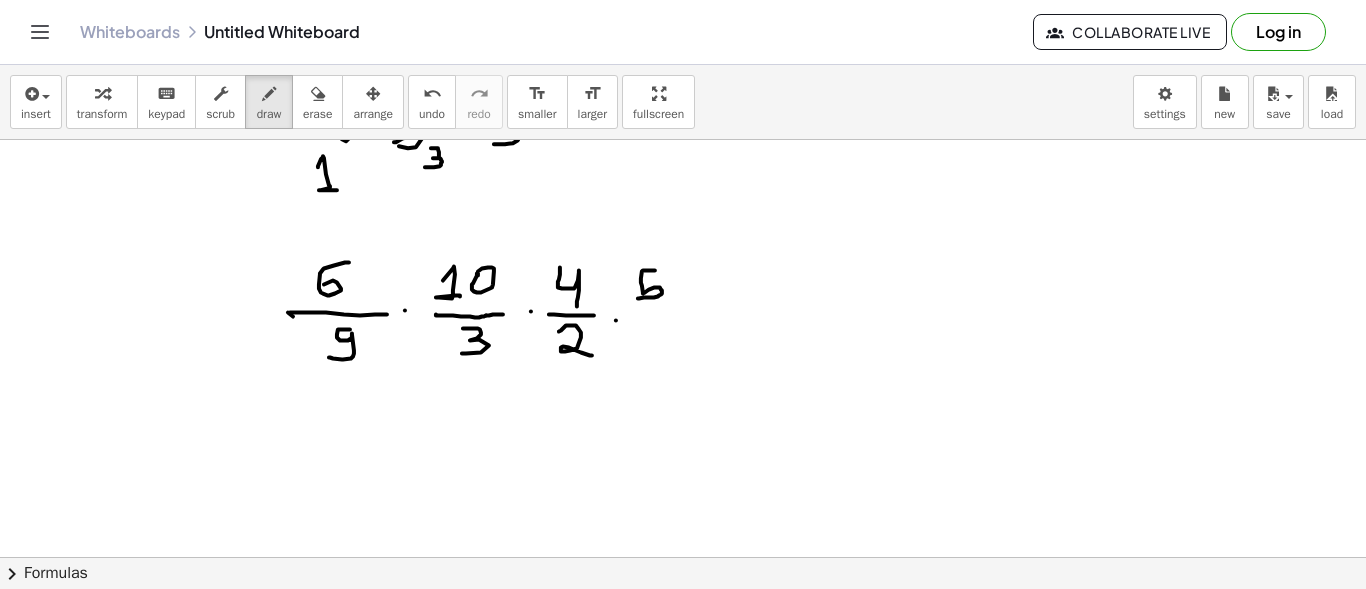 drag, startPoint x: 655, startPoint y: 269, endPoint x: 638, endPoint y: 297, distance: 32.75668 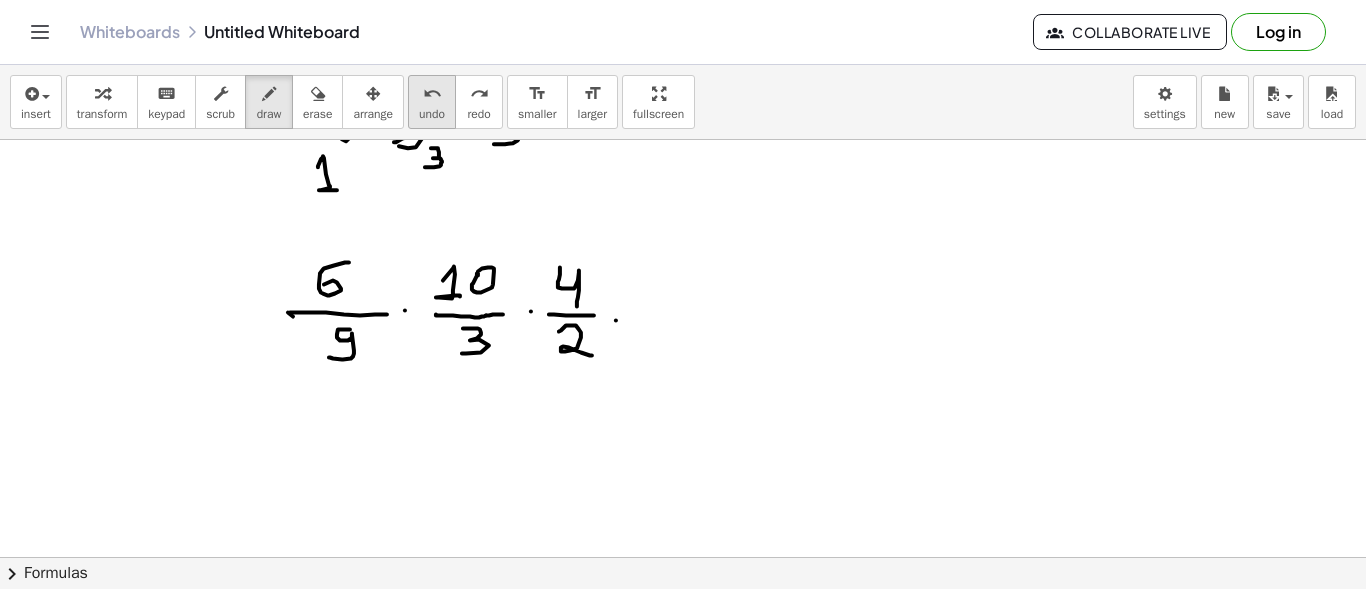 click on "undo" at bounding box center [432, 114] 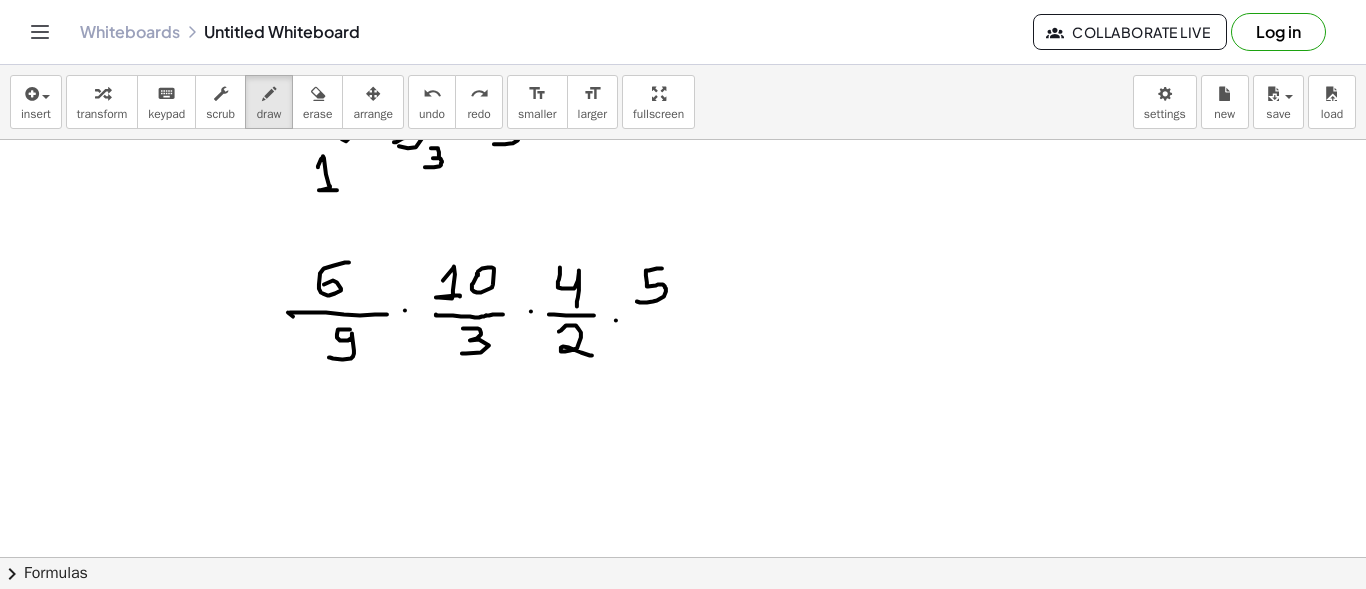 drag, startPoint x: 662, startPoint y: 267, endPoint x: 637, endPoint y: 300, distance: 41.400482 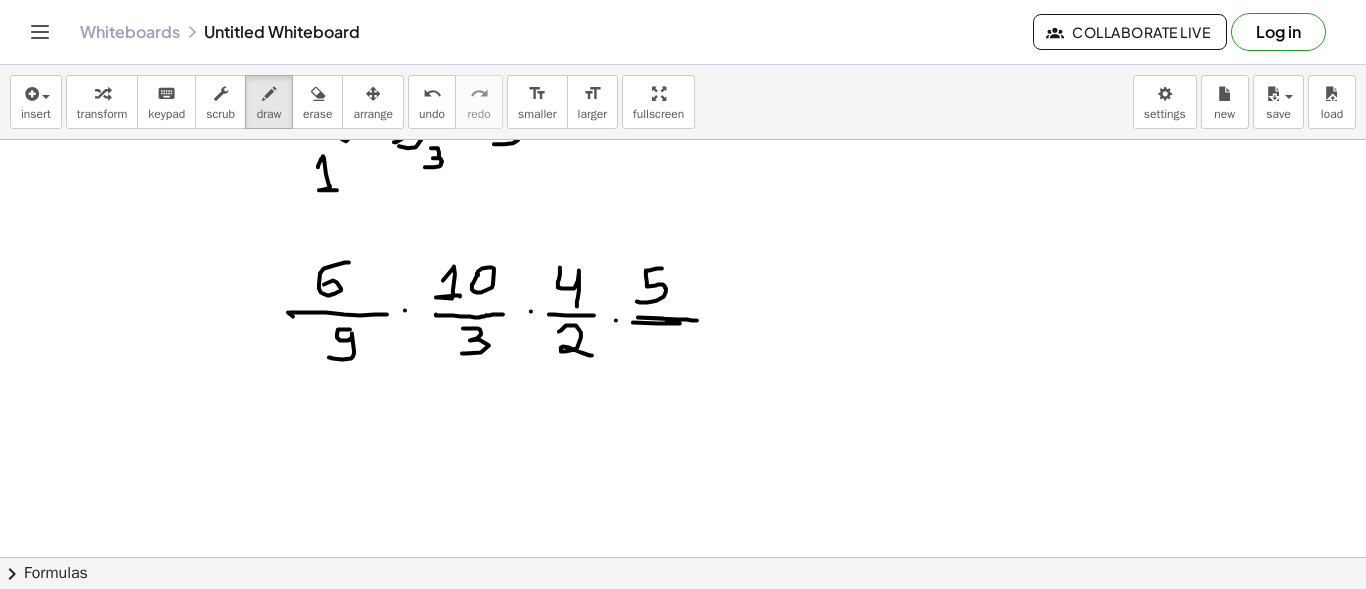 drag, startPoint x: 633, startPoint y: 321, endPoint x: 697, endPoint y: 319, distance: 64.03124 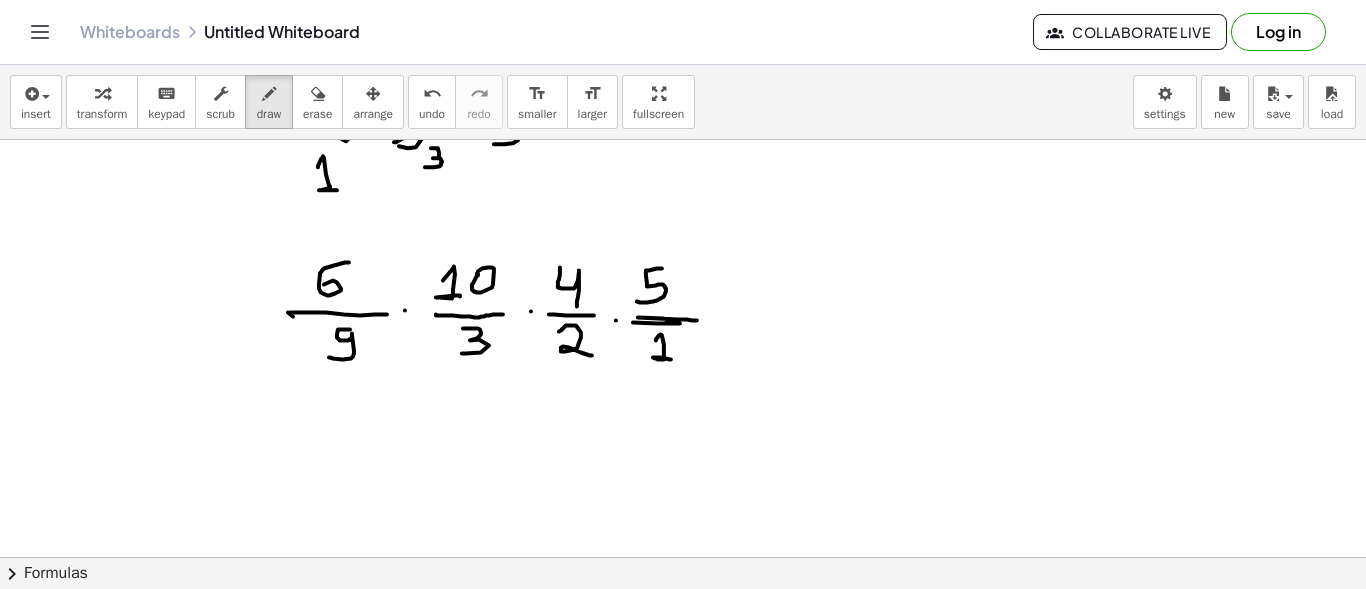 drag, startPoint x: 656, startPoint y: 339, endPoint x: 671, endPoint y: 358, distance: 24.207438 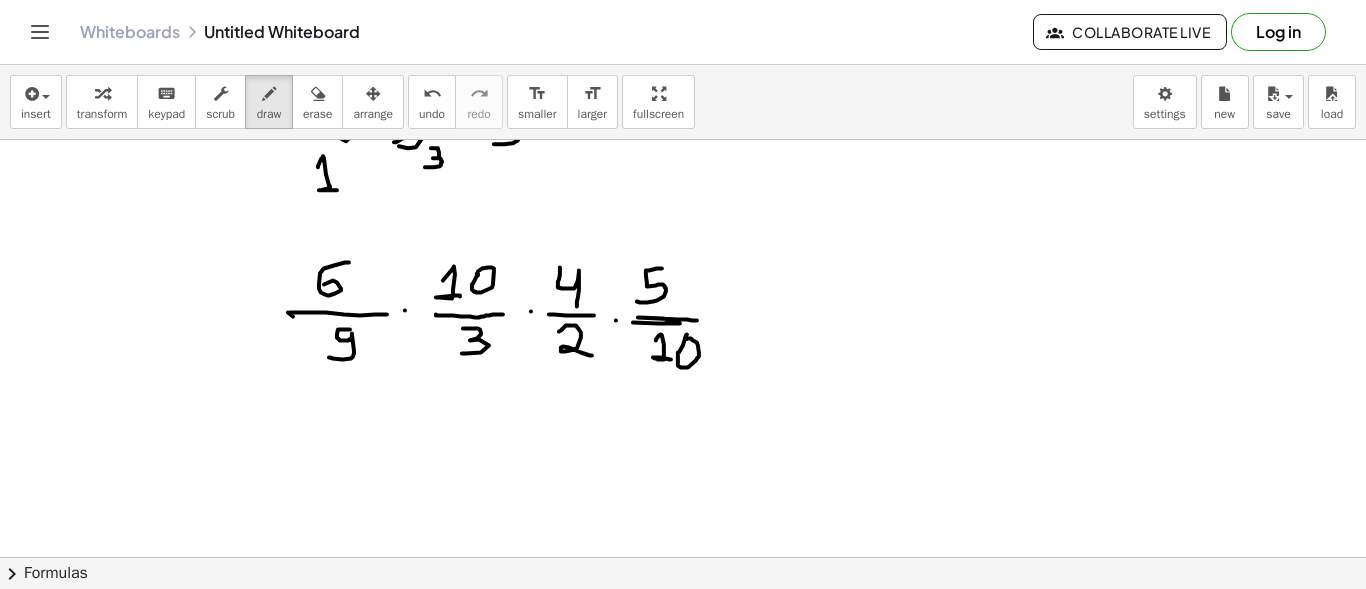 click at bounding box center (683, 228) 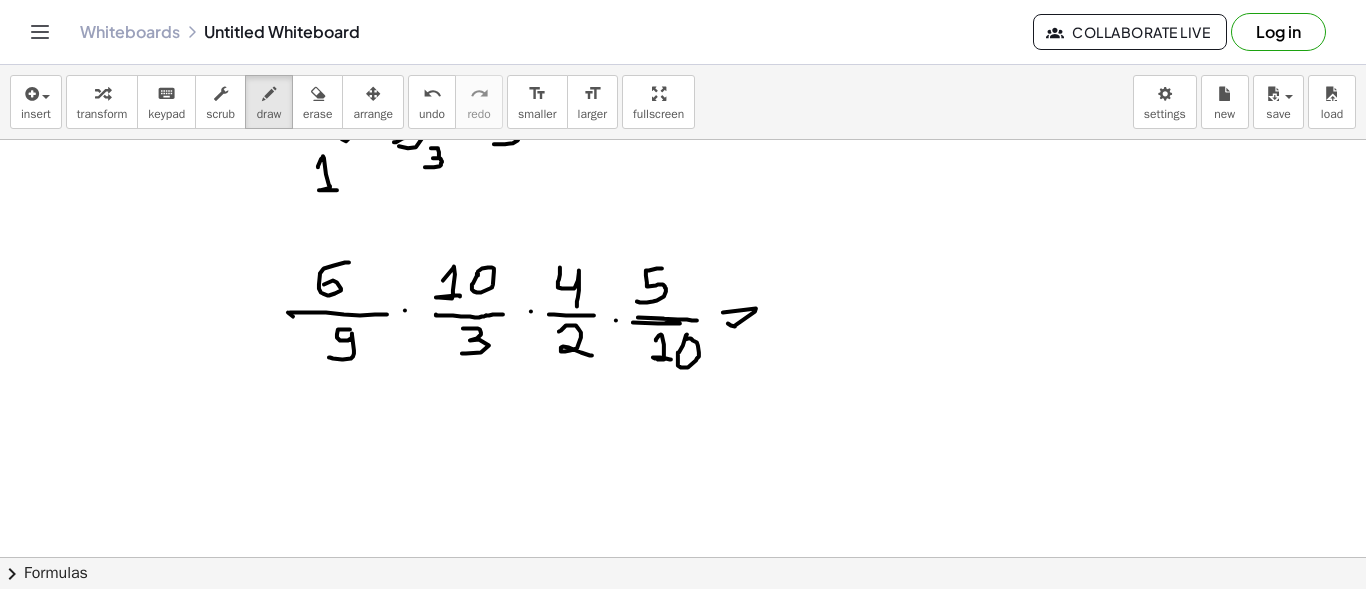 drag, startPoint x: 756, startPoint y: 307, endPoint x: 727, endPoint y: 322, distance: 32.649654 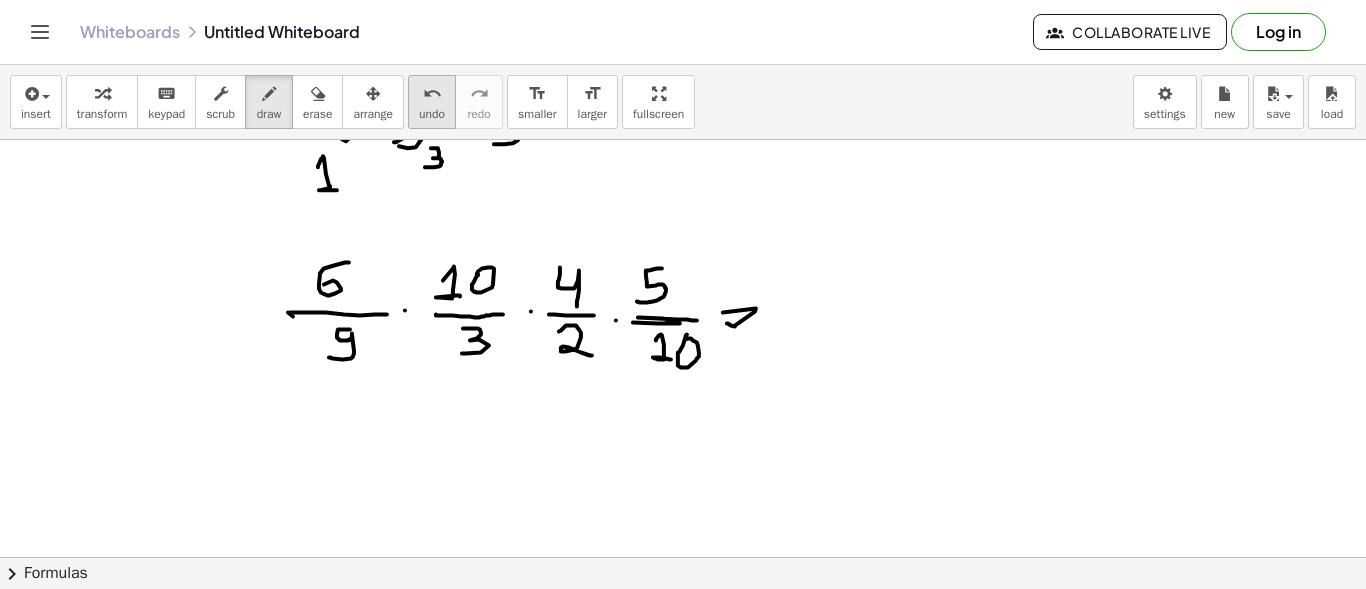 click on "undo" at bounding box center [432, 114] 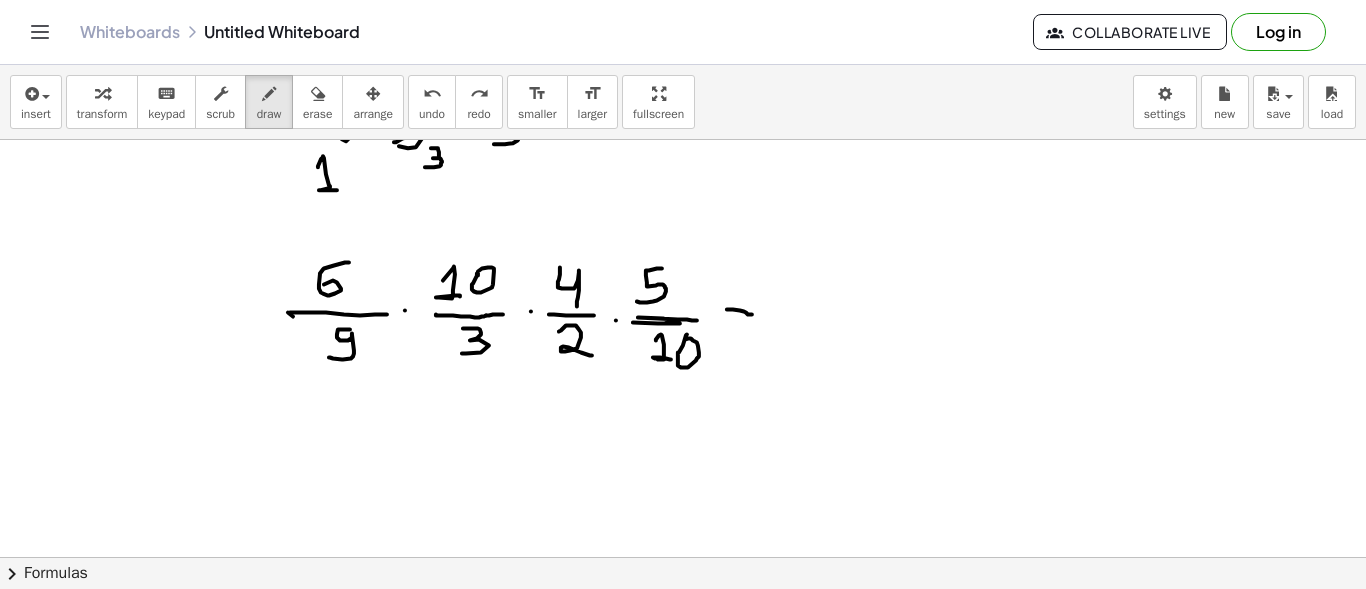drag, startPoint x: 727, startPoint y: 308, endPoint x: 752, endPoint y: 313, distance: 25.495098 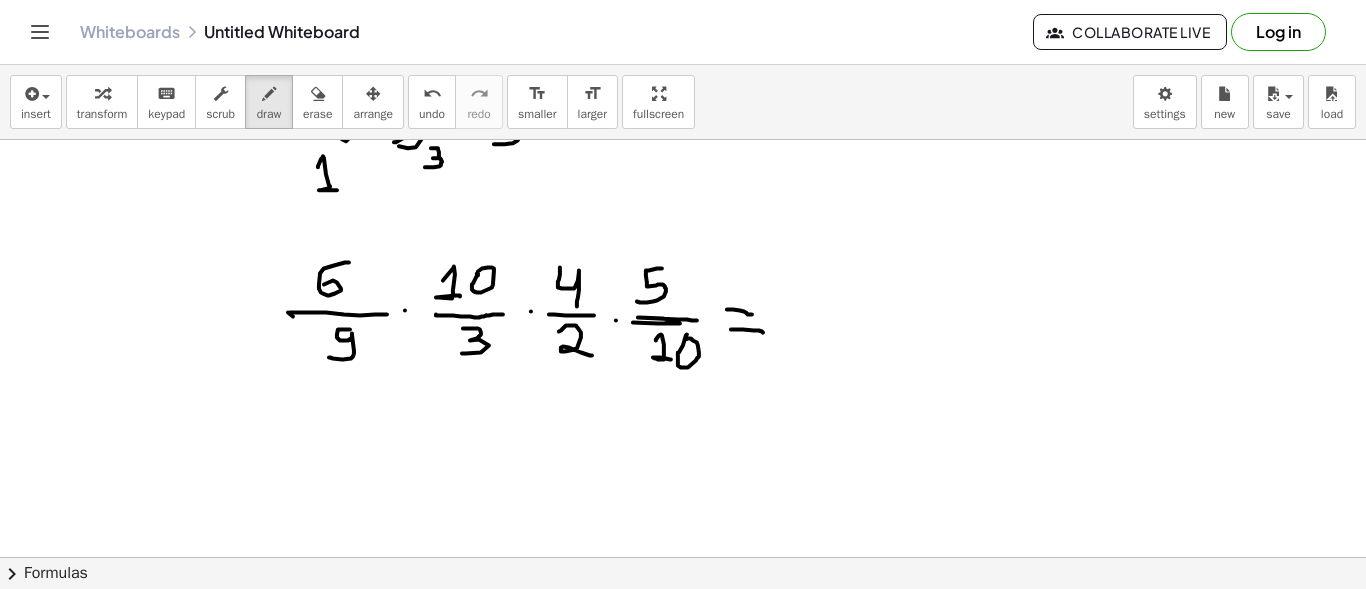 drag, startPoint x: 731, startPoint y: 328, endPoint x: 763, endPoint y: 331, distance: 32.140316 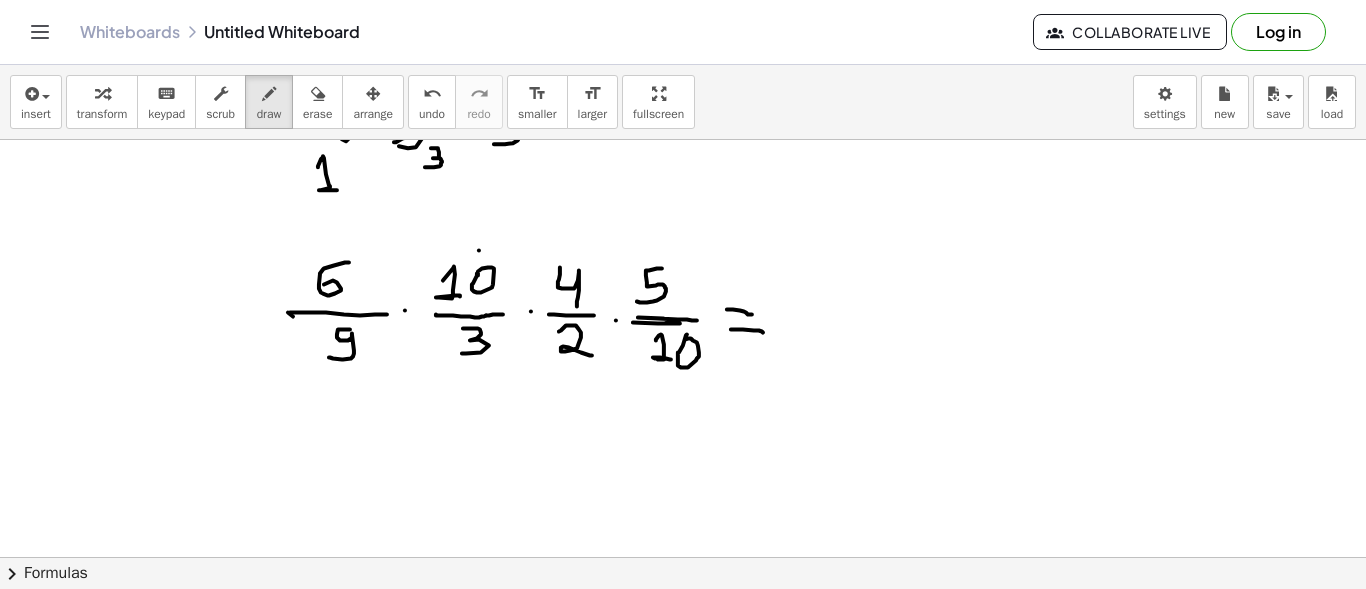 click at bounding box center (683, 228) 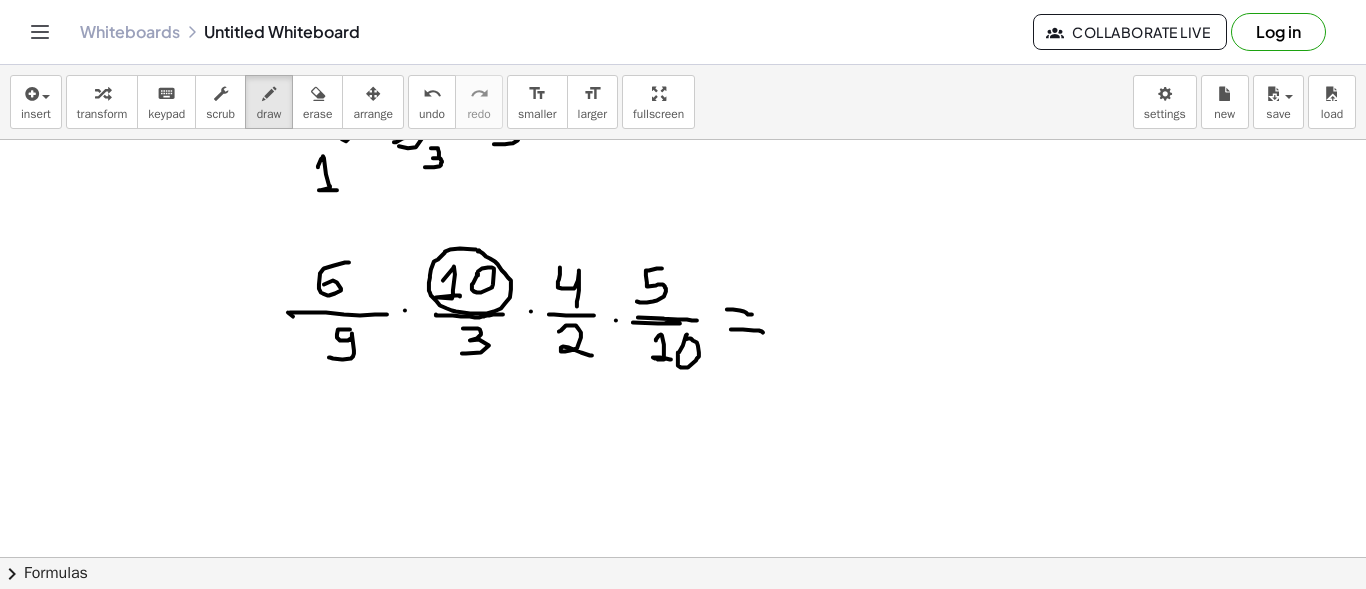 click at bounding box center (683, 228) 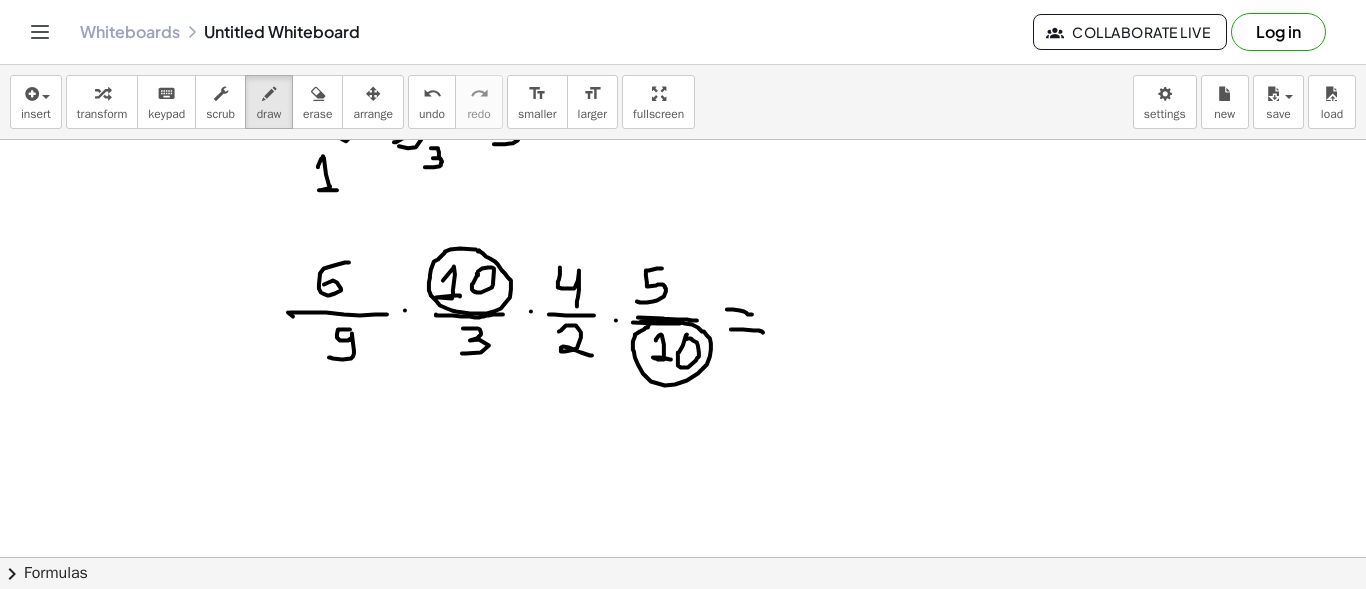 drag, startPoint x: 641, startPoint y: 320, endPoint x: 653, endPoint y: 321, distance: 12.0415945 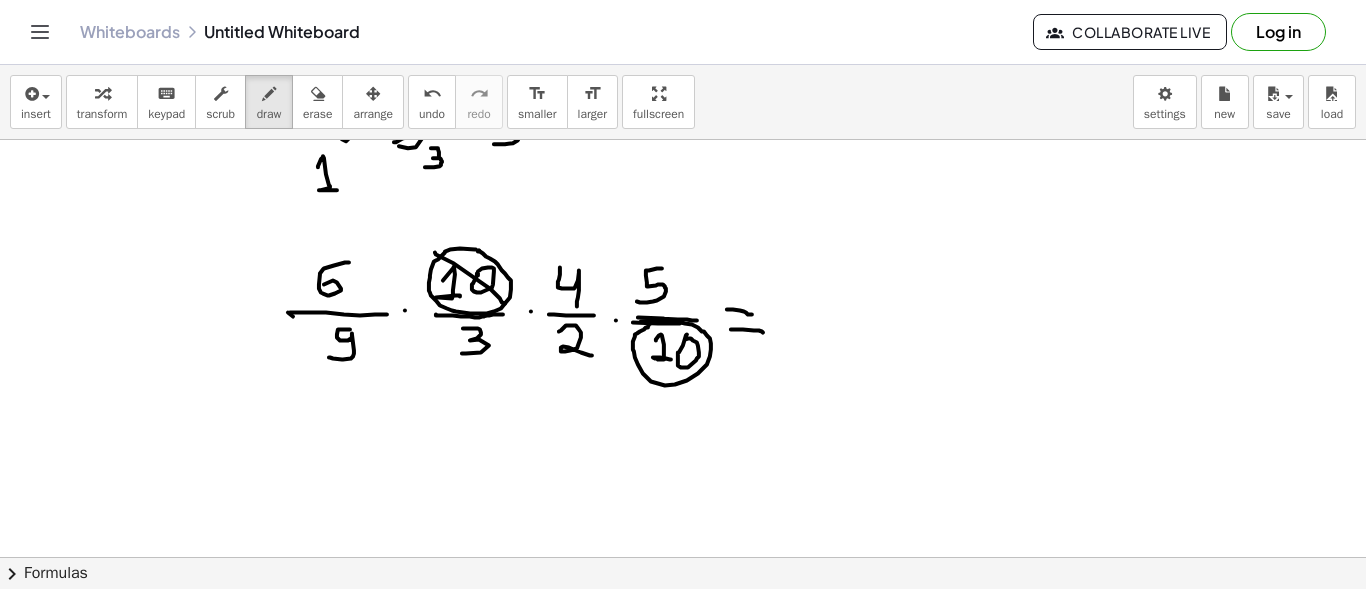 drag, startPoint x: 435, startPoint y: 251, endPoint x: 505, endPoint y: 302, distance: 86.608315 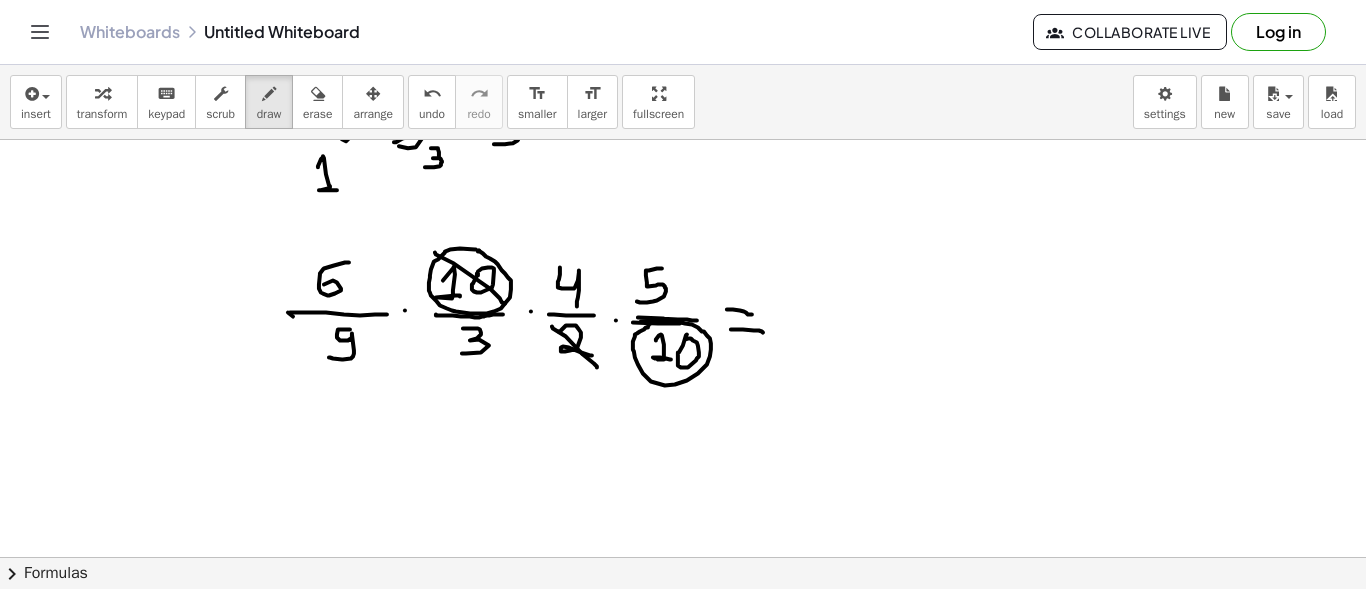 drag, startPoint x: 552, startPoint y: 325, endPoint x: 597, endPoint y: 366, distance: 60.876926 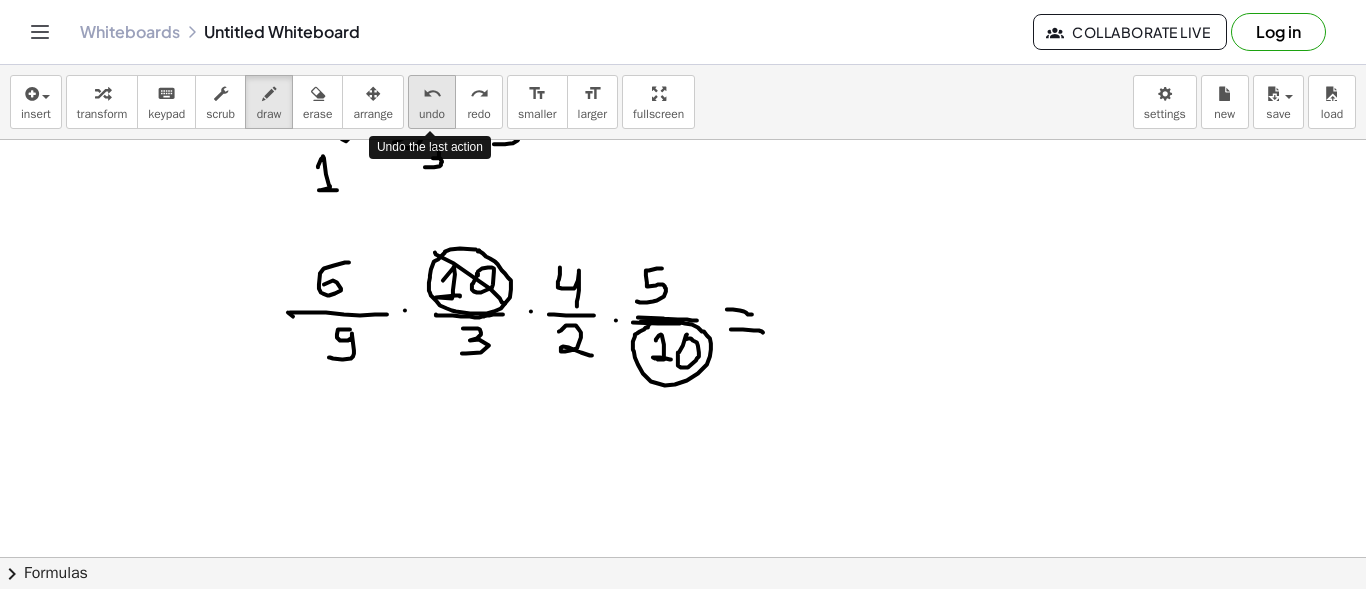 click on "undo" at bounding box center (432, 94) 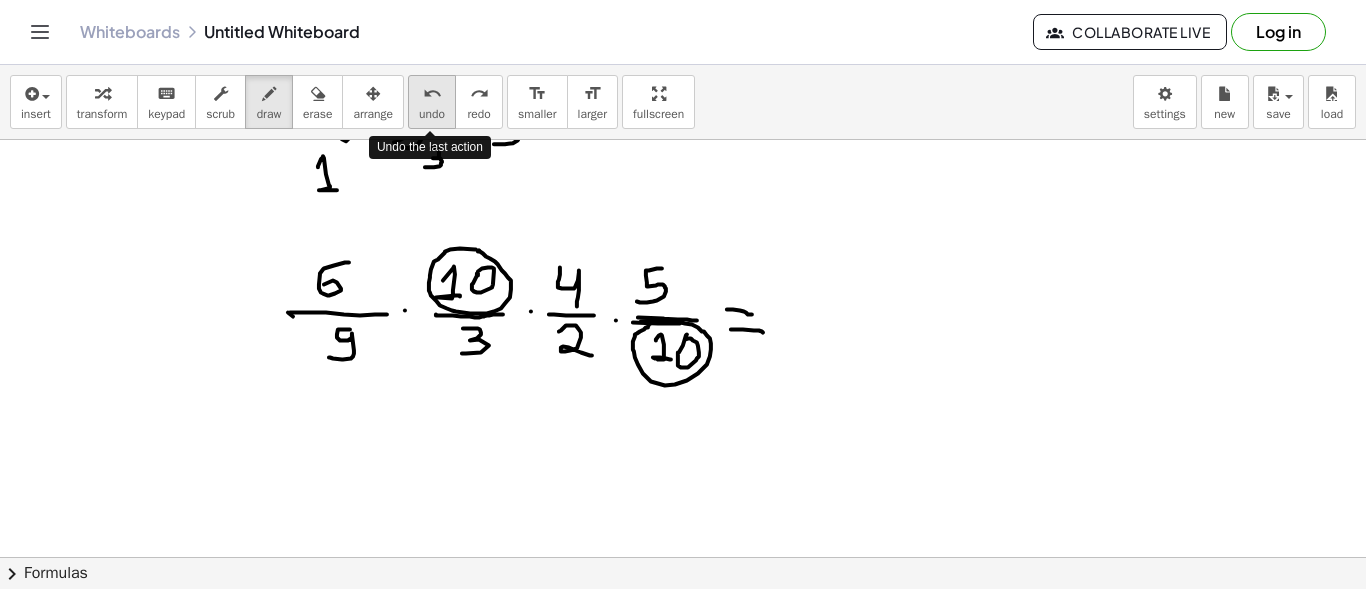 click on "undo" at bounding box center [432, 94] 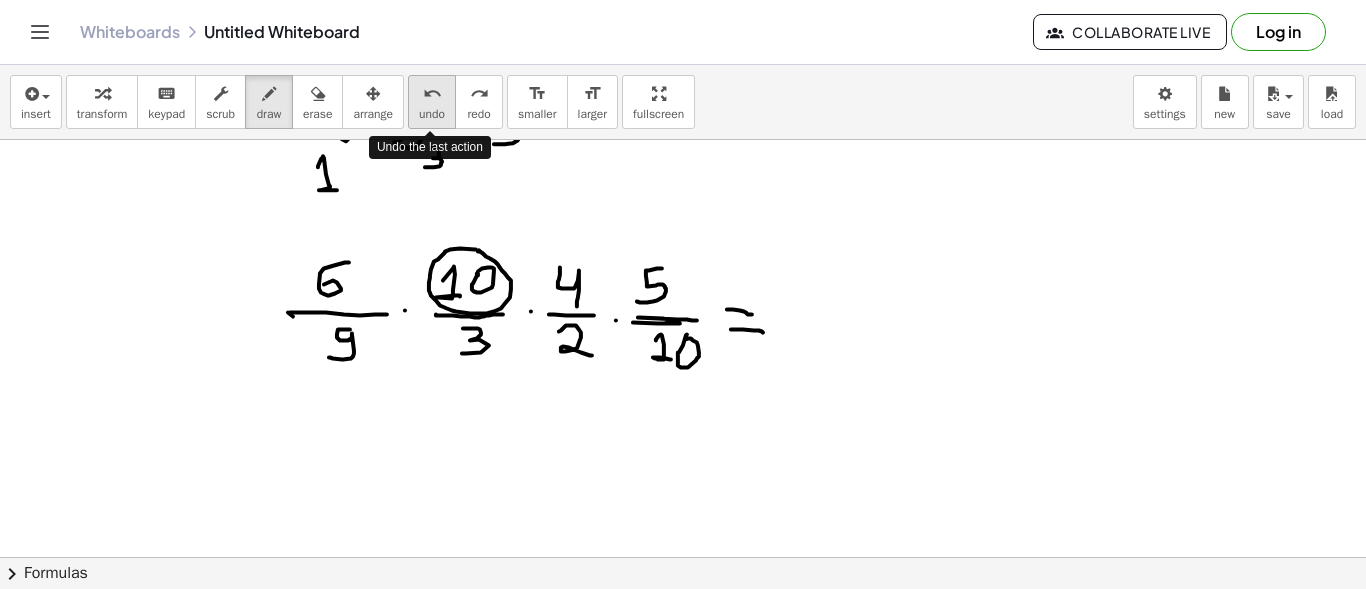 click on "undo undo" at bounding box center (432, 102) 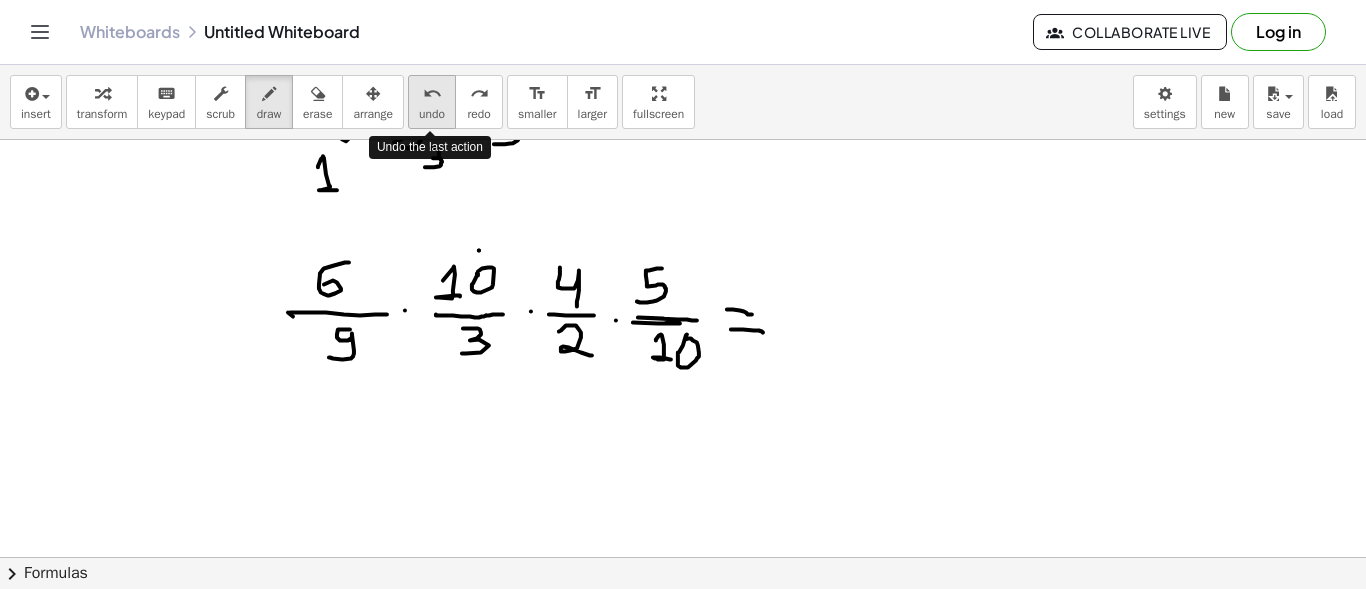 click on "undo undo" at bounding box center [432, 102] 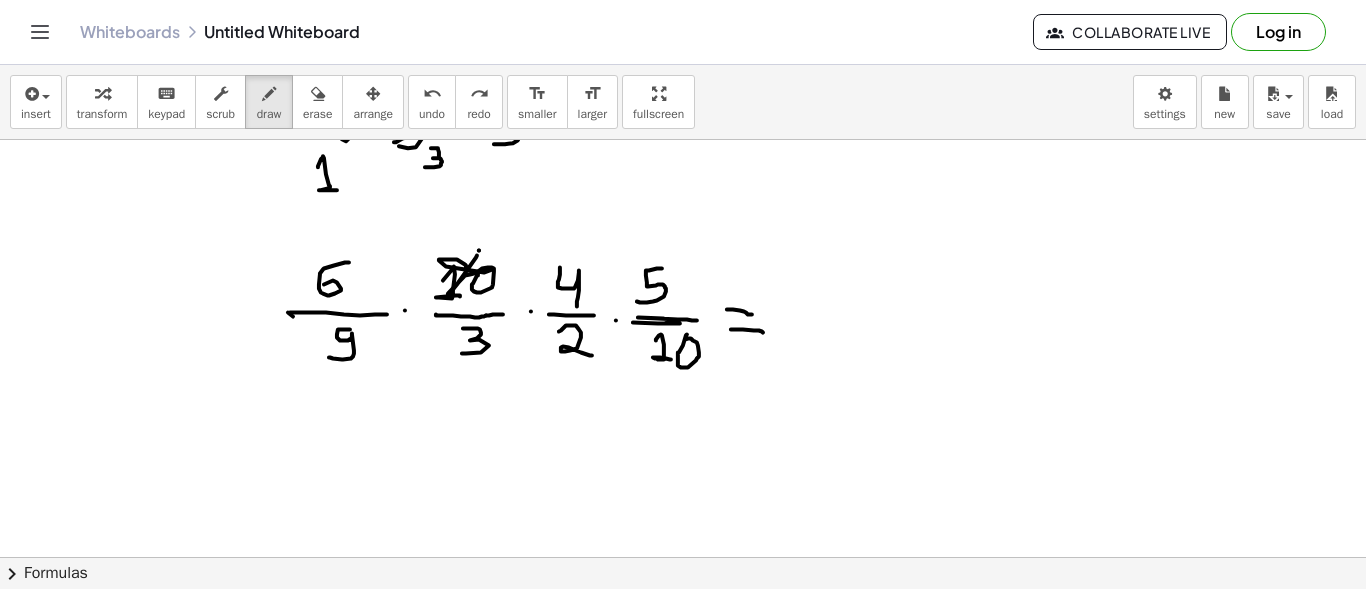 drag, startPoint x: 477, startPoint y: 254, endPoint x: 466, endPoint y: 266, distance: 16.27882 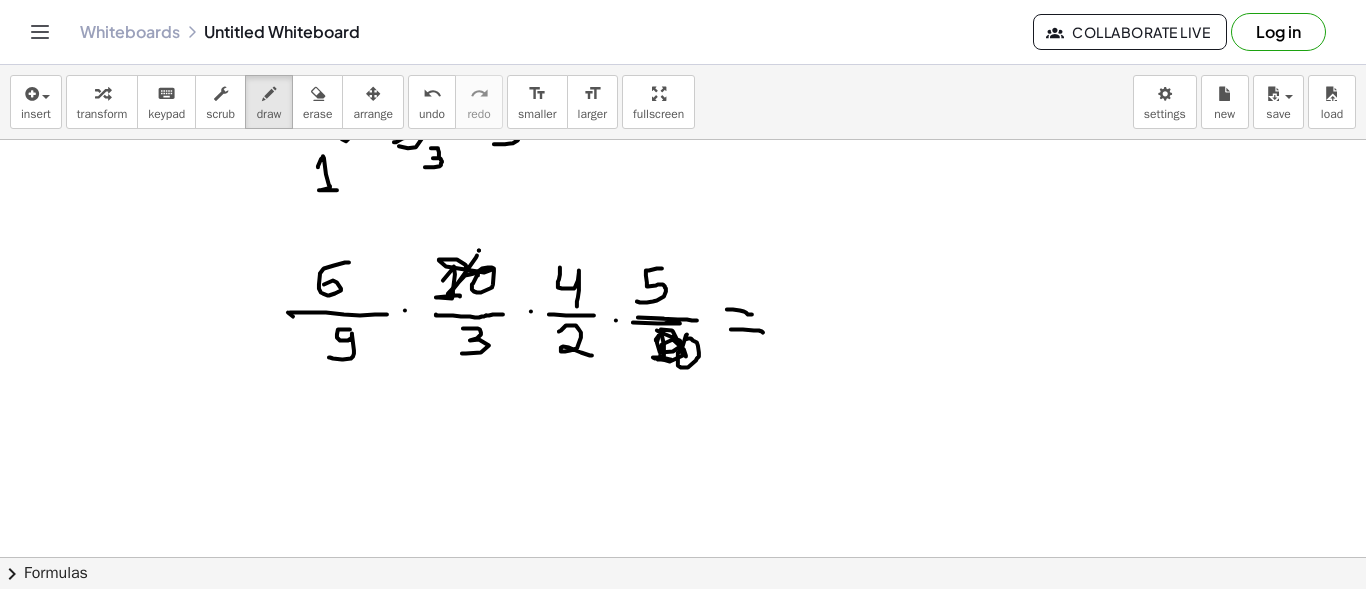 drag, startPoint x: 657, startPoint y: 329, endPoint x: 686, endPoint y: 355, distance: 38.948685 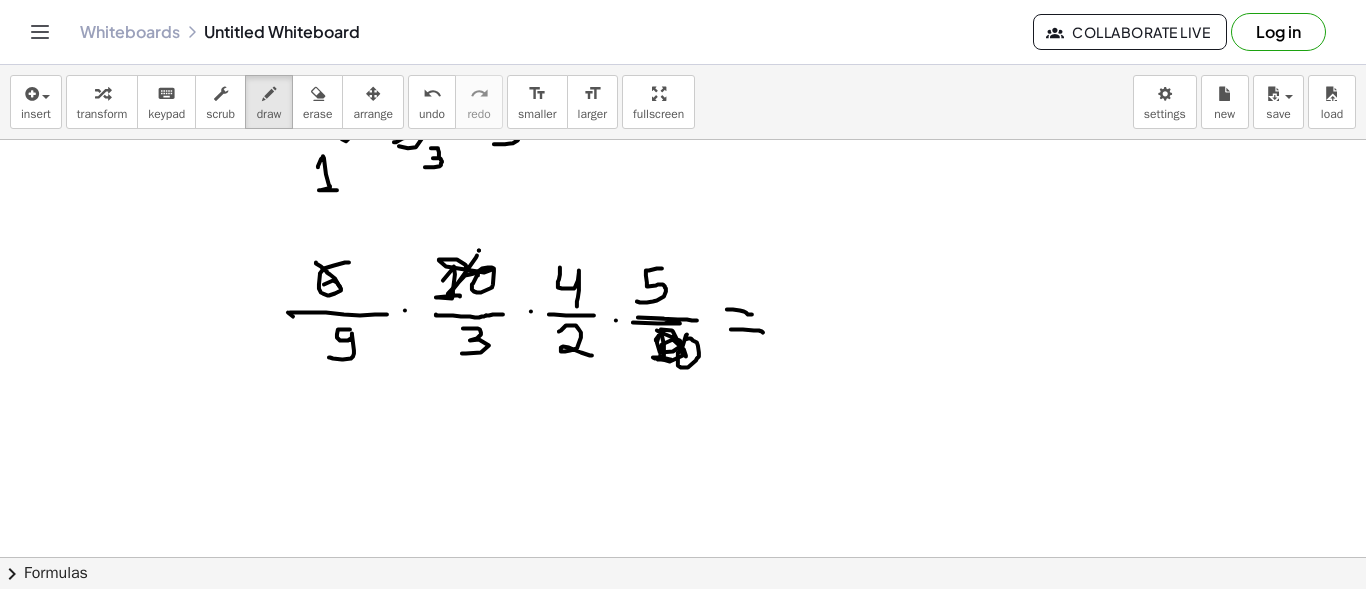 drag, startPoint x: 316, startPoint y: 261, endPoint x: 341, endPoint y: 286, distance: 35.35534 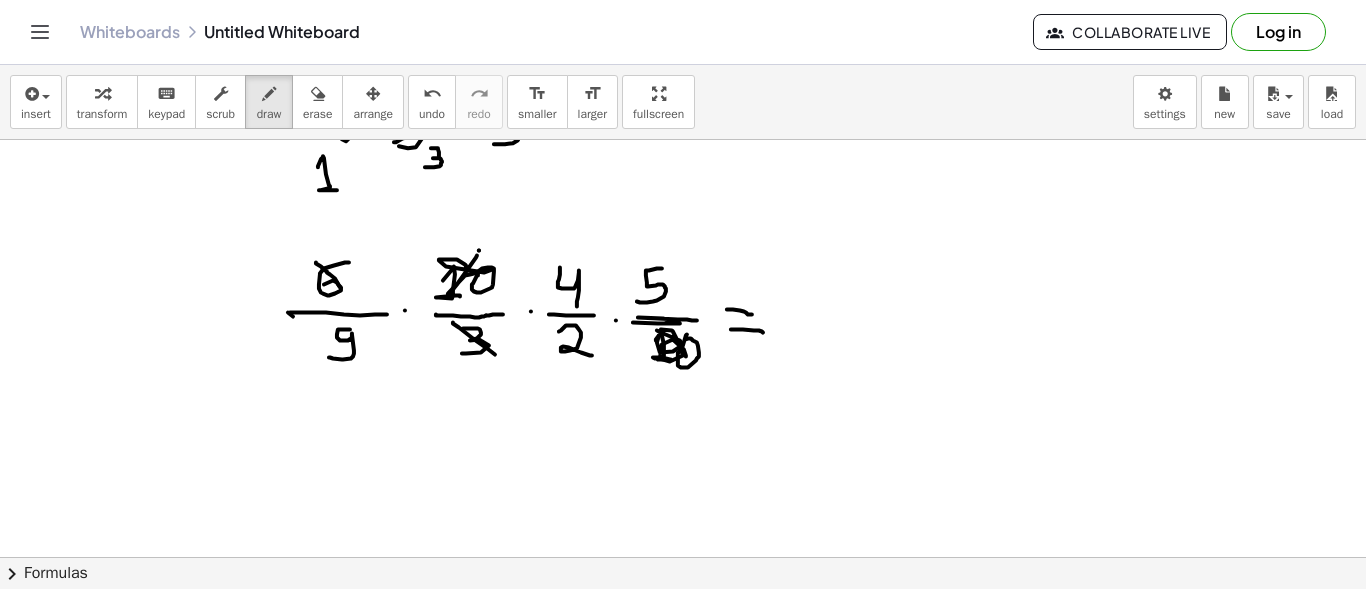drag, startPoint x: 453, startPoint y: 321, endPoint x: 495, endPoint y: 353, distance: 52.801514 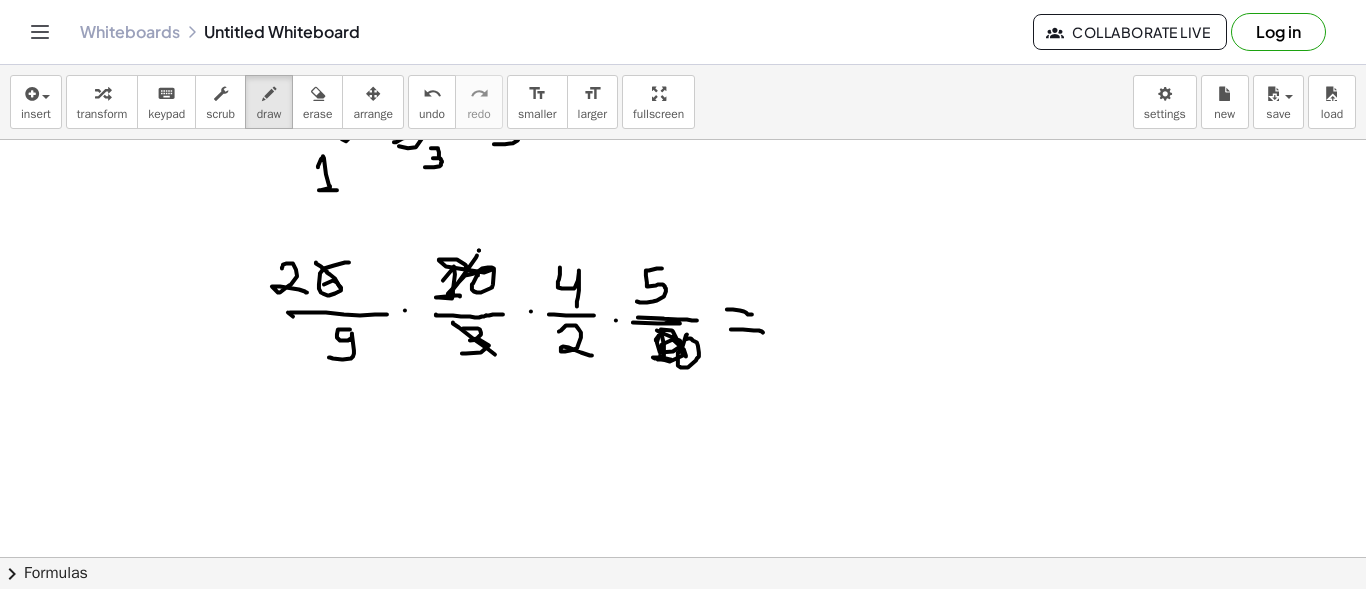 drag, startPoint x: 282, startPoint y: 267, endPoint x: 307, endPoint y: 291, distance: 34.655445 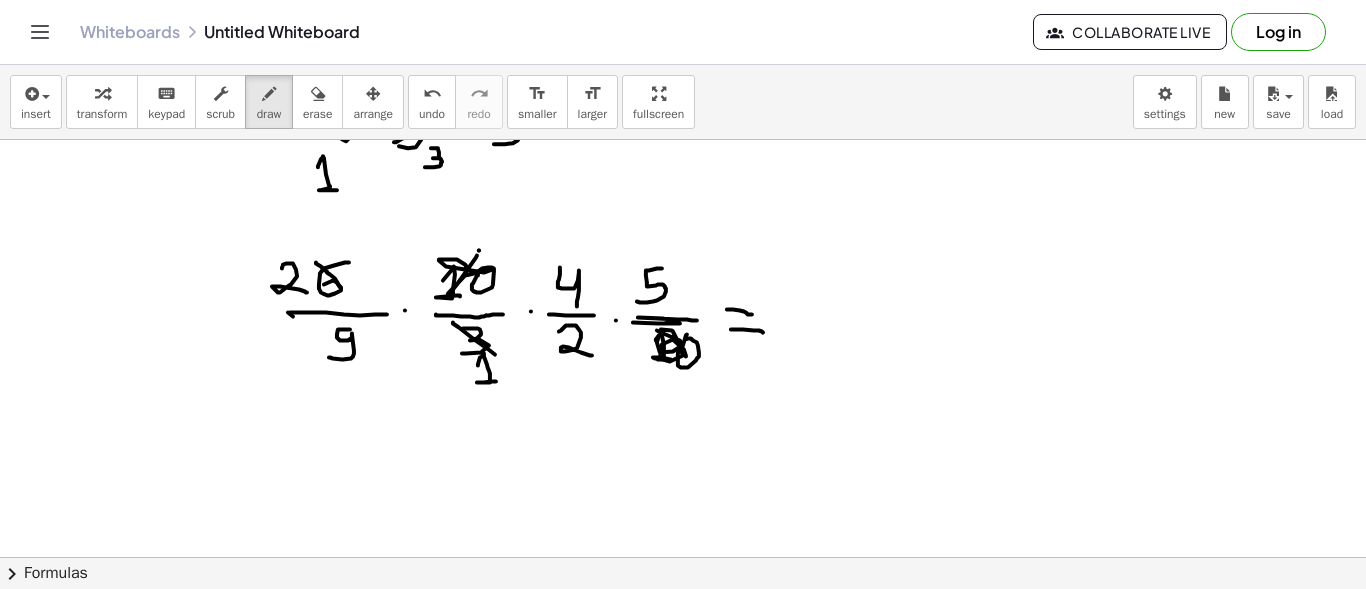 drag, startPoint x: 478, startPoint y: 364, endPoint x: 496, endPoint y: 380, distance: 24.083189 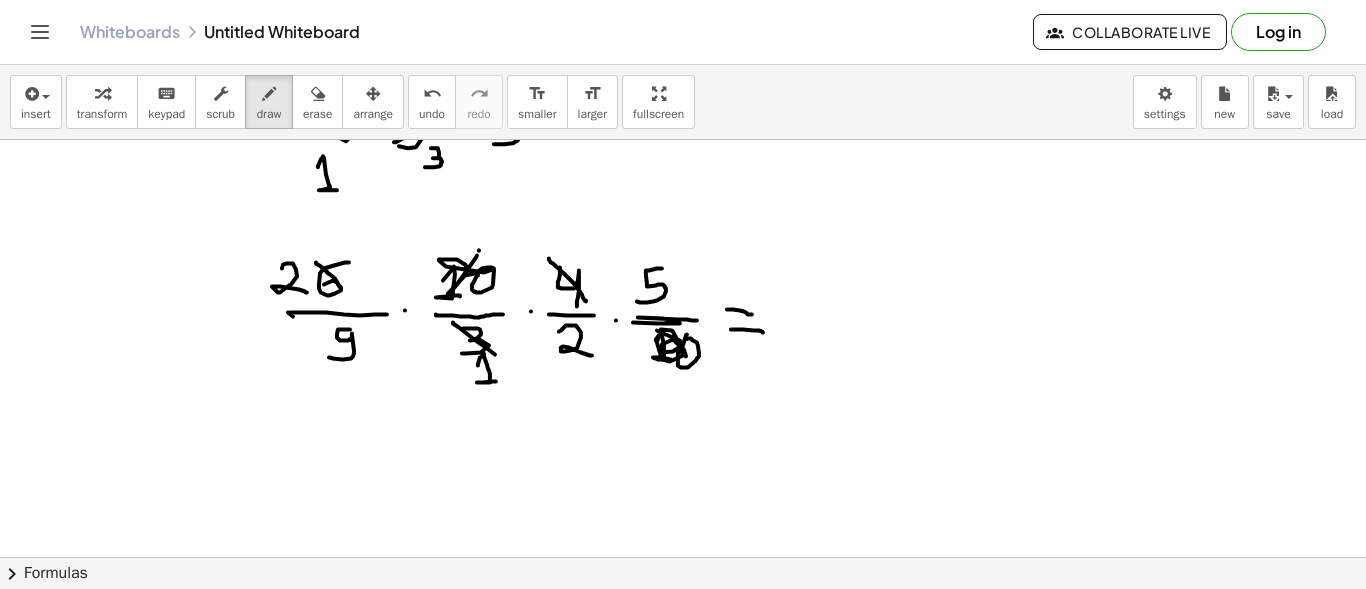 drag, startPoint x: 549, startPoint y: 257, endPoint x: 586, endPoint y: 300, distance: 56.727417 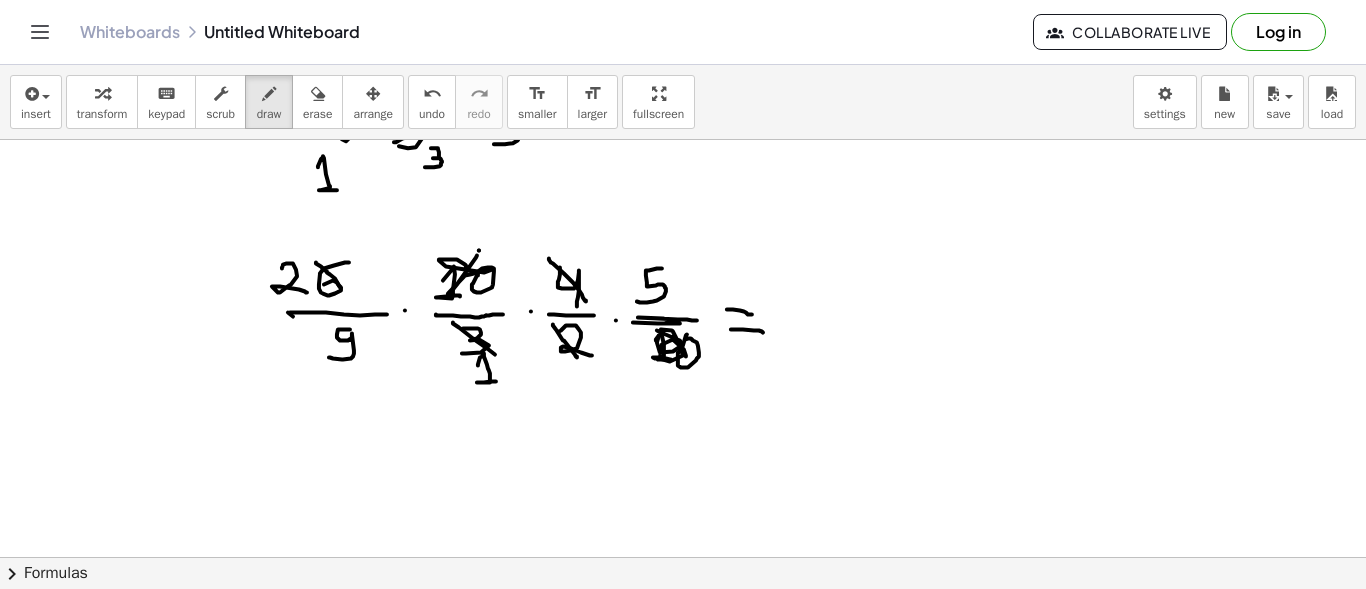 drag, startPoint x: 553, startPoint y: 323, endPoint x: 577, endPoint y: 356, distance: 40.804413 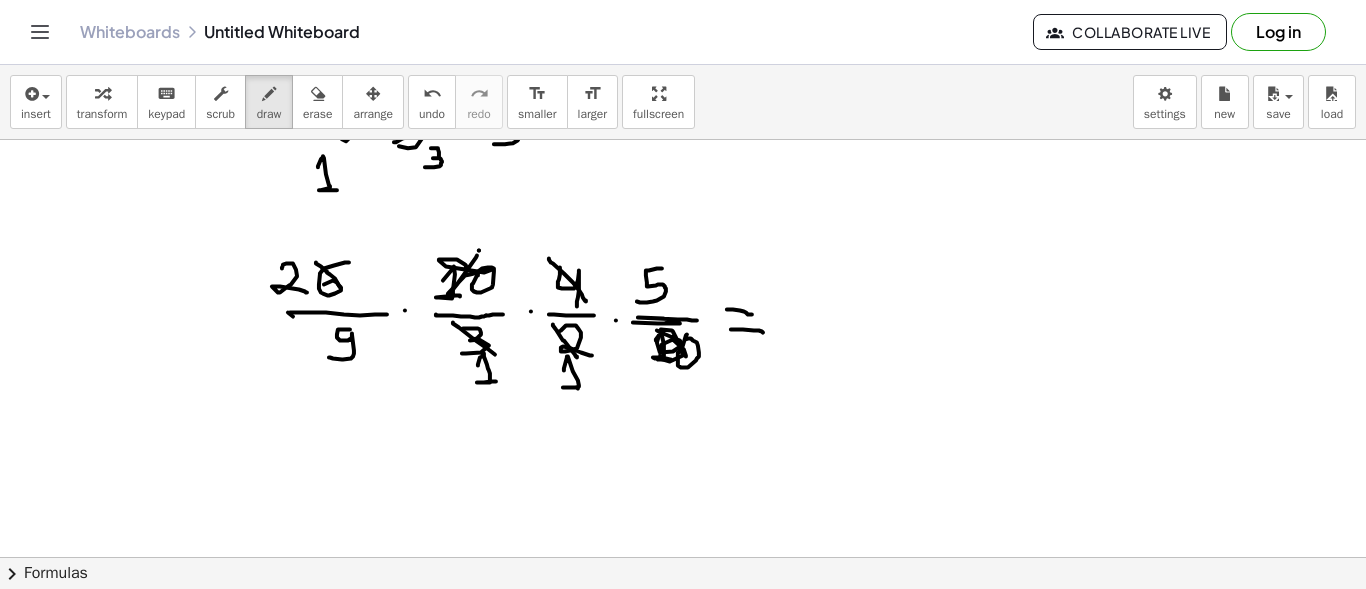 drag, startPoint x: 564, startPoint y: 369, endPoint x: 578, endPoint y: 387, distance: 22.803509 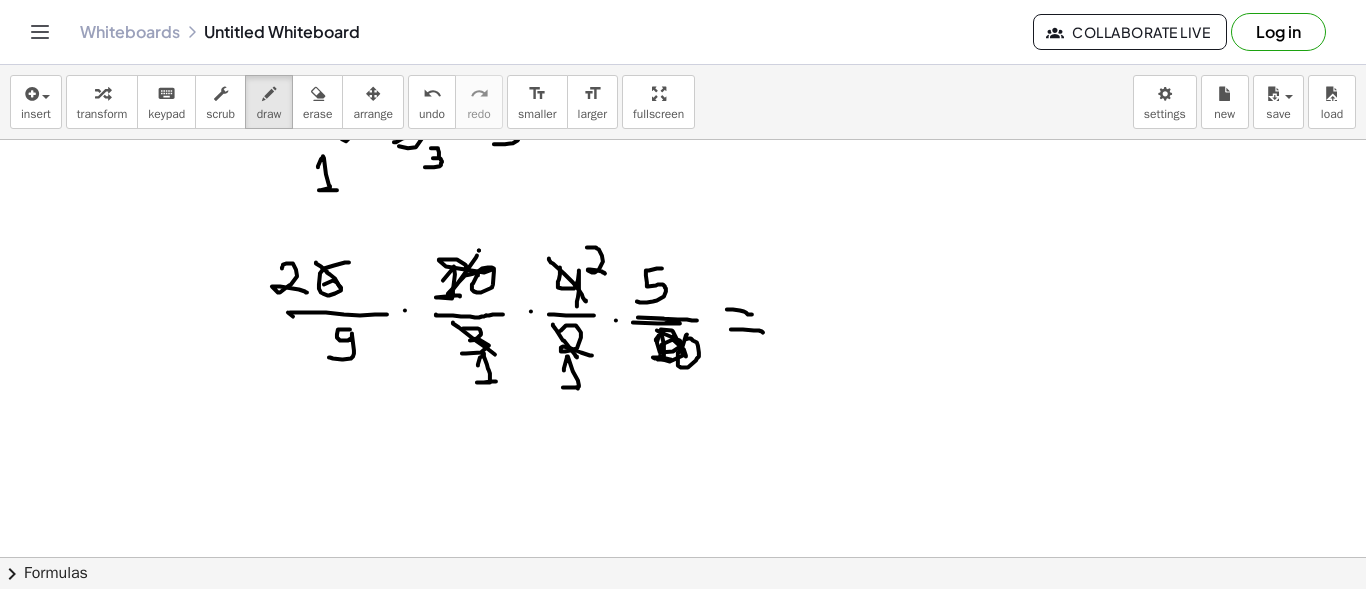 drag, startPoint x: 587, startPoint y: 246, endPoint x: 605, endPoint y: 272, distance: 31.622776 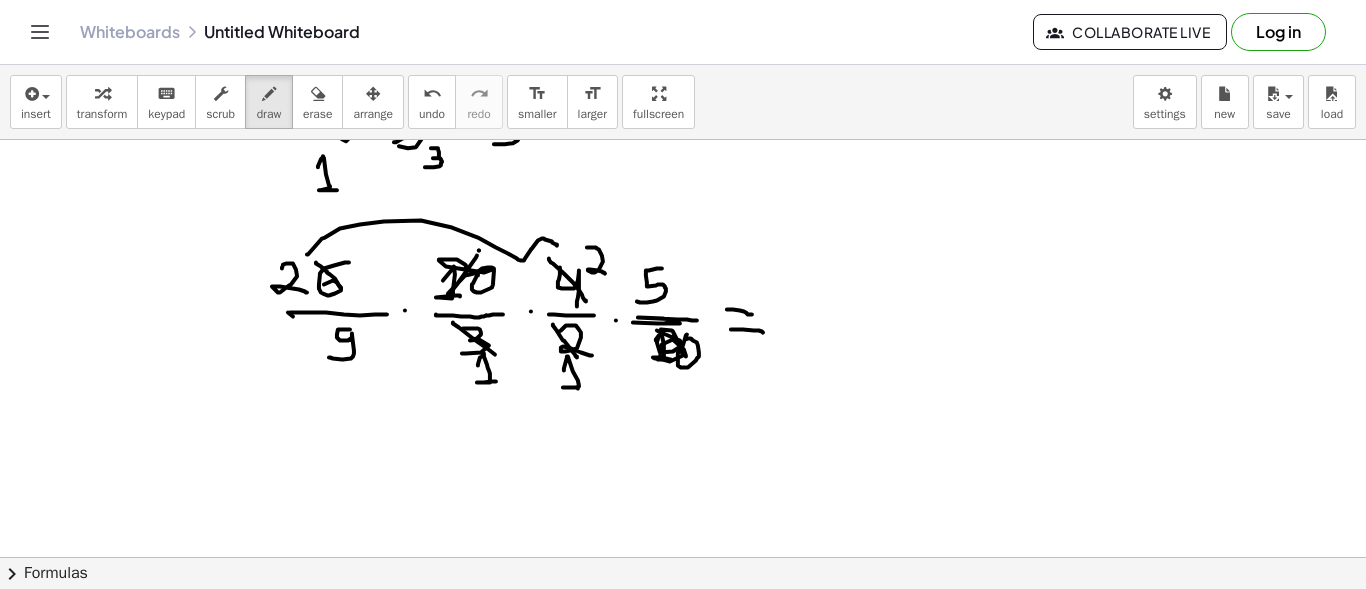 drag, startPoint x: 307, startPoint y: 253, endPoint x: 557, endPoint y: 243, distance: 250.19992 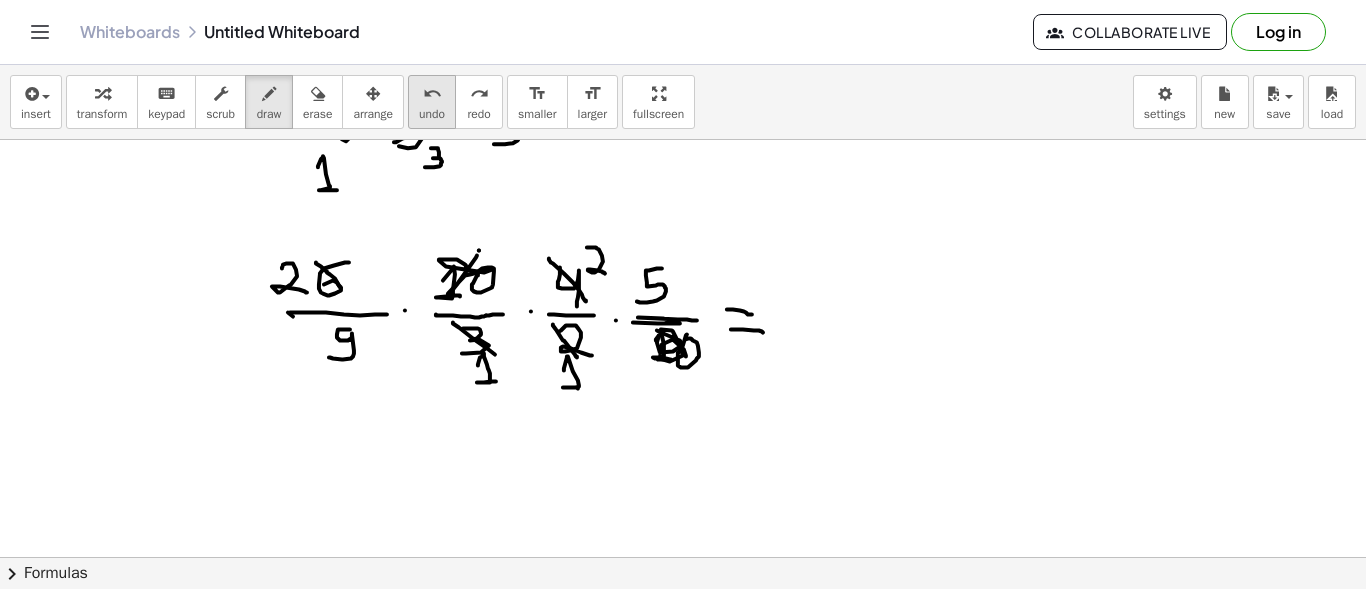 click on "undo" at bounding box center (432, 94) 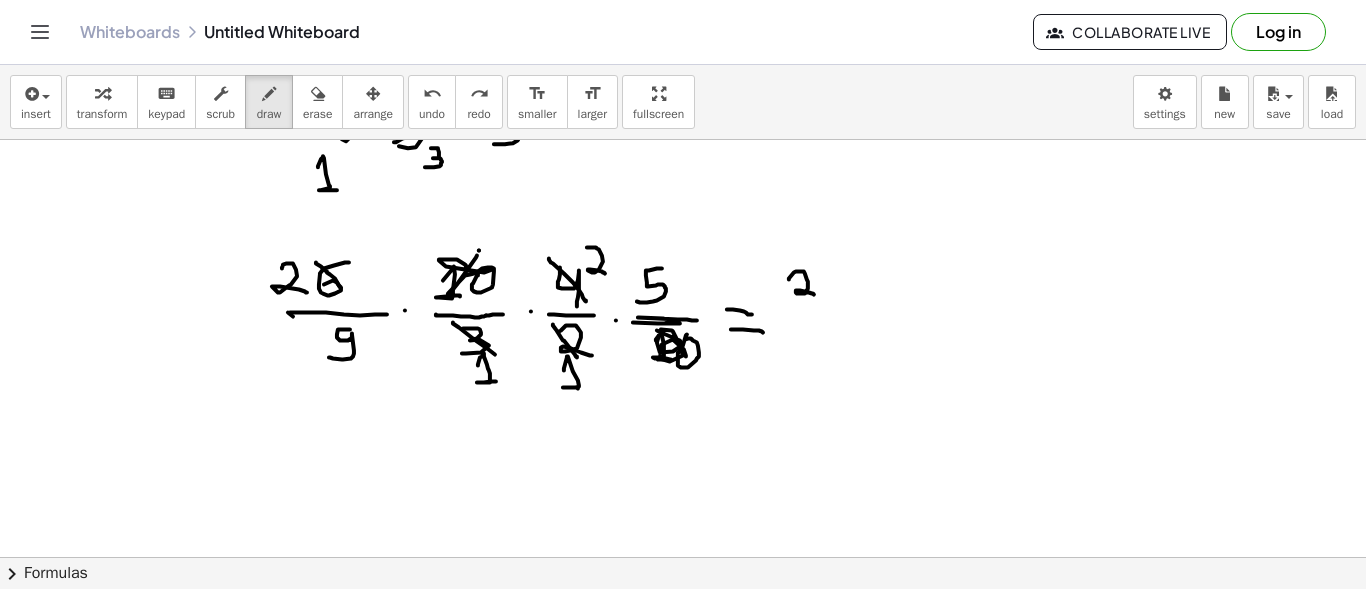 drag, startPoint x: 789, startPoint y: 278, endPoint x: 815, endPoint y: 293, distance: 30.016663 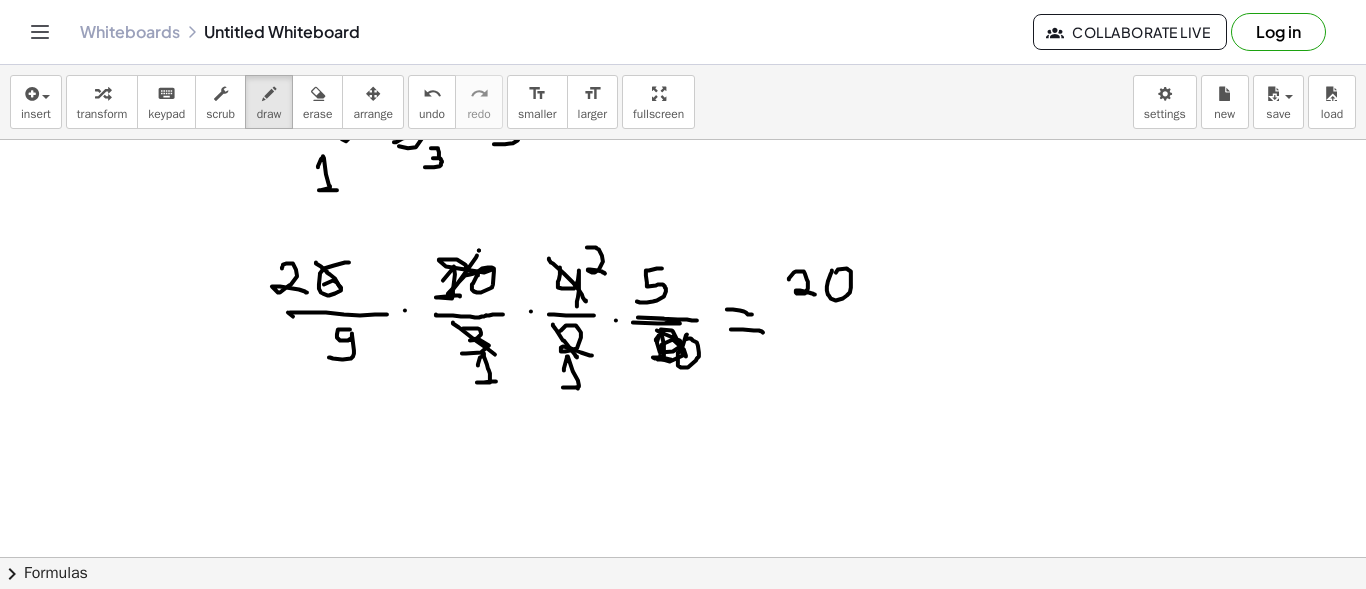 click at bounding box center [683, 228] 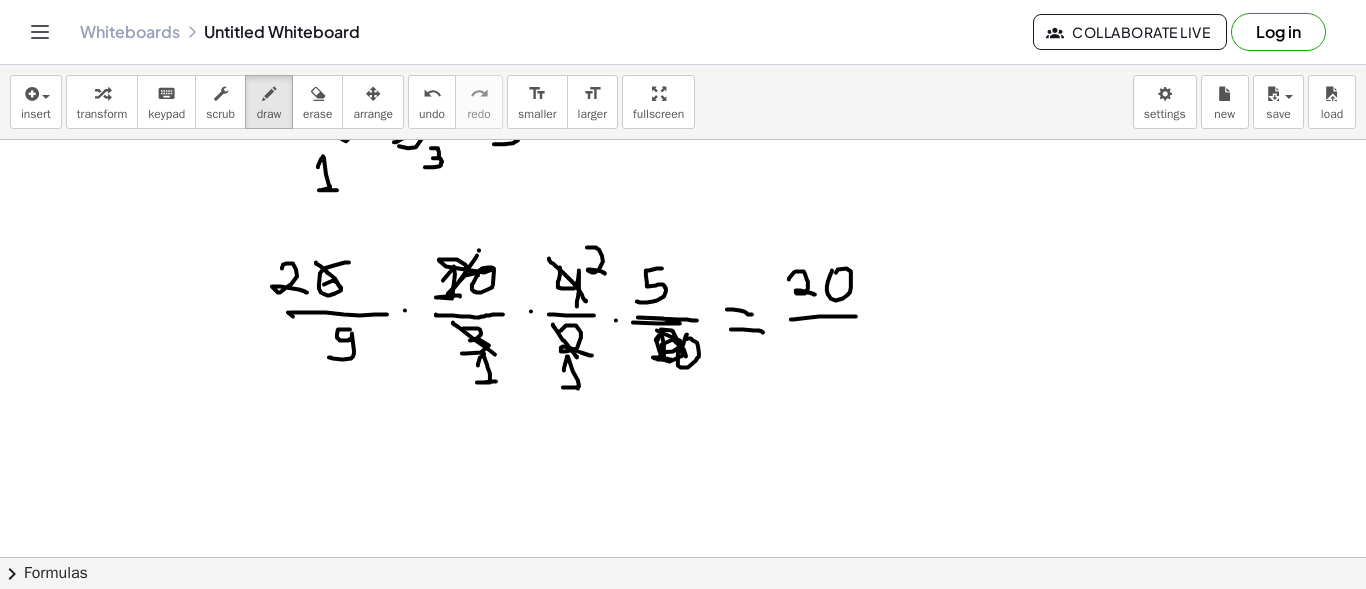 drag, startPoint x: 791, startPoint y: 318, endPoint x: 856, endPoint y: 315, distance: 65.06919 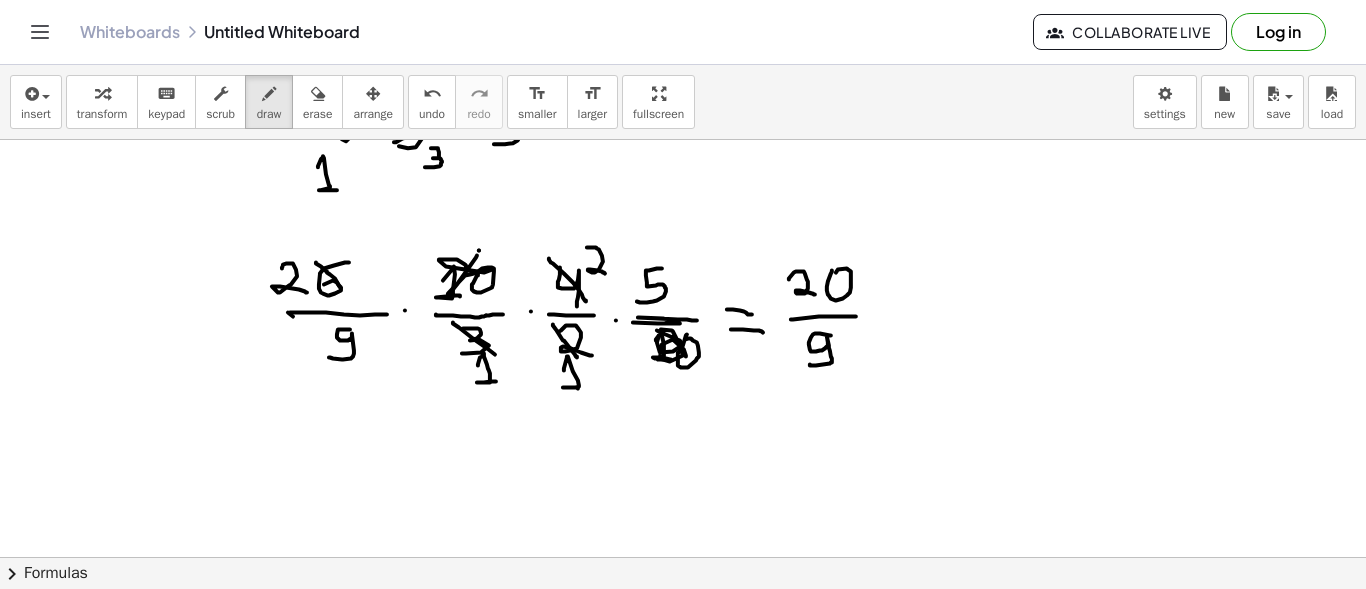 drag, startPoint x: 831, startPoint y: 334, endPoint x: 810, endPoint y: 363, distance: 35.805027 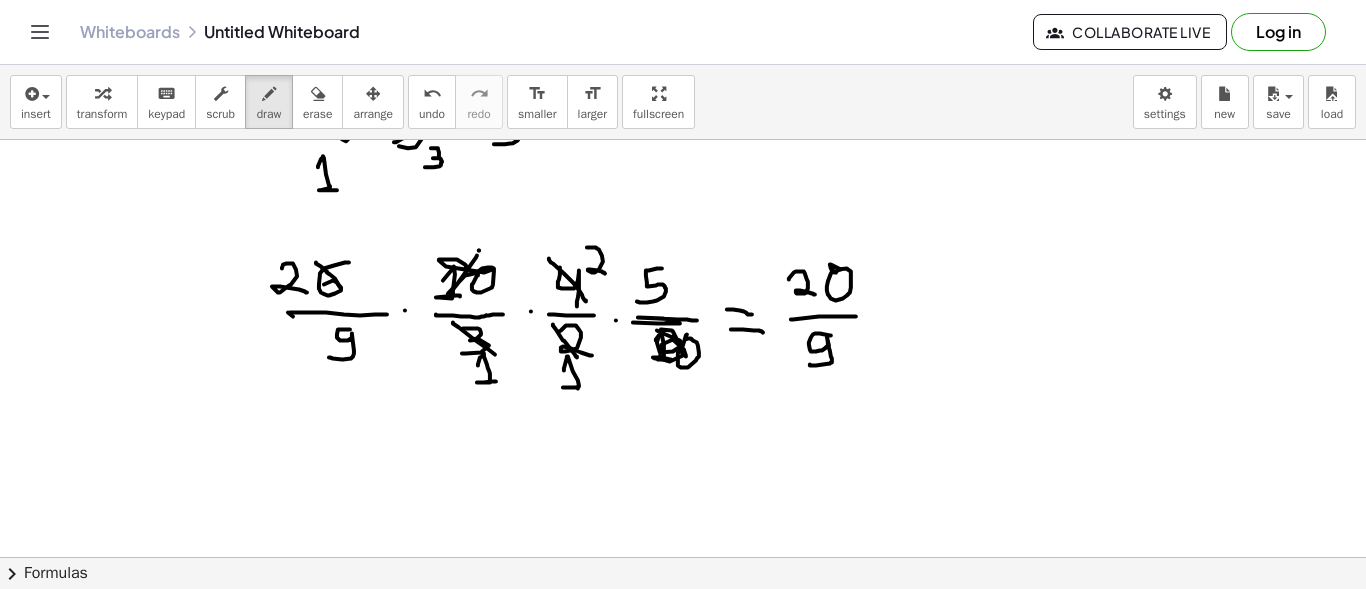 click at bounding box center [683, 228] 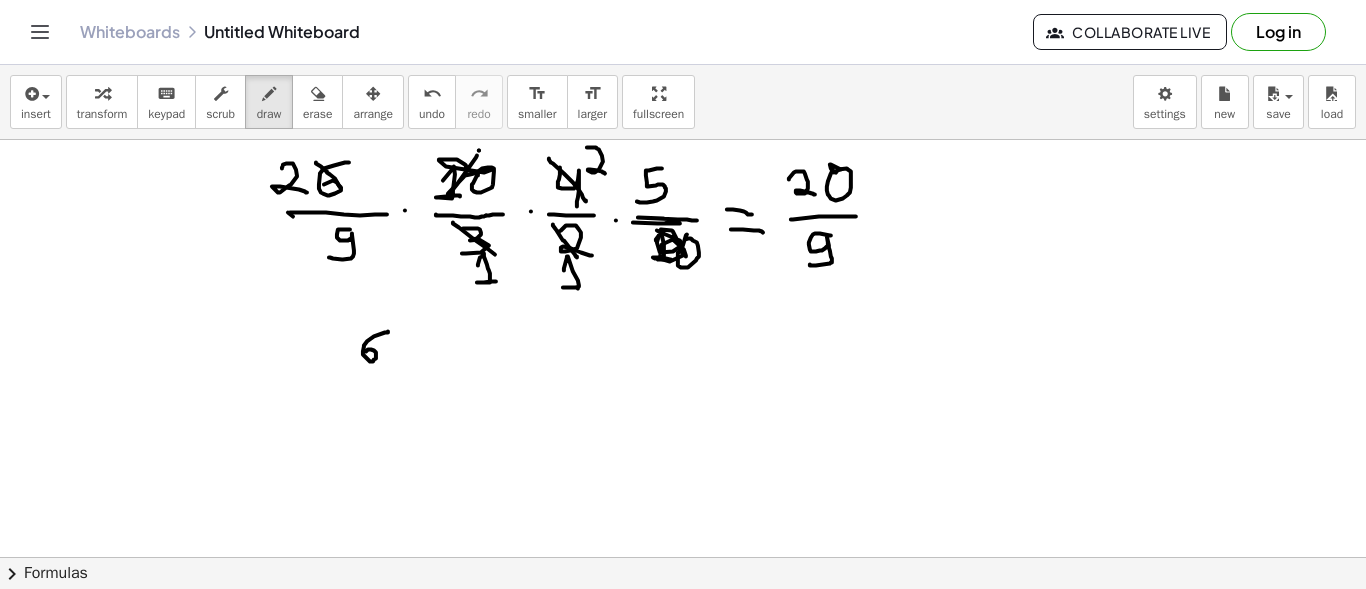 drag, startPoint x: 388, startPoint y: 330, endPoint x: 366, endPoint y: 350, distance: 29.732138 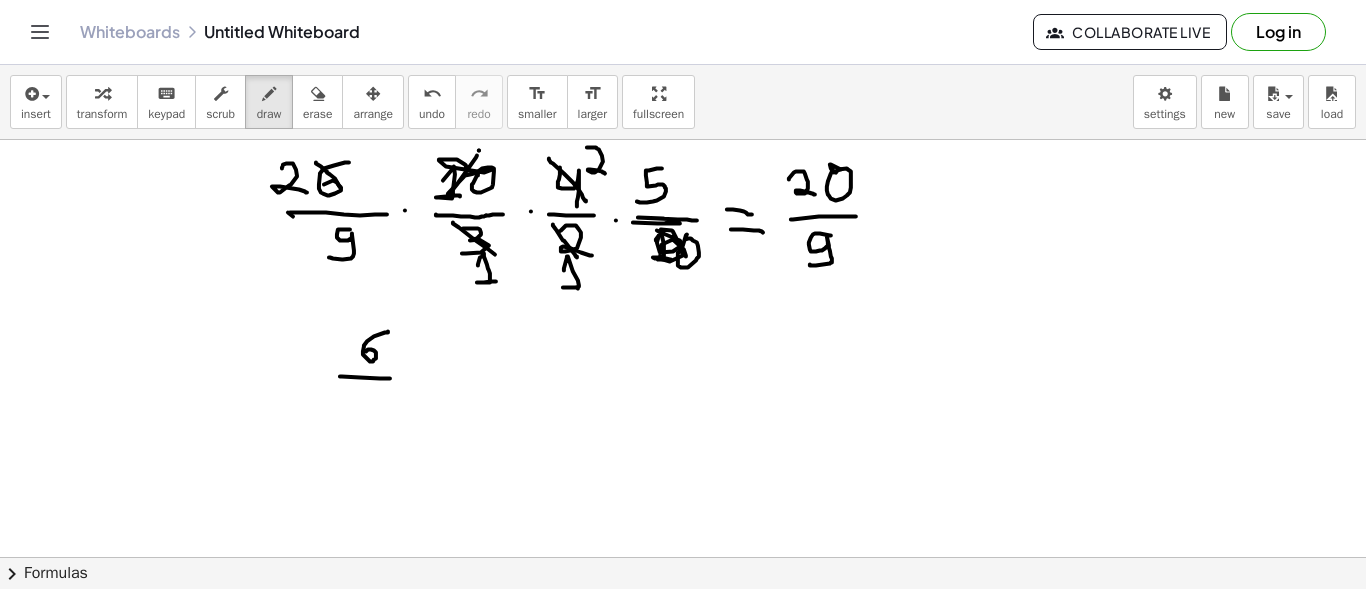 drag, startPoint x: 340, startPoint y: 375, endPoint x: 390, endPoint y: 377, distance: 50.039986 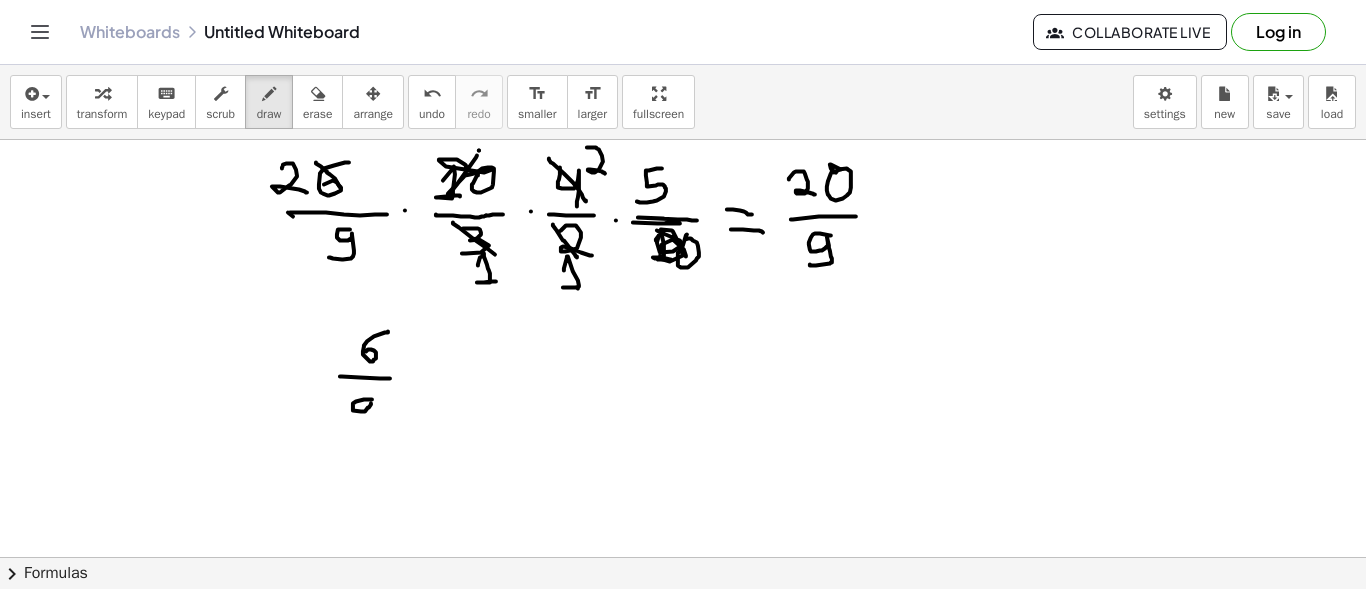 drag, startPoint x: 372, startPoint y: 398, endPoint x: 367, endPoint y: 430, distance: 32.38827 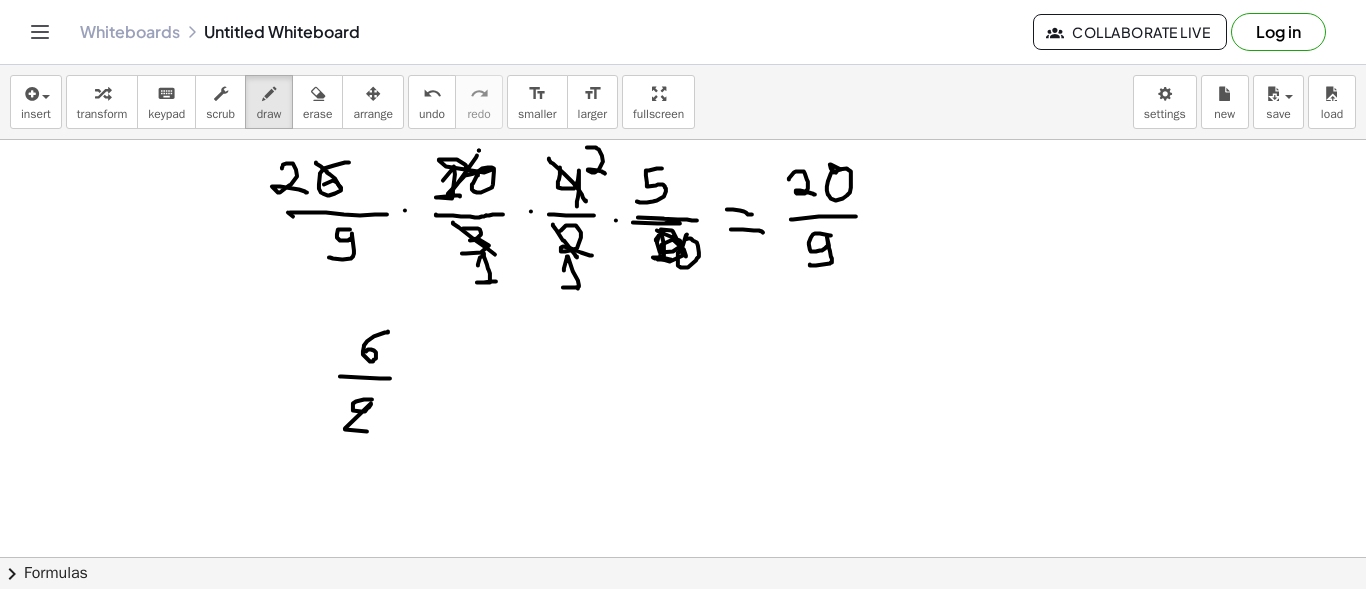 click at bounding box center (683, 128) 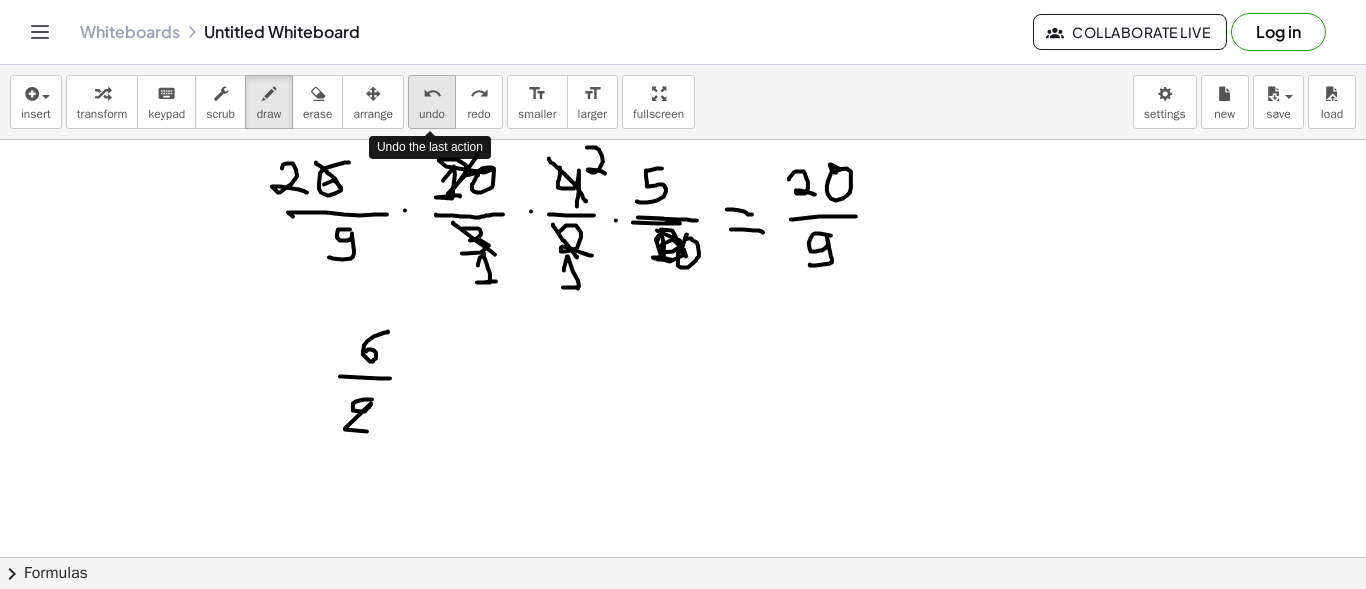 click on "undo" at bounding box center (432, 94) 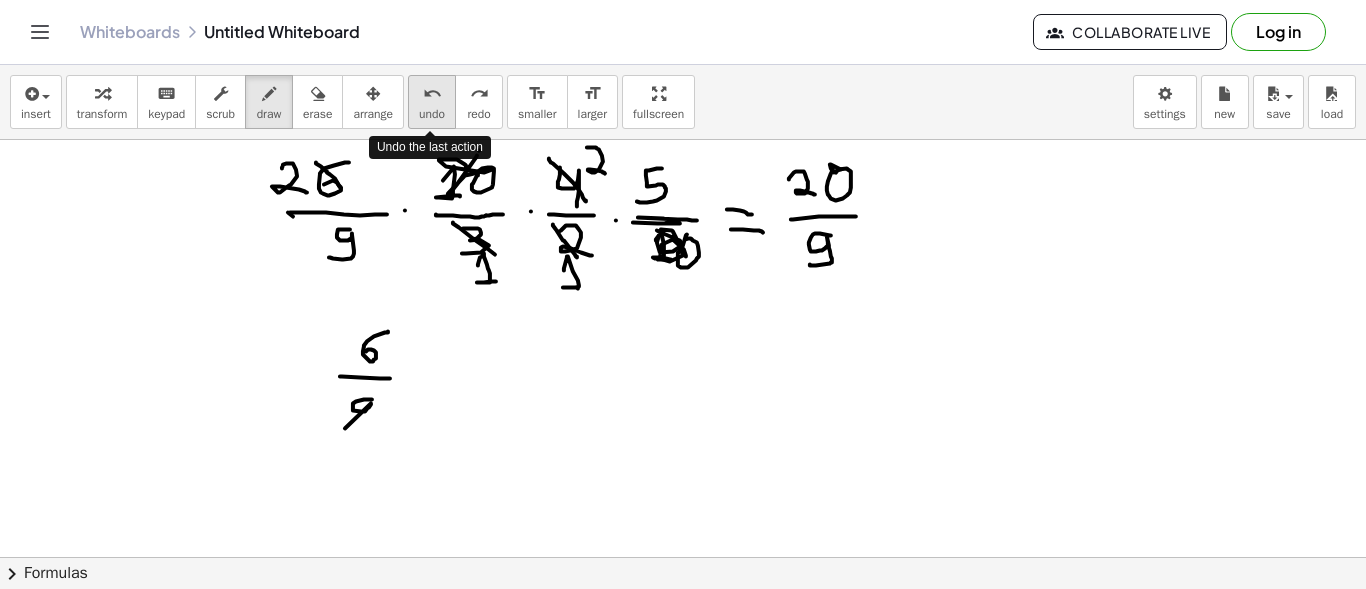 click on "undo" at bounding box center [432, 94] 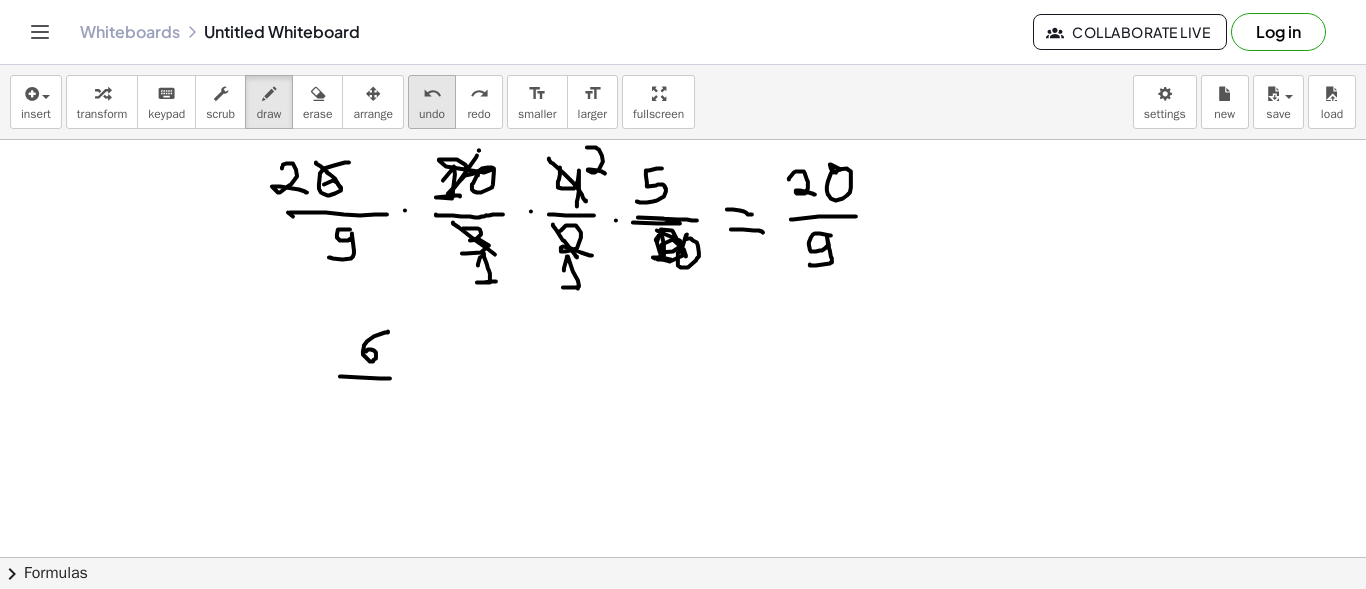 click on "undo" at bounding box center [432, 114] 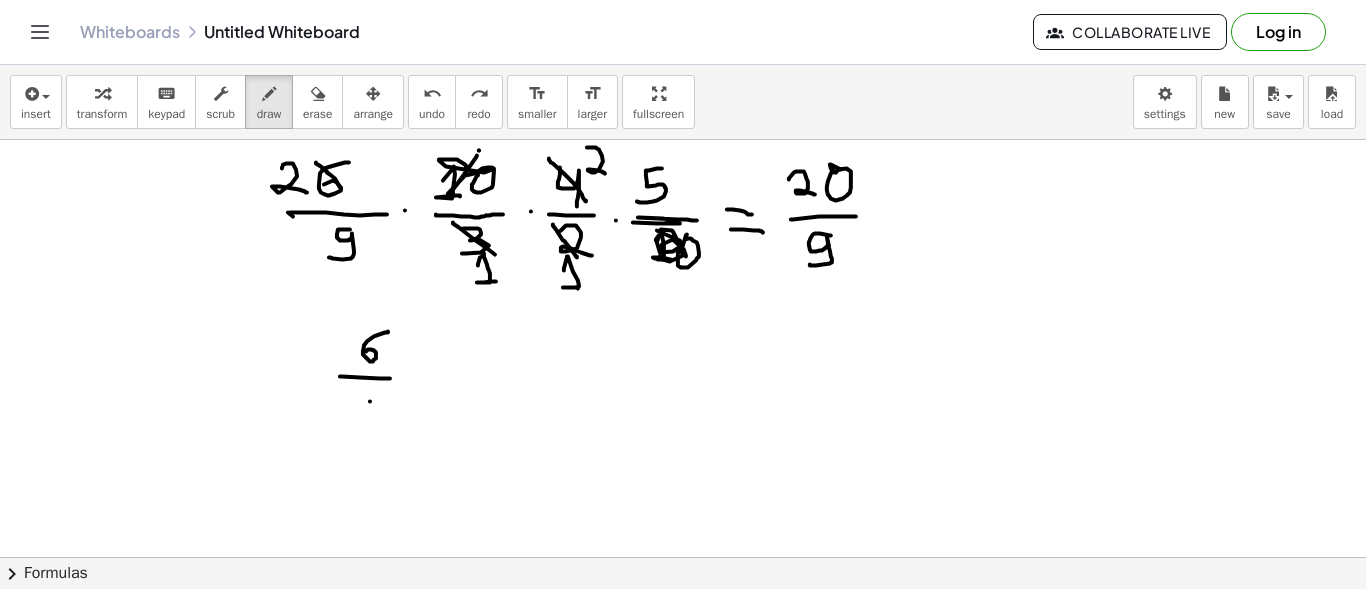 click at bounding box center (683, 128) 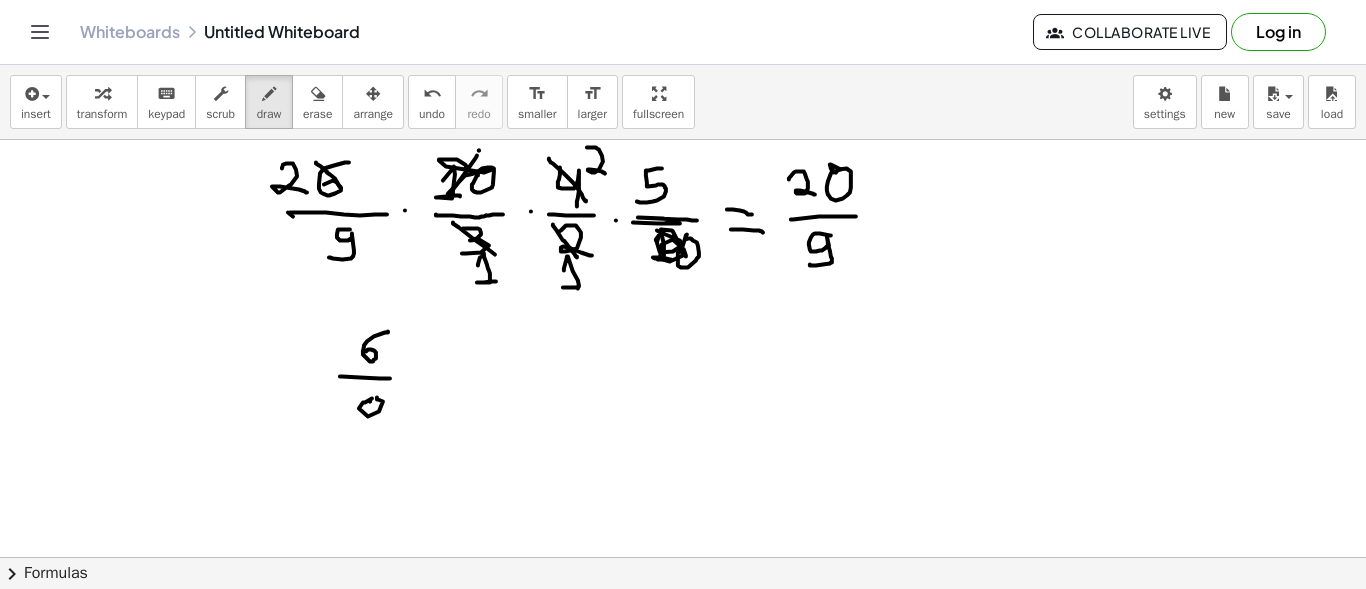 click at bounding box center [683, 128] 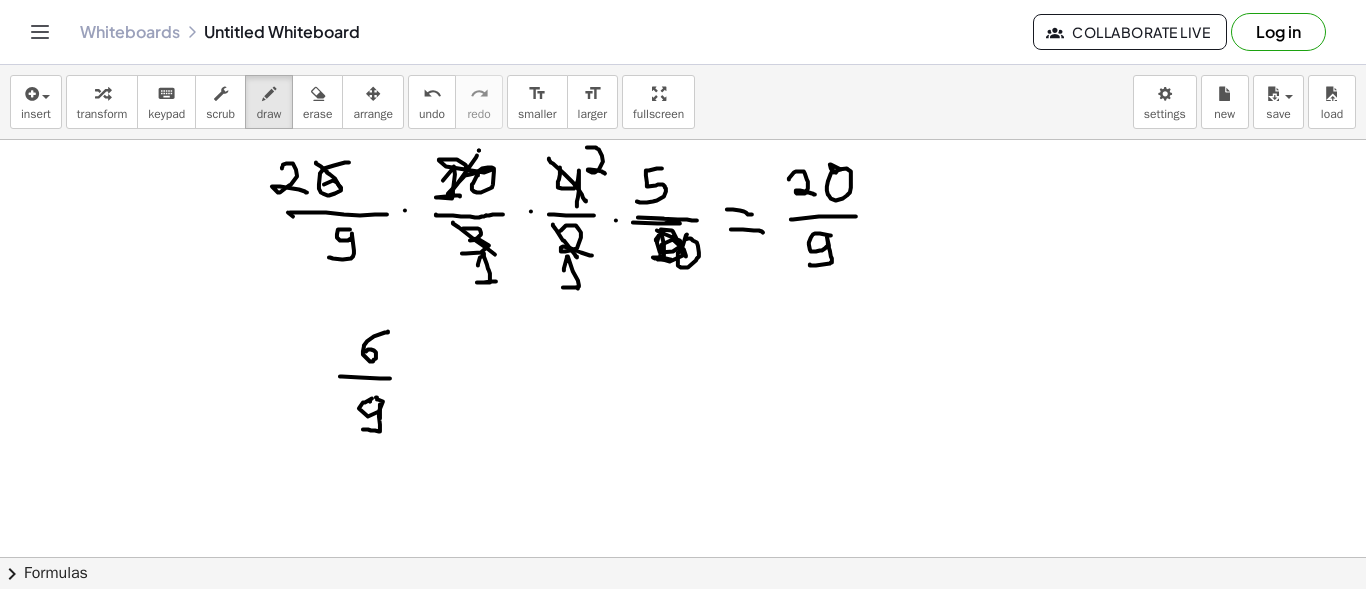 drag, startPoint x: 381, startPoint y: 403, endPoint x: 363, endPoint y: 428, distance: 30.805843 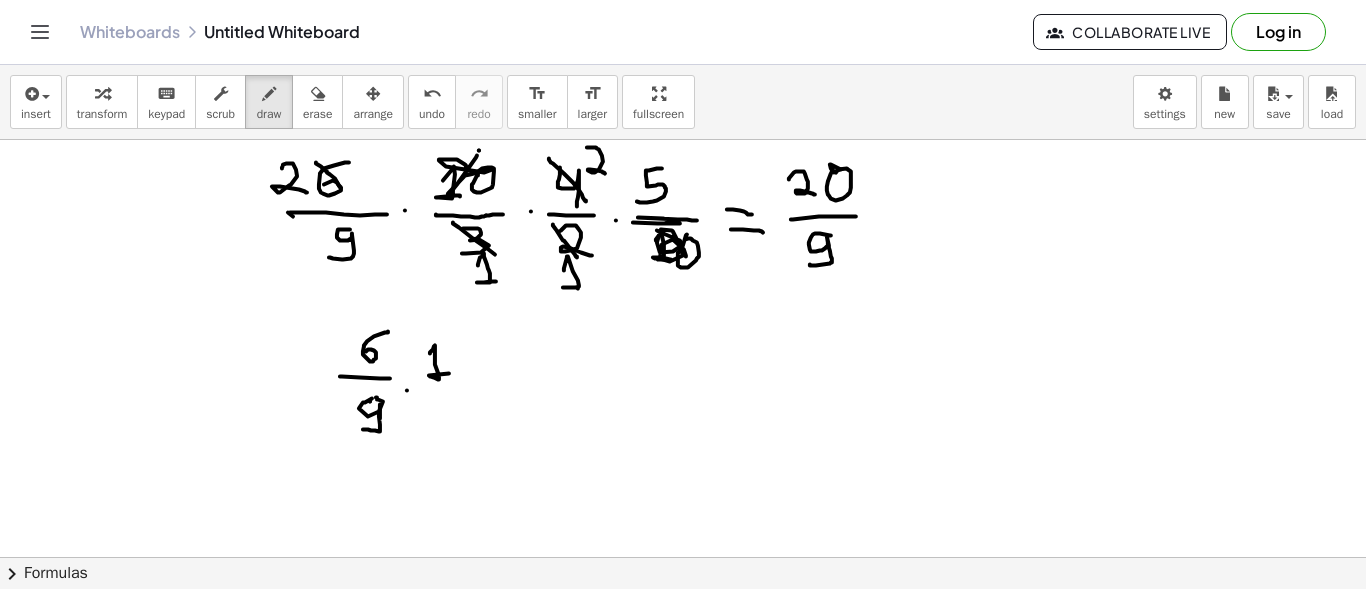 drag, startPoint x: 430, startPoint y: 352, endPoint x: 449, endPoint y: 372, distance: 27.58623 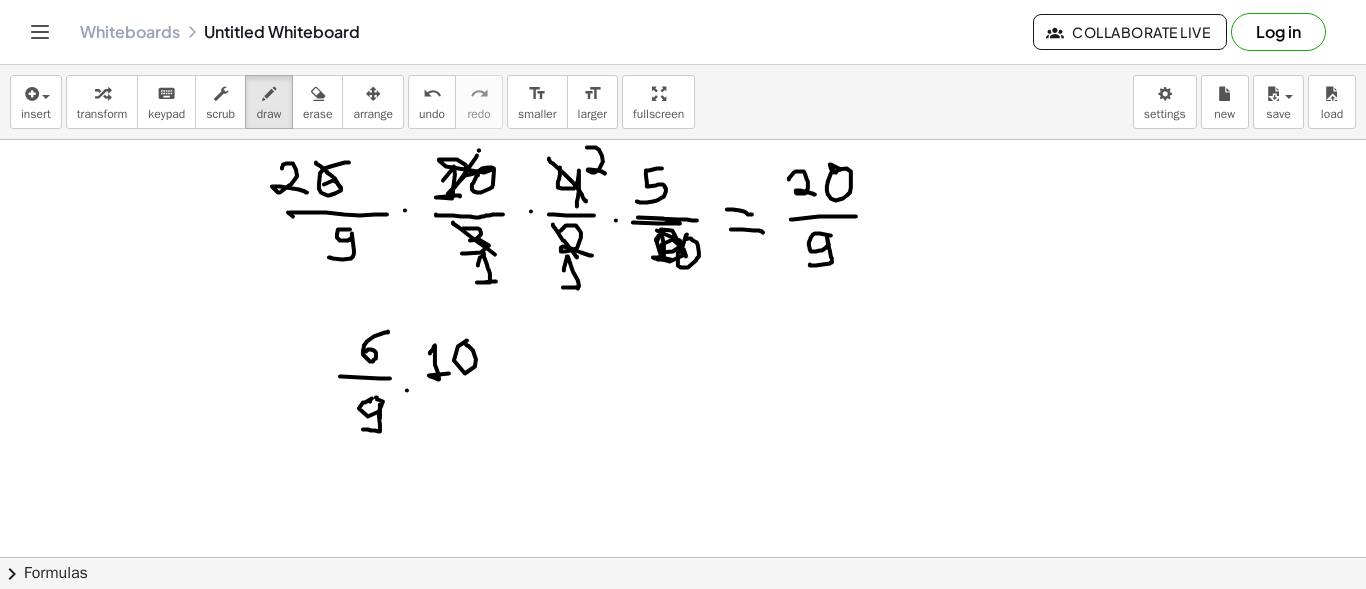 click at bounding box center [683, 128] 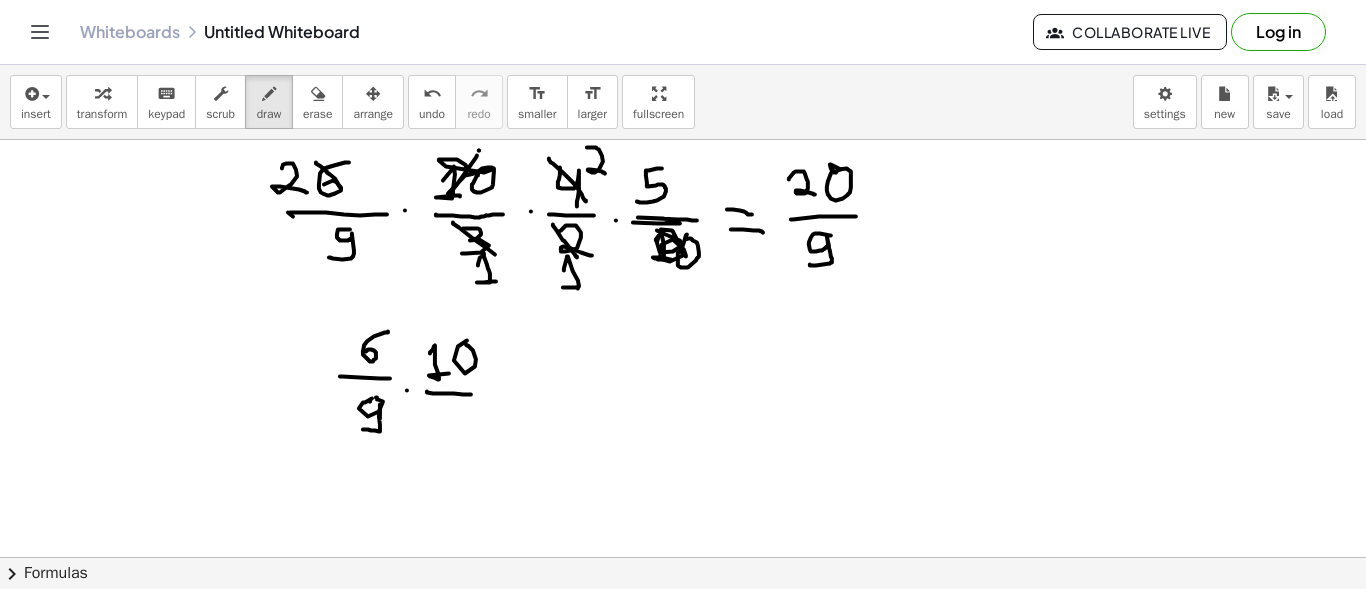 drag, startPoint x: 427, startPoint y: 390, endPoint x: 471, endPoint y: 393, distance: 44.102154 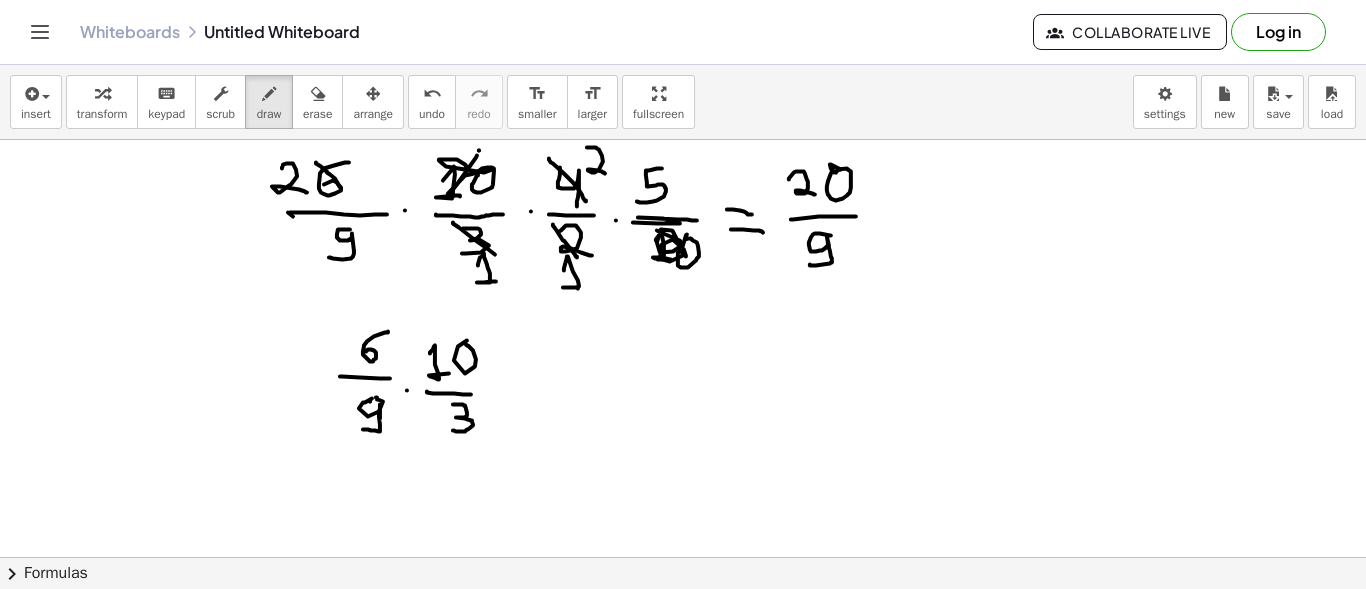 drag, startPoint x: 453, startPoint y: 403, endPoint x: 453, endPoint y: 429, distance: 26 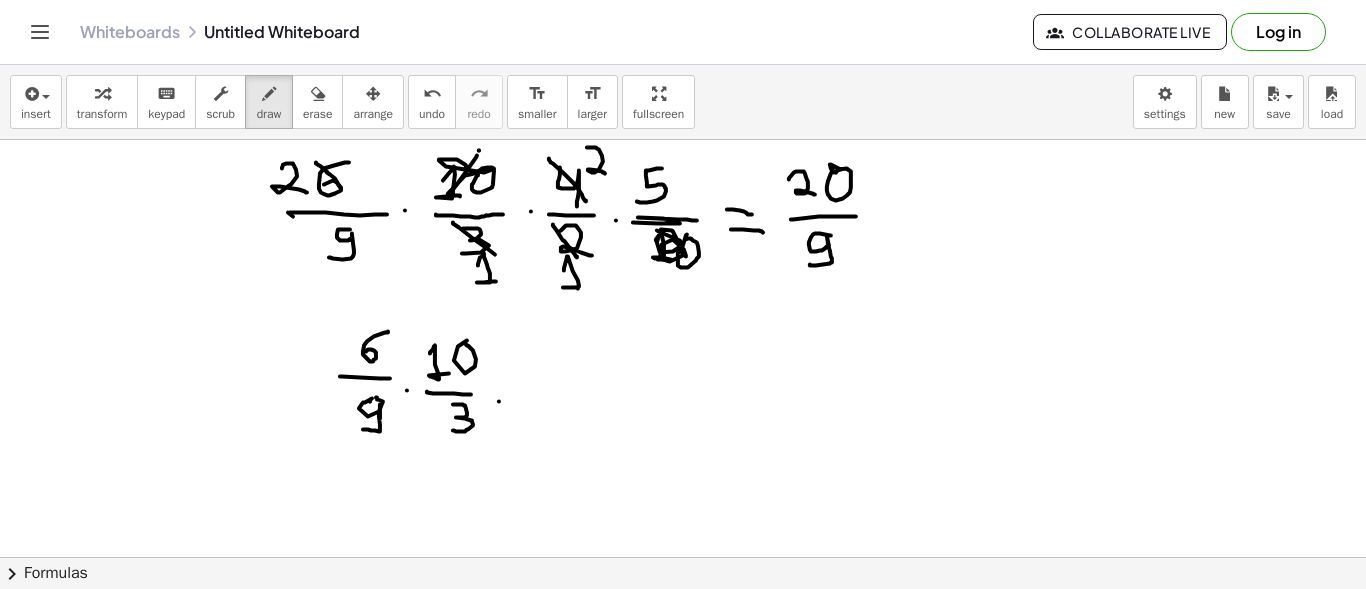 click at bounding box center (683, 128) 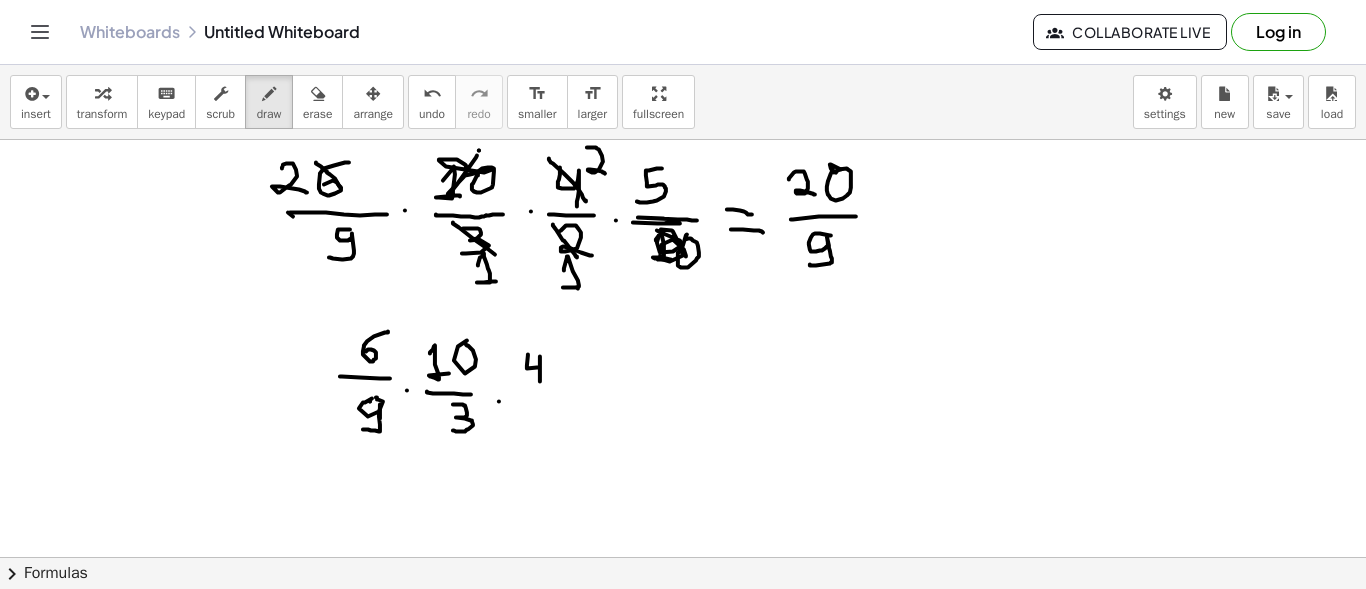 drag, startPoint x: 528, startPoint y: 353, endPoint x: 539, endPoint y: 379, distance: 28.231188 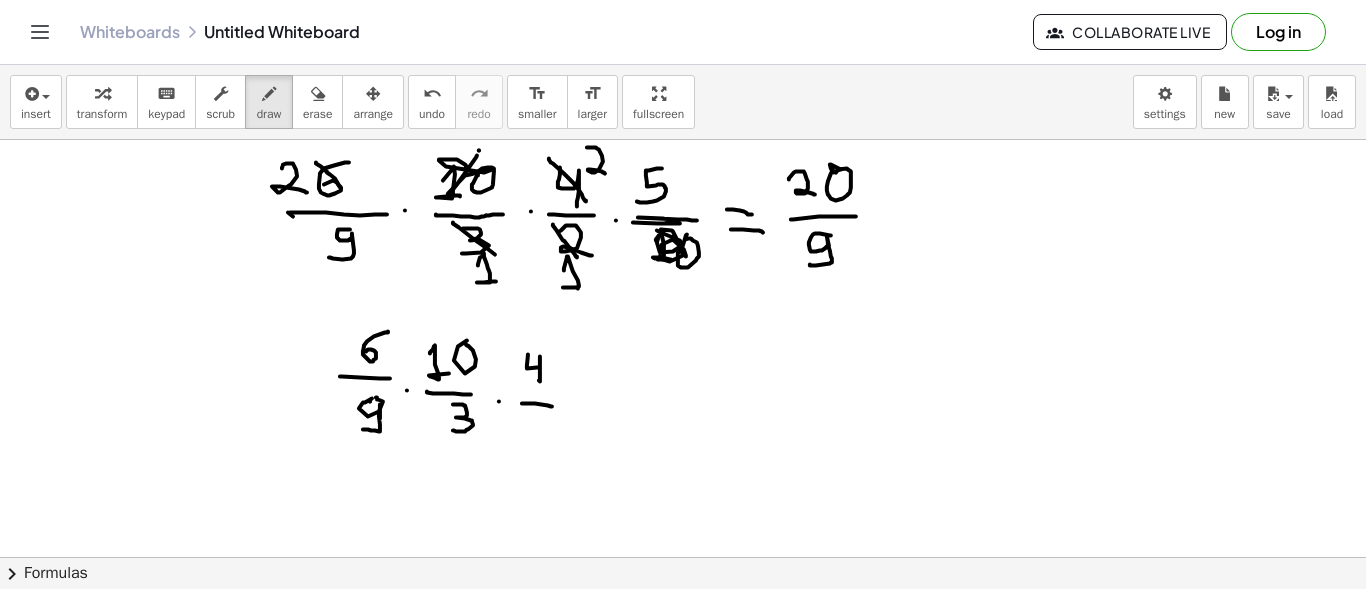 drag, startPoint x: 522, startPoint y: 402, endPoint x: 552, endPoint y: 405, distance: 30.149628 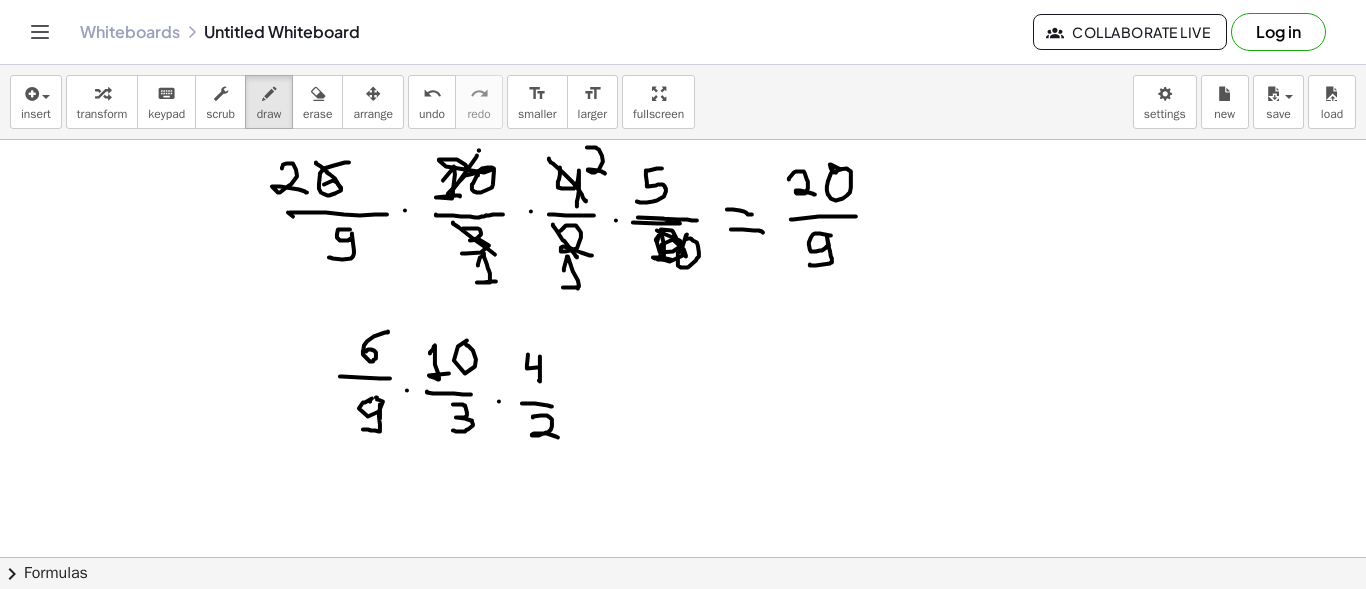 drag, startPoint x: 533, startPoint y: 416, endPoint x: 558, endPoint y: 436, distance: 32.01562 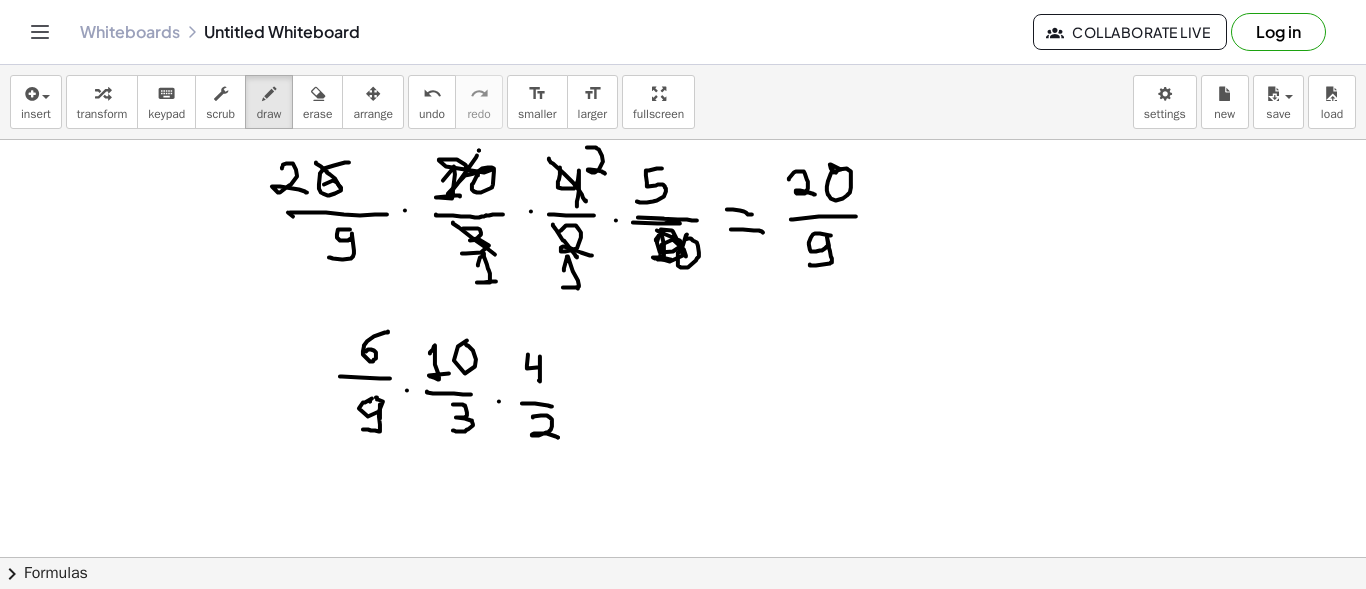 click at bounding box center [683, 128] 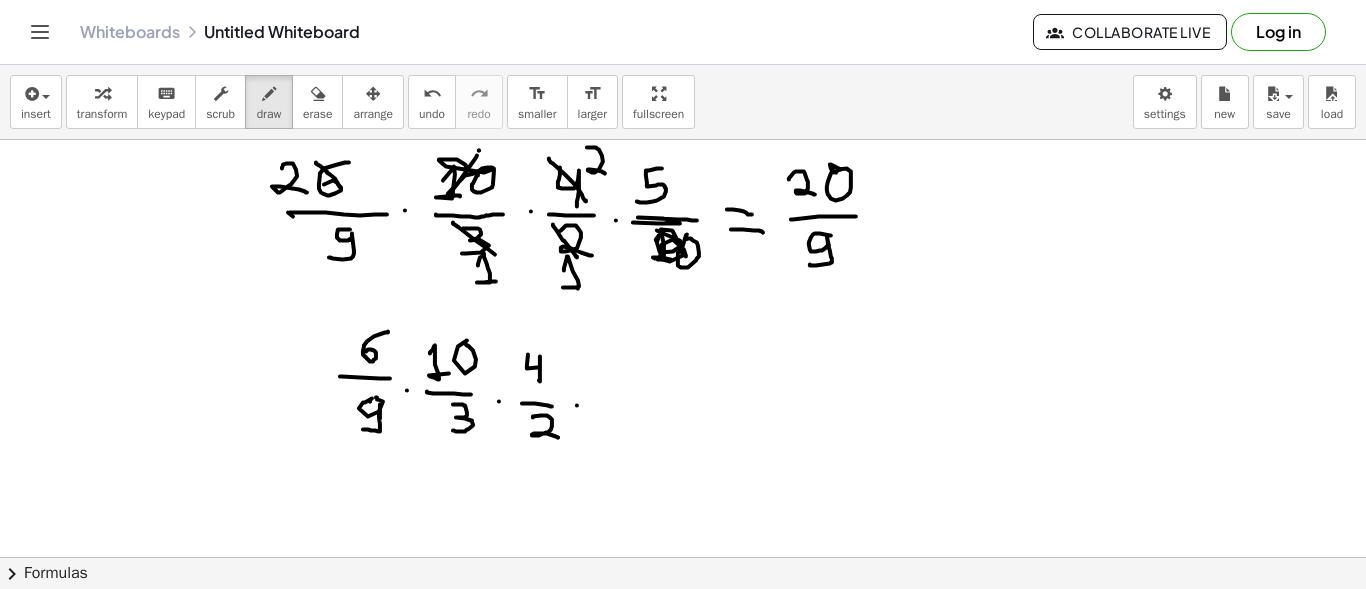 click at bounding box center (683, 128) 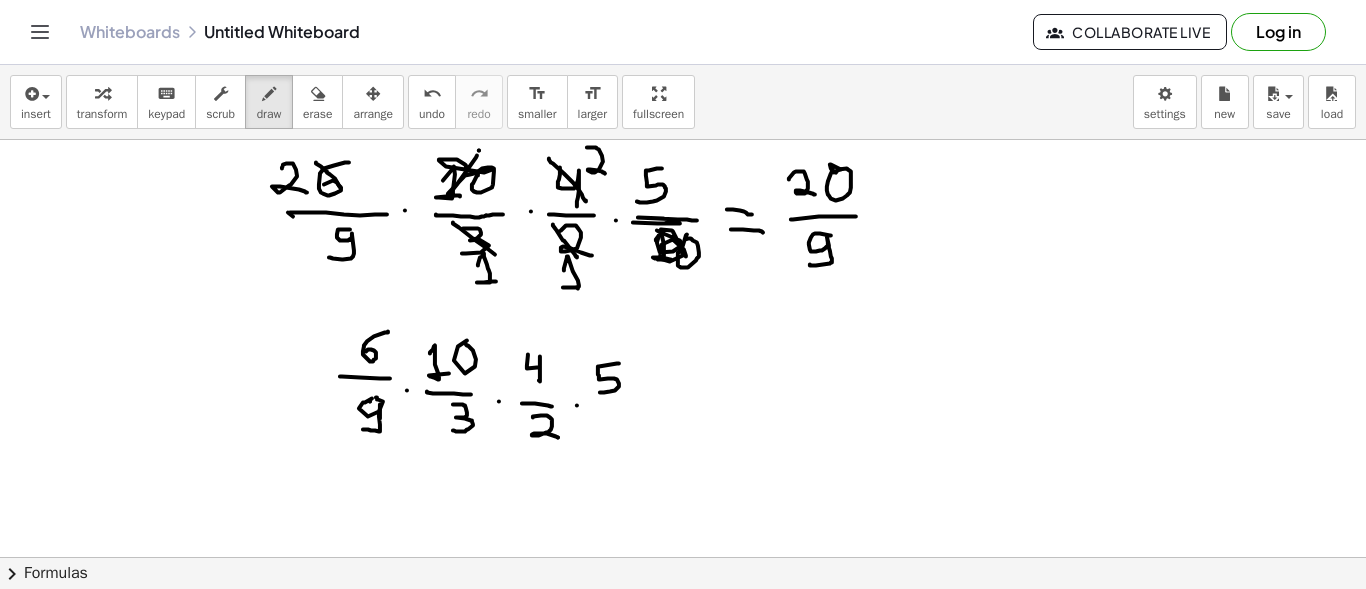 drag, startPoint x: 619, startPoint y: 362, endPoint x: 600, endPoint y: 391, distance: 34.669872 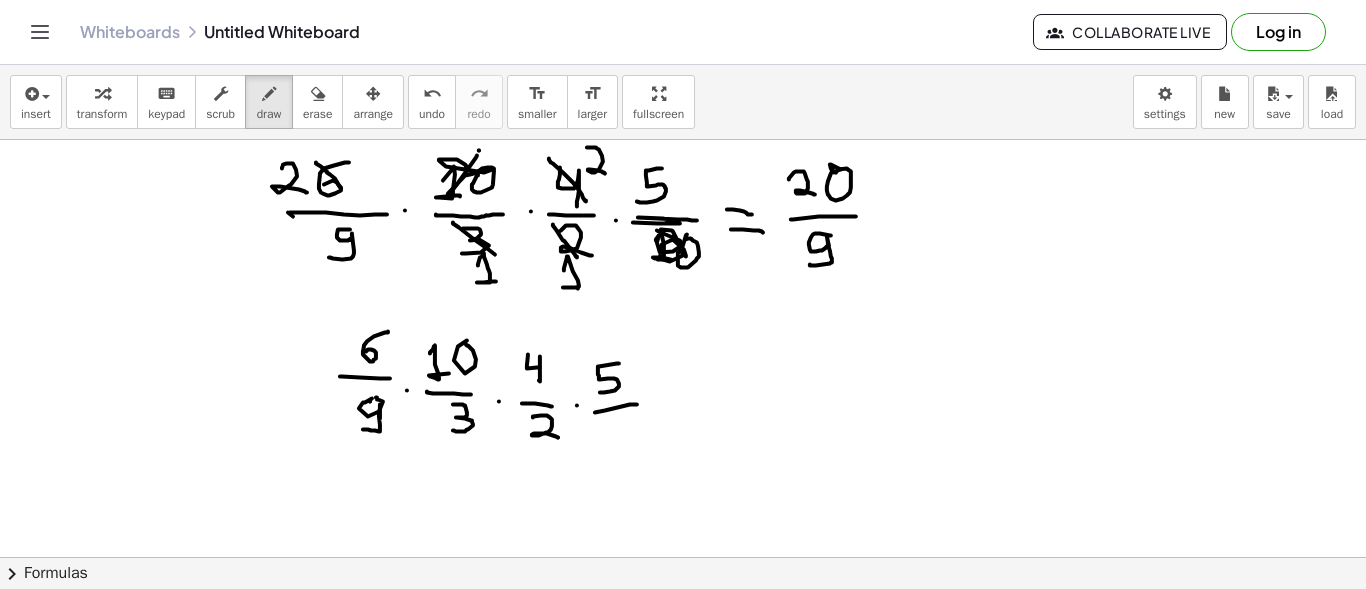 drag, startPoint x: 596, startPoint y: 411, endPoint x: 637, endPoint y: 403, distance: 41.773197 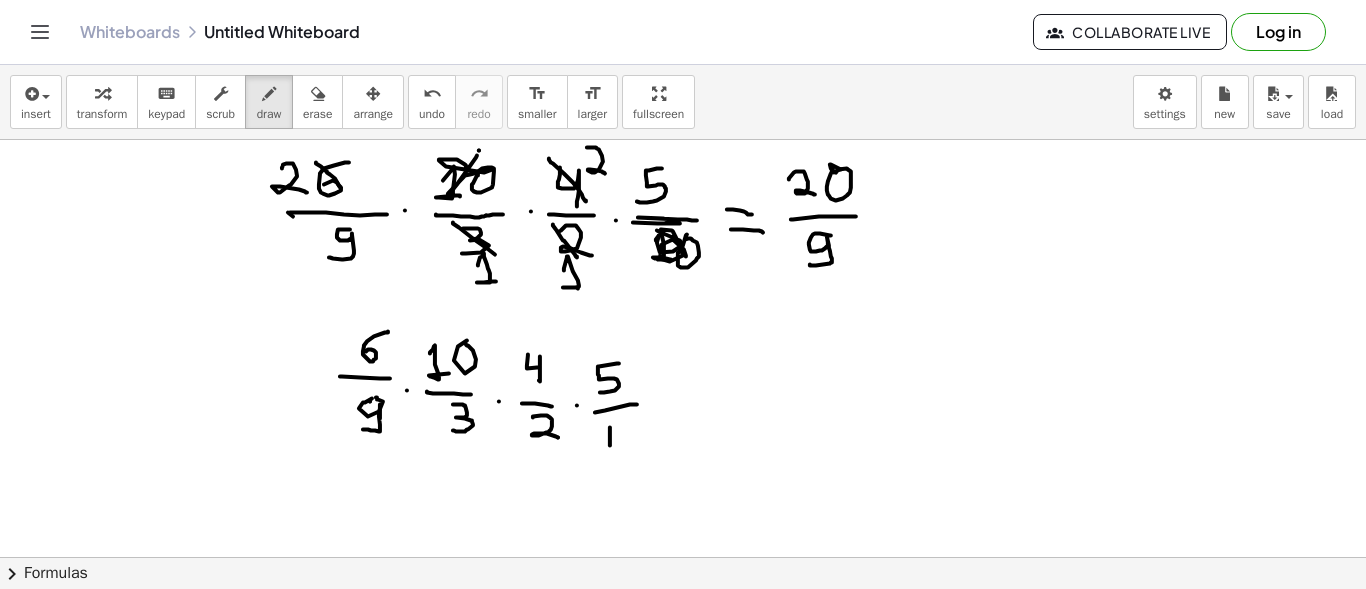 drag, startPoint x: 610, startPoint y: 426, endPoint x: 610, endPoint y: 445, distance: 19 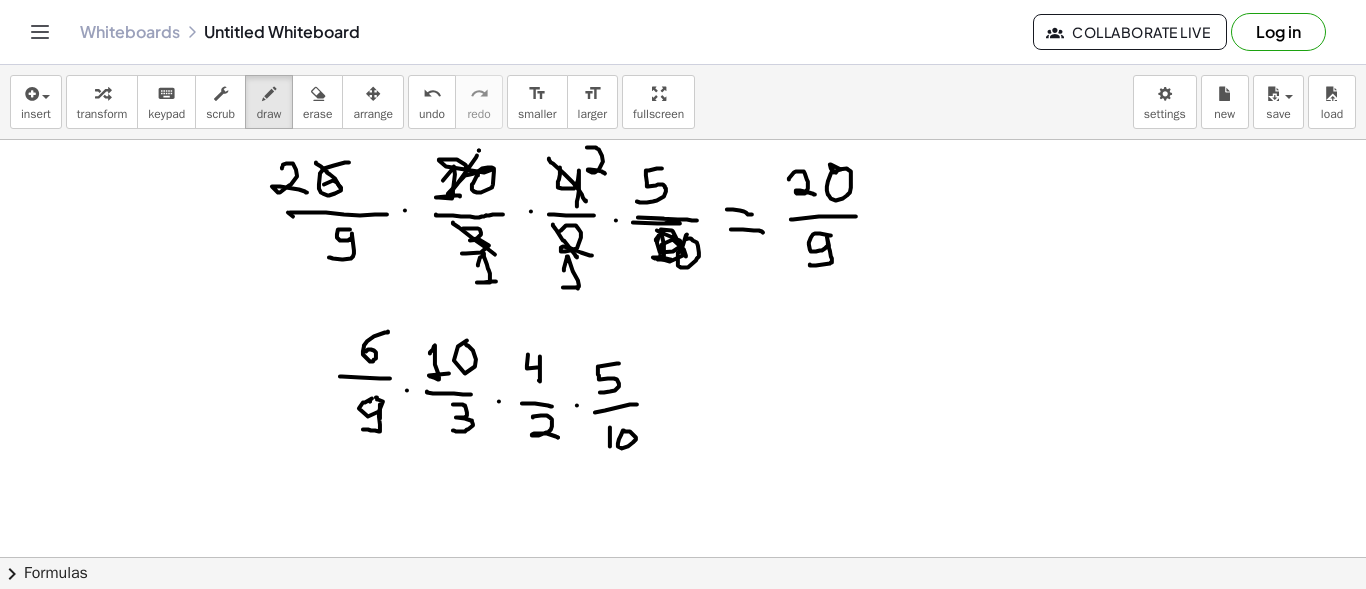 click at bounding box center (683, 128) 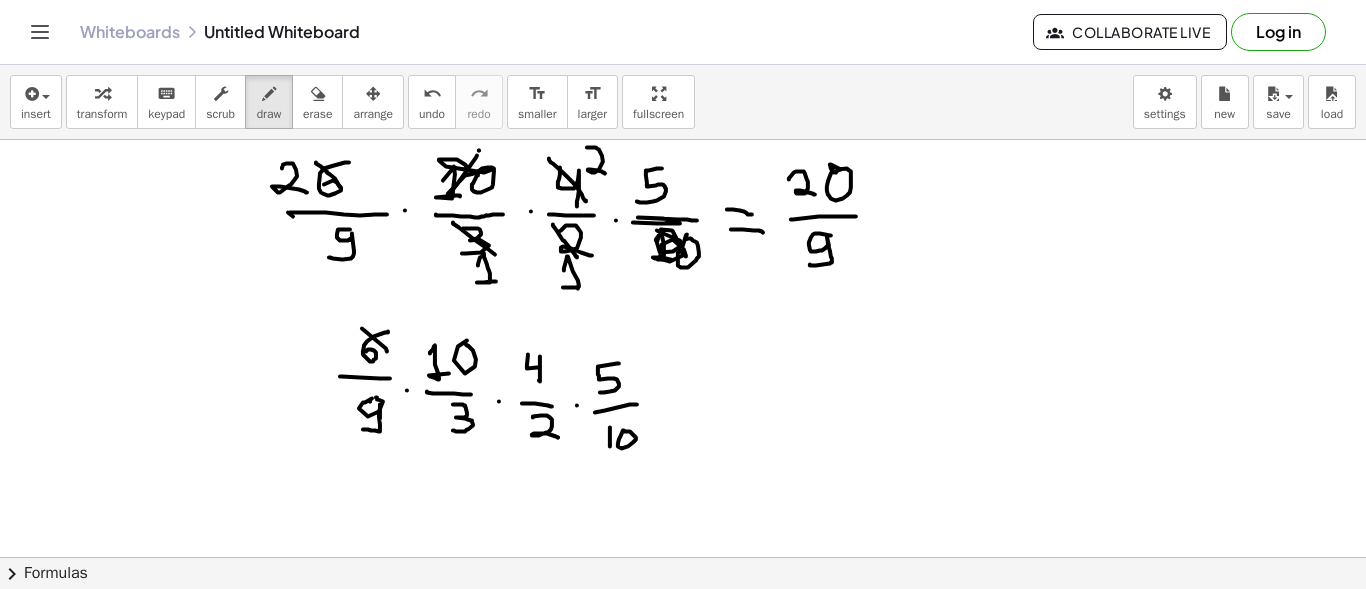 drag, startPoint x: 362, startPoint y: 327, endPoint x: 387, endPoint y: 350, distance: 33.970577 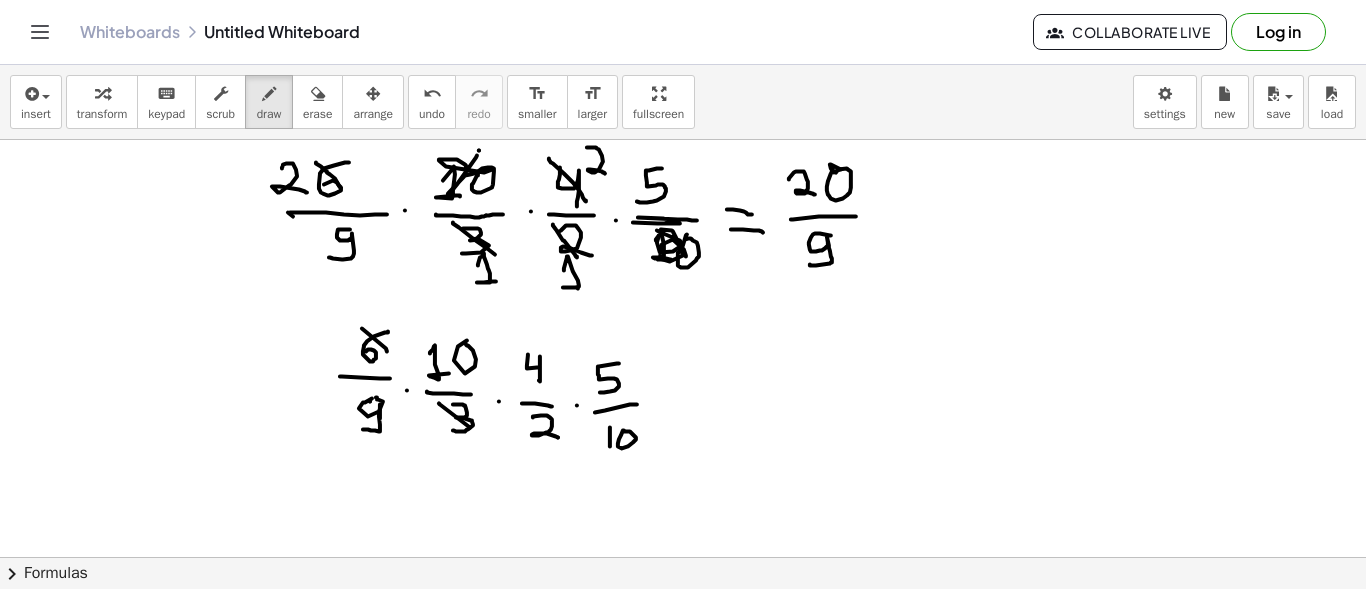 drag, startPoint x: 439, startPoint y: 402, endPoint x: 470, endPoint y: 426, distance: 39.20459 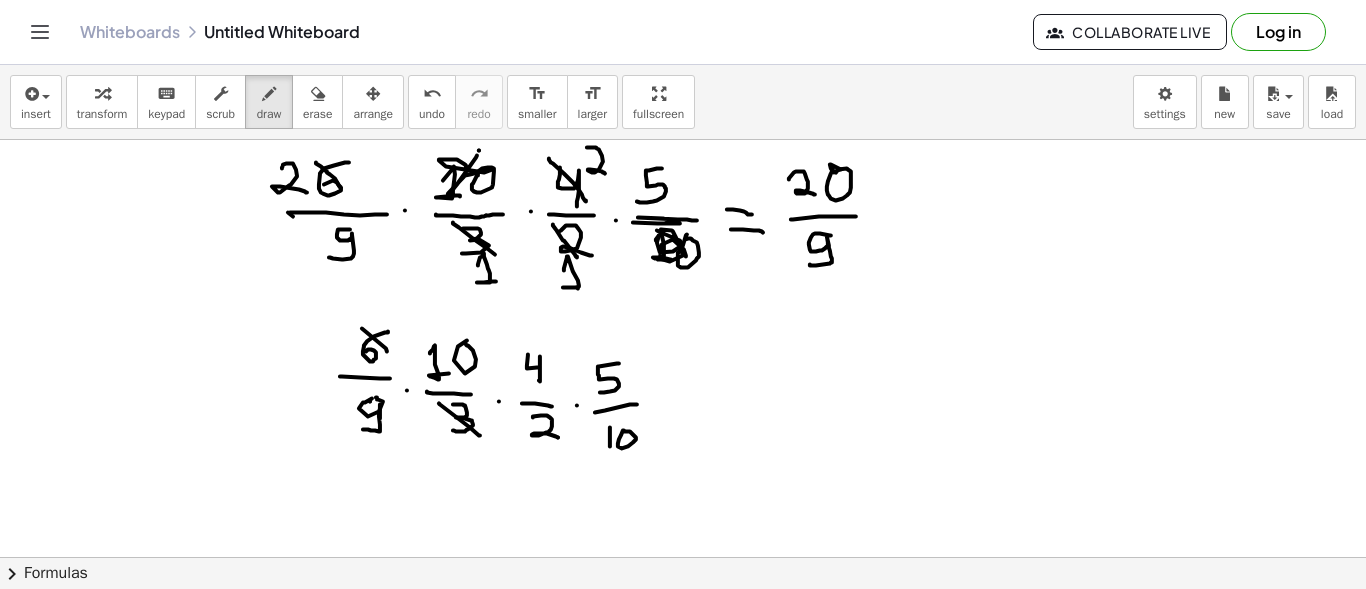 click at bounding box center (683, 128) 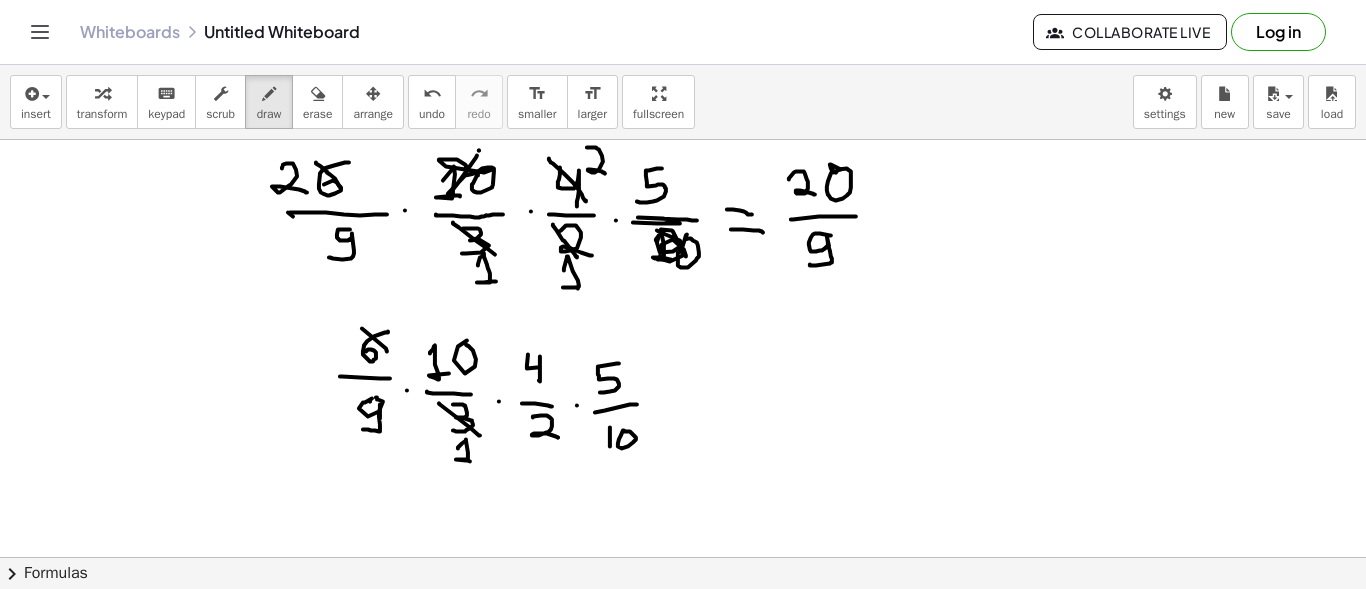 drag, startPoint x: 458, startPoint y: 447, endPoint x: 470, endPoint y: 460, distance: 17.691807 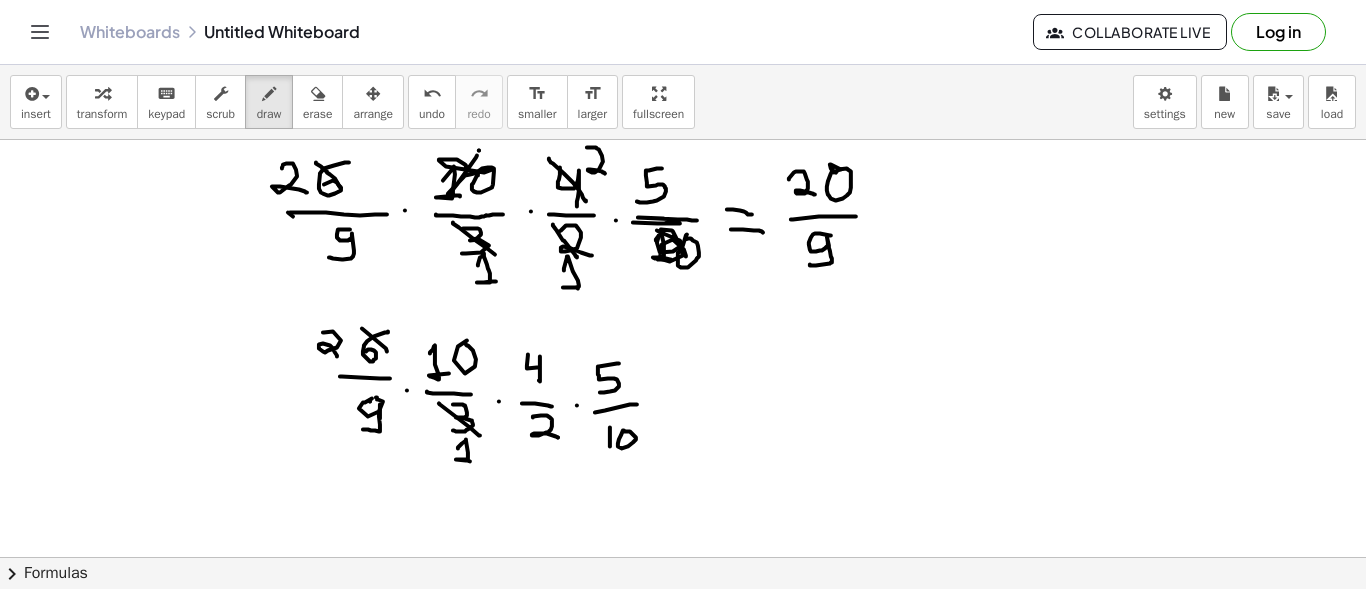 drag, startPoint x: 323, startPoint y: 331, endPoint x: 337, endPoint y: 355, distance: 27.784887 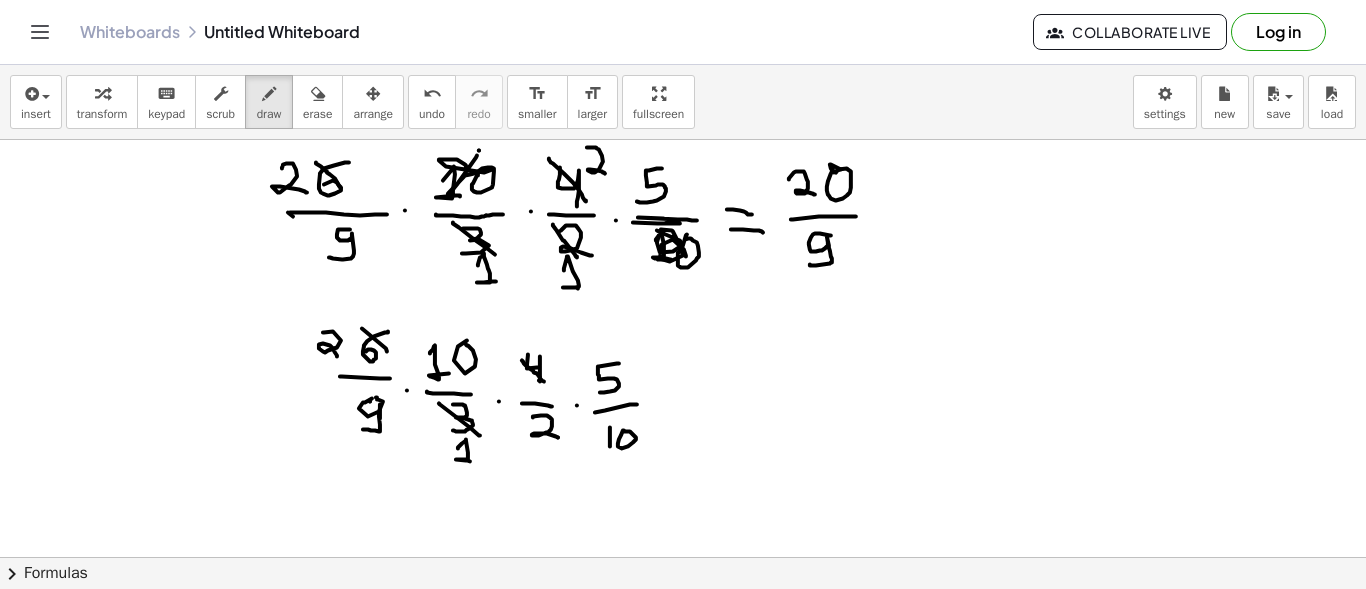 drag, startPoint x: 522, startPoint y: 359, endPoint x: 544, endPoint y: 380, distance: 30.413813 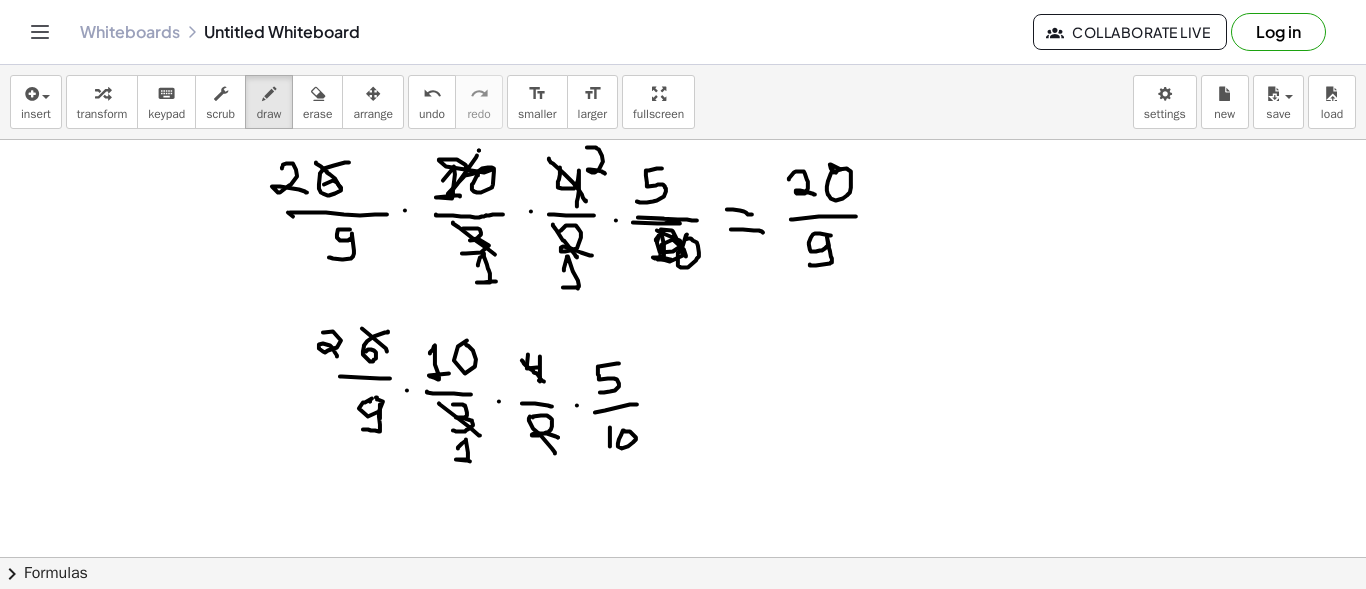 drag, startPoint x: 530, startPoint y: 415, endPoint x: 555, endPoint y: 452, distance: 44.65423 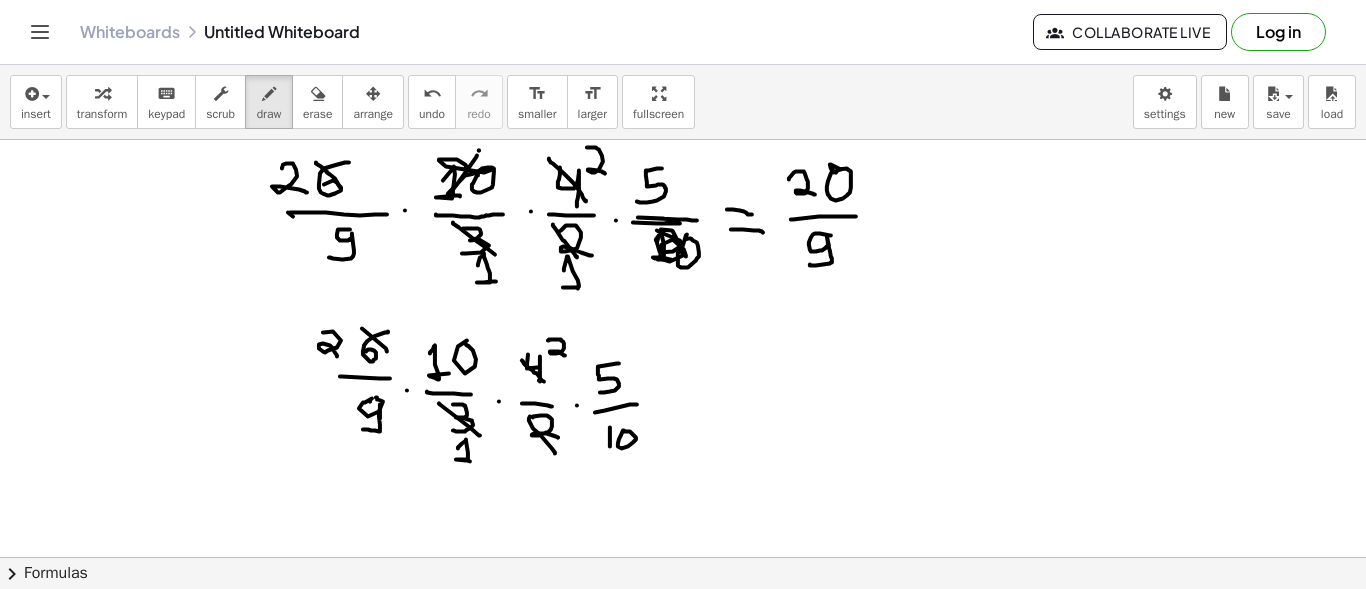 drag, startPoint x: 548, startPoint y: 339, endPoint x: 565, endPoint y: 354, distance: 22.671568 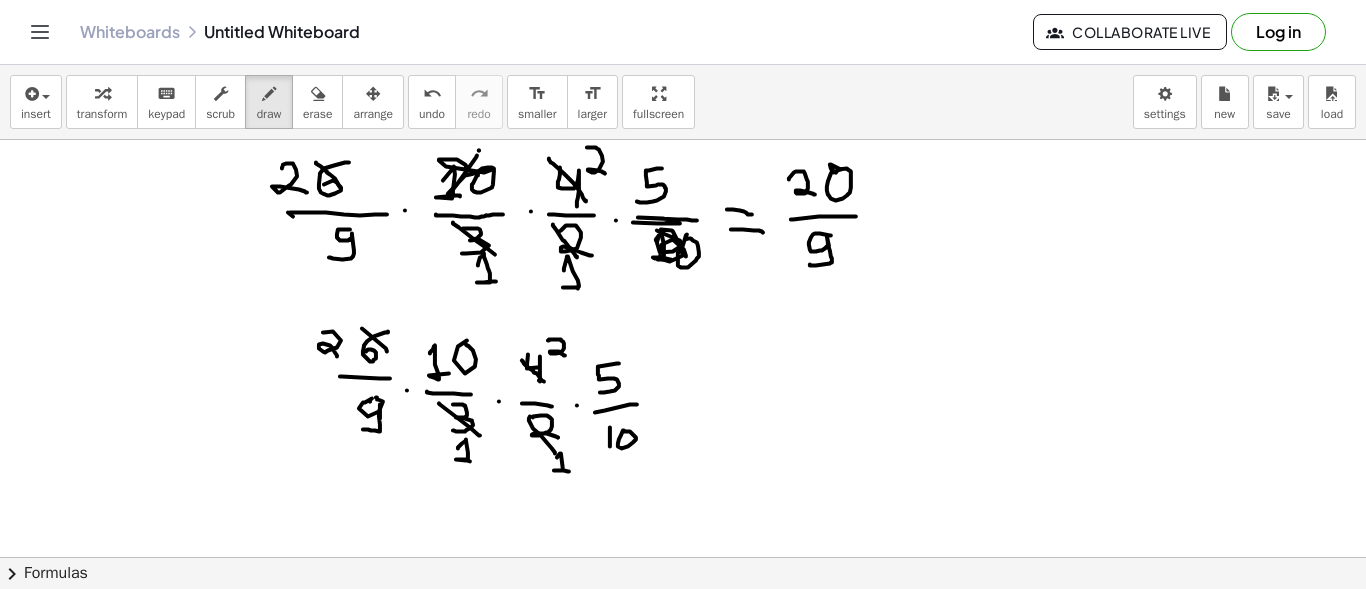 drag, startPoint x: 557, startPoint y: 456, endPoint x: 569, endPoint y: 470, distance: 18.439089 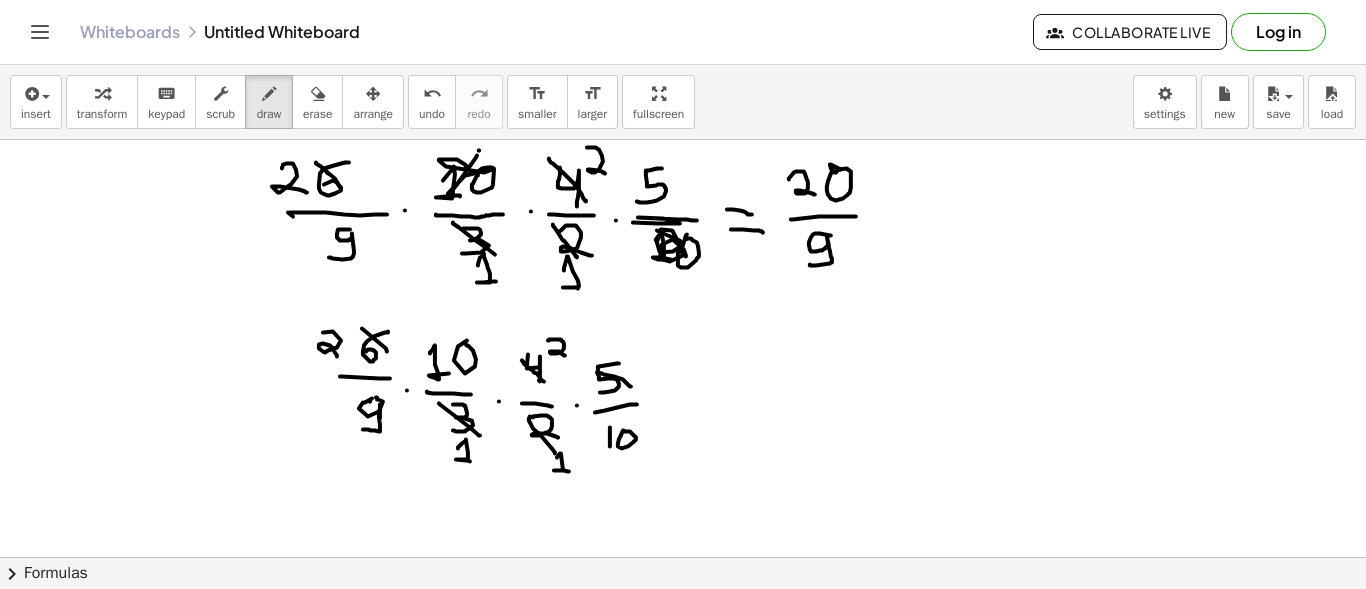 drag, startPoint x: 597, startPoint y: 371, endPoint x: 631, endPoint y: 385, distance: 36.769554 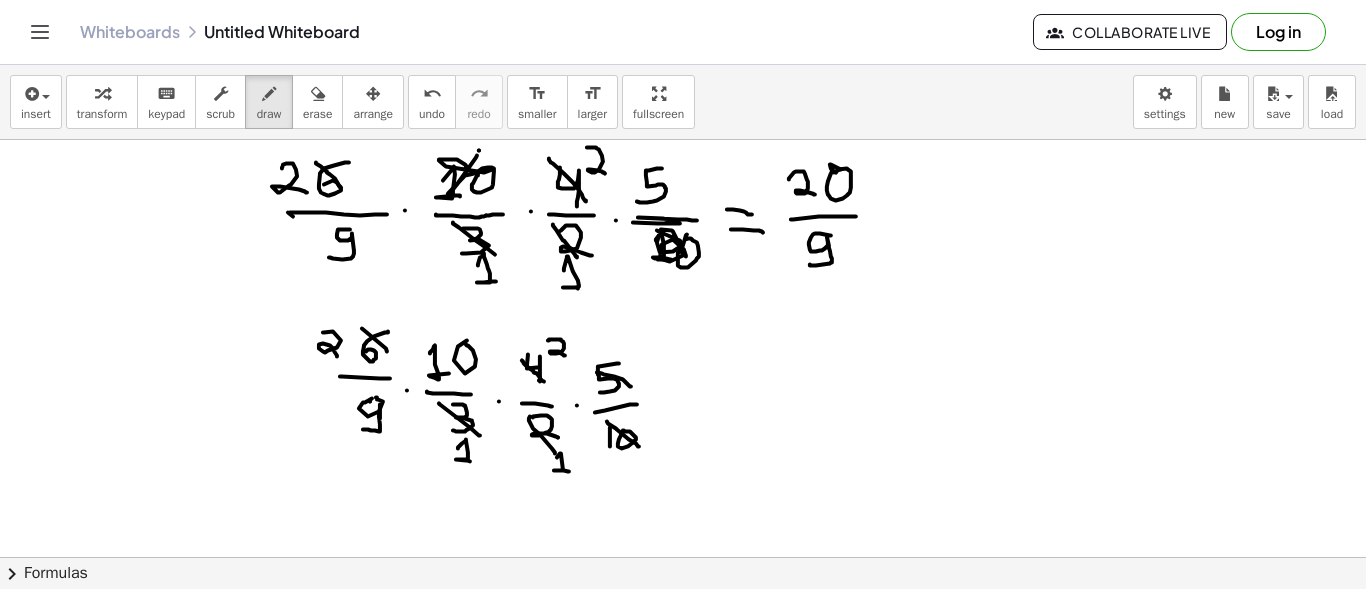 drag, startPoint x: 607, startPoint y: 420, endPoint x: 639, endPoint y: 445, distance: 40.60788 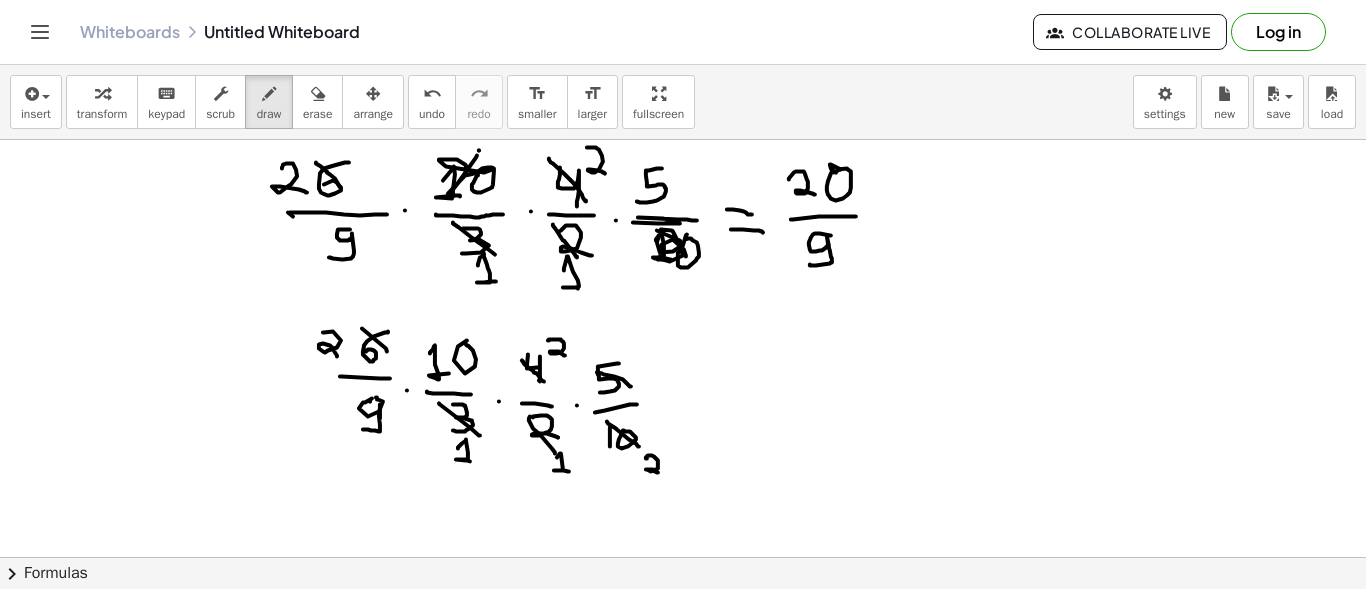 drag, startPoint x: 647, startPoint y: 457, endPoint x: 658, endPoint y: 471, distance: 17.804493 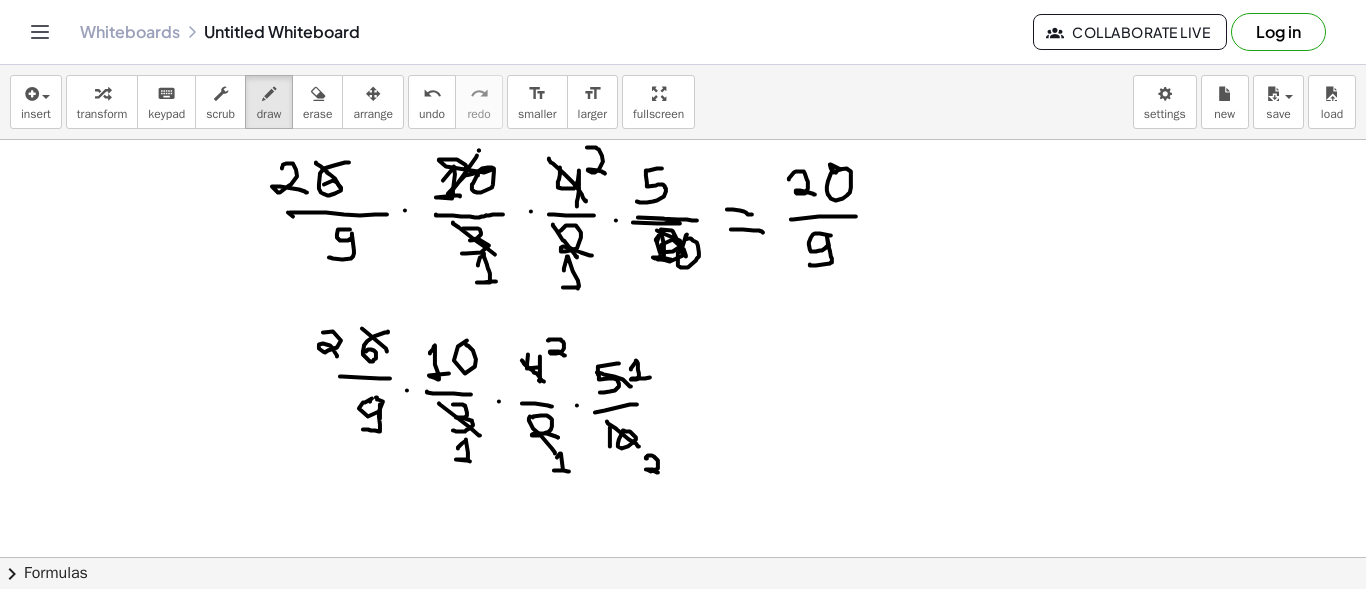 drag, startPoint x: 631, startPoint y: 368, endPoint x: 650, endPoint y: 376, distance: 20.615528 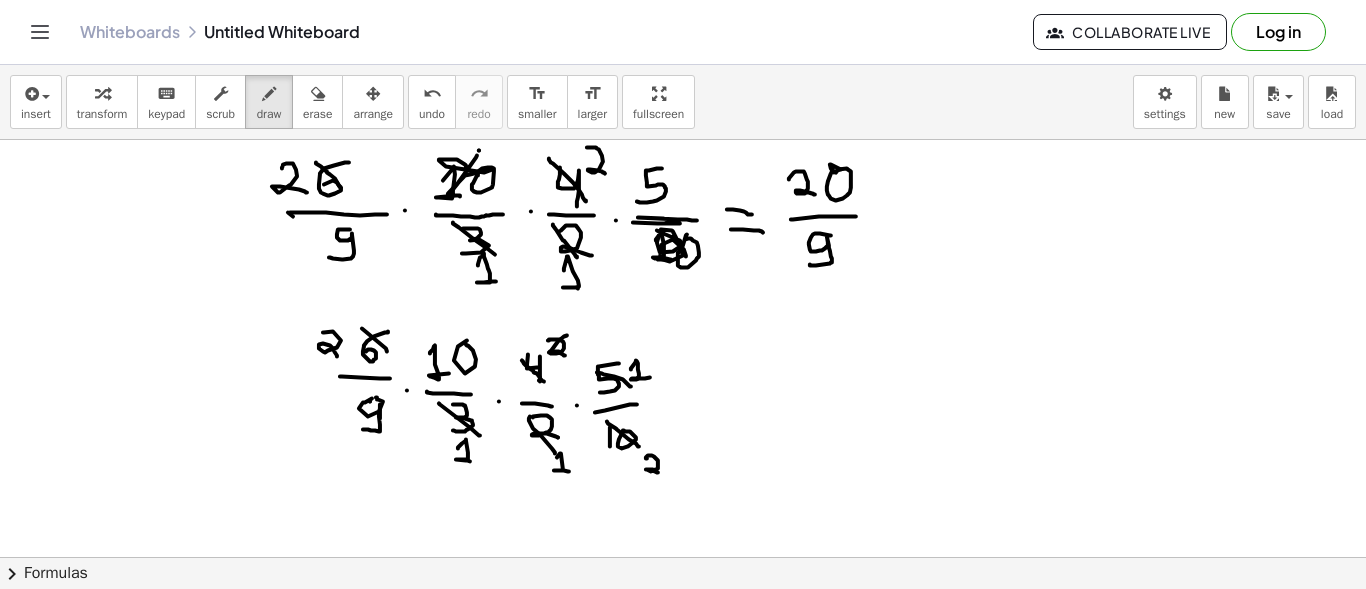 drag, startPoint x: 549, startPoint y: 351, endPoint x: 567, endPoint y: 334, distance: 24.758837 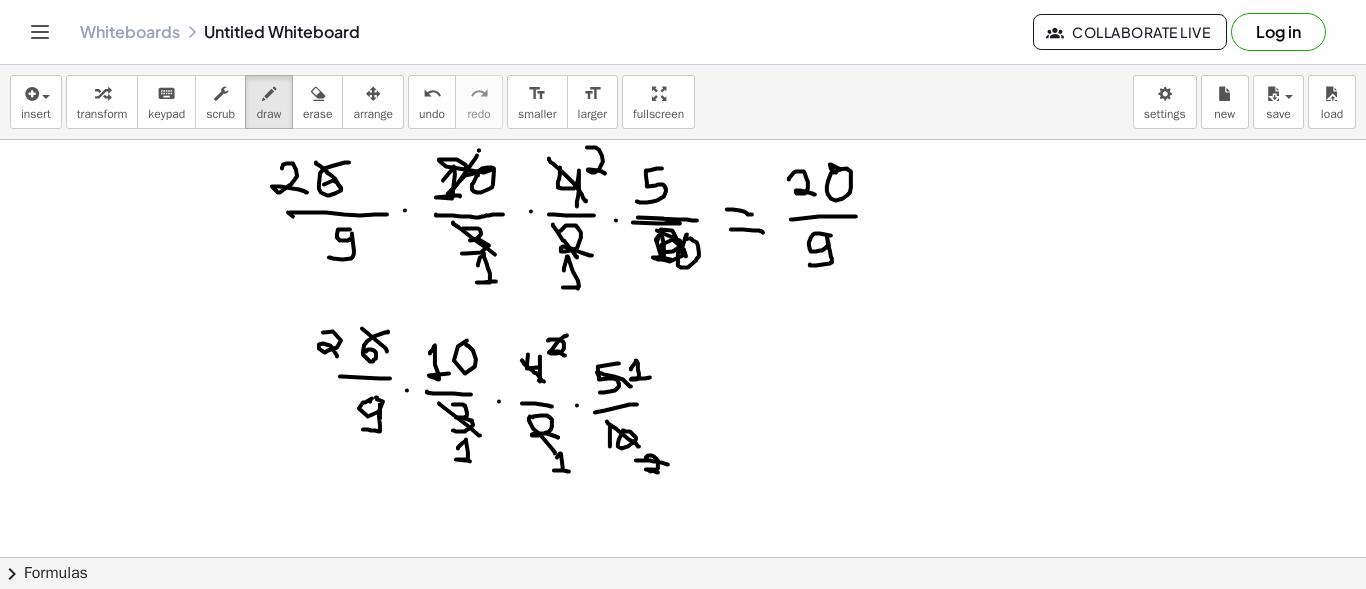 drag, startPoint x: 636, startPoint y: 459, endPoint x: 669, endPoint y: 463, distance: 33.24154 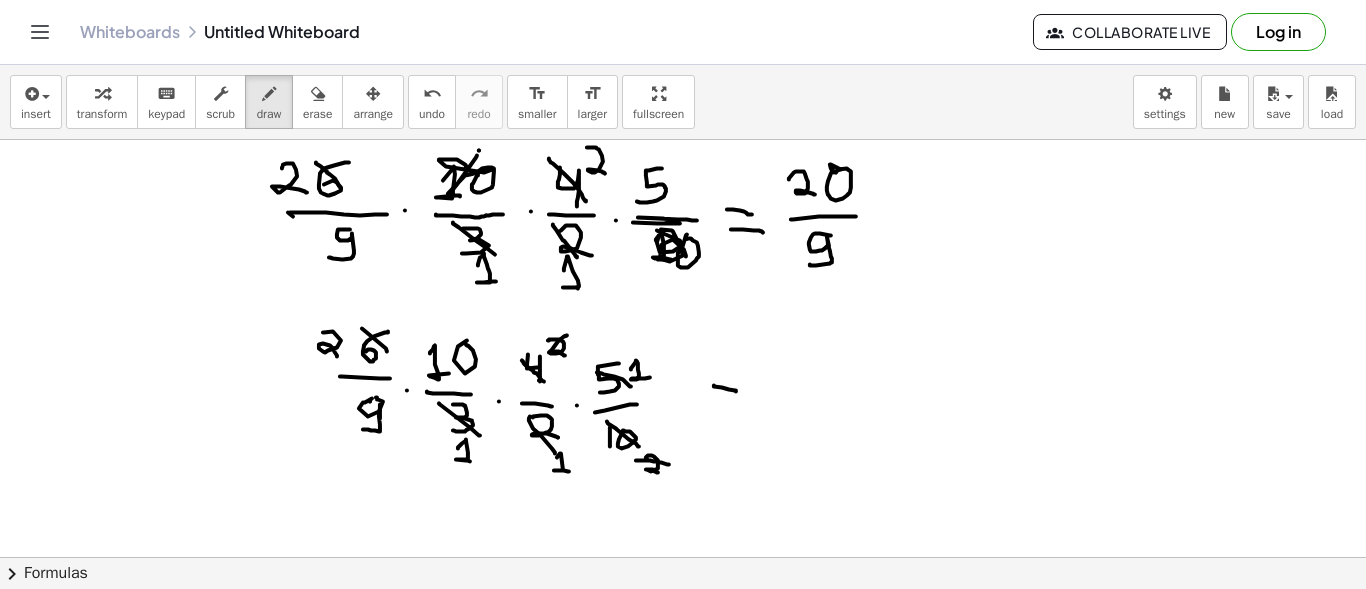 drag, startPoint x: 714, startPoint y: 384, endPoint x: 736, endPoint y: 390, distance: 22.803509 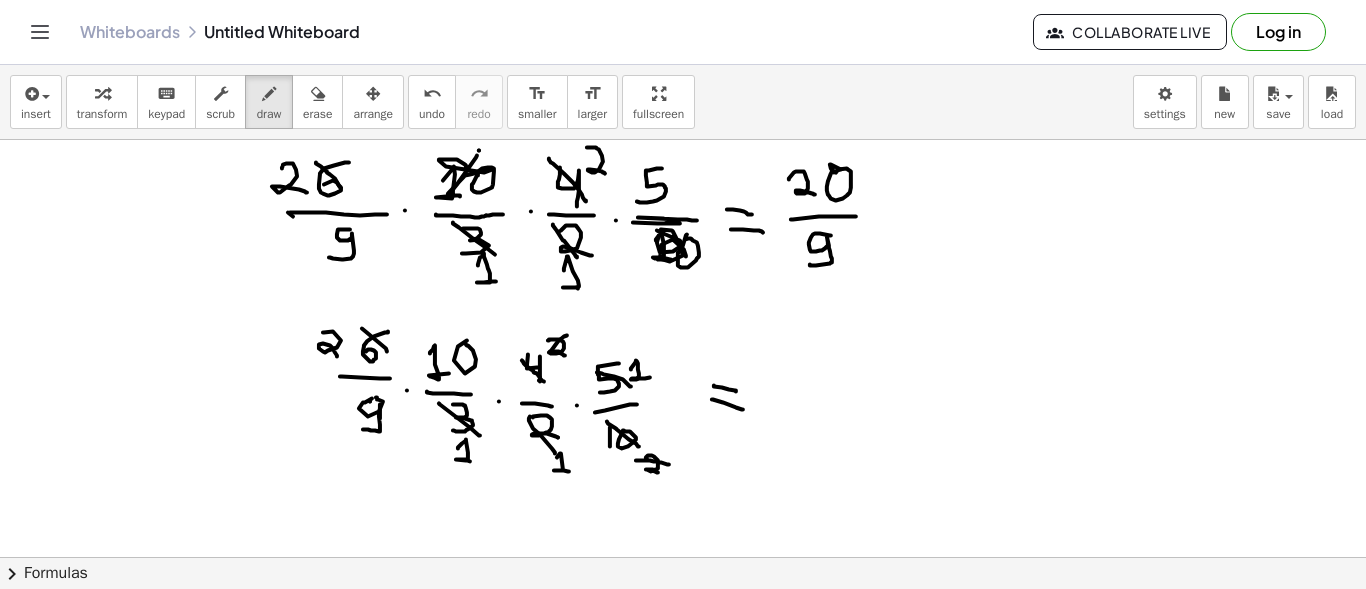 drag, startPoint x: 712, startPoint y: 398, endPoint x: 743, endPoint y: 408, distance: 32.572994 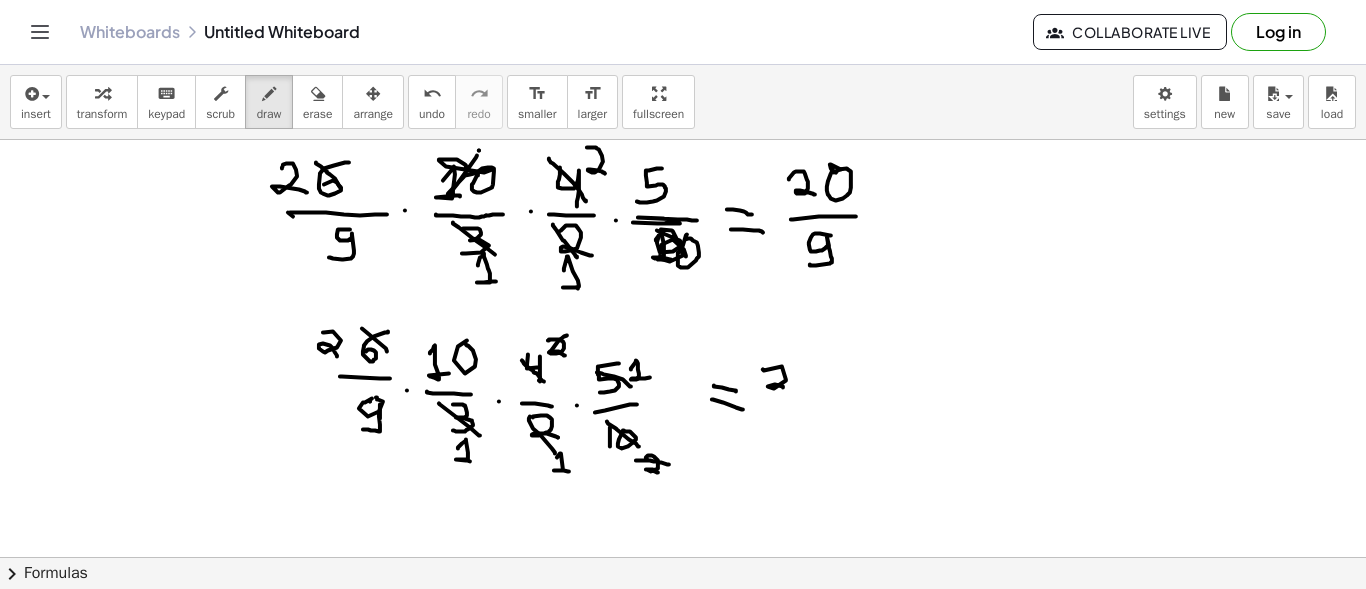 drag, startPoint x: 763, startPoint y: 368, endPoint x: 783, endPoint y: 385, distance: 26.24881 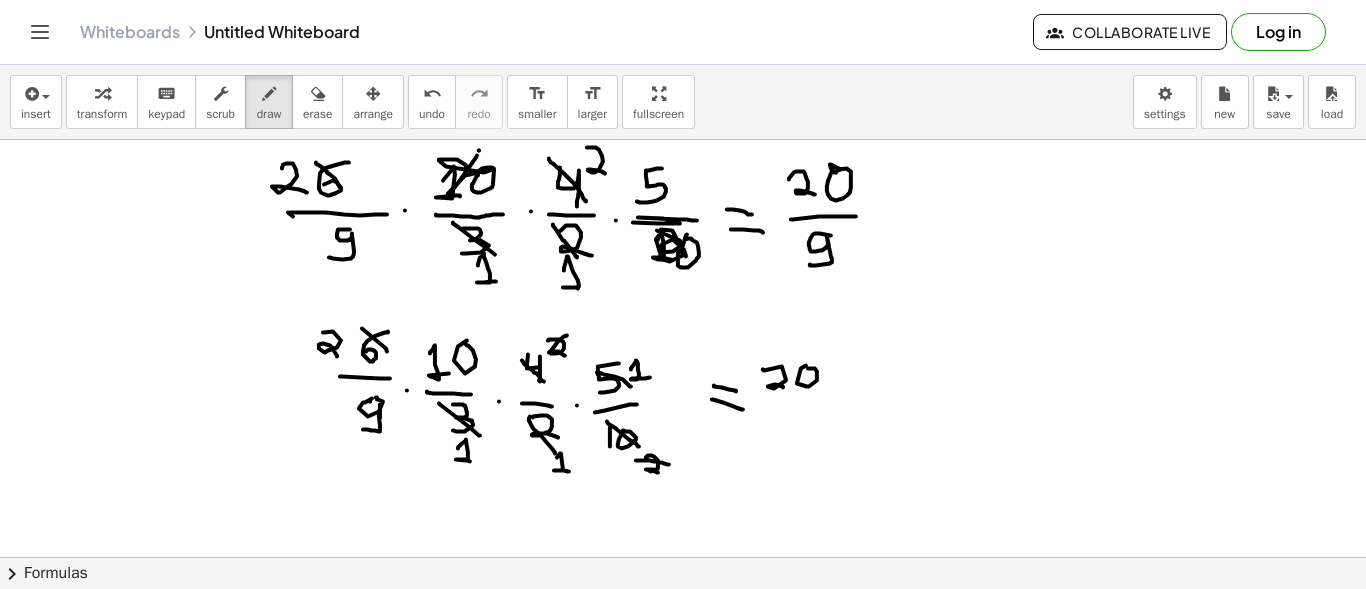 click at bounding box center (683, 128) 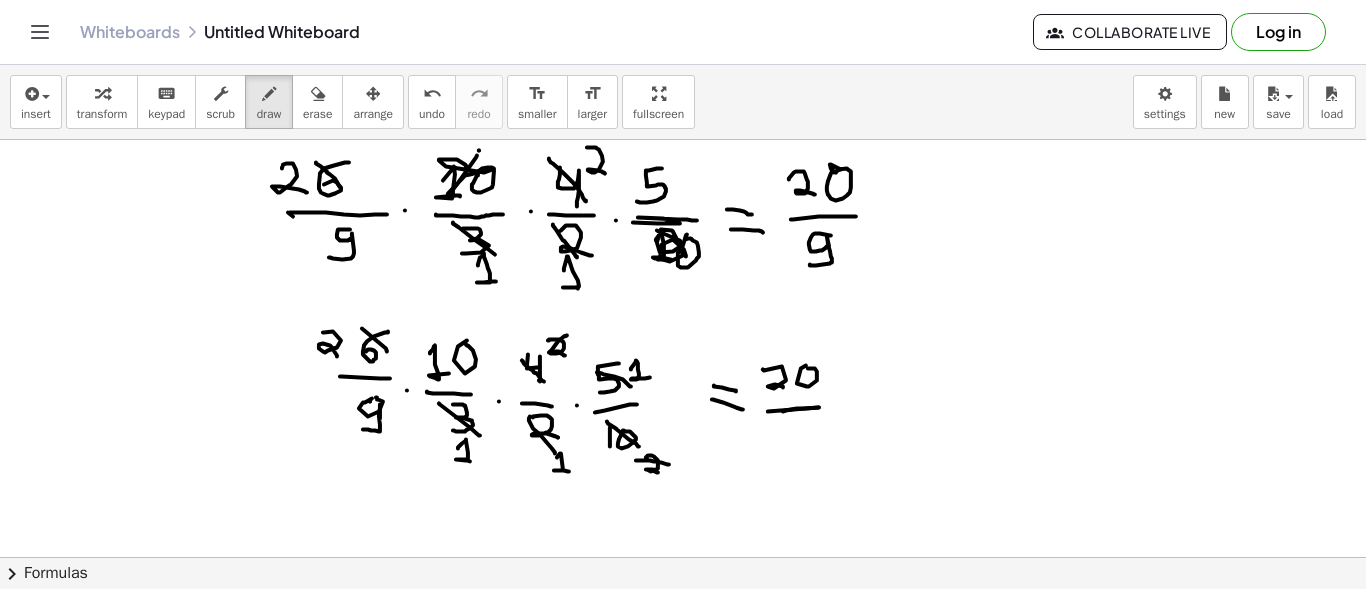 drag, startPoint x: 819, startPoint y: 406, endPoint x: 783, endPoint y: 410, distance: 36.221542 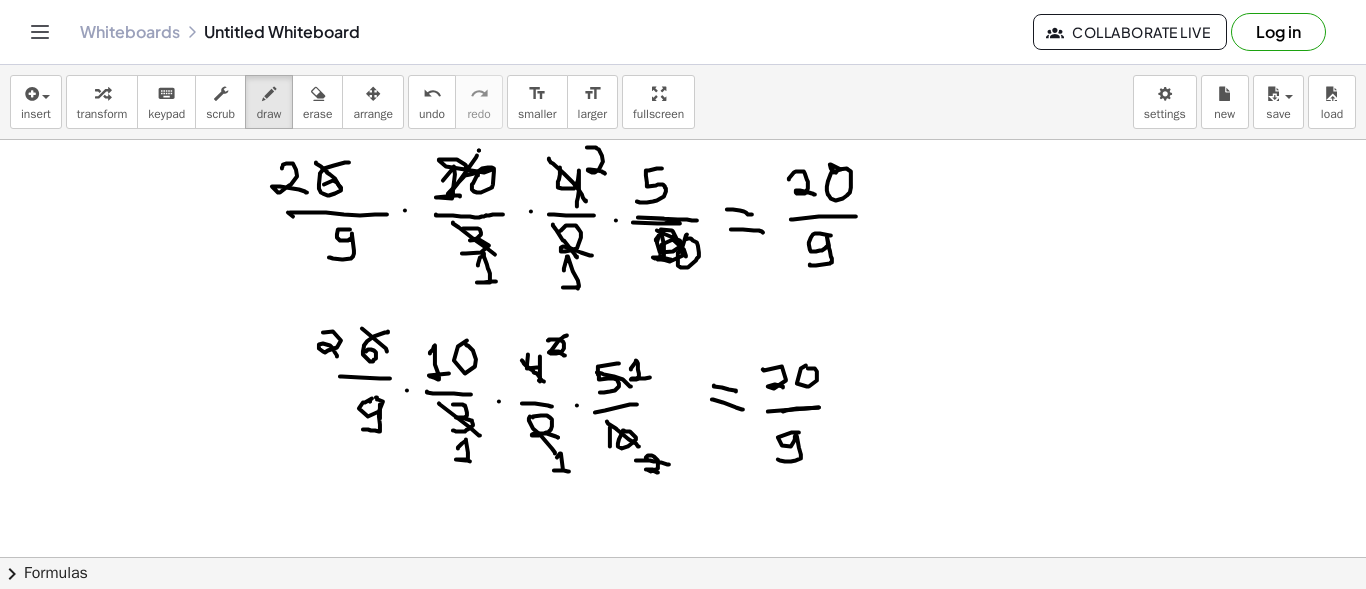 drag, startPoint x: 799, startPoint y: 431, endPoint x: 778, endPoint y: 458, distance: 34.20526 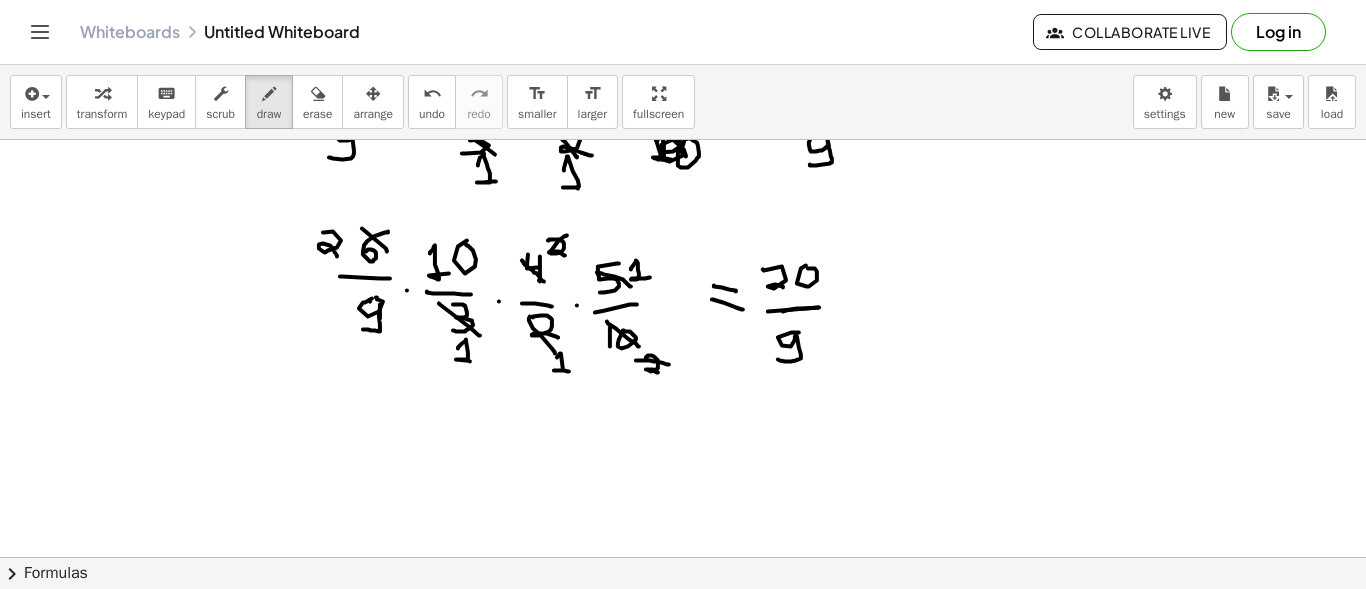 scroll, scrollTop: 1049, scrollLeft: 0, axis: vertical 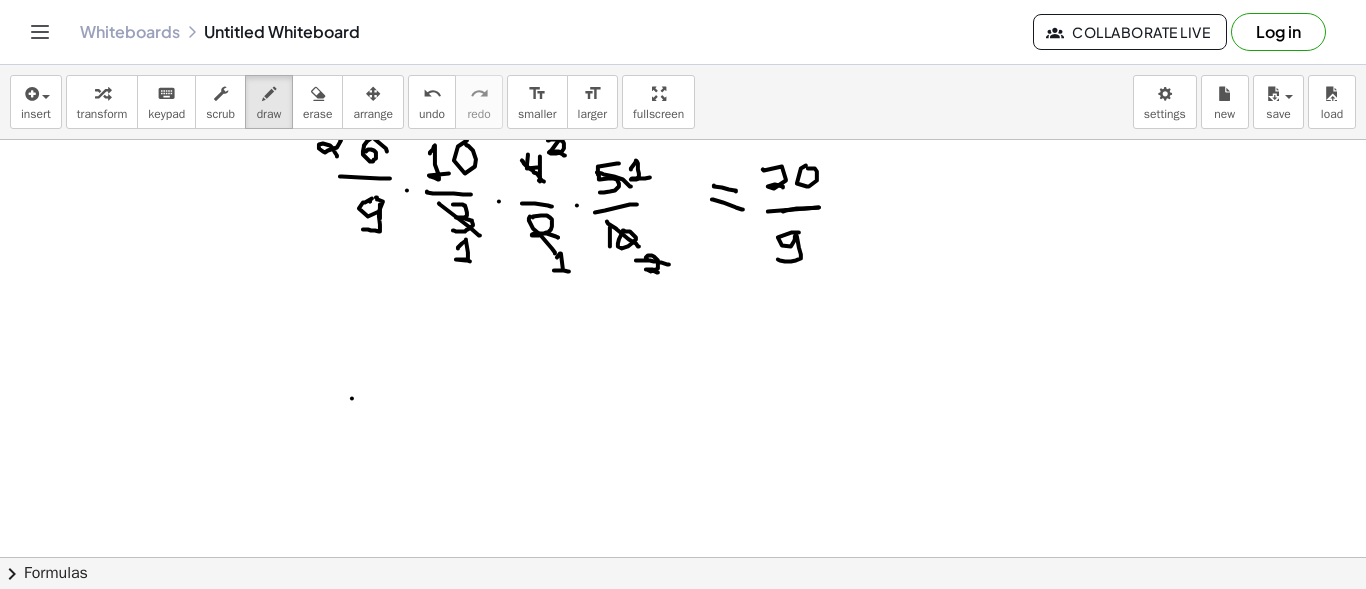 click at bounding box center [683, -72] 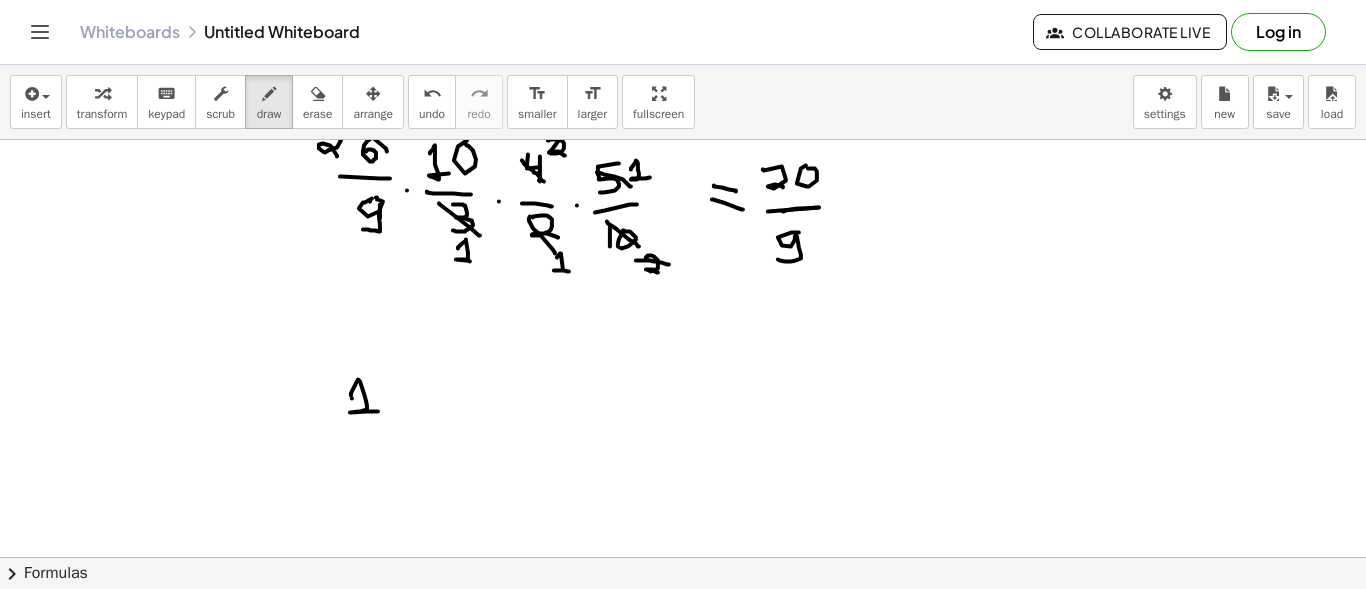 drag, startPoint x: 351, startPoint y: 394, endPoint x: 378, endPoint y: 410, distance: 31.38471 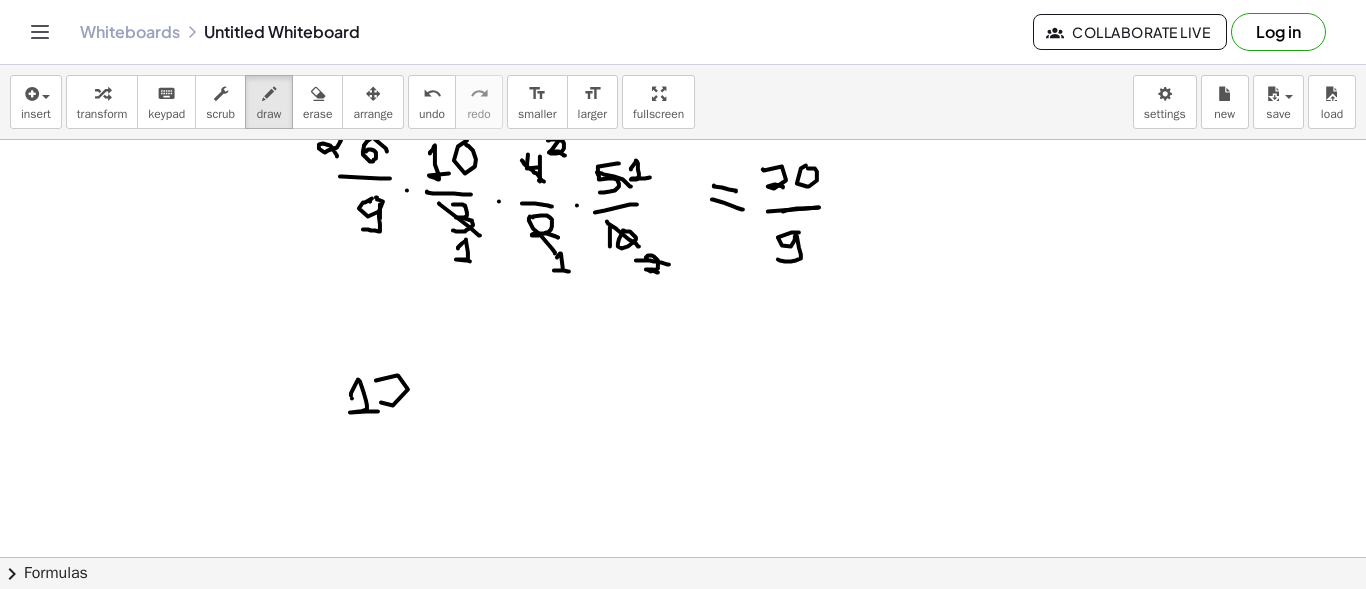 drag, startPoint x: 376, startPoint y: 379, endPoint x: 406, endPoint y: 408, distance: 41.725292 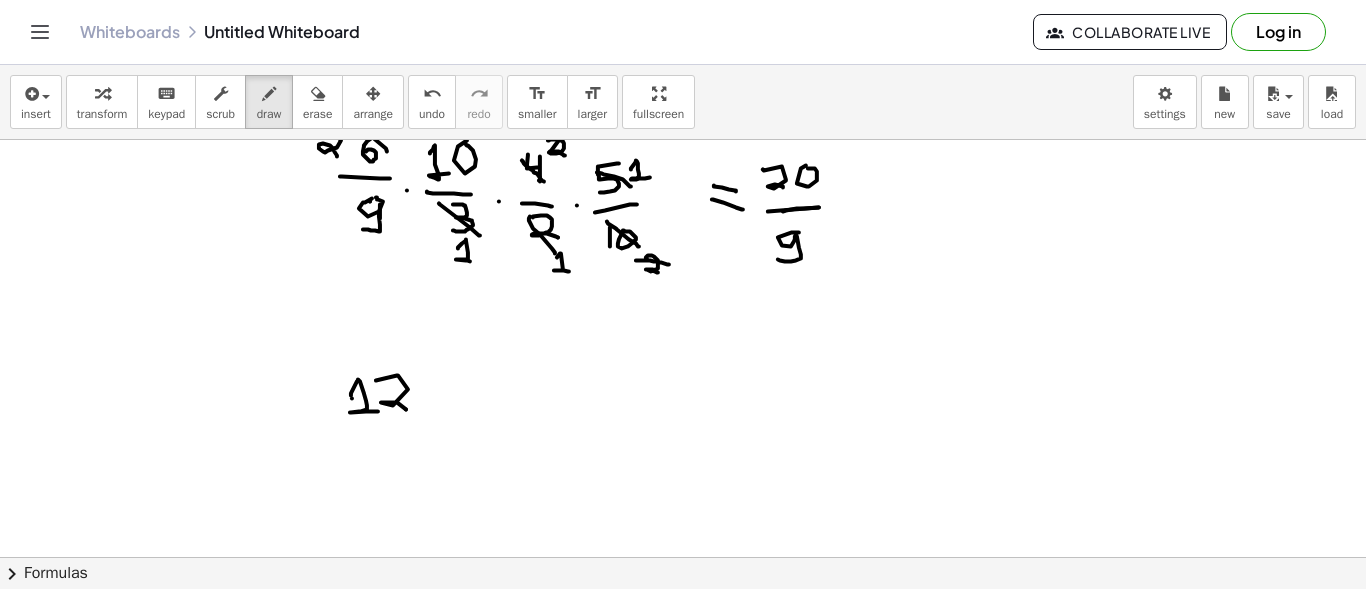 click at bounding box center [683, -72] 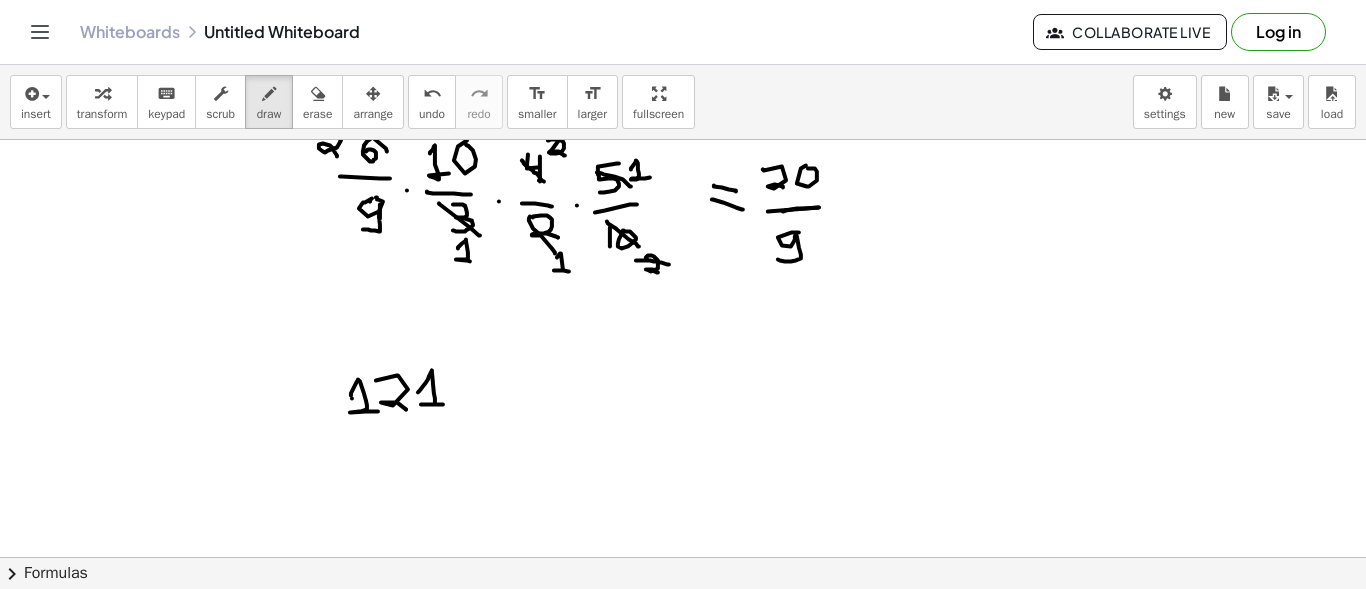 drag, startPoint x: 418, startPoint y: 391, endPoint x: 443, endPoint y: 403, distance: 27.730848 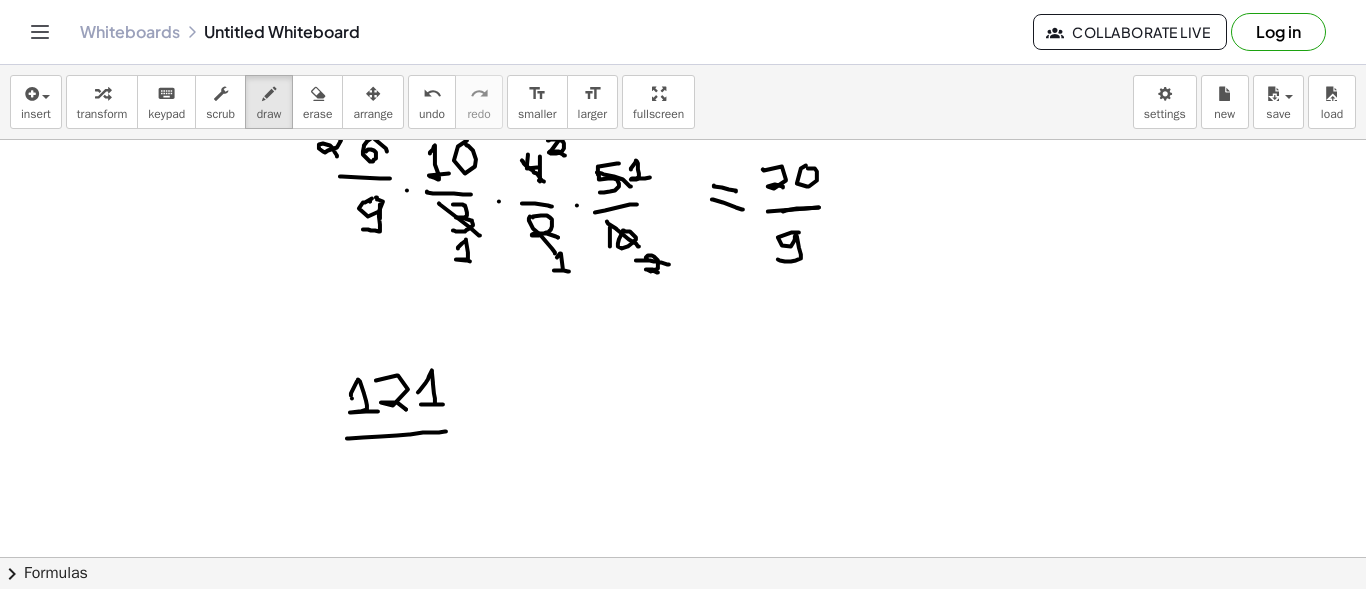 drag, startPoint x: 347, startPoint y: 437, endPoint x: 446, endPoint y: 430, distance: 99.24717 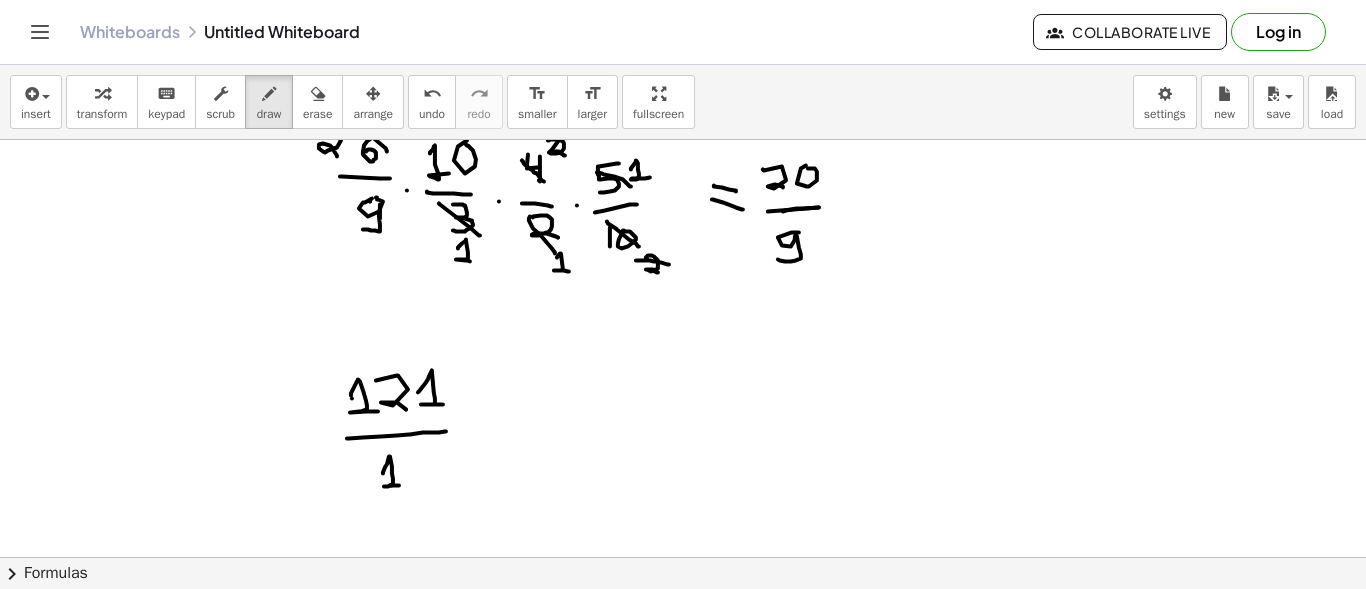 drag, startPoint x: 383, startPoint y: 472, endPoint x: 399, endPoint y: 484, distance: 20 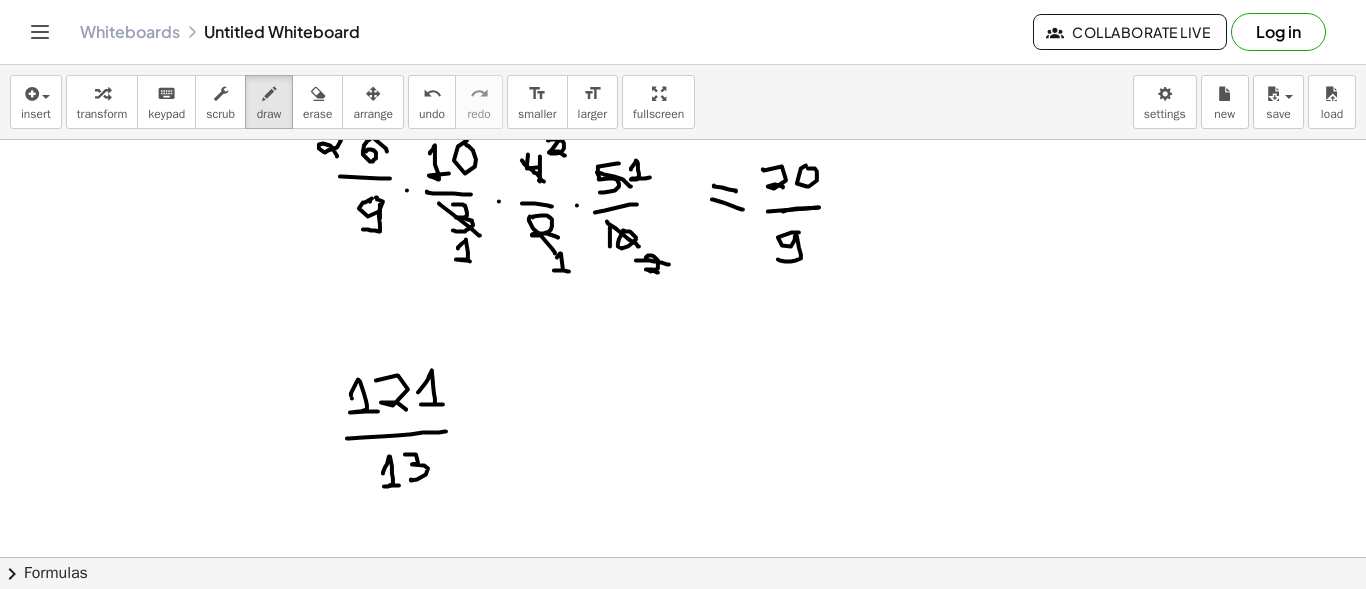 drag, startPoint x: 405, startPoint y: 453, endPoint x: 411, endPoint y: 478, distance: 25.70992 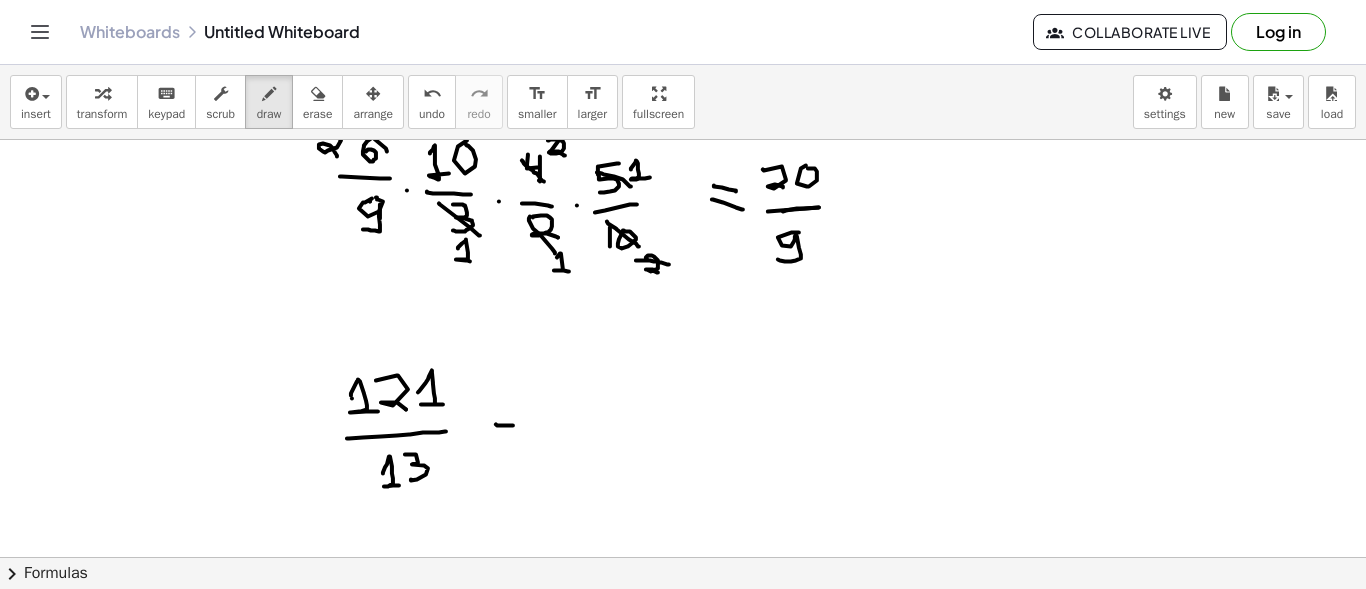 drag, startPoint x: 496, startPoint y: 423, endPoint x: 513, endPoint y: 424, distance: 17.029387 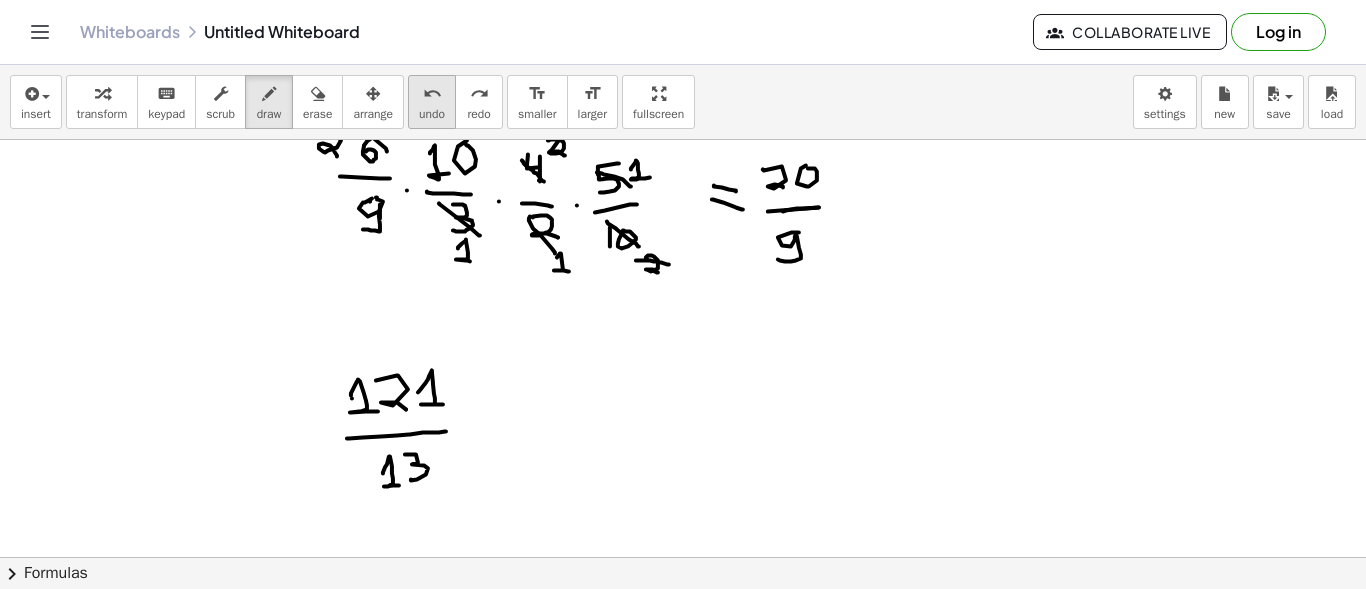 click on "undo" at bounding box center [432, 114] 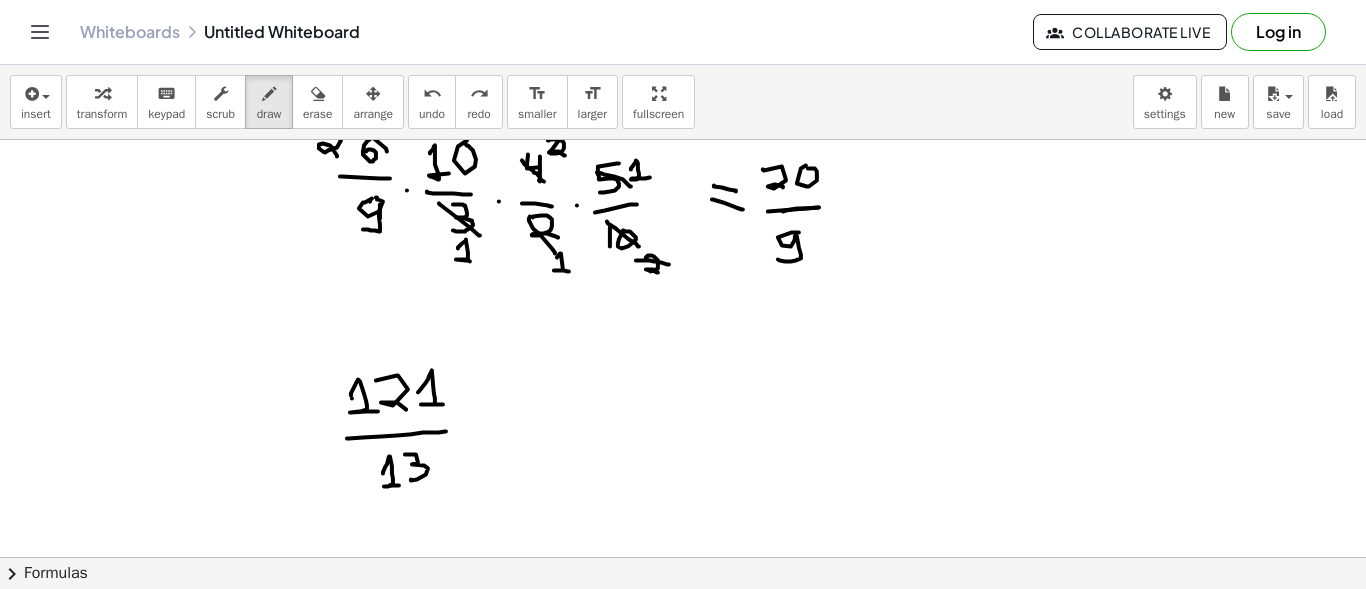 click at bounding box center (683, -72) 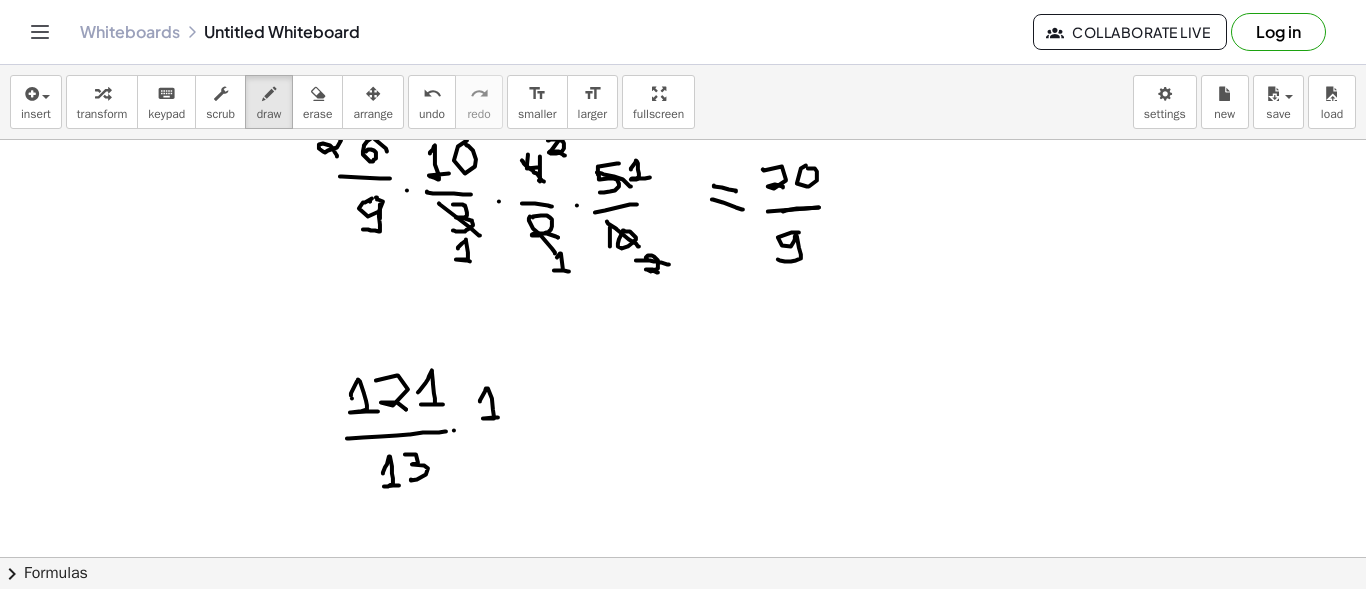 drag, startPoint x: 480, startPoint y: 400, endPoint x: 498, endPoint y: 416, distance: 24.083189 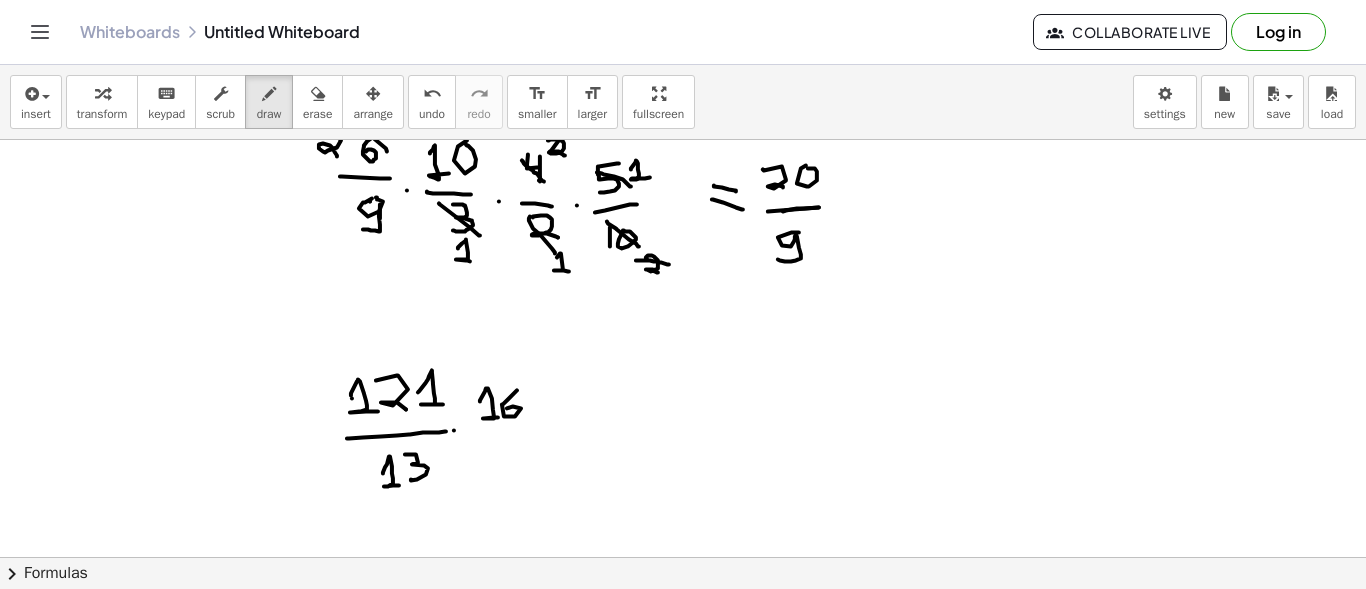 drag, startPoint x: 517, startPoint y: 389, endPoint x: 507, endPoint y: 407, distance: 20.59126 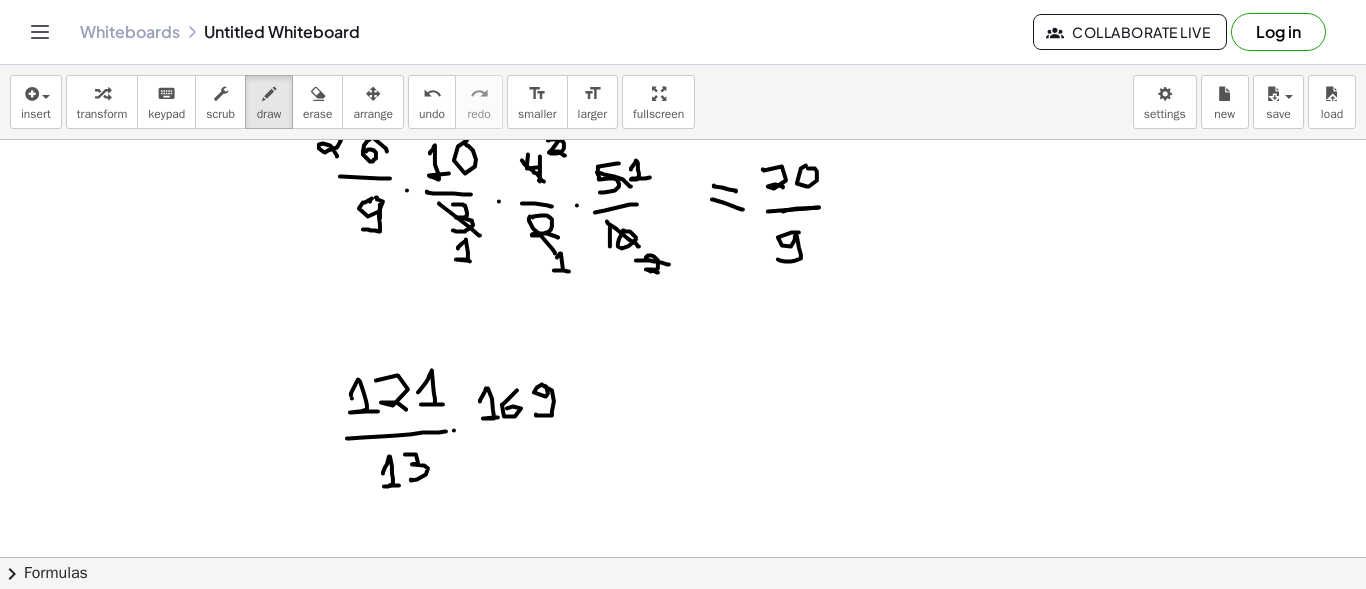drag, startPoint x: 542, startPoint y: 383, endPoint x: 536, endPoint y: 413, distance: 30.594116 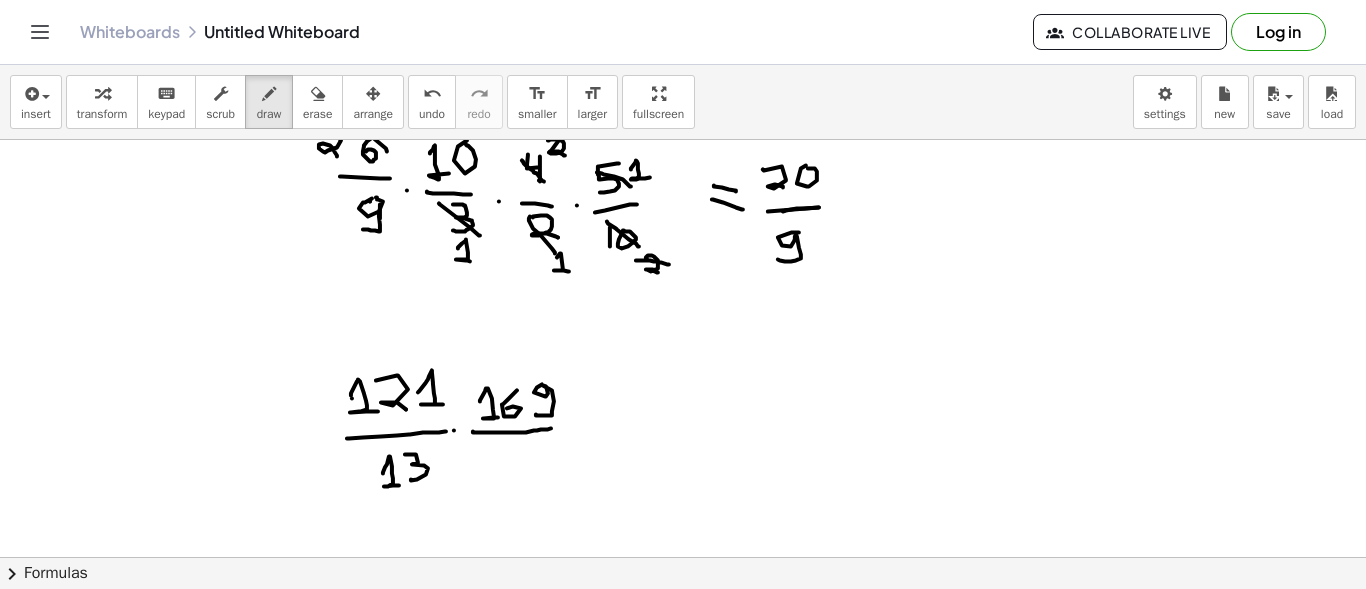 drag, startPoint x: 473, startPoint y: 430, endPoint x: 551, endPoint y: 427, distance: 78.05767 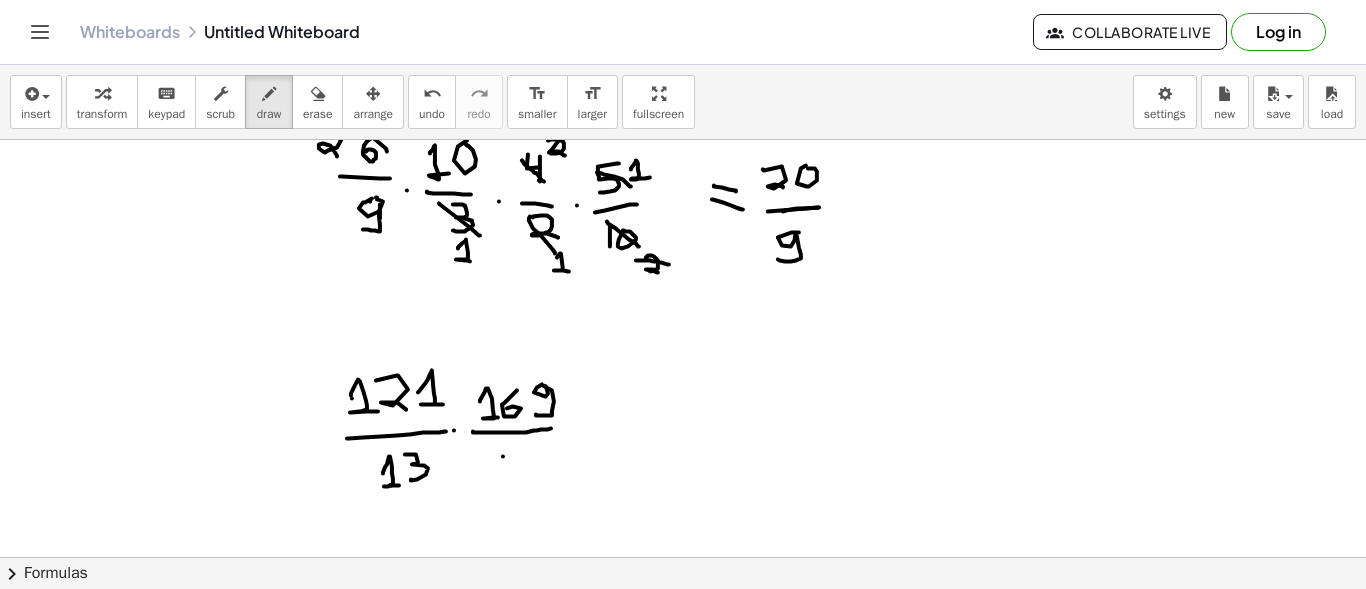 click at bounding box center [683, -72] 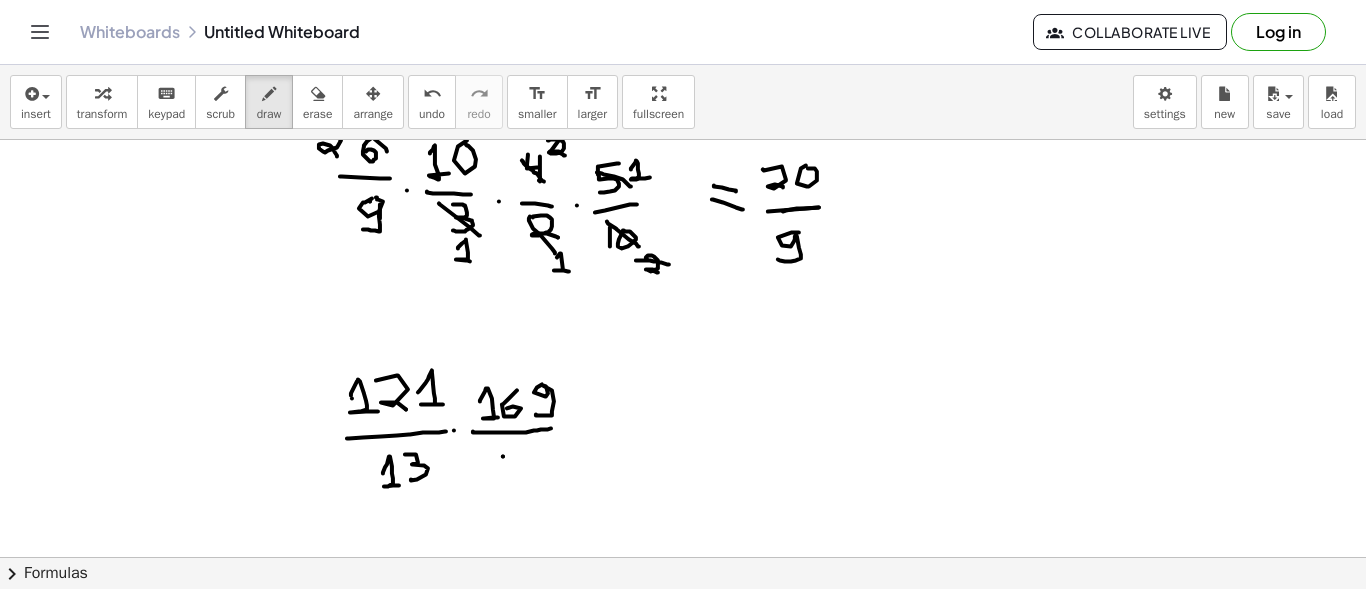 click at bounding box center (683, -72) 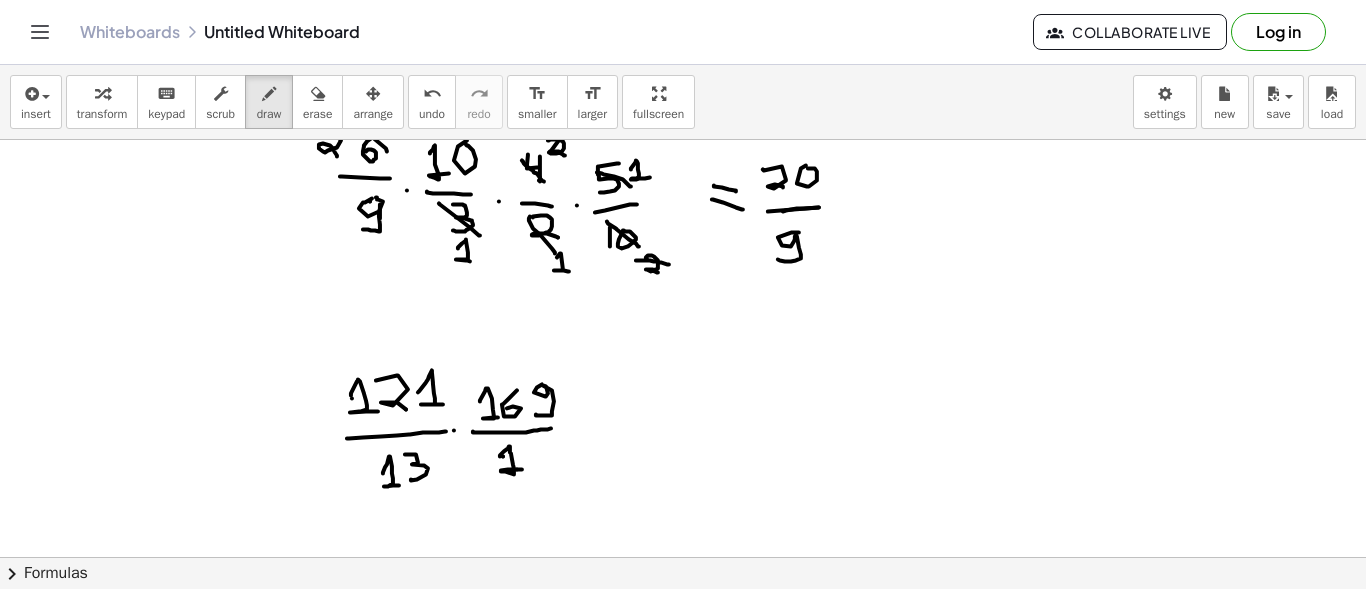 drag, startPoint x: 500, startPoint y: 455, endPoint x: 522, endPoint y: 468, distance: 25.553865 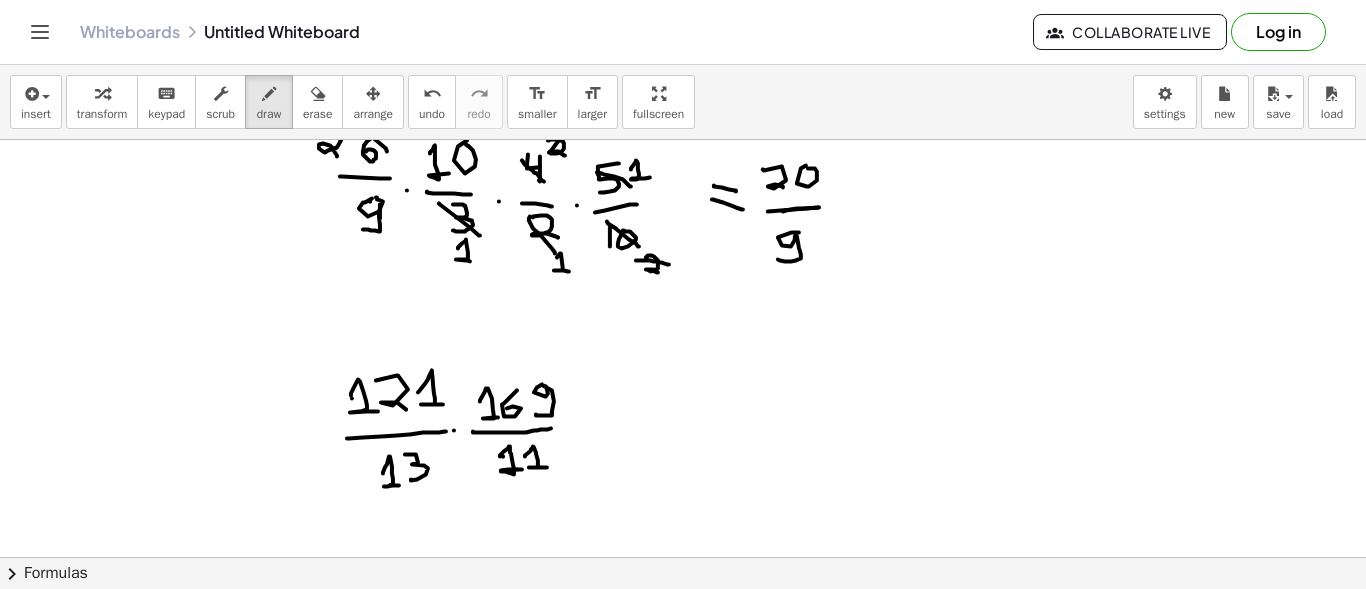 drag, startPoint x: 525, startPoint y: 455, endPoint x: 547, endPoint y: 466, distance: 24.596748 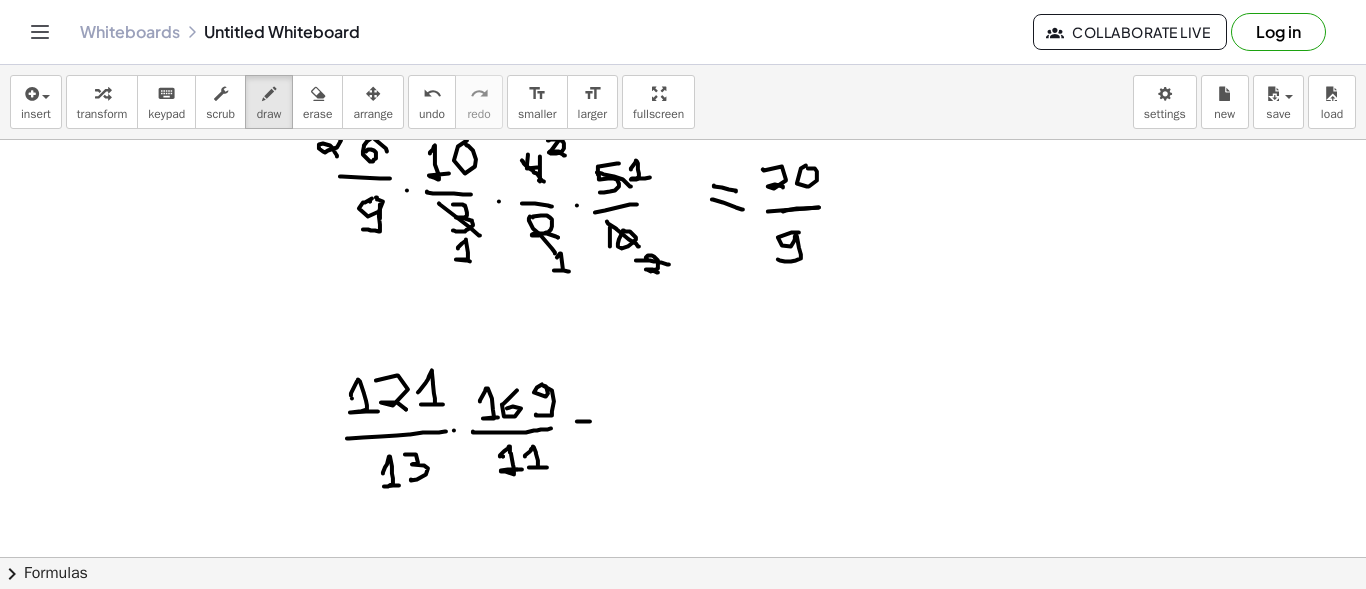 drag, startPoint x: 577, startPoint y: 420, endPoint x: 590, endPoint y: 420, distance: 13 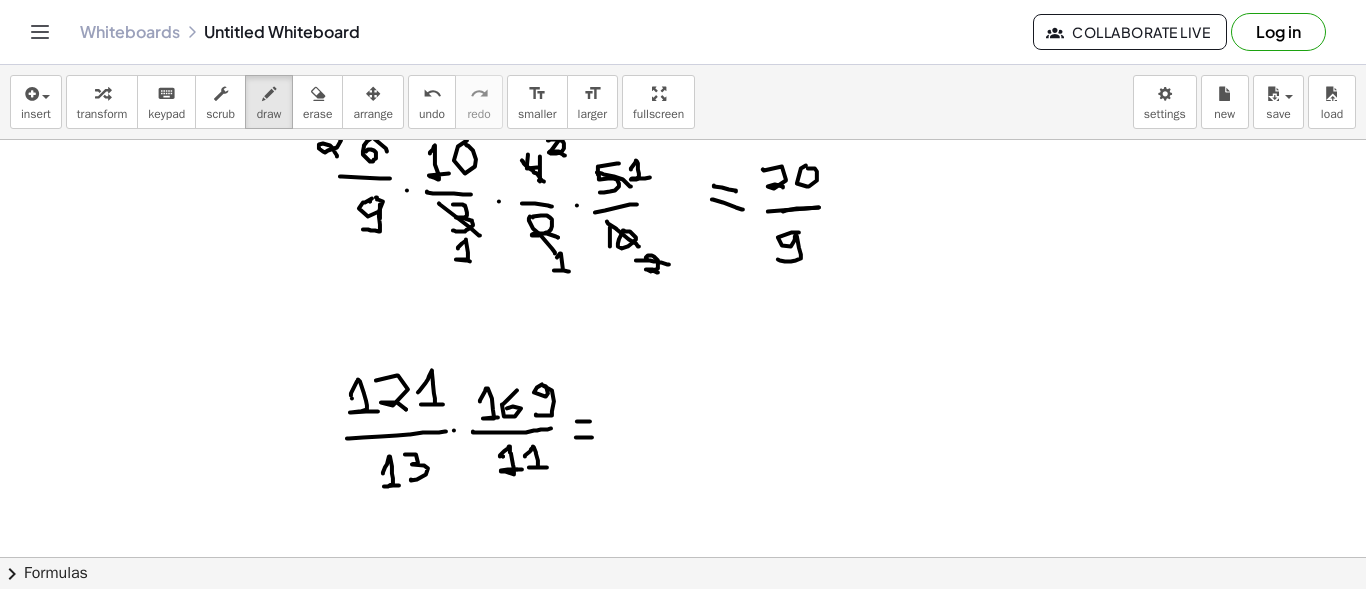 drag, startPoint x: 576, startPoint y: 436, endPoint x: 592, endPoint y: 436, distance: 16 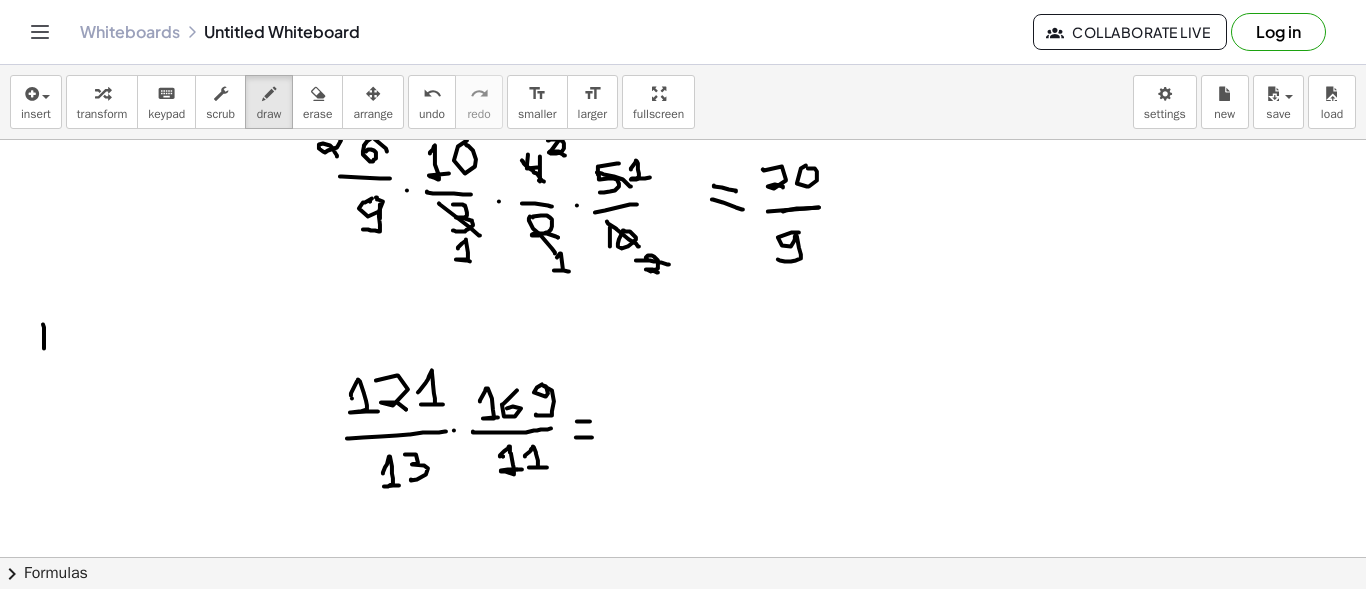 drag, startPoint x: 43, startPoint y: 323, endPoint x: 44, endPoint y: 347, distance: 24.020824 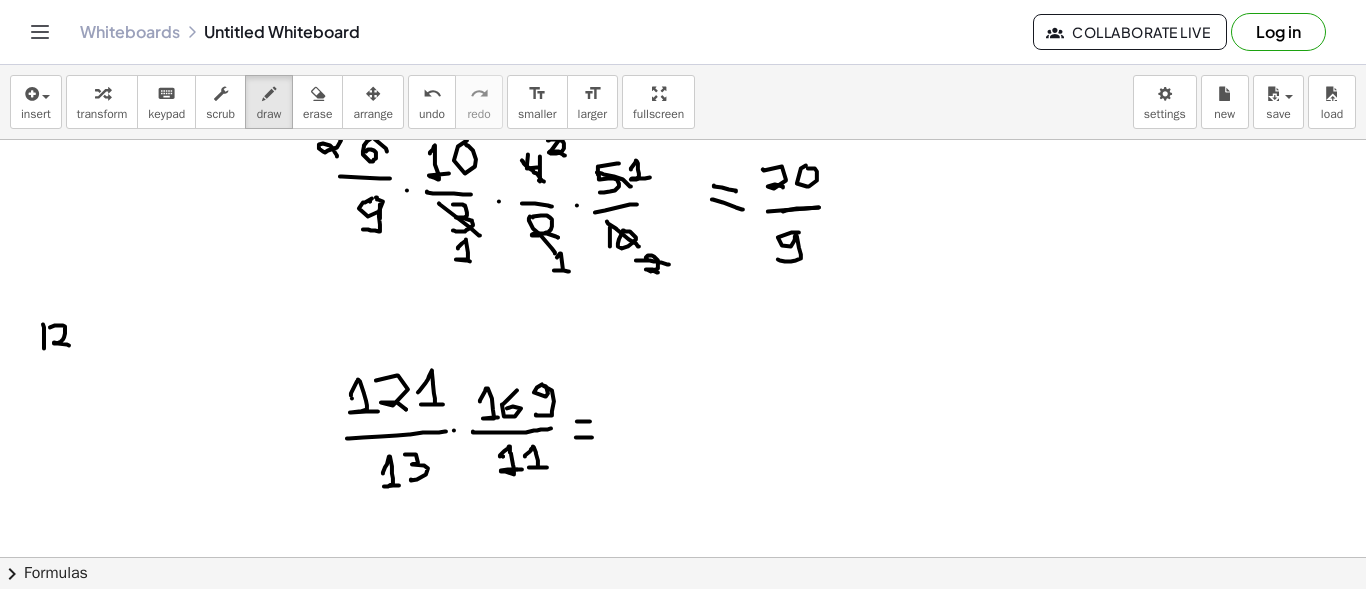 drag, startPoint x: 50, startPoint y: 326, endPoint x: 69, endPoint y: 344, distance: 26.172504 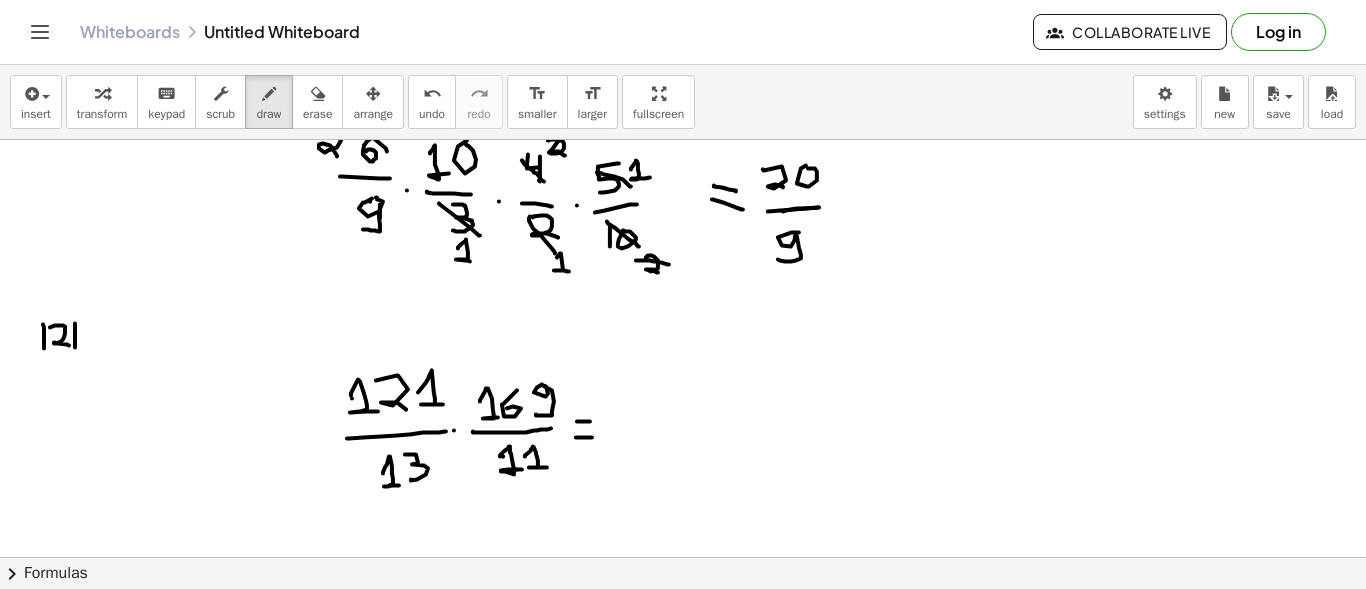 drag, startPoint x: 75, startPoint y: 322, endPoint x: 75, endPoint y: 346, distance: 24 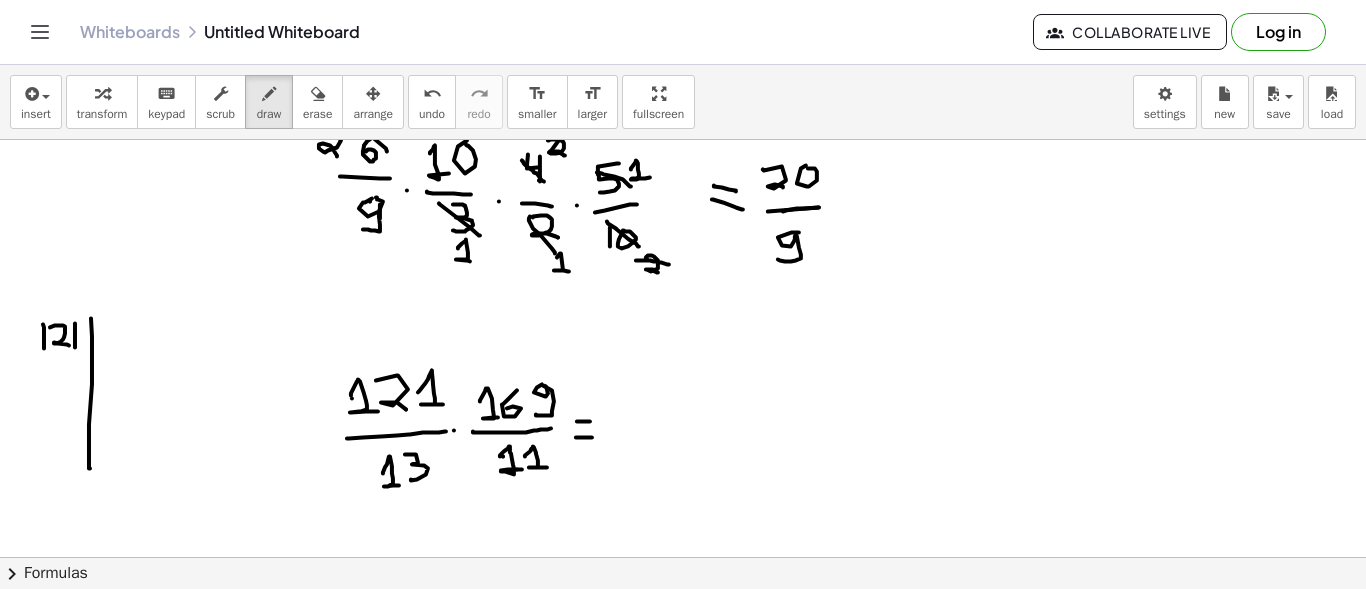 drag, startPoint x: 91, startPoint y: 317, endPoint x: 90, endPoint y: 467, distance: 150.00333 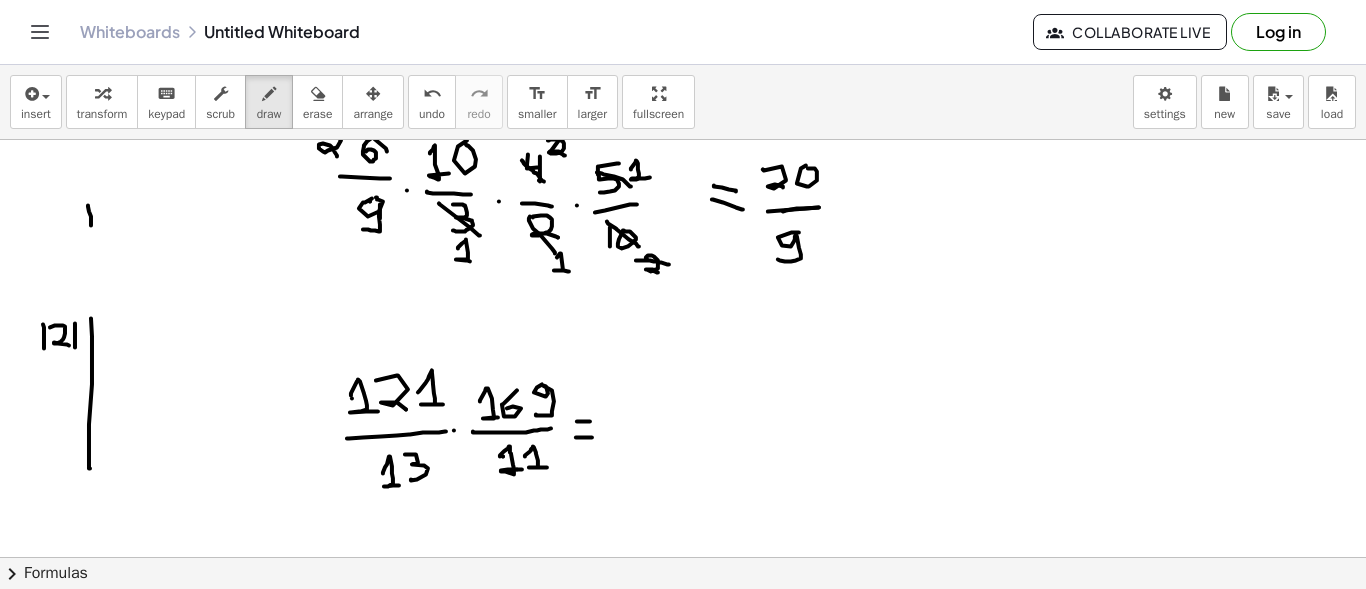 drag, startPoint x: 88, startPoint y: 204, endPoint x: 91, endPoint y: 224, distance: 20.22375 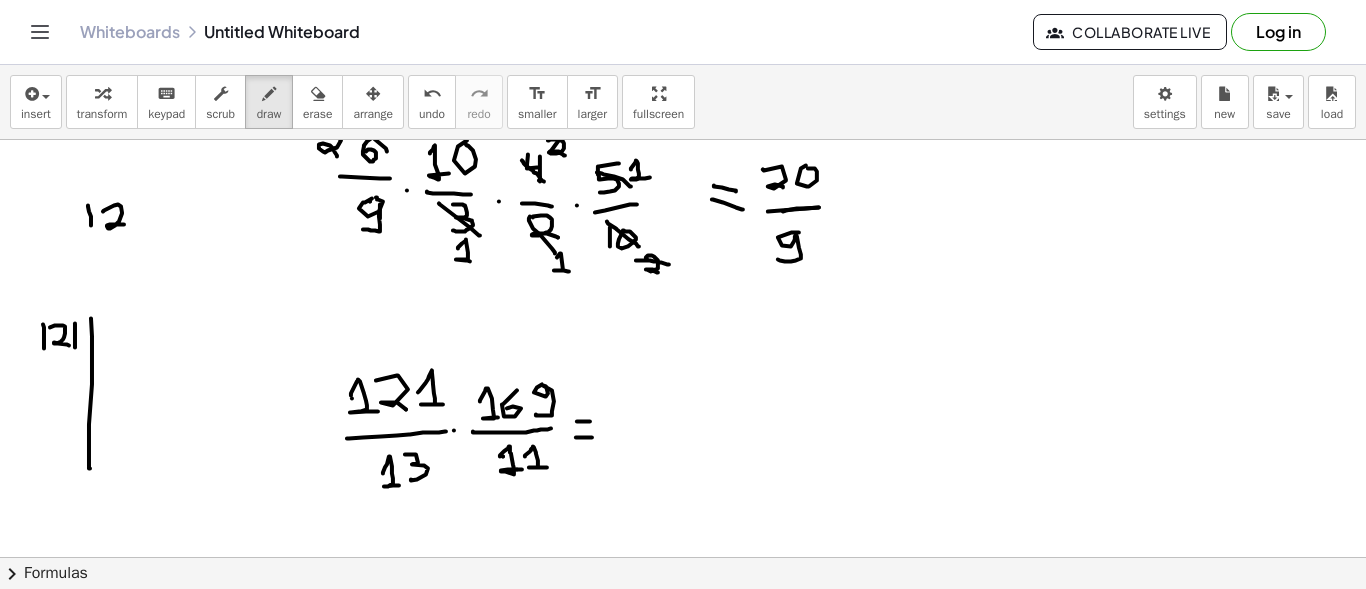 drag, startPoint x: 103, startPoint y: 210, endPoint x: 124, endPoint y: 223, distance: 24.698177 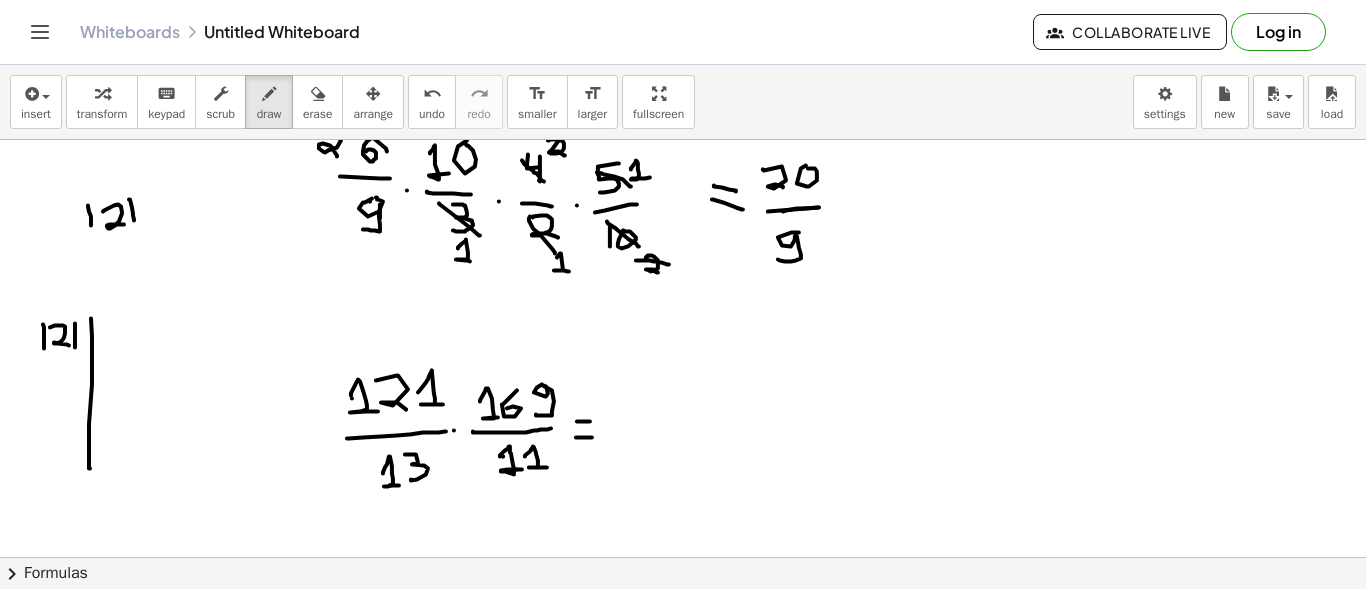 drag, startPoint x: 129, startPoint y: 198, endPoint x: 134, endPoint y: 219, distance: 21.587032 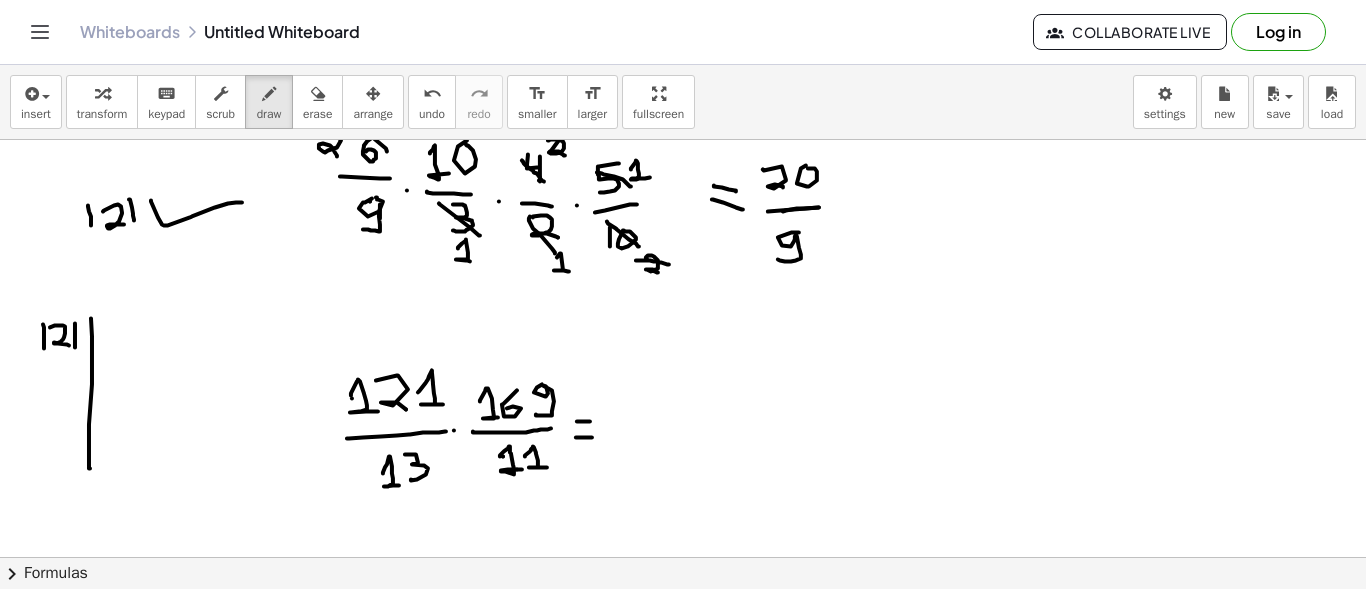 drag, startPoint x: 151, startPoint y: 199, endPoint x: 242, endPoint y: 201, distance: 91.02197 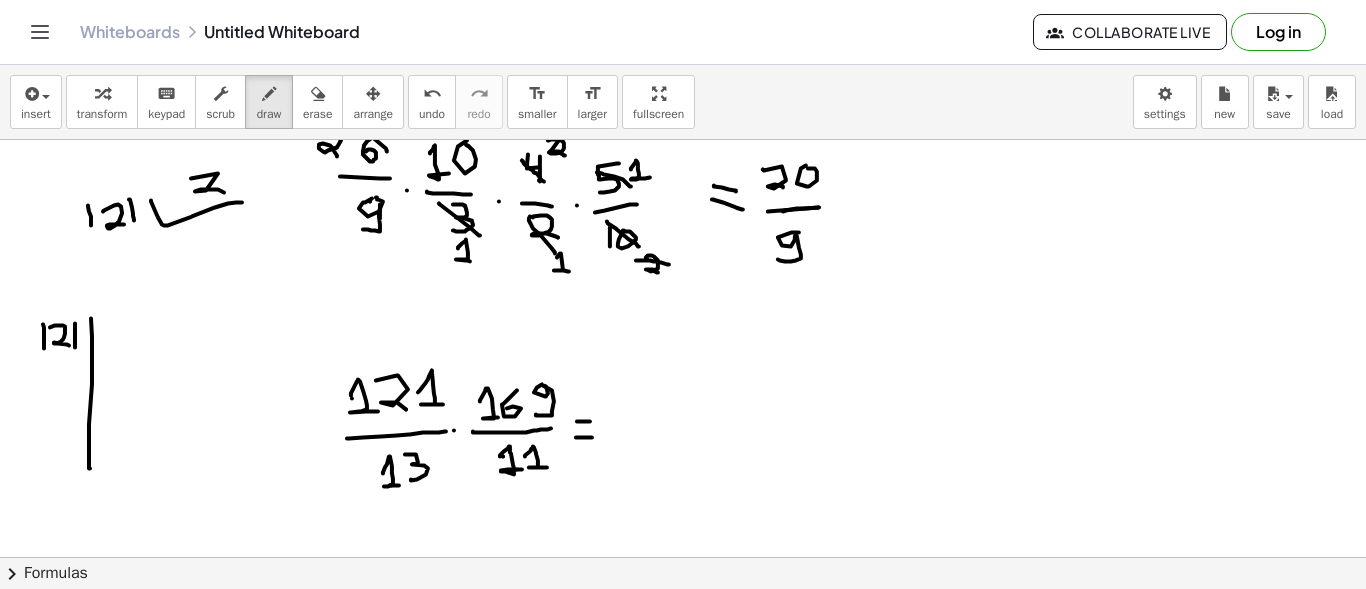 drag, startPoint x: 191, startPoint y: 177, endPoint x: 224, endPoint y: 191, distance: 35.846897 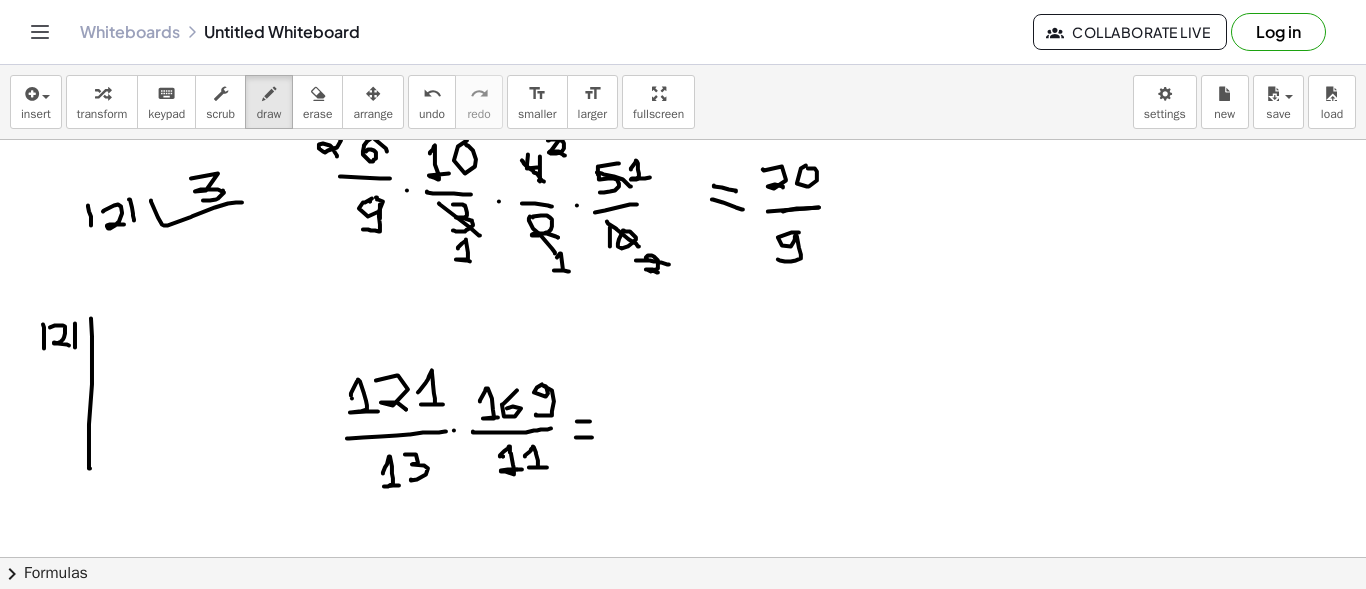 drag, startPoint x: 223, startPoint y: 189, endPoint x: 203, endPoint y: 199, distance: 22.36068 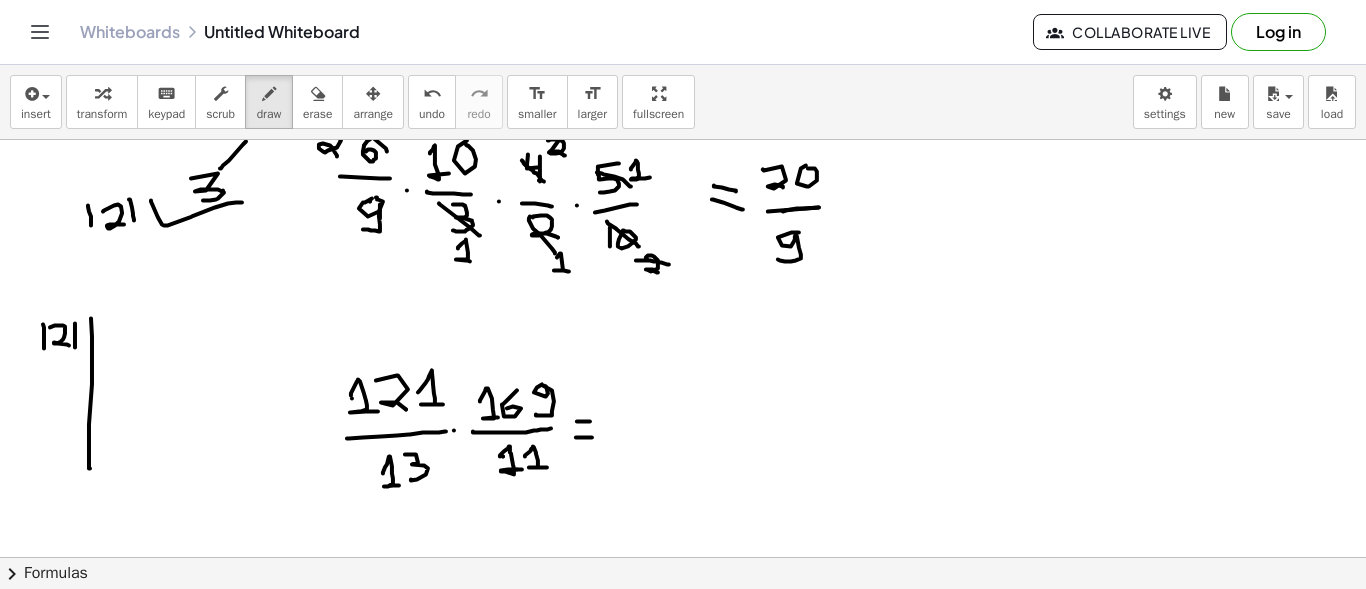 drag, startPoint x: 246, startPoint y: 140, endPoint x: 219, endPoint y: 167, distance: 38.183765 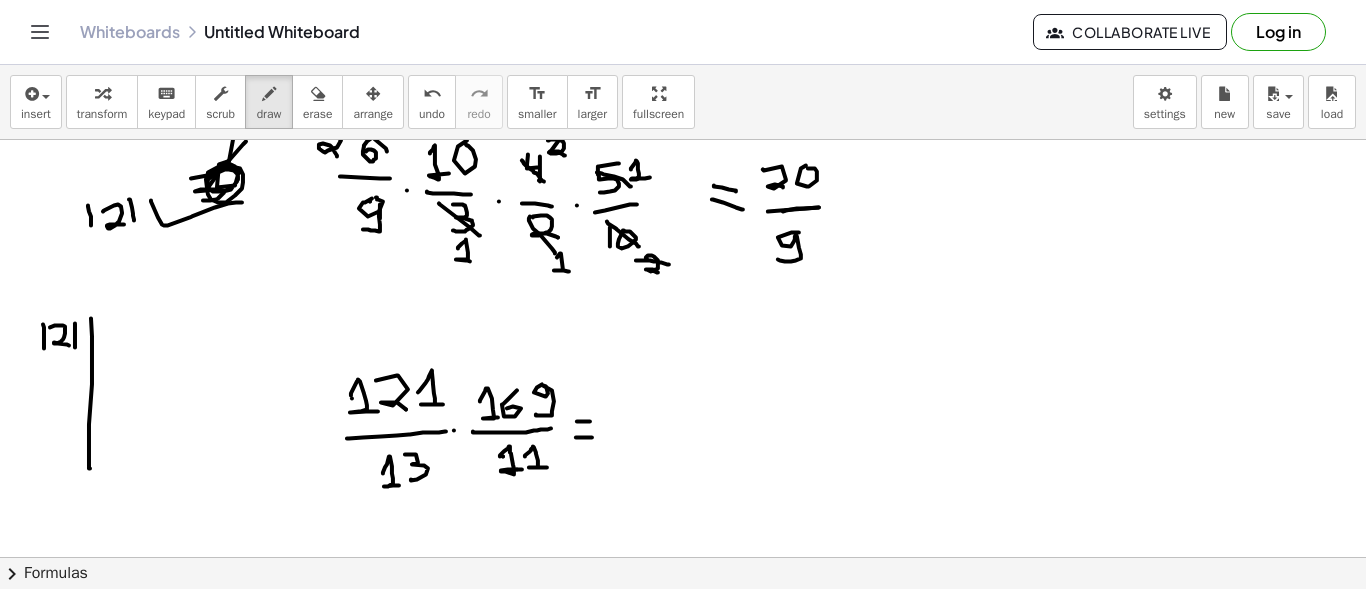 drag, startPoint x: 209, startPoint y: 174, endPoint x: 184, endPoint y: -139, distance: 313.99683 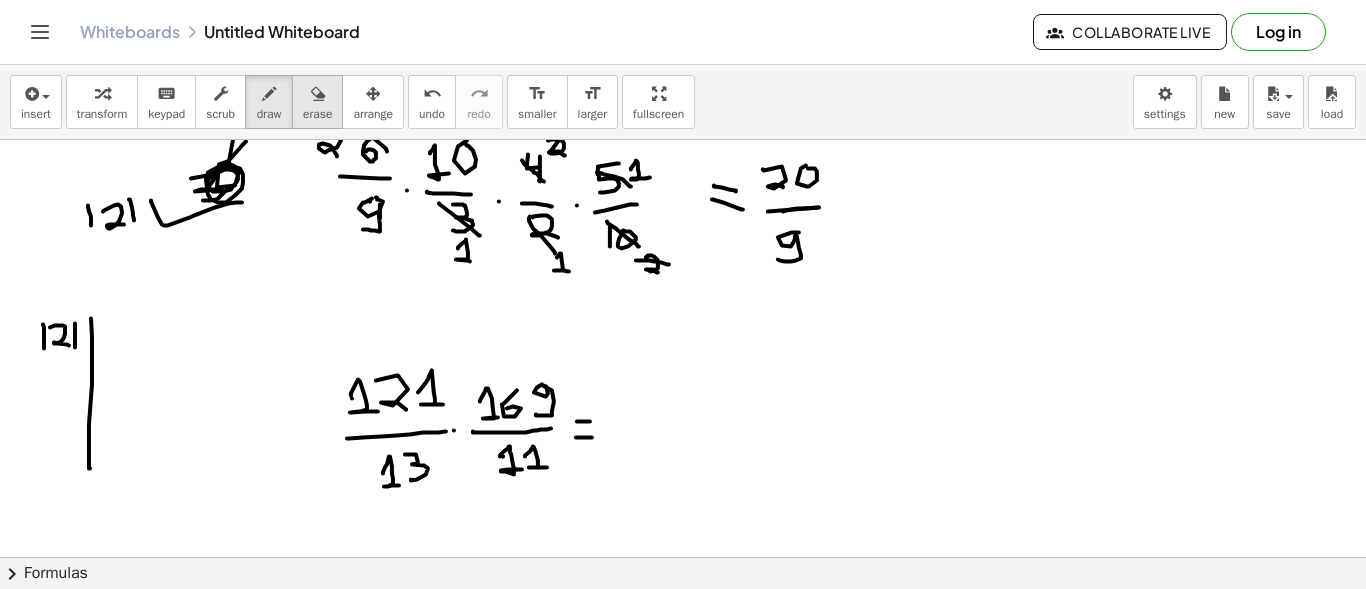 click at bounding box center [317, 93] 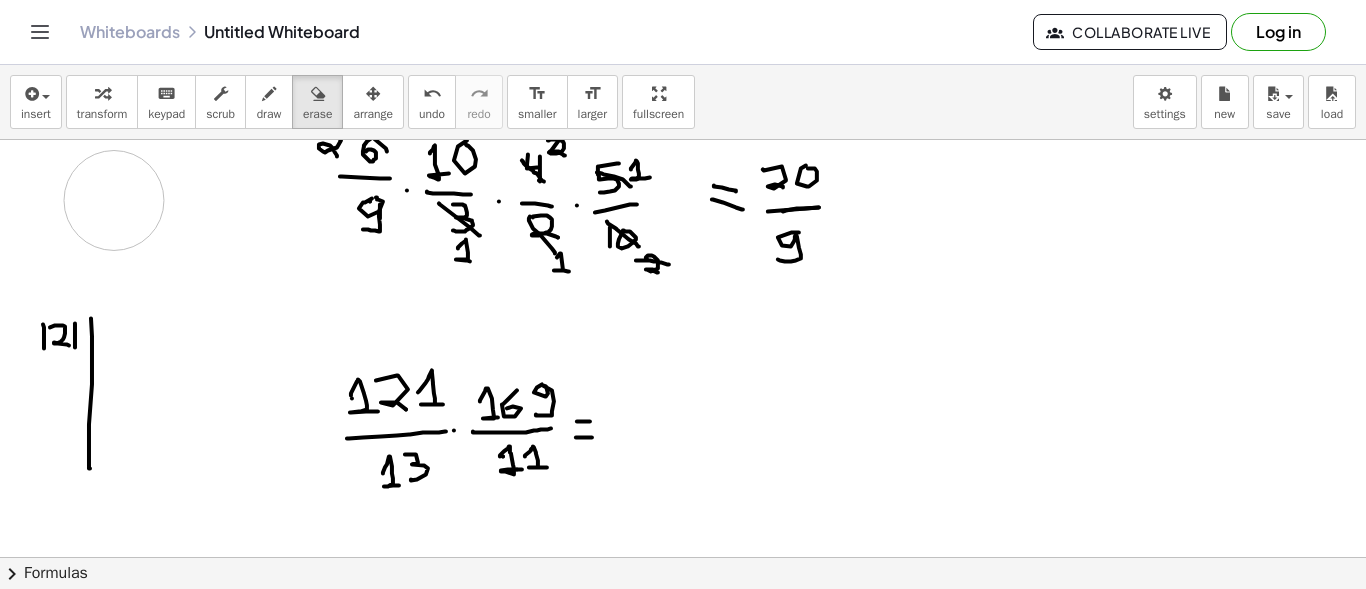 drag, startPoint x: 215, startPoint y: 209, endPoint x: 114, endPoint y: 199, distance: 101.49384 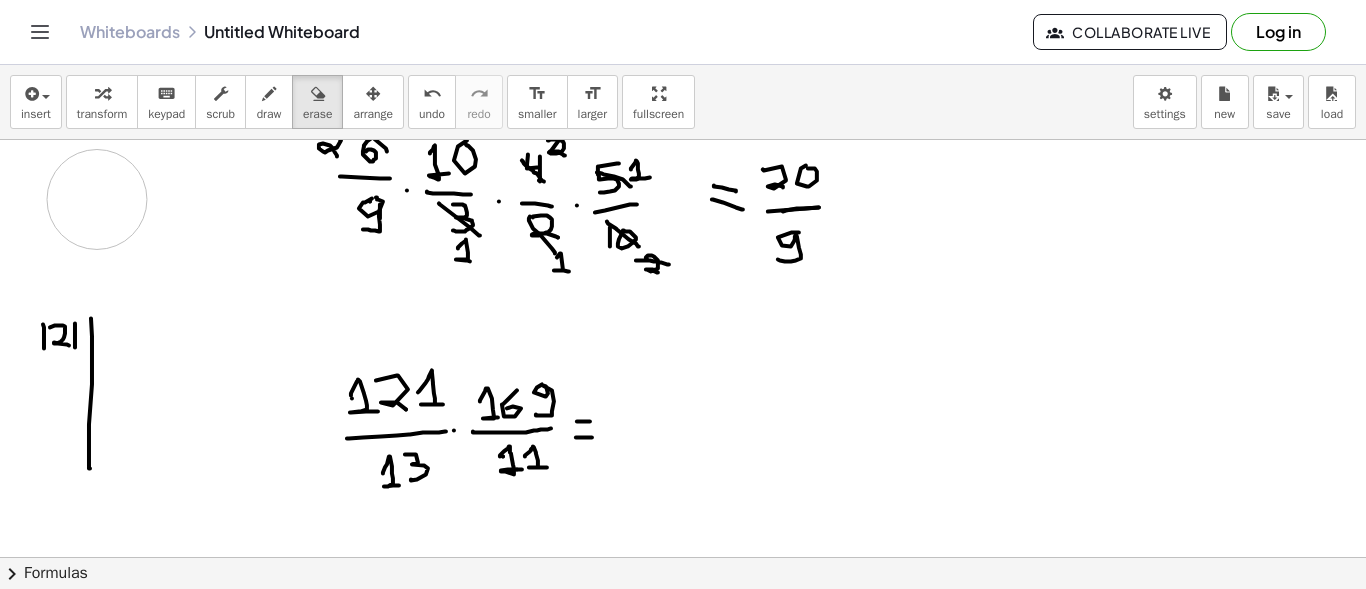 click at bounding box center [683, -72] 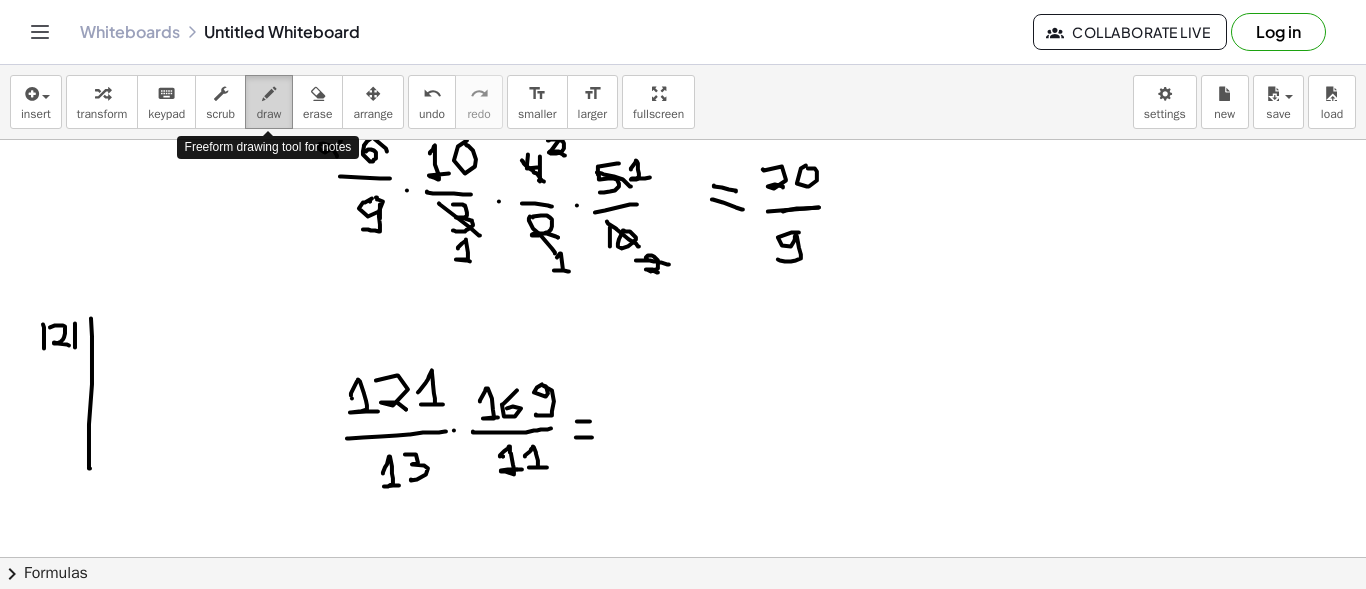 click at bounding box center [269, 93] 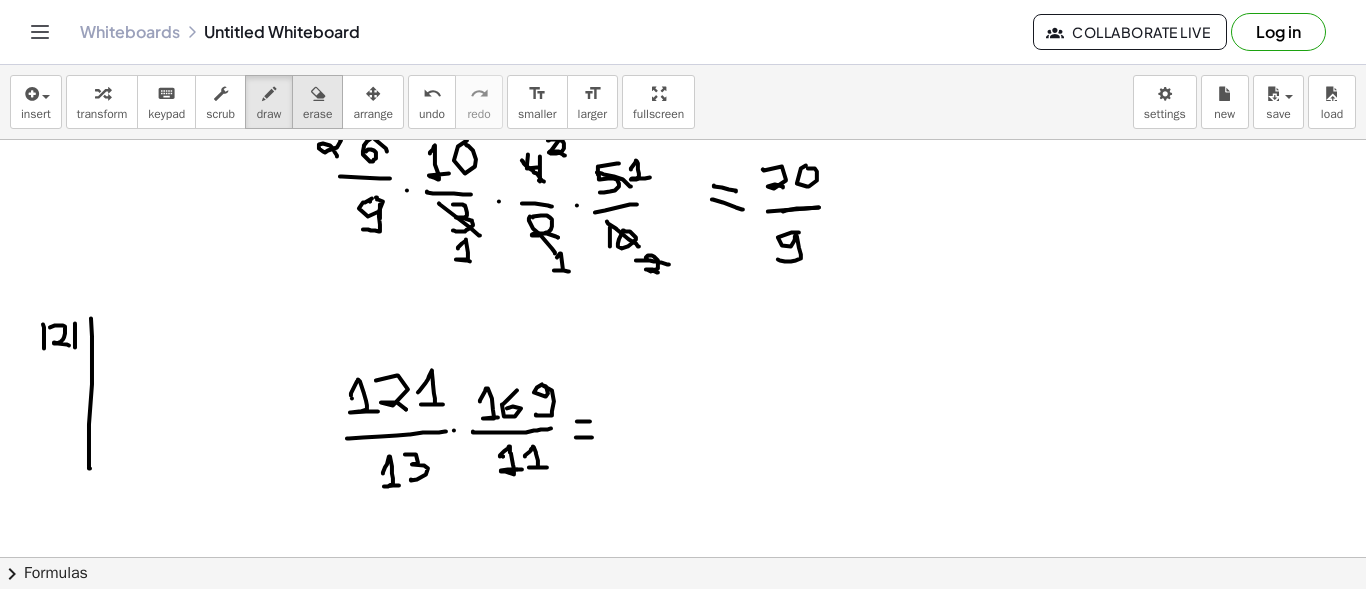 click on "erase" at bounding box center [317, 114] 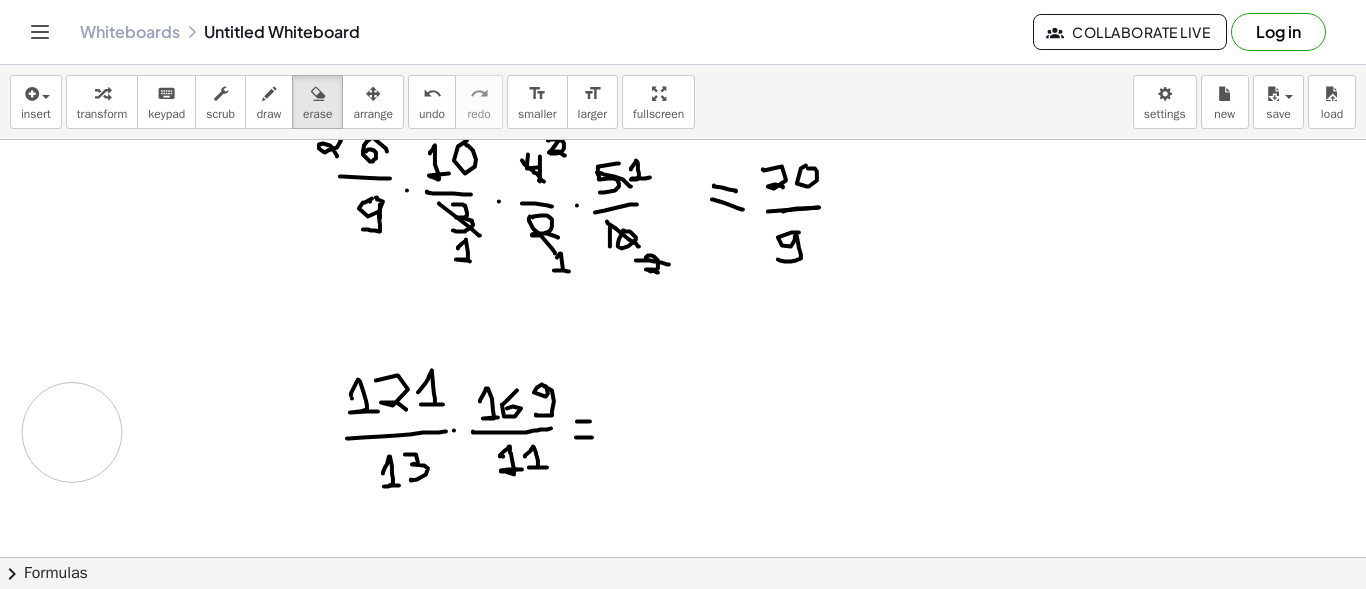 drag, startPoint x: 96, startPoint y: 436, endPoint x: 72, endPoint y: 431, distance: 24.5153 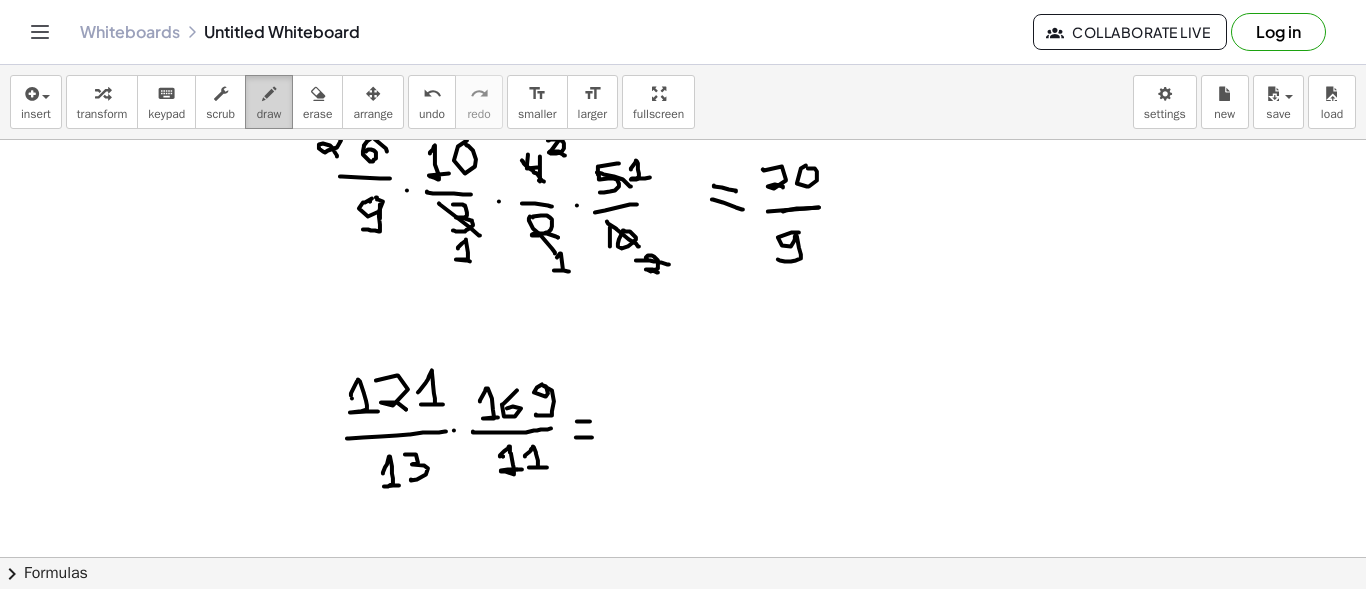click at bounding box center [269, 94] 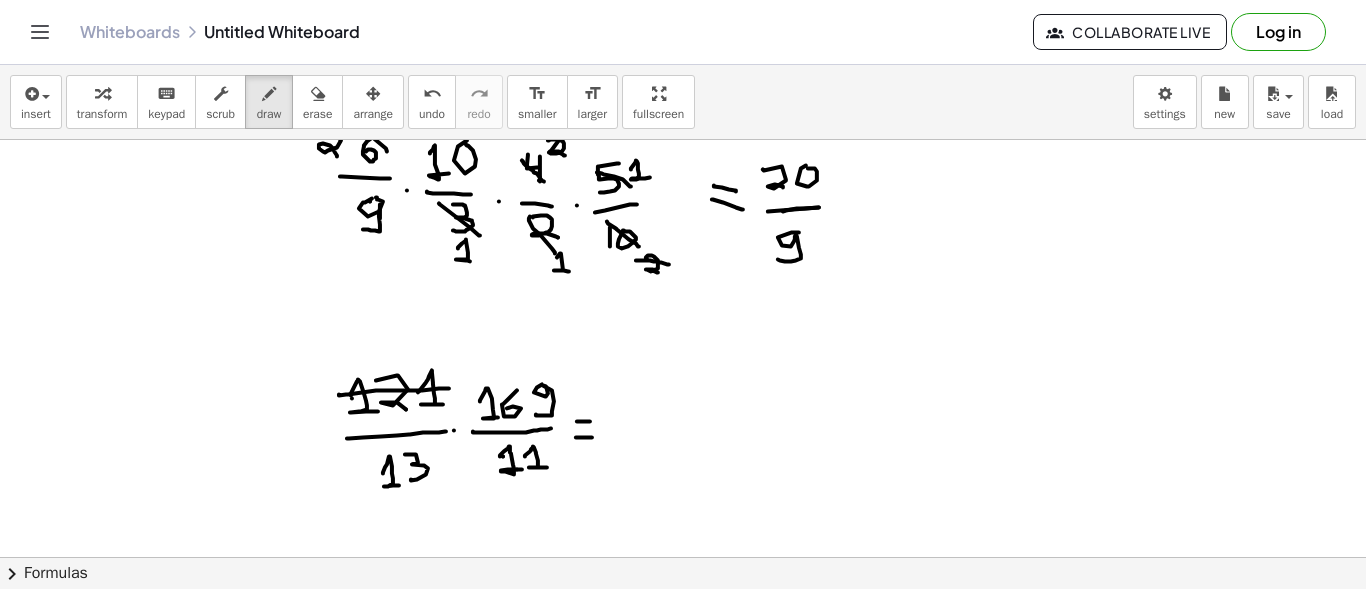 drag, startPoint x: 339, startPoint y: 393, endPoint x: 449, endPoint y: 387, distance: 110.16351 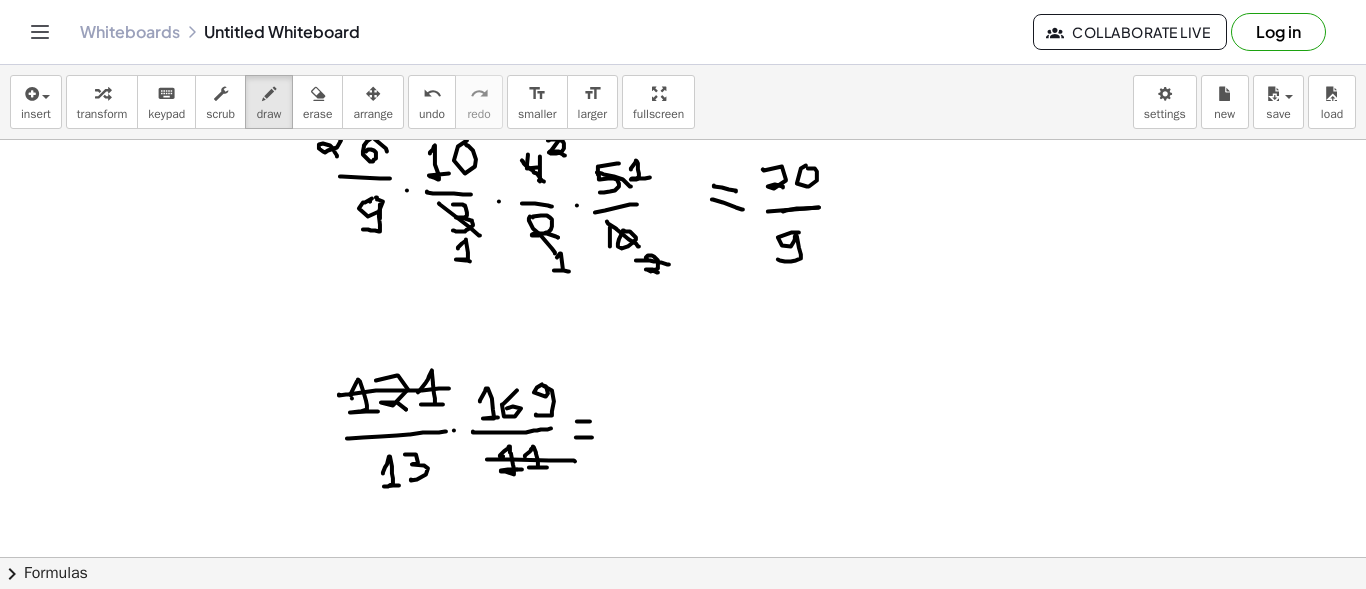drag, startPoint x: 487, startPoint y: 458, endPoint x: 575, endPoint y: 460, distance: 88.02273 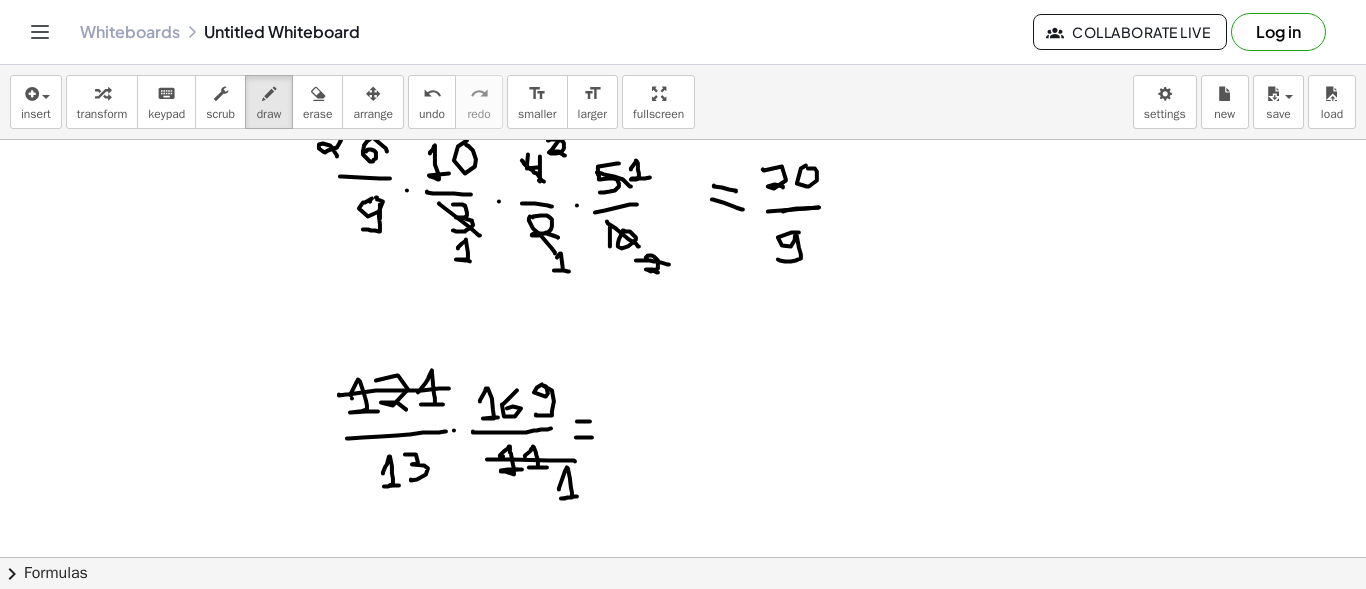 drag, startPoint x: 559, startPoint y: 488, endPoint x: 577, endPoint y: 495, distance: 19.313208 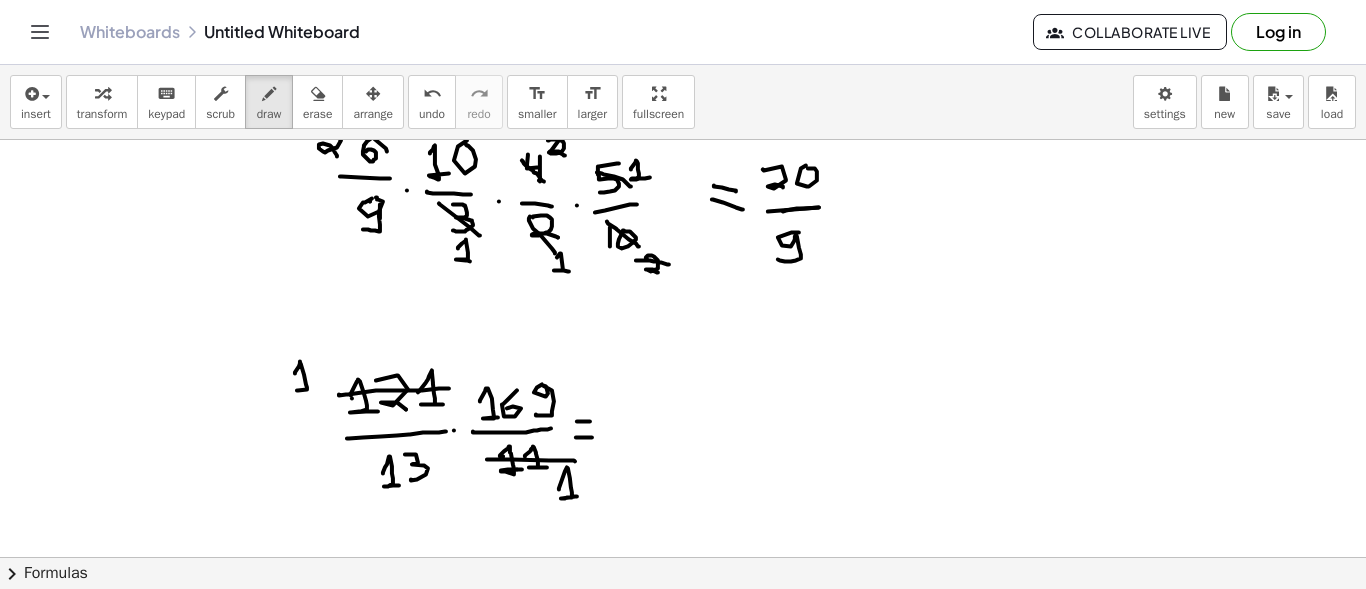 drag, startPoint x: 295, startPoint y: 372, endPoint x: 314, endPoint y: 376, distance: 19.416489 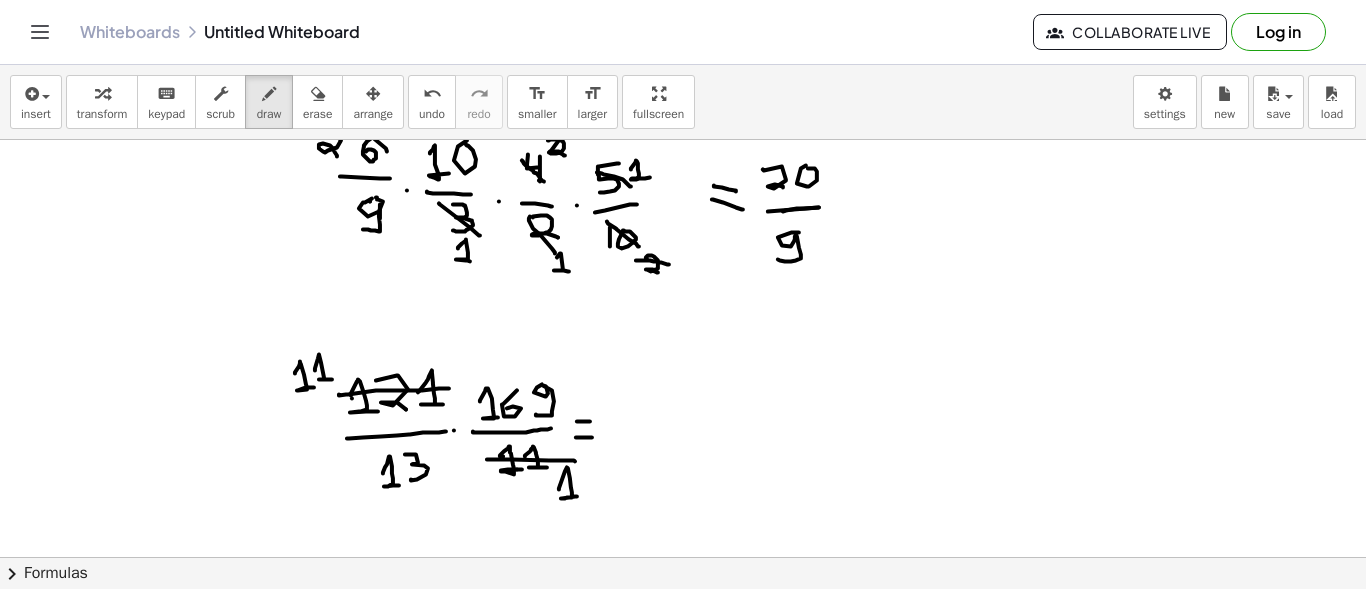drag, startPoint x: 315, startPoint y: 369, endPoint x: 332, endPoint y: 377, distance: 18.788294 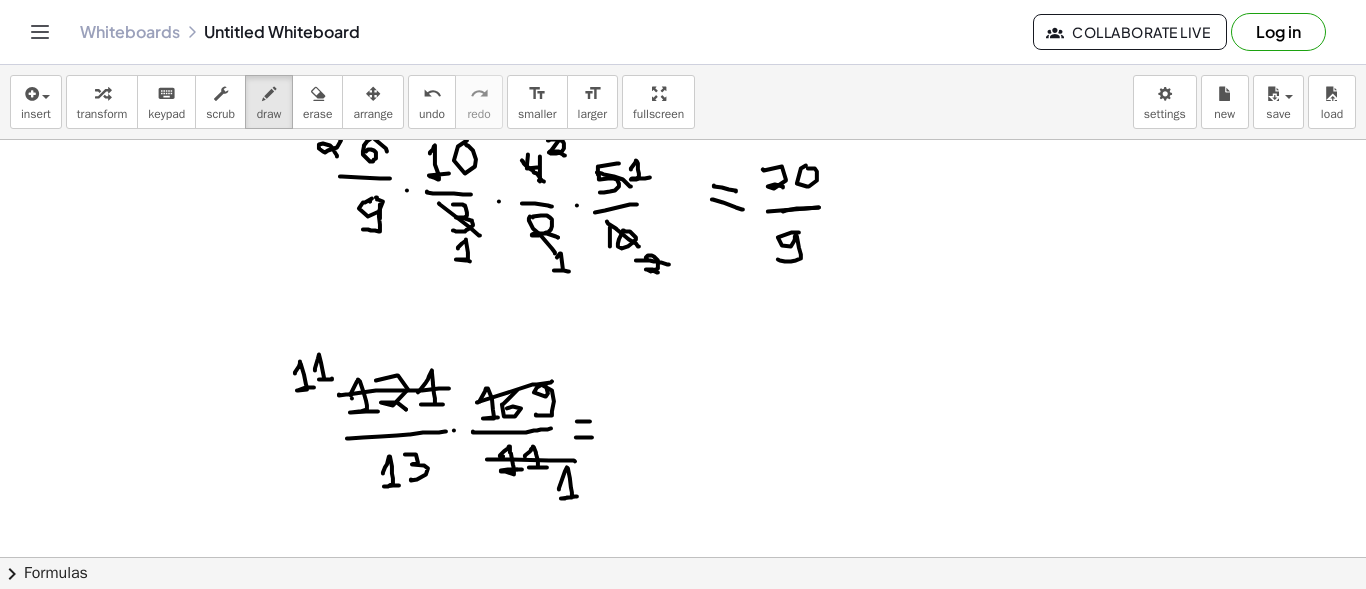 drag, startPoint x: 478, startPoint y: 401, endPoint x: 552, endPoint y: 379, distance: 77.201035 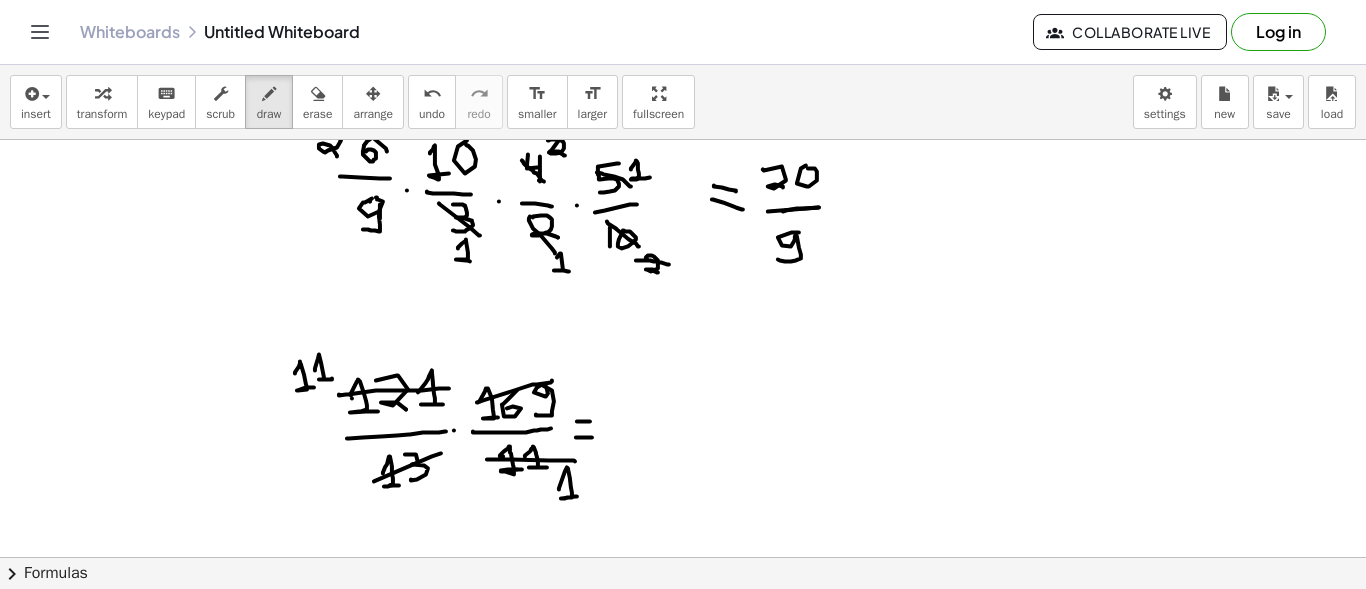 drag, startPoint x: 374, startPoint y: 480, endPoint x: 441, endPoint y: 452, distance: 72.615425 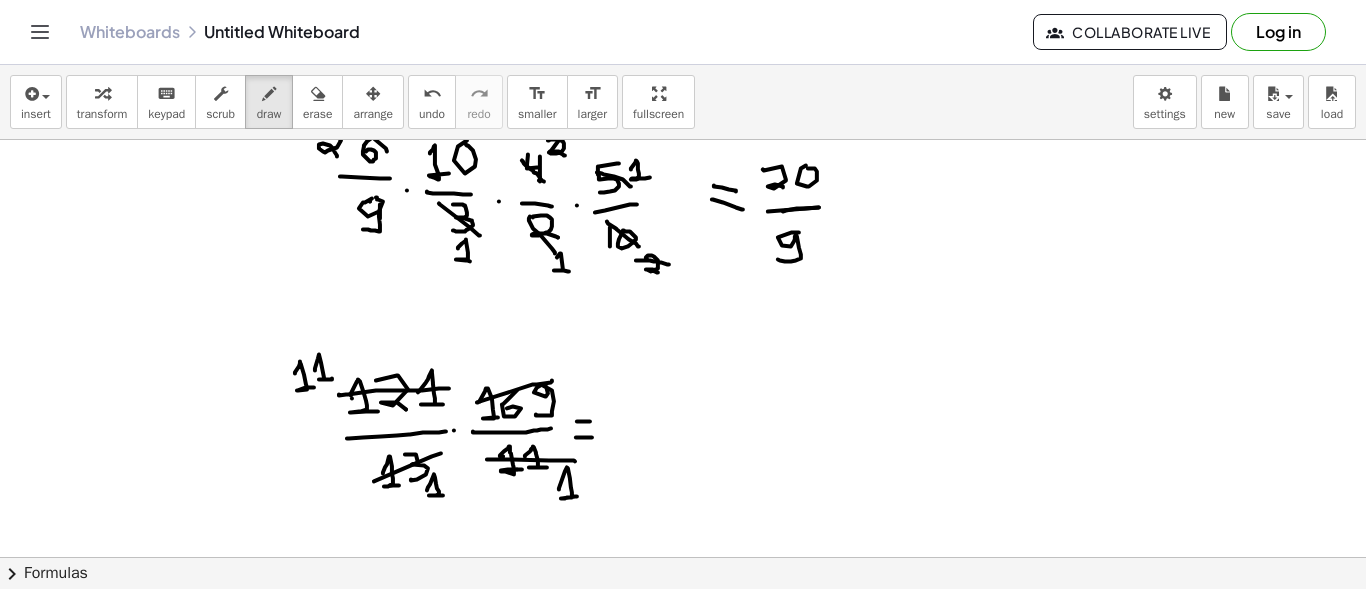drag, startPoint x: 427, startPoint y: 489, endPoint x: 443, endPoint y: 494, distance: 16.763054 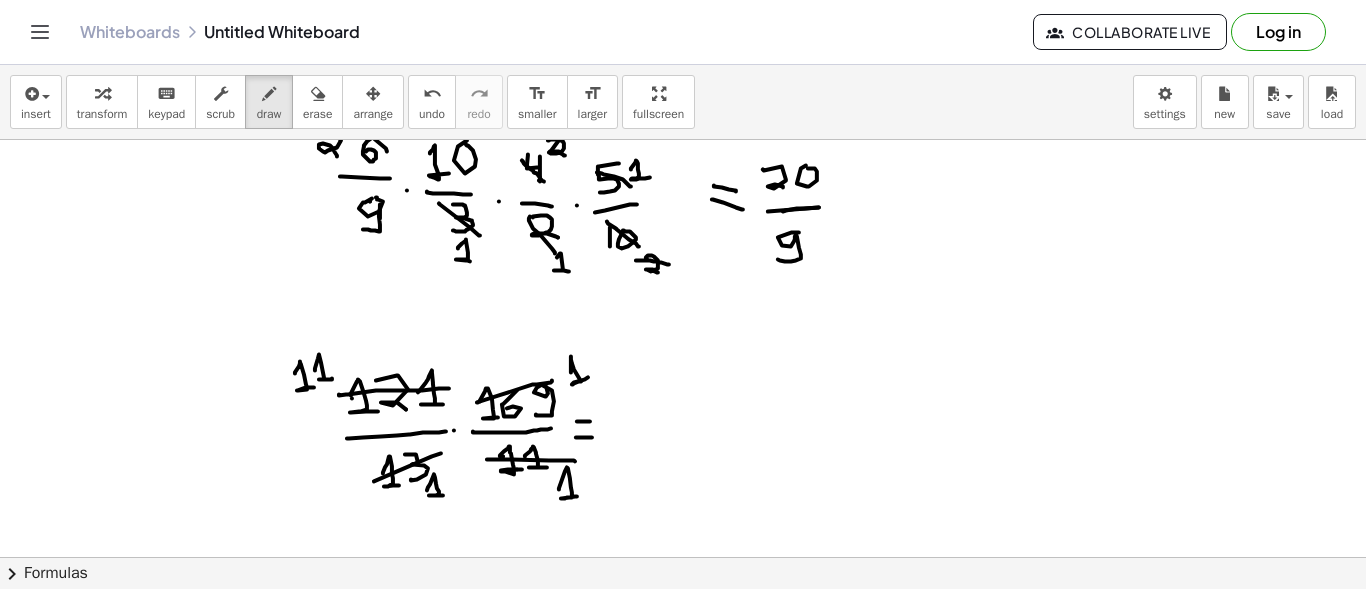 drag, startPoint x: 571, startPoint y: 371, endPoint x: 588, endPoint y: 376, distance: 17.720045 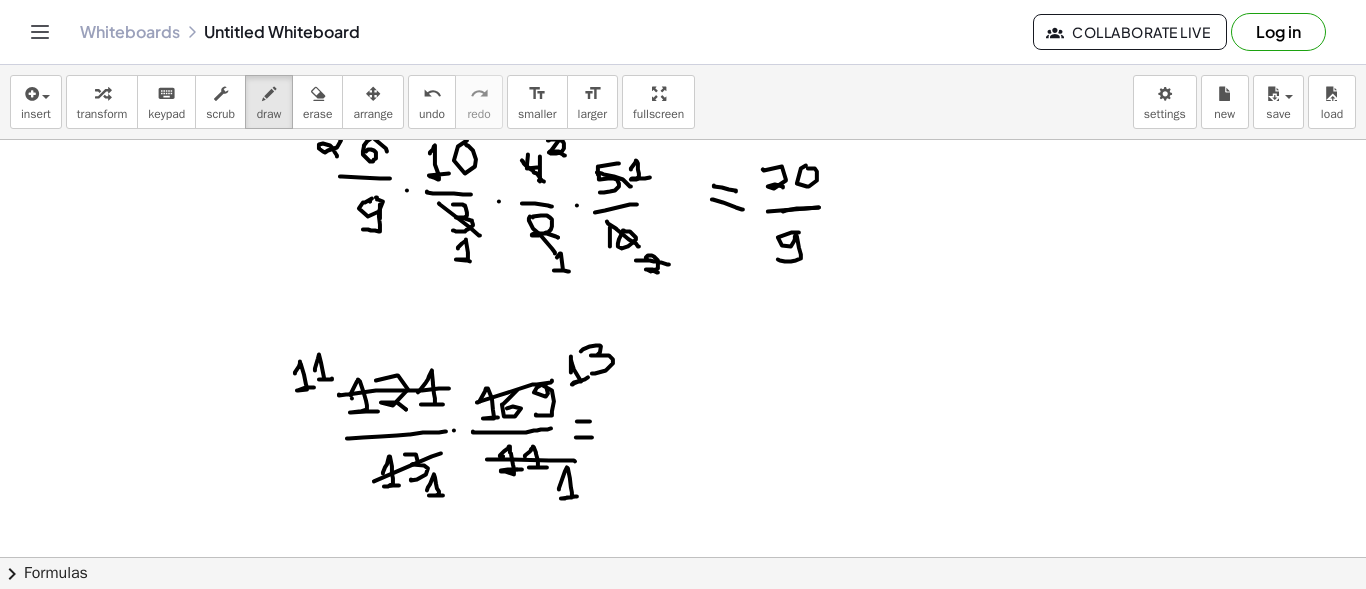 drag, startPoint x: 581, startPoint y: 350, endPoint x: 592, endPoint y: 372, distance: 24.596748 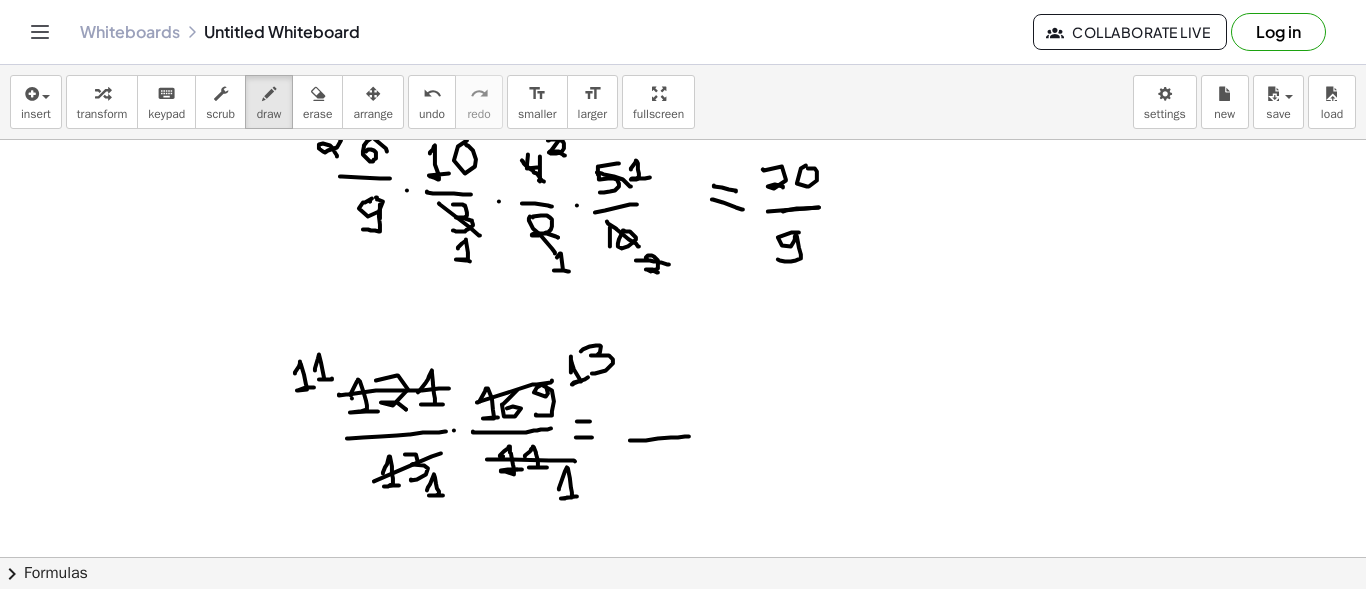 drag, startPoint x: 630, startPoint y: 439, endPoint x: 689, endPoint y: 435, distance: 59.135437 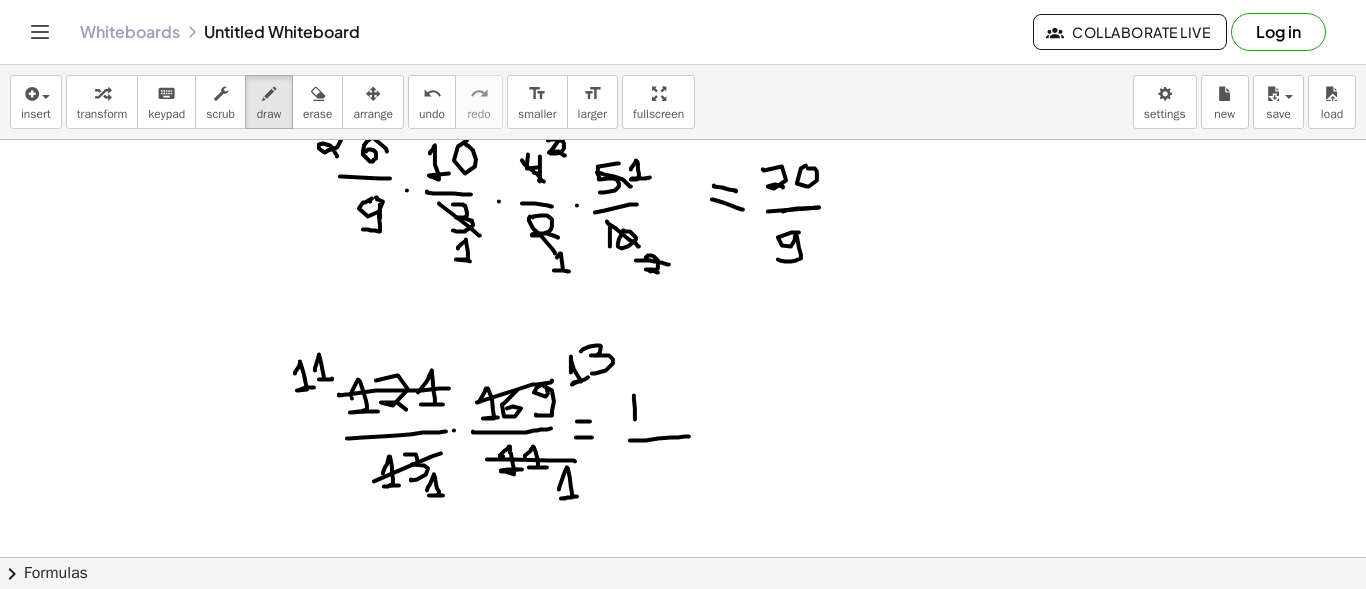 drag, startPoint x: 634, startPoint y: 396, endPoint x: 635, endPoint y: 418, distance: 22.022715 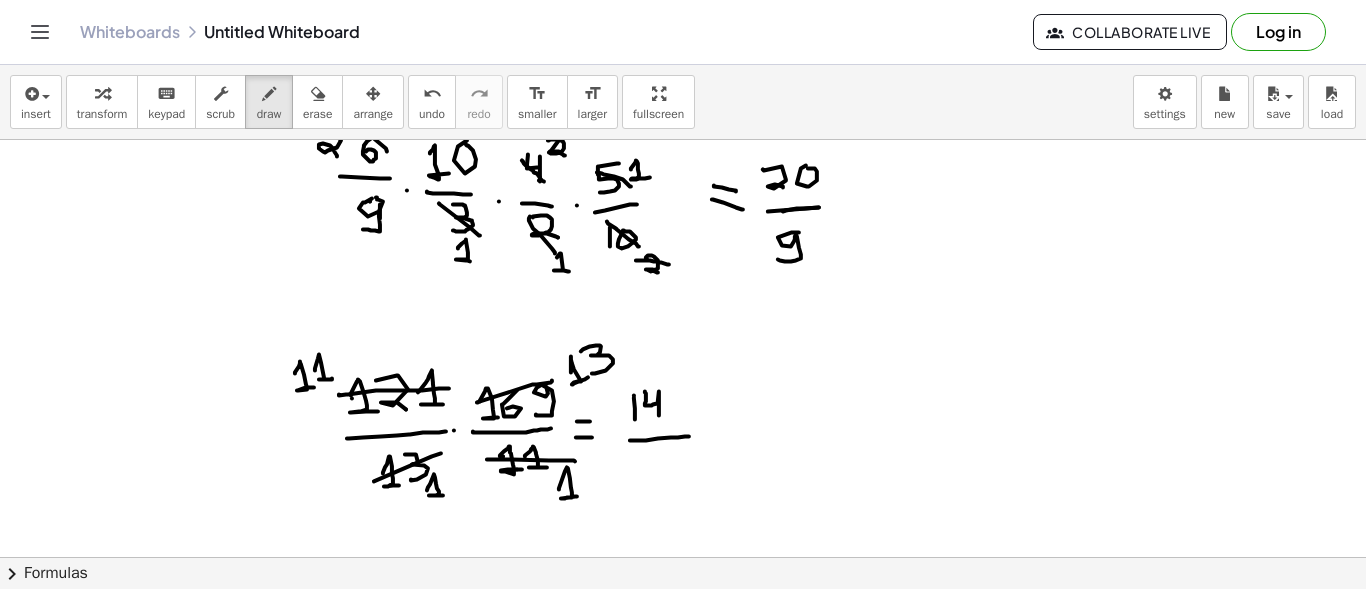 drag, startPoint x: 645, startPoint y: 390, endPoint x: 659, endPoint y: 414, distance: 27.784887 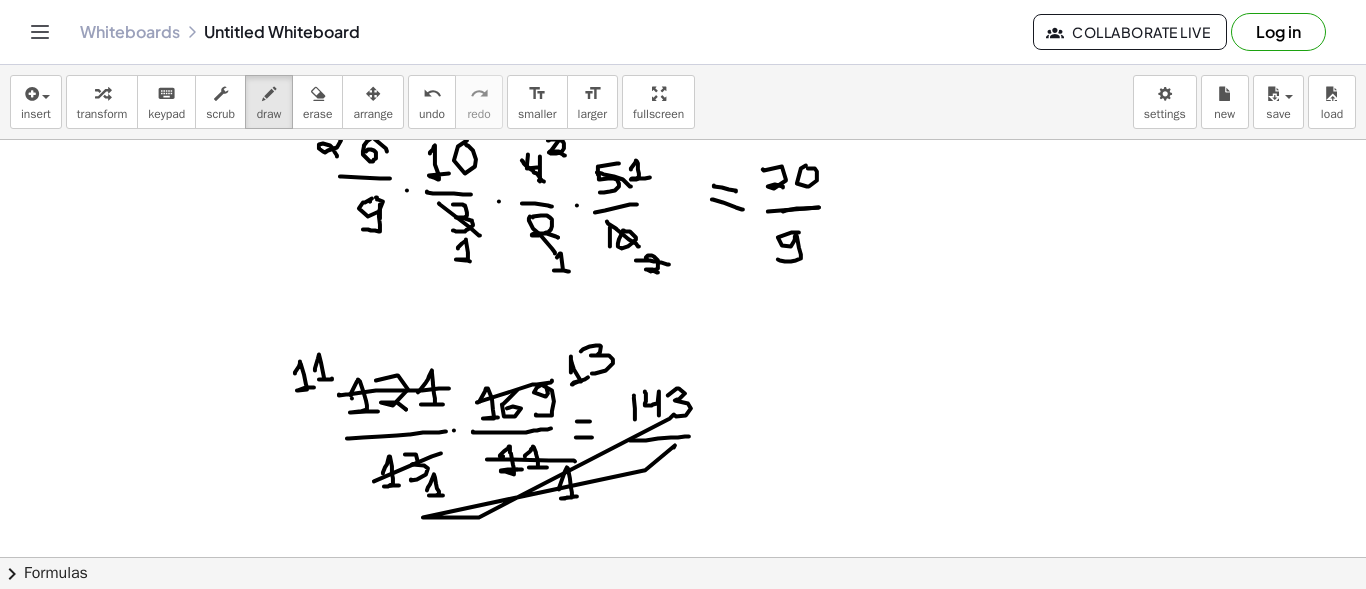 drag, startPoint x: 668, startPoint y: 394, endPoint x: 673, endPoint y: 446, distance: 52.23983 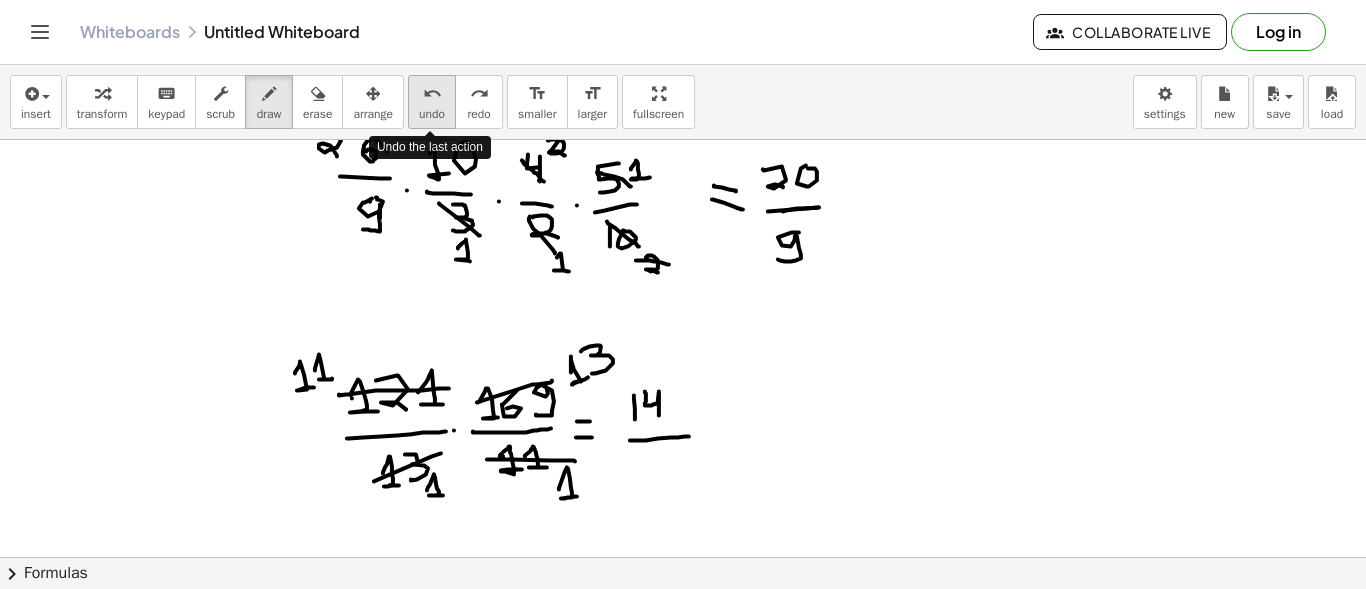 click on "undo undo" at bounding box center [432, 102] 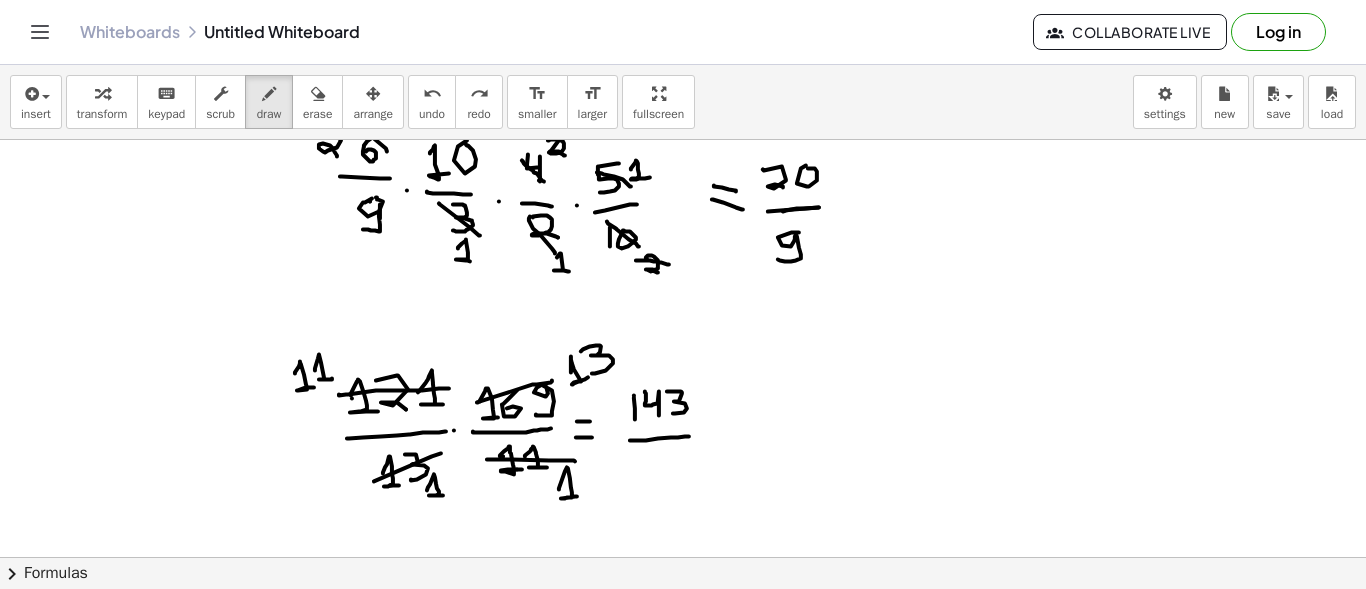 drag, startPoint x: 667, startPoint y: 390, endPoint x: 673, endPoint y: 412, distance: 22.803509 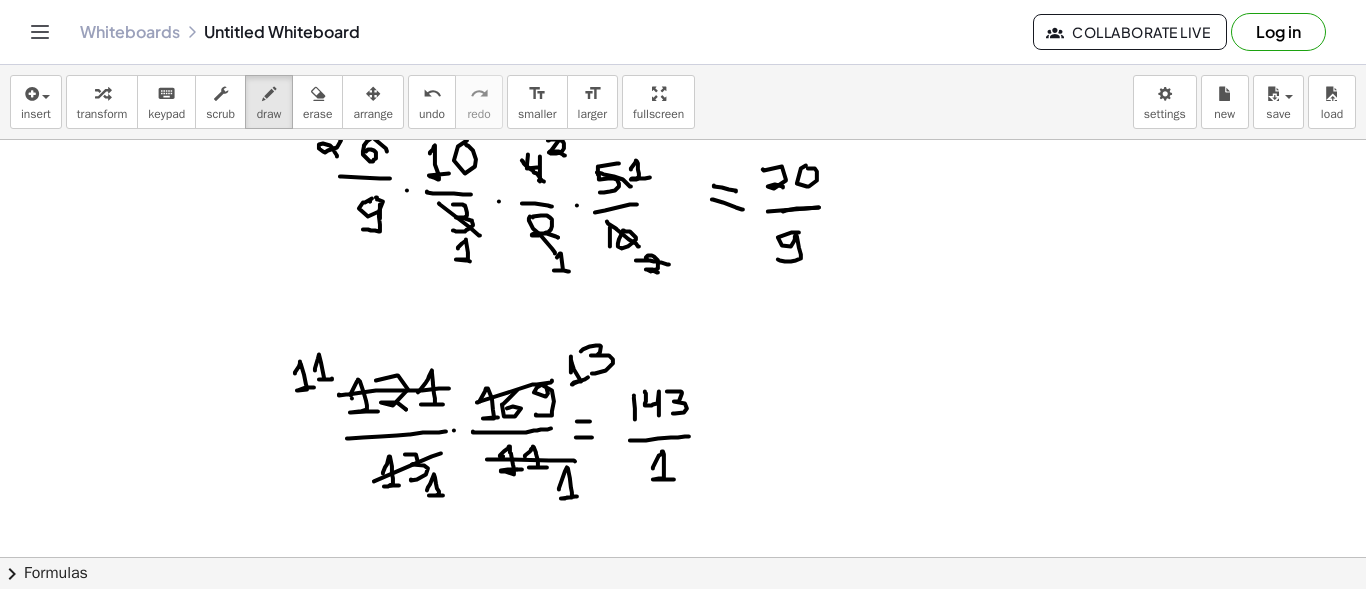 drag, startPoint x: 653, startPoint y: 466, endPoint x: 674, endPoint y: 478, distance: 24.186773 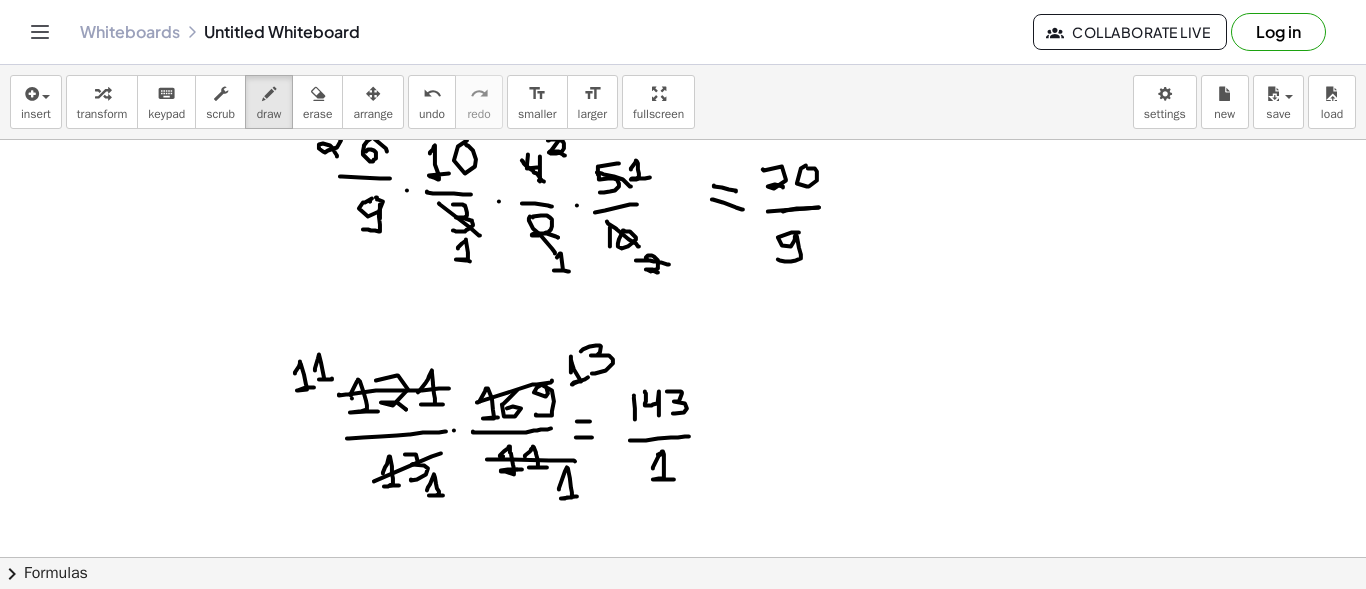 click at bounding box center [683, -72] 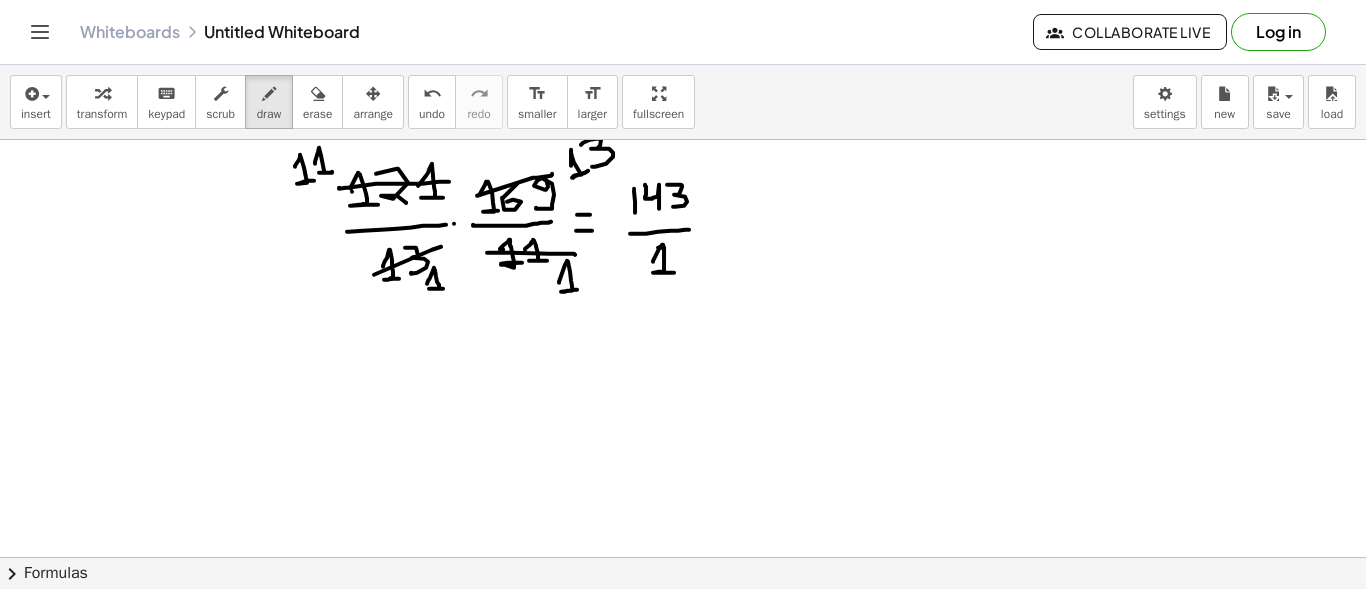 scroll, scrollTop: 1356, scrollLeft: 0, axis: vertical 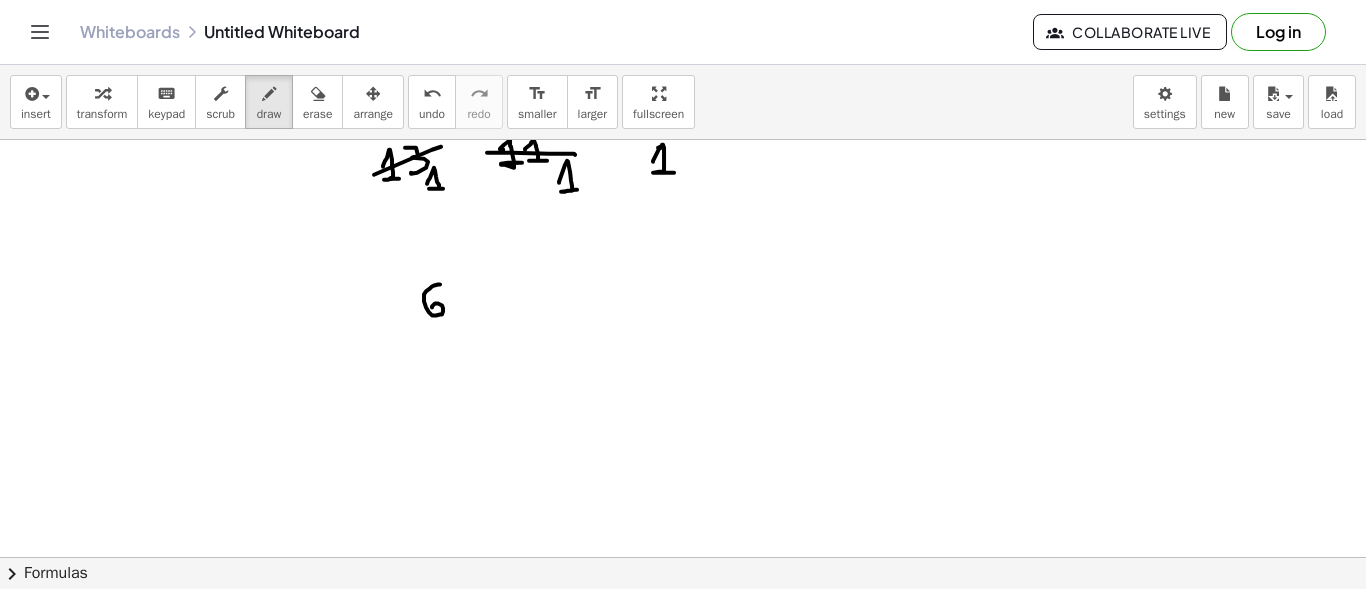 drag, startPoint x: 440, startPoint y: 283, endPoint x: 432, endPoint y: 306, distance: 24.351591 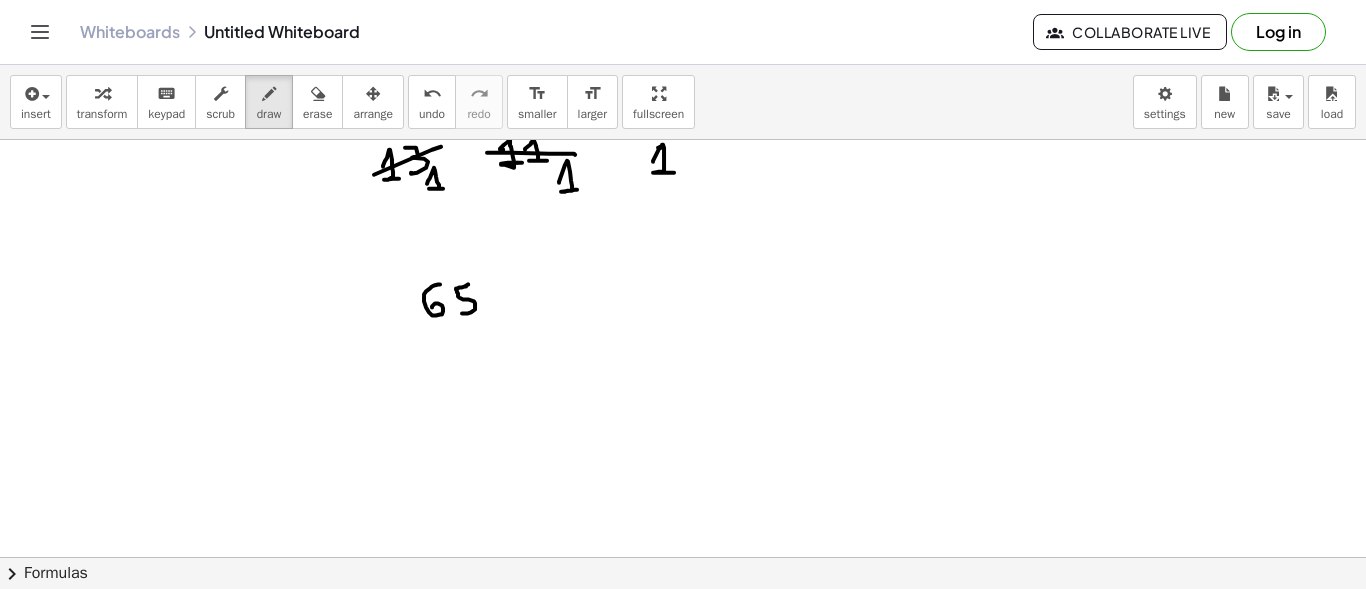 drag, startPoint x: 466, startPoint y: 284, endPoint x: 459, endPoint y: 312, distance: 28.86174 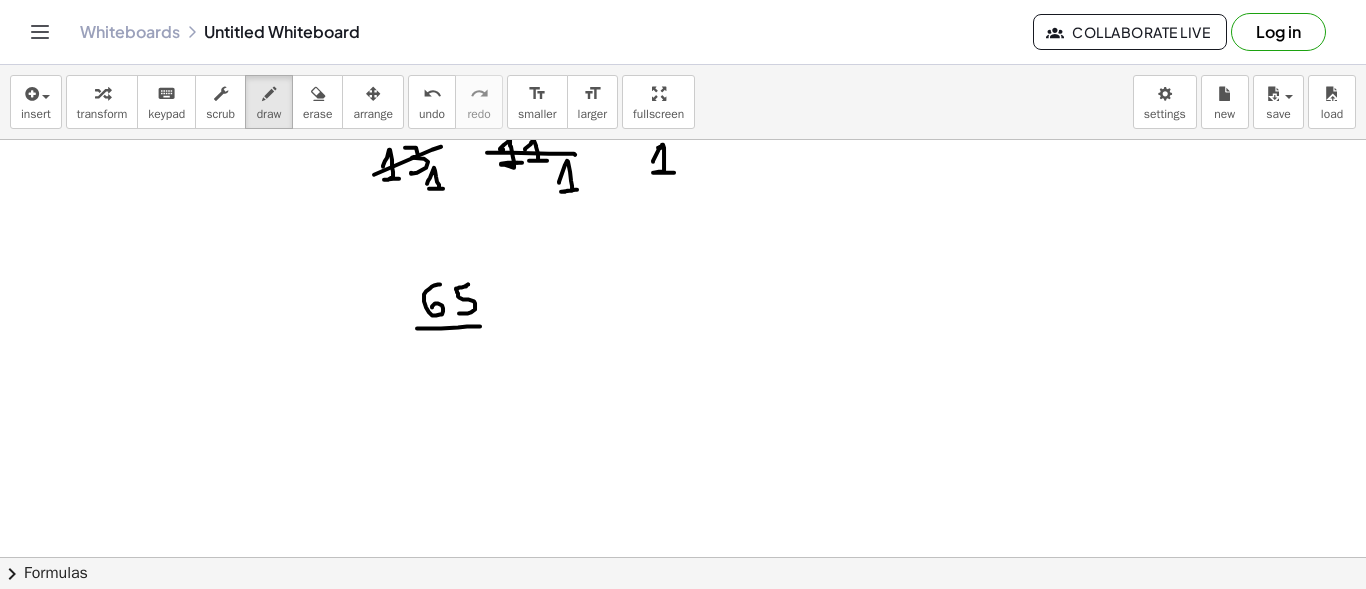 drag, startPoint x: 417, startPoint y: 327, endPoint x: 480, endPoint y: 325, distance: 63.03174 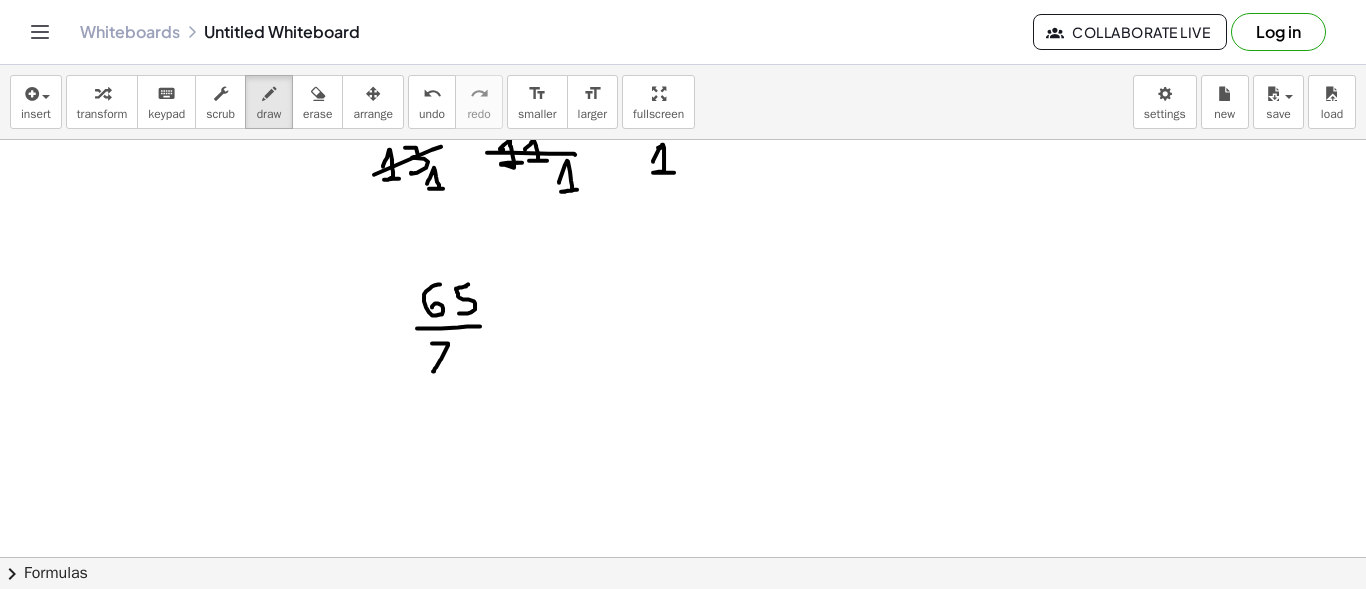 drag, startPoint x: 432, startPoint y: 342, endPoint x: 433, endPoint y: 370, distance: 28.01785 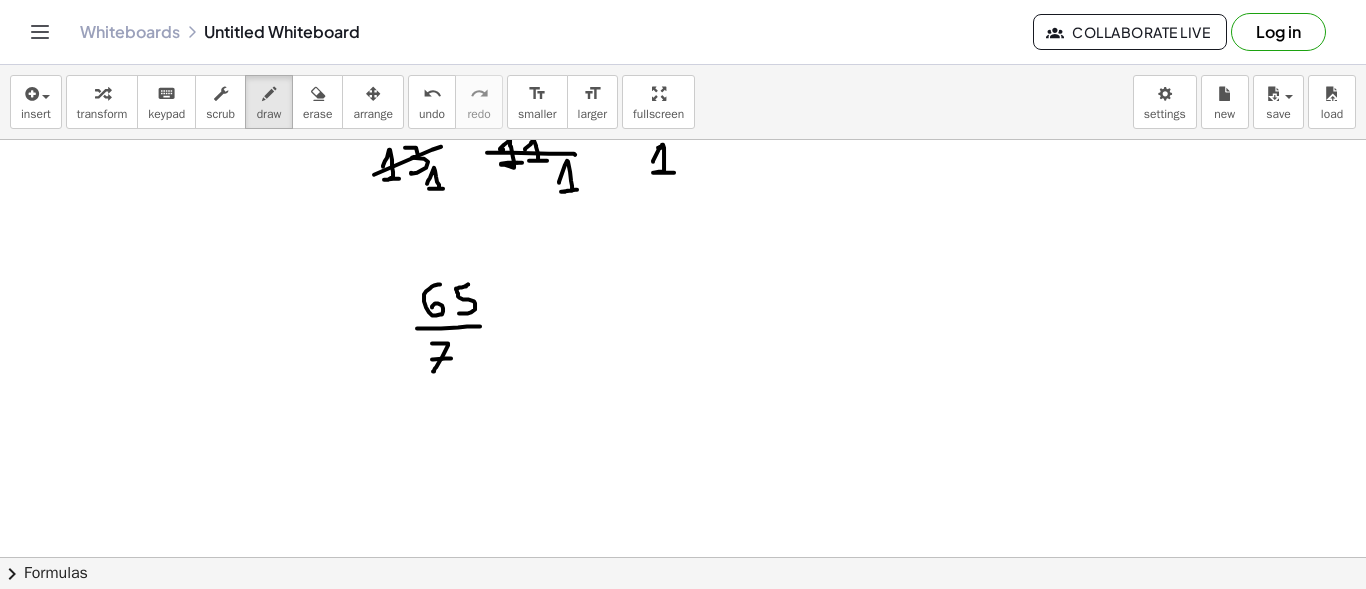 drag, startPoint x: 432, startPoint y: 358, endPoint x: 451, endPoint y: 357, distance: 19.026299 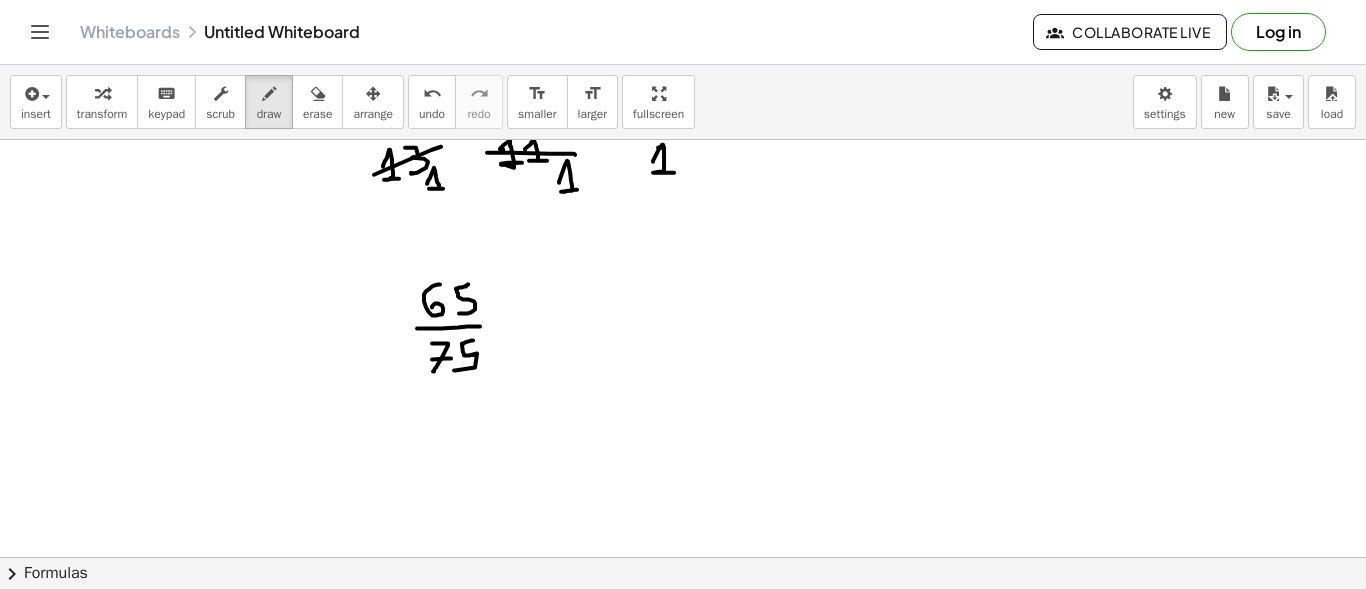 drag, startPoint x: 473, startPoint y: 339, endPoint x: 454, endPoint y: 369, distance: 35.510563 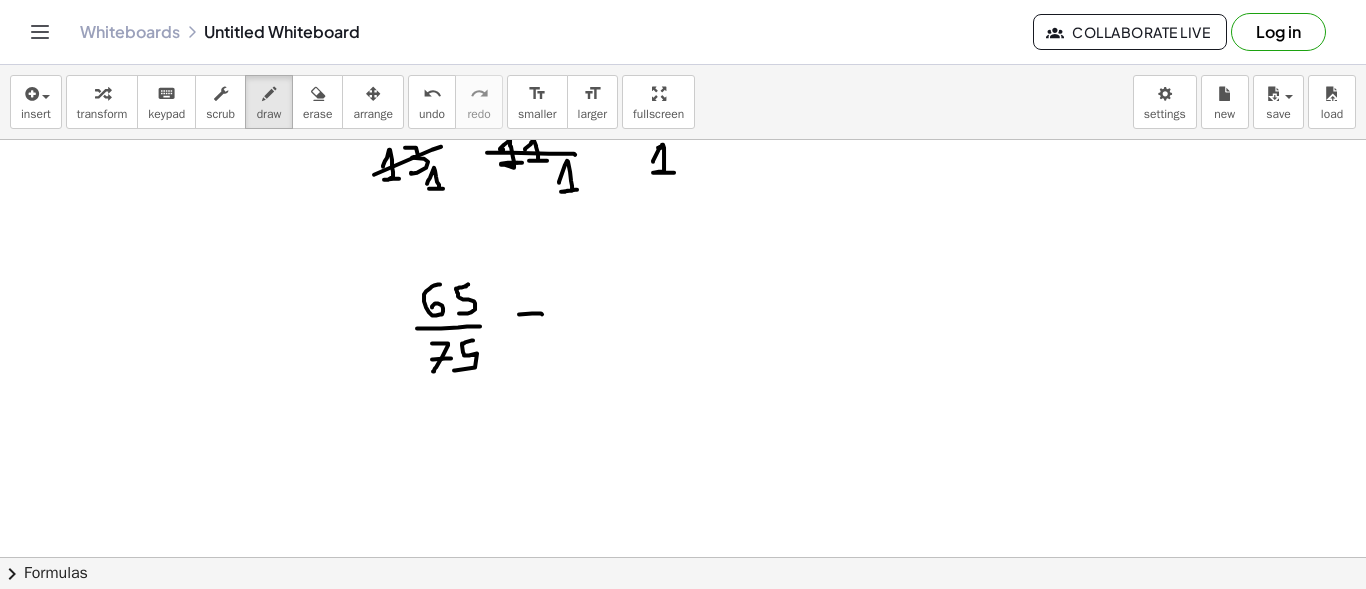 drag, startPoint x: 519, startPoint y: 313, endPoint x: 542, endPoint y: 313, distance: 23 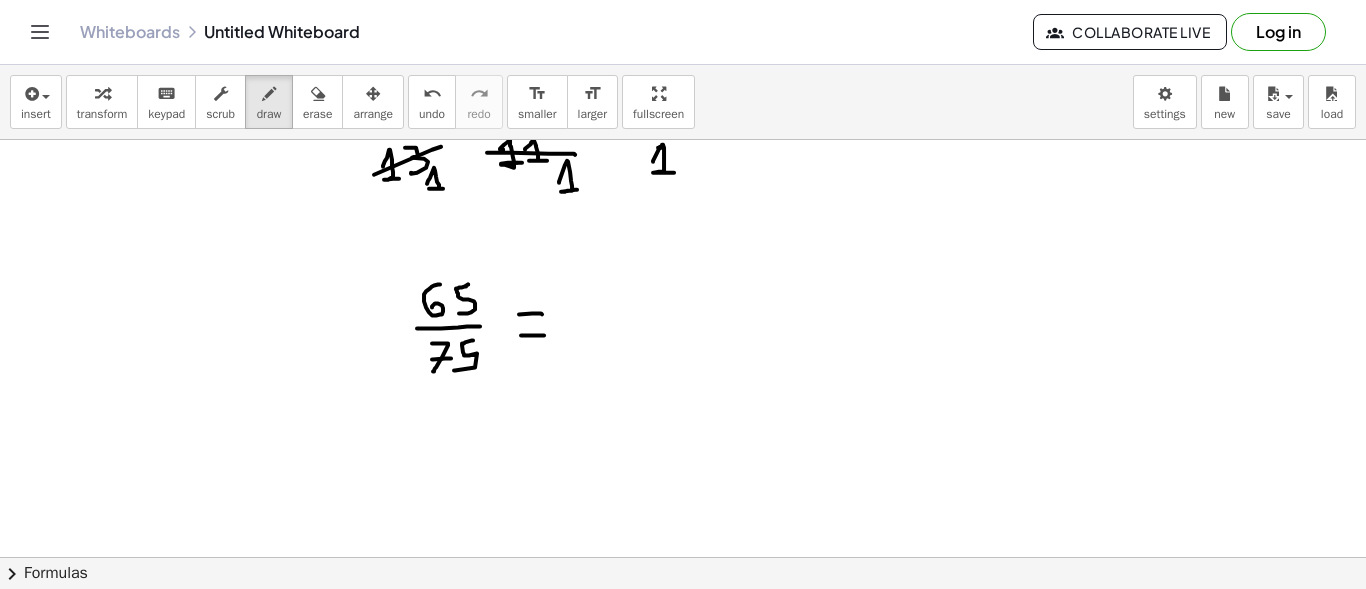 drag, startPoint x: 521, startPoint y: 334, endPoint x: 544, endPoint y: 334, distance: 23 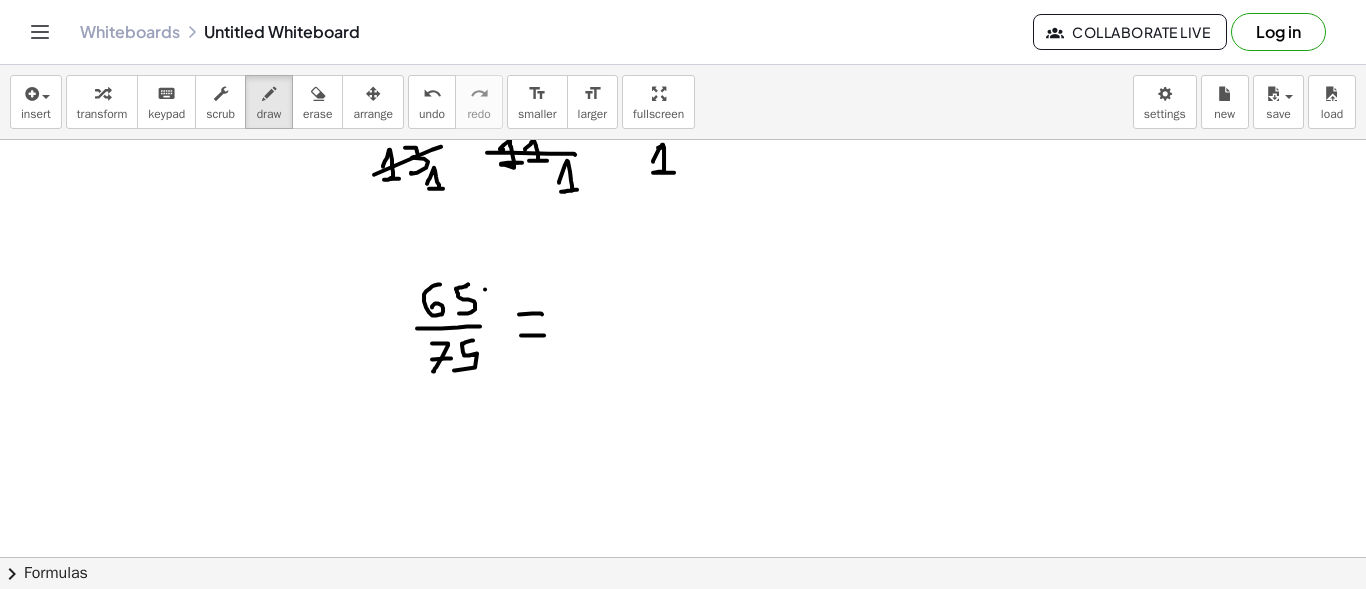 click at bounding box center [683, -170] 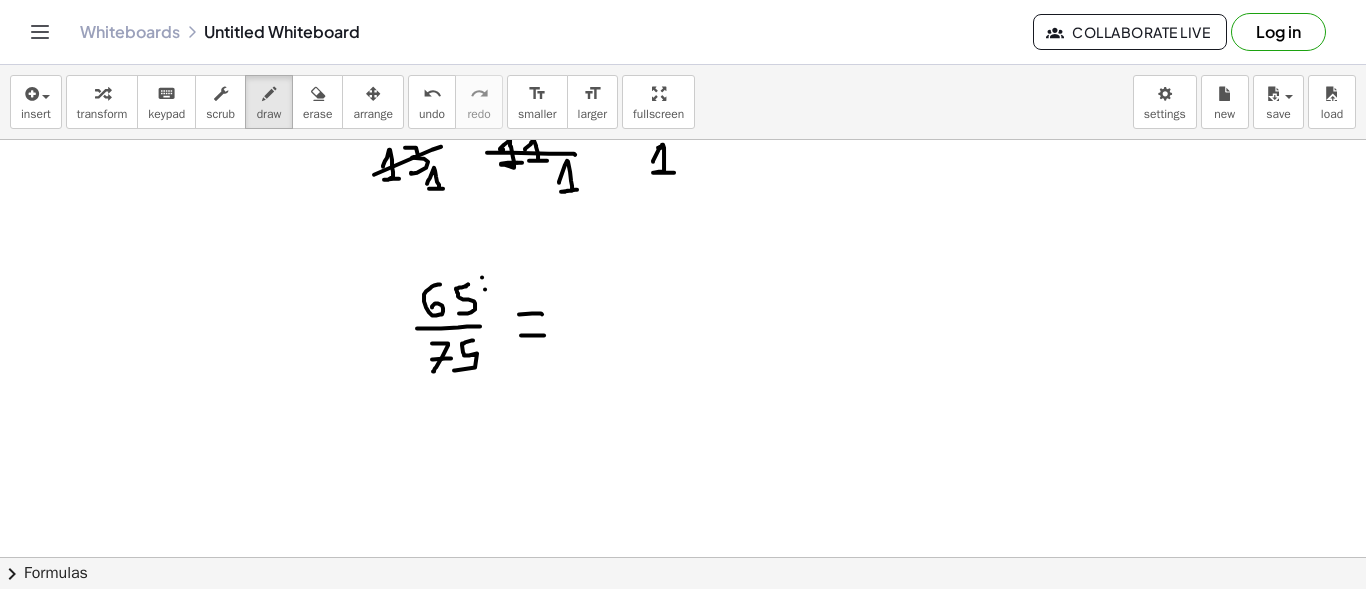 click at bounding box center (683, -170) 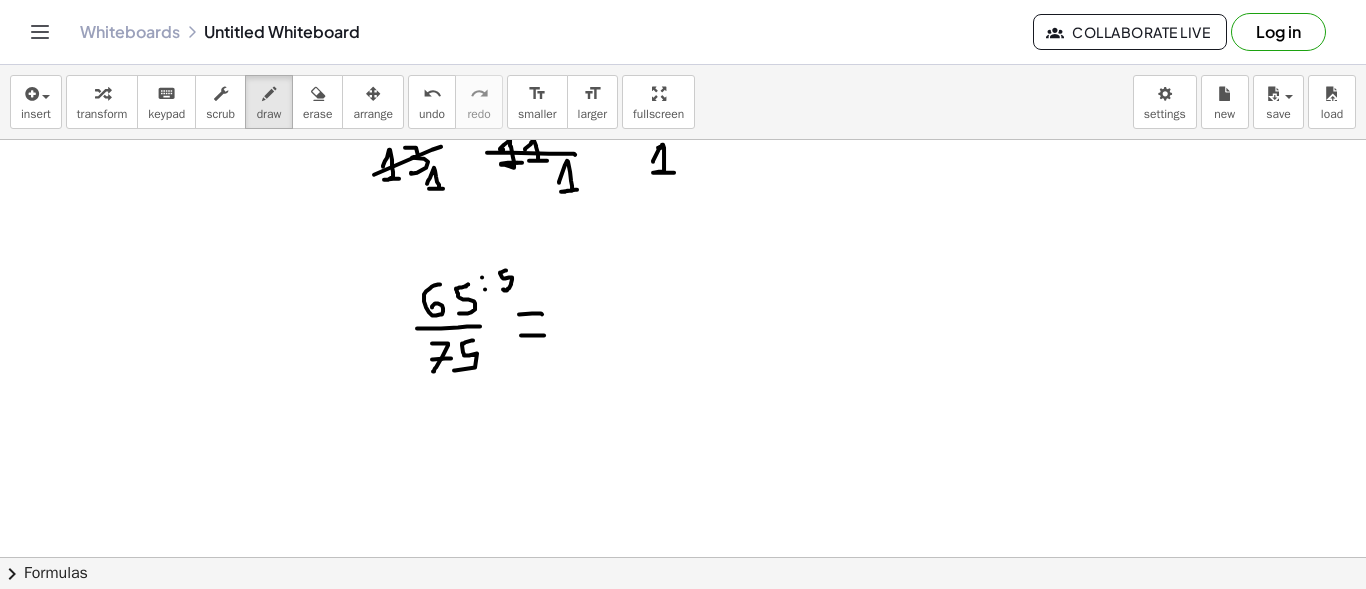 drag, startPoint x: 506, startPoint y: 269, endPoint x: 503, endPoint y: 288, distance: 19.235384 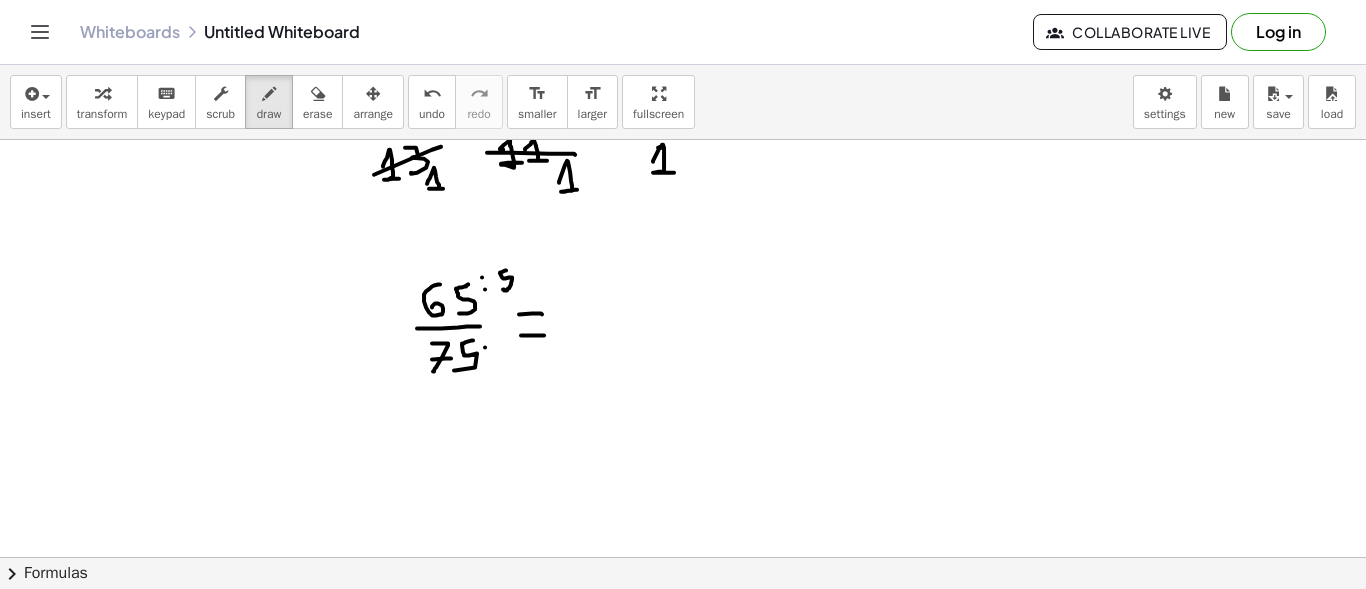 click at bounding box center (683, -170) 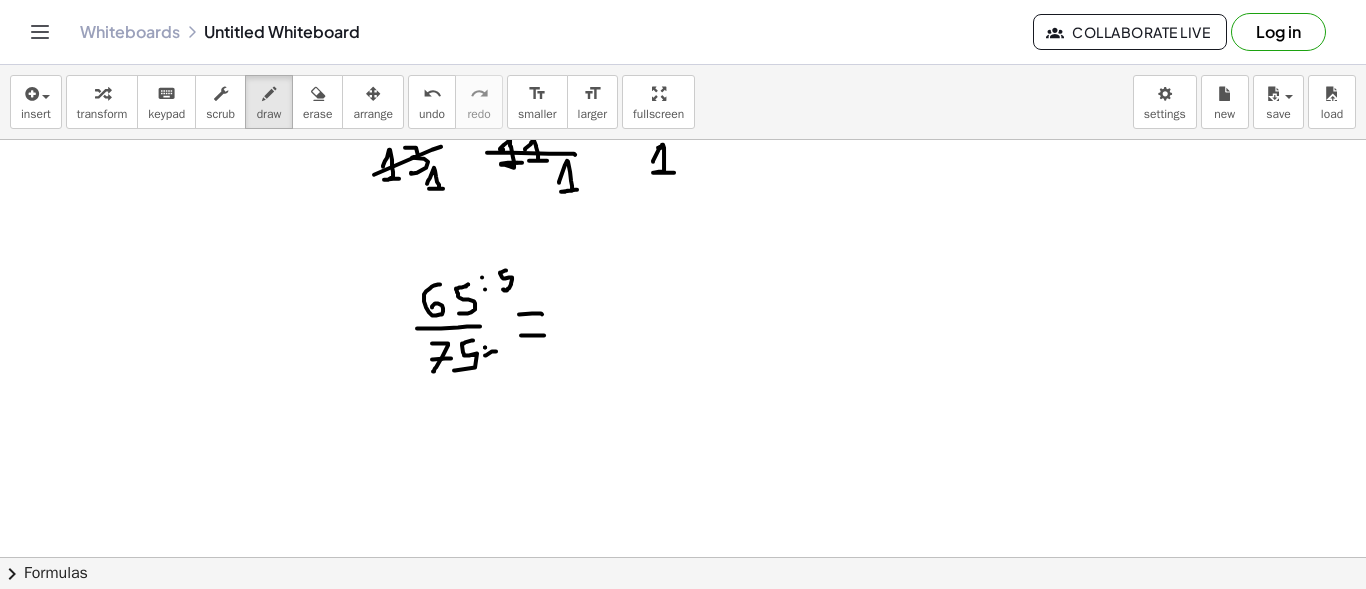 drag, startPoint x: 485, startPoint y: 354, endPoint x: 496, endPoint y: 350, distance: 11.7046995 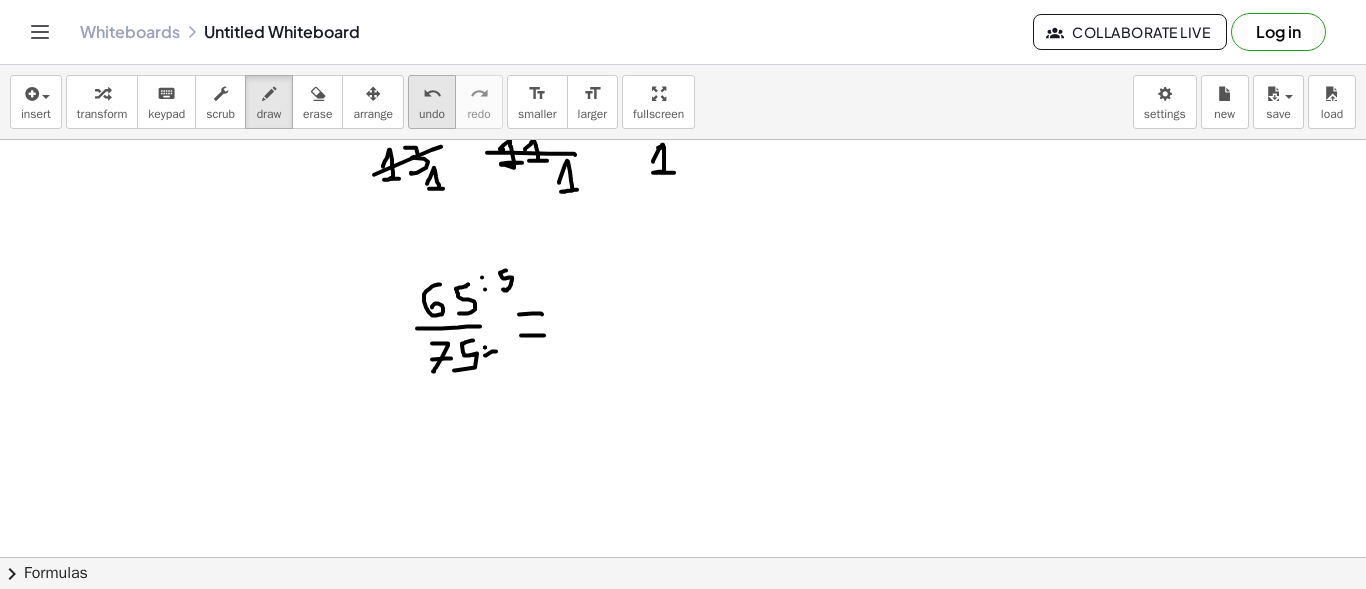 click on "undo" at bounding box center [432, 93] 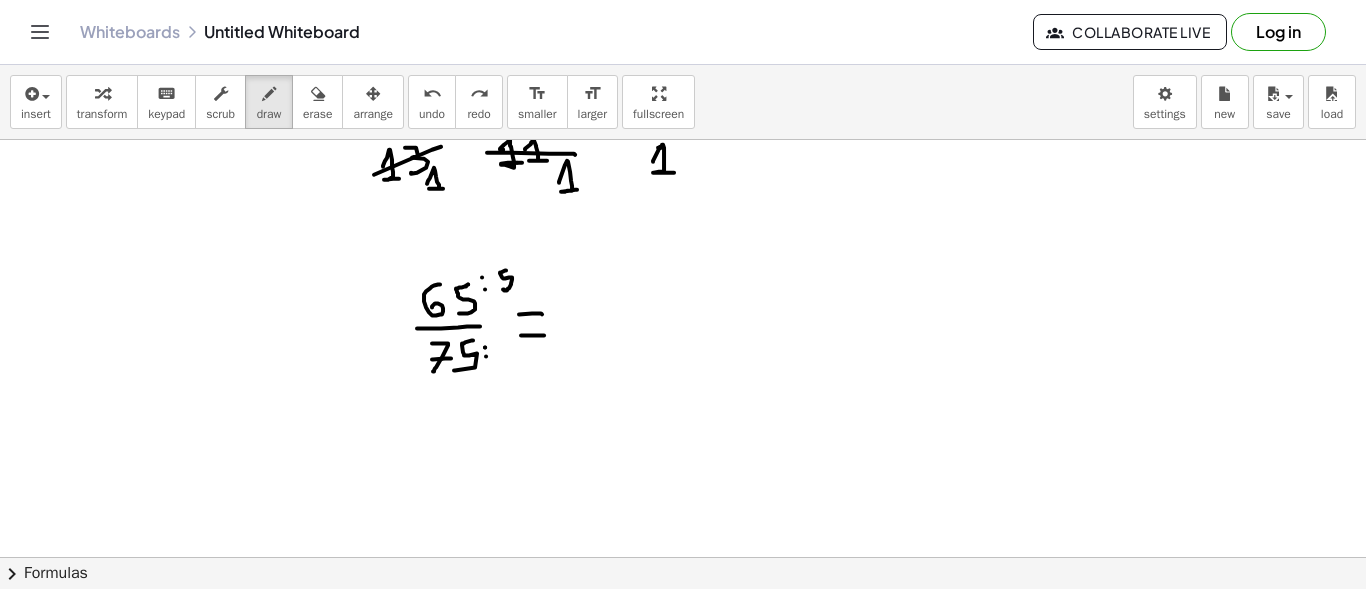 click at bounding box center (683, -170) 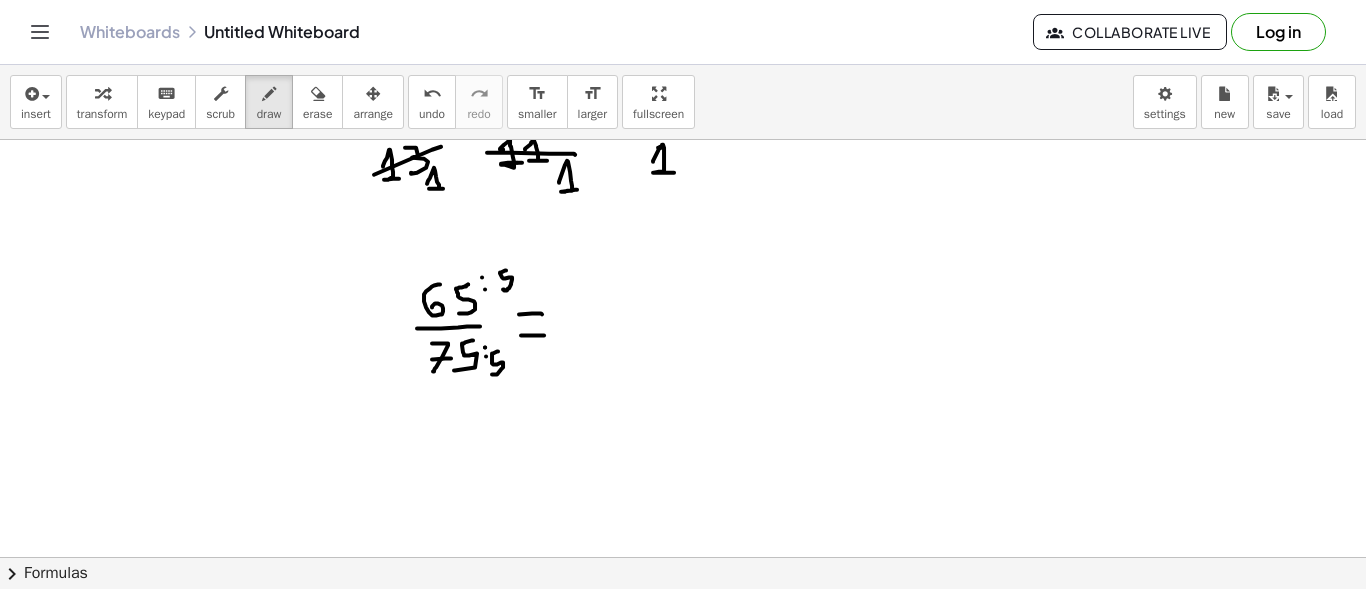 drag, startPoint x: 498, startPoint y: 350, endPoint x: 492, endPoint y: 373, distance: 23.769728 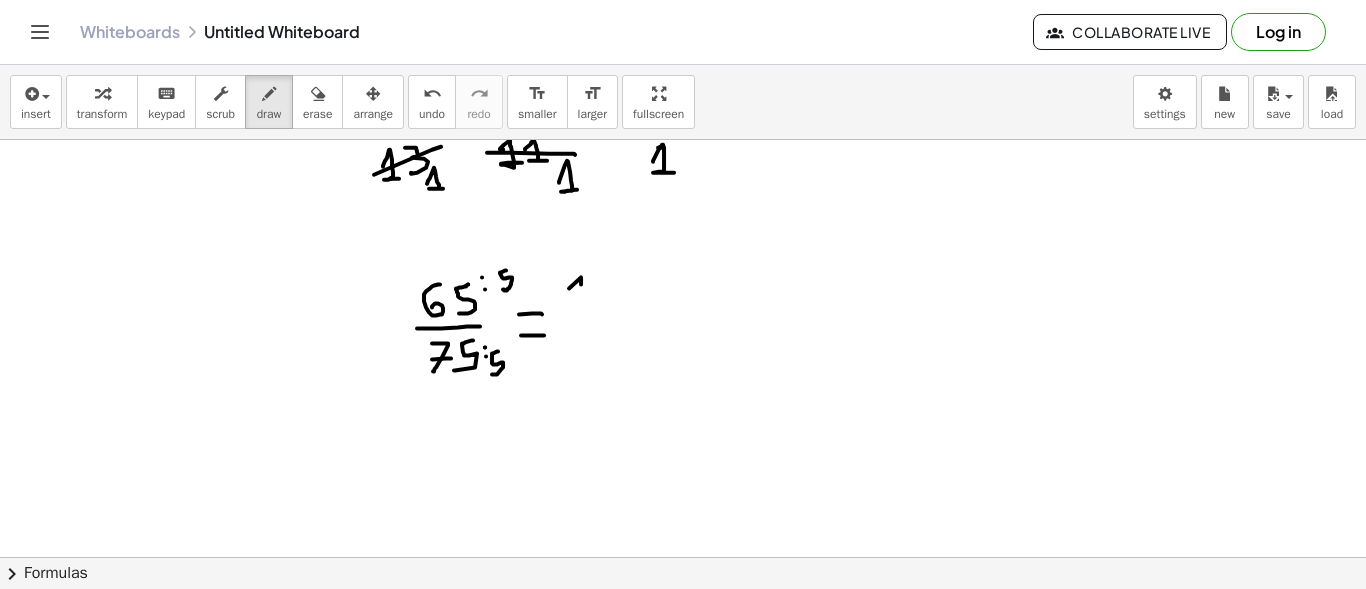 drag, startPoint x: 569, startPoint y: 287, endPoint x: 581, endPoint y: 283, distance: 12.649111 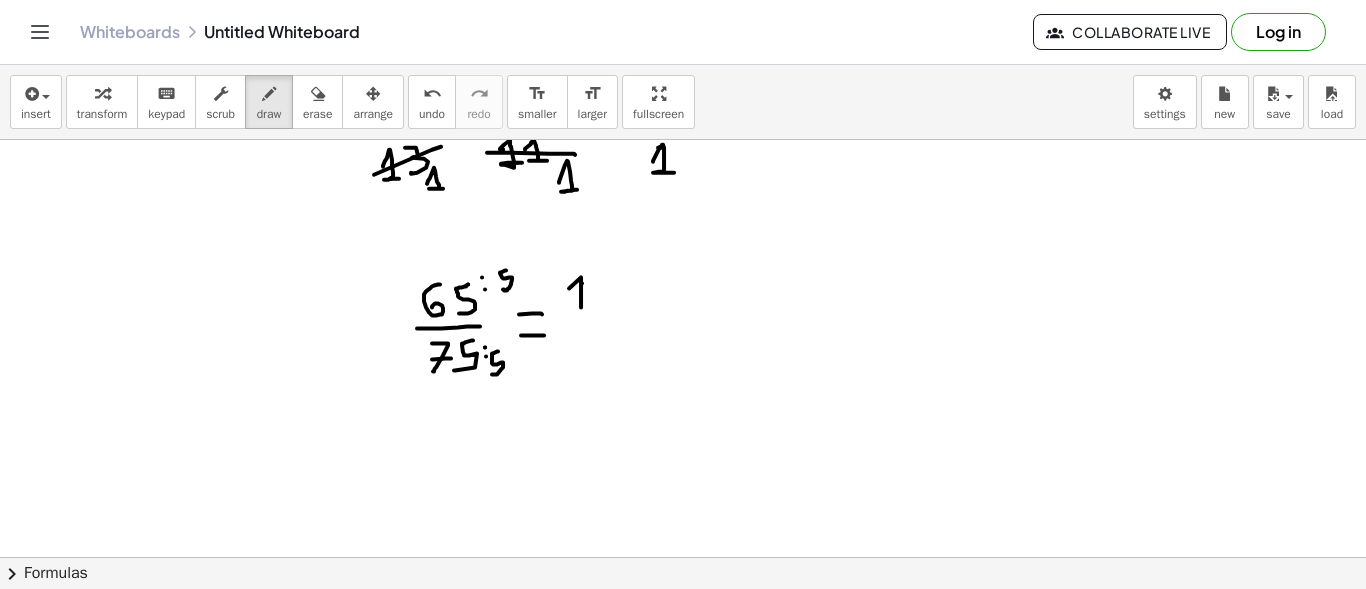 drag, startPoint x: 582, startPoint y: 282, endPoint x: 581, endPoint y: 306, distance: 24.020824 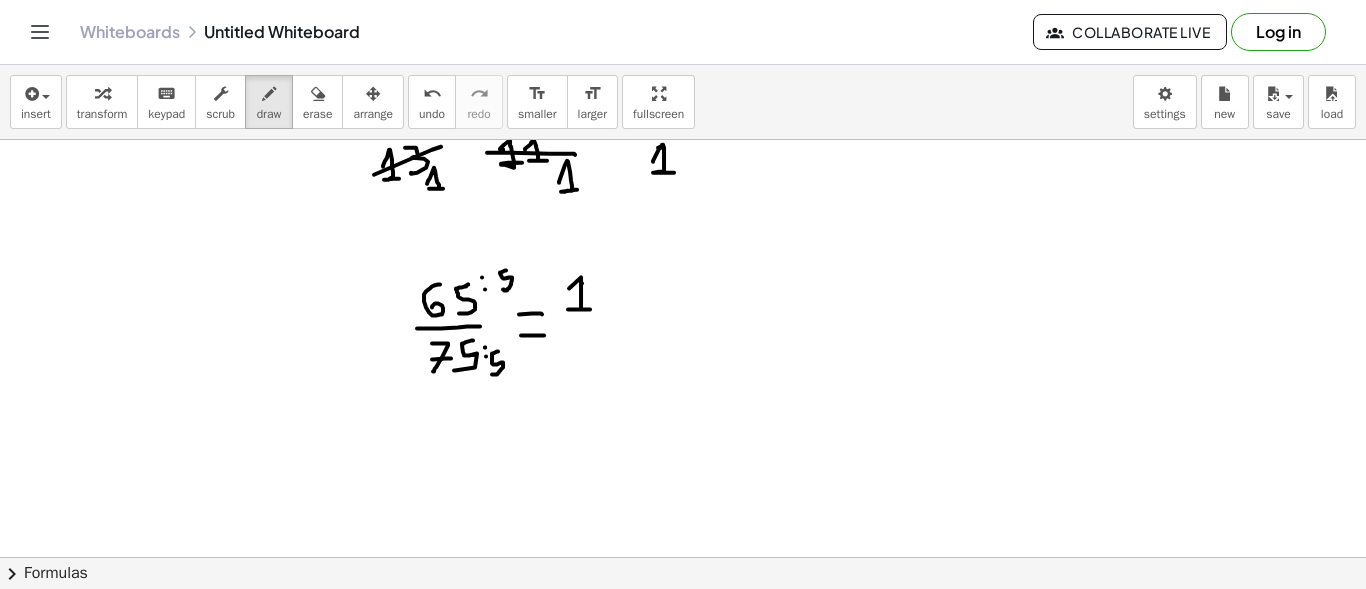 drag, startPoint x: 568, startPoint y: 308, endPoint x: 590, endPoint y: 308, distance: 22 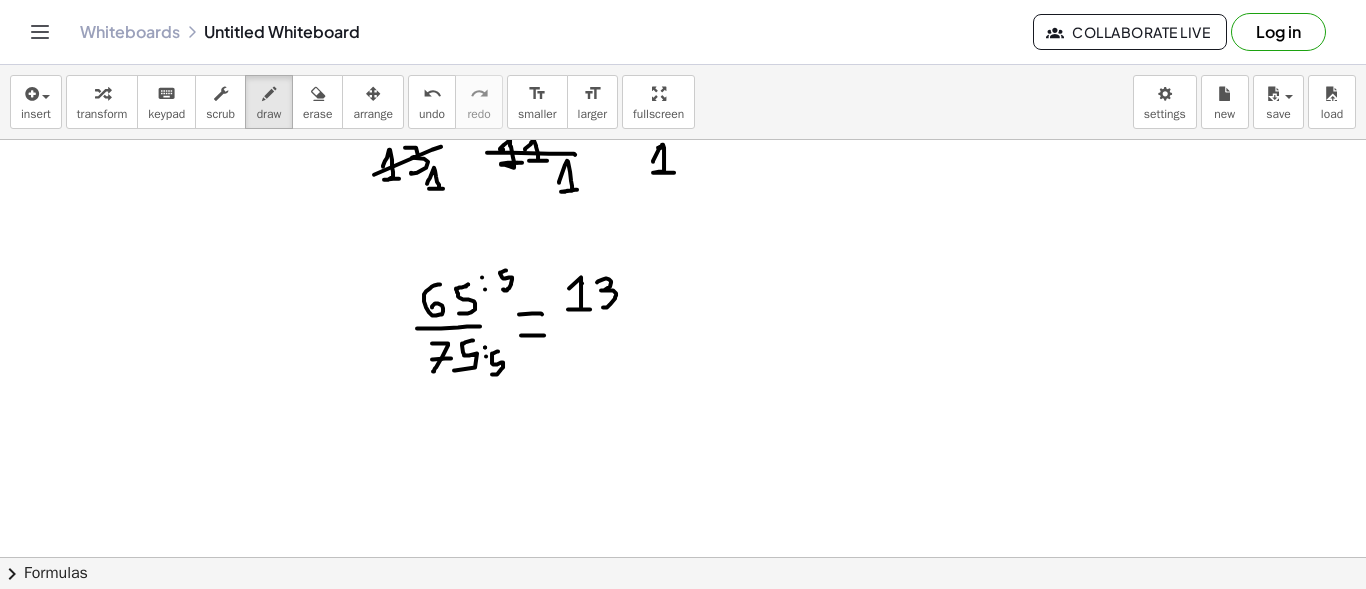 drag, startPoint x: 597, startPoint y: 281, endPoint x: 599, endPoint y: 306, distance: 25.079872 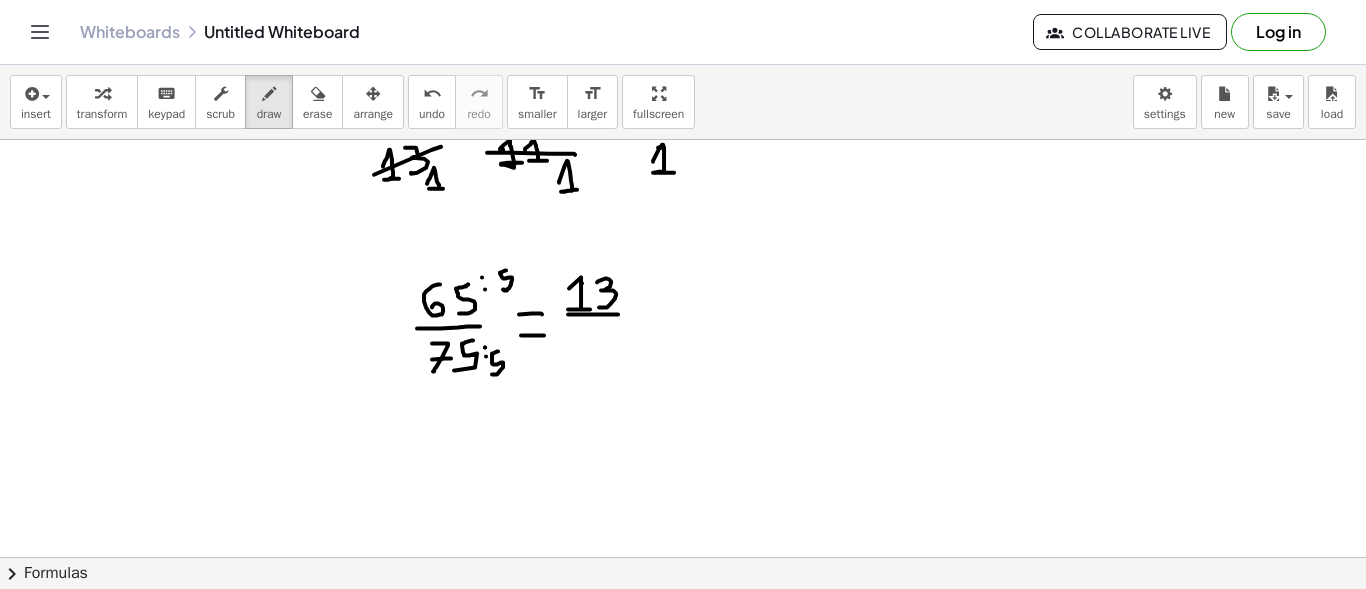 drag, startPoint x: 568, startPoint y: 313, endPoint x: 618, endPoint y: 313, distance: 50 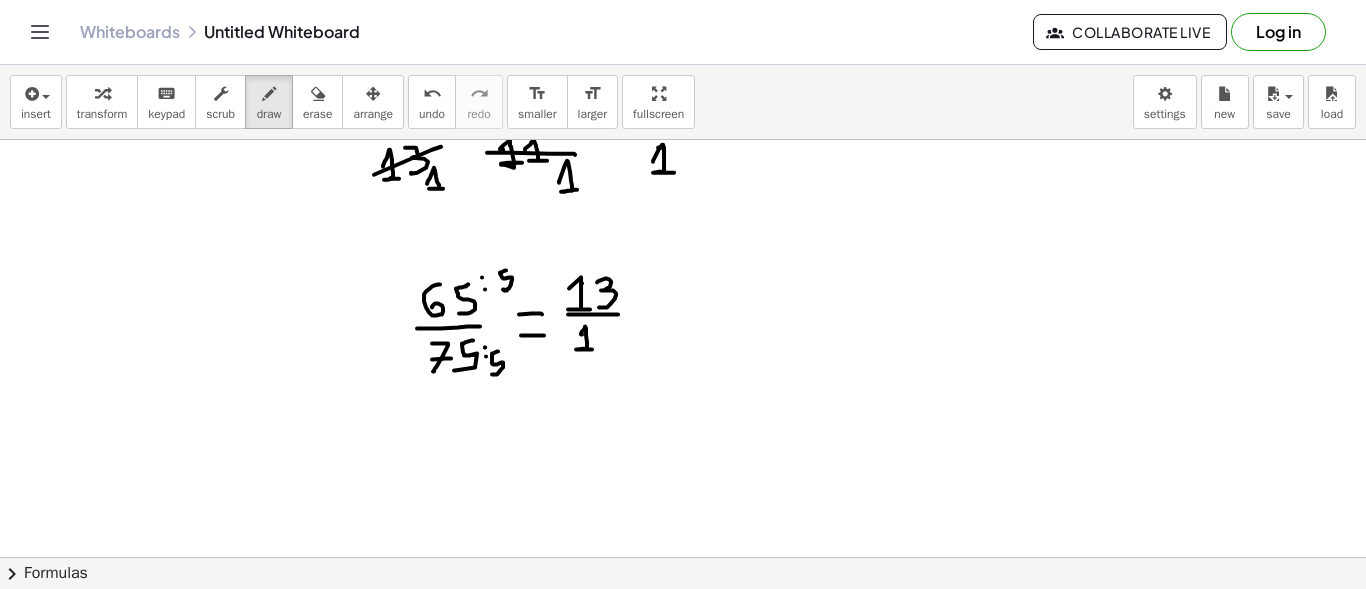 drag, startPoint x: 582, startPoint y: 333, endPoint x: 592, endPoint y: 349, distance: 18.867962 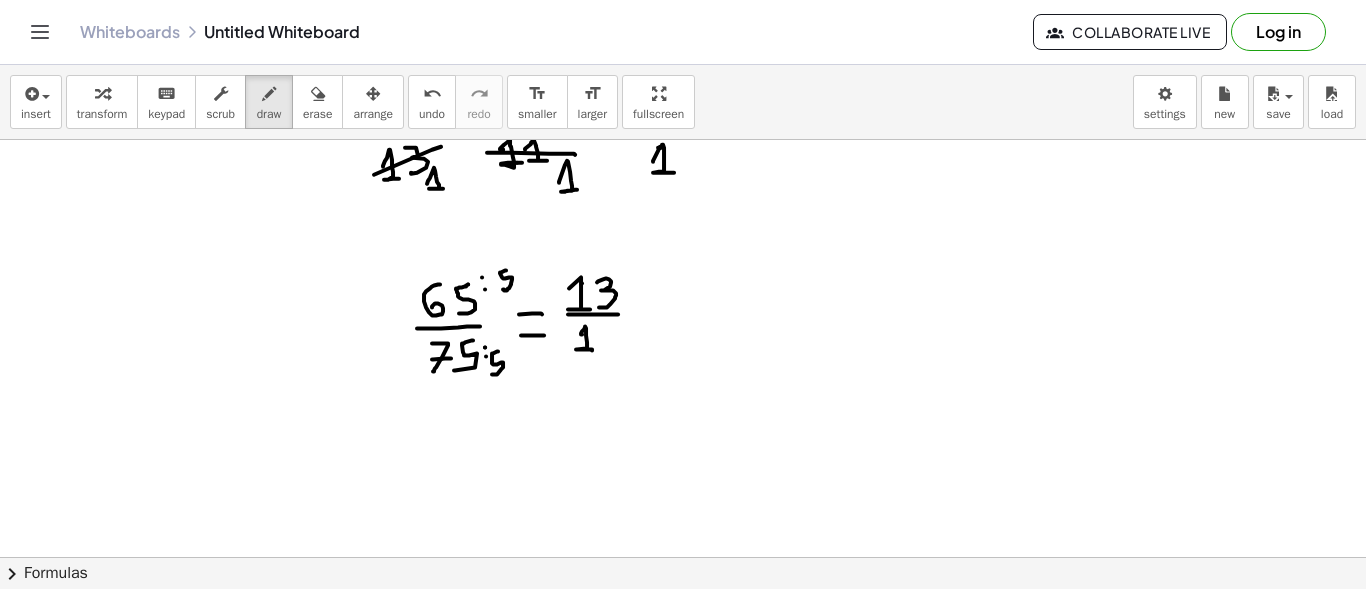 click at bounding box center [683, -170] 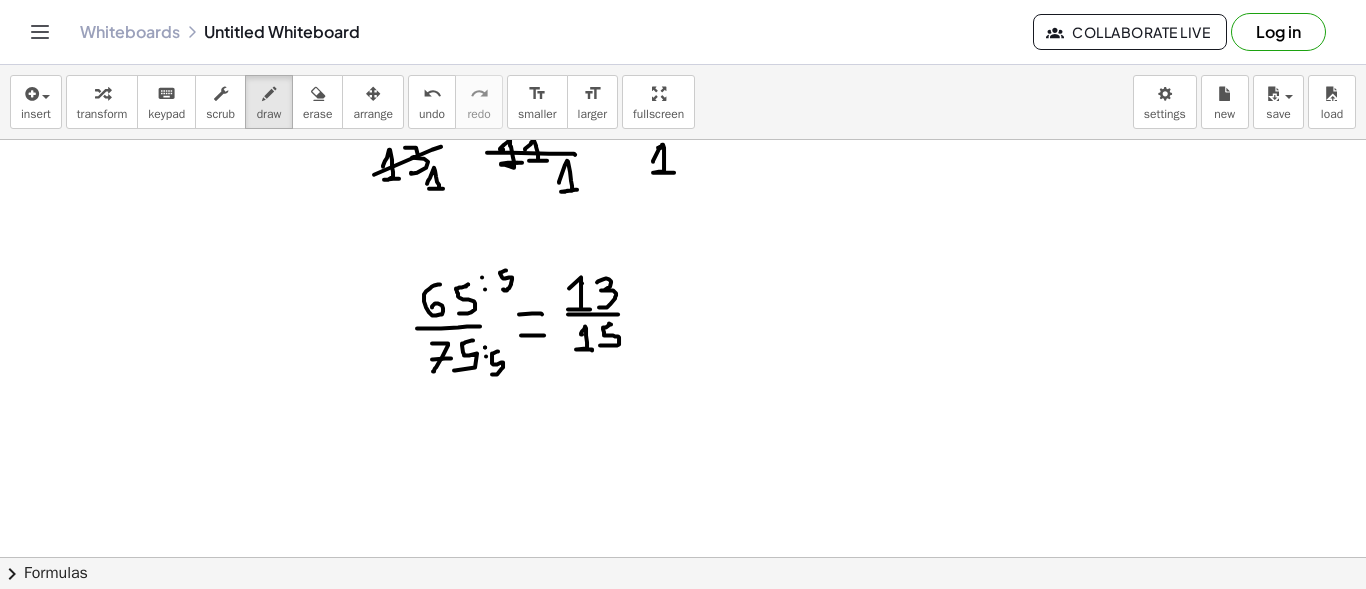 drag, startPoint x: 611, startPoint y: 323, endPoint x: 600, endPoint y: 344, distance: 23.70654 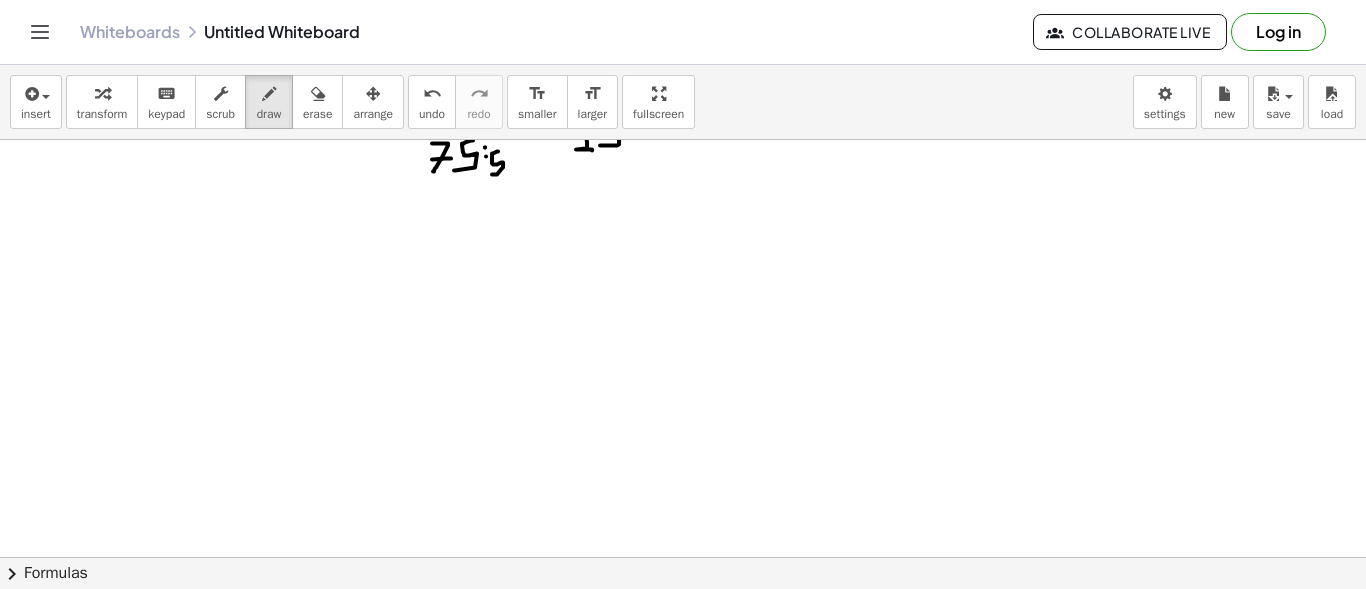 scroll, scrollTop: 1656, scrollLeft: 0, axis: vertical 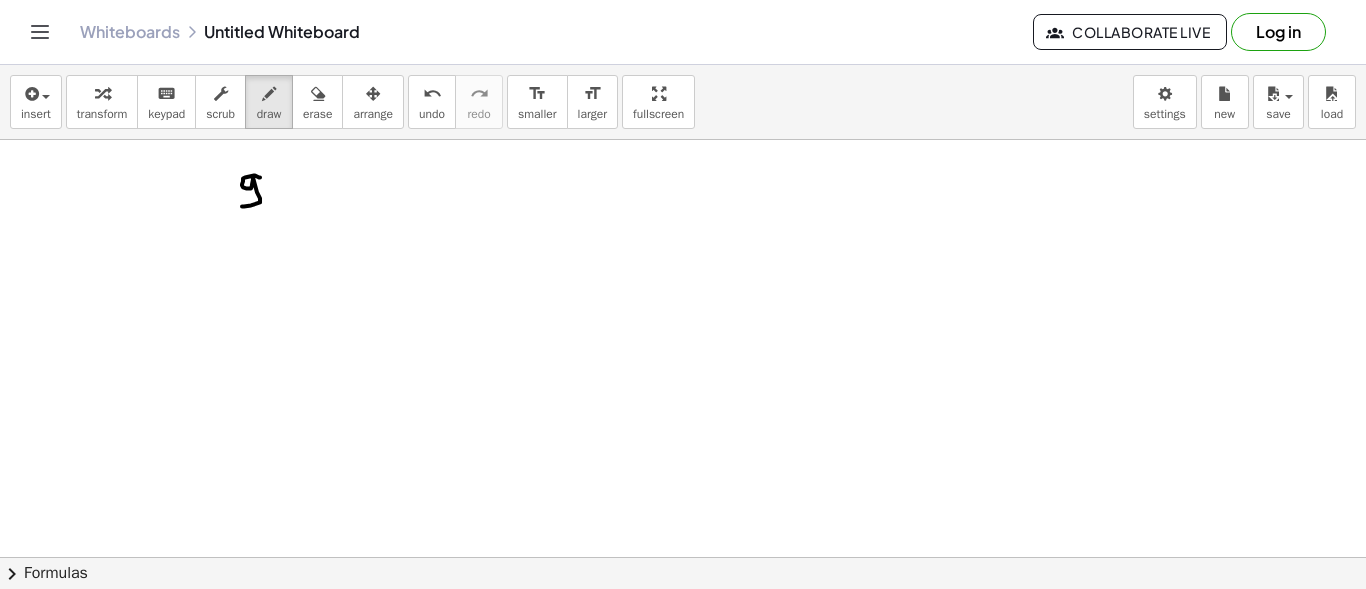 drag, startPoint x: 260, startPoint y: 176, endPoint x: 241, endPoint y: 205, distance: 34.669872 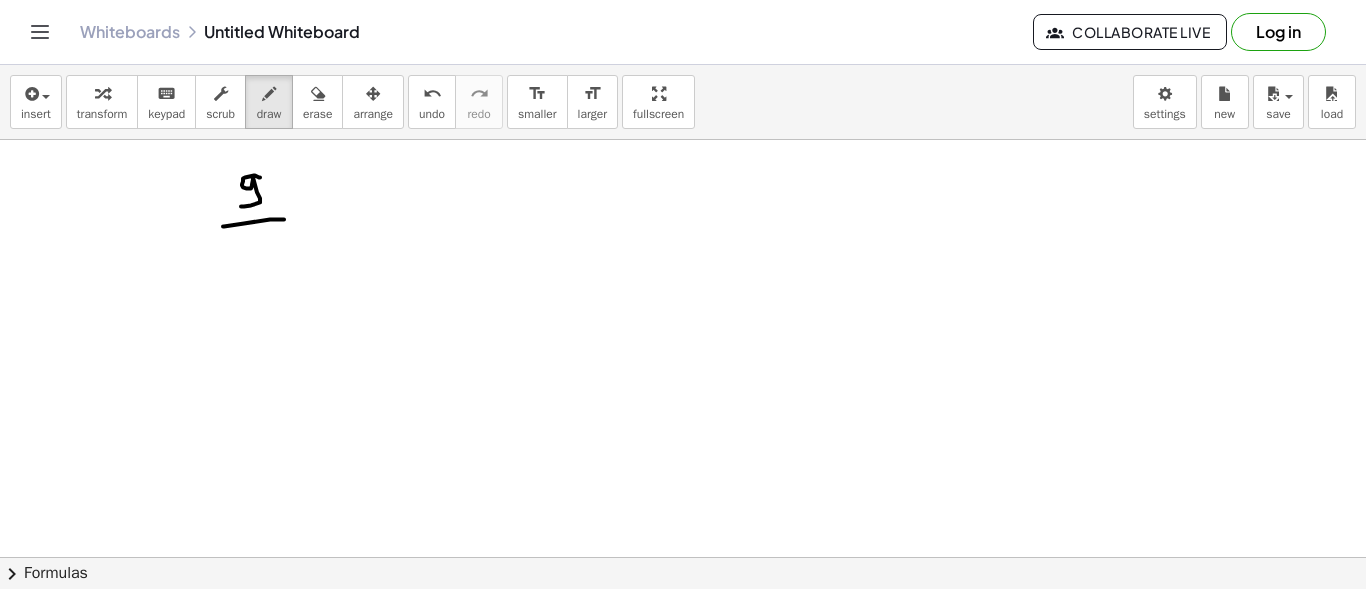 drag, startPoint x: 223, startPoint y: 225, endPoint x: 284, endPoint y: 218, distance: 61.400326 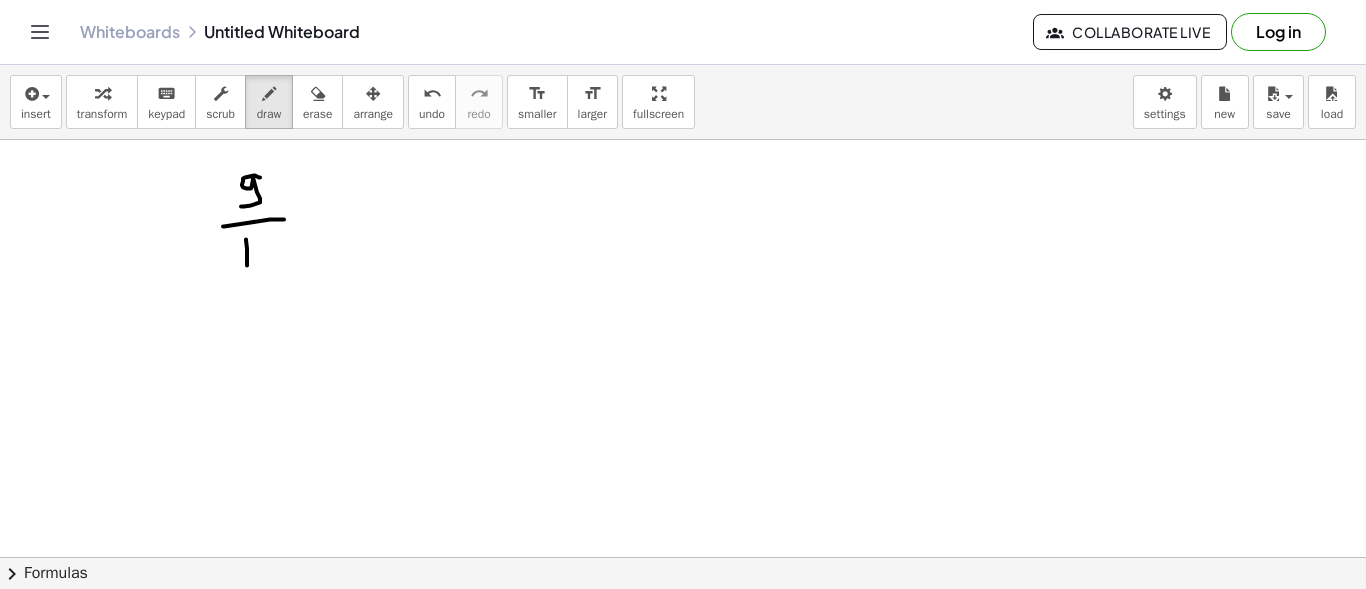drag, startPoint x: 246, startPoint y: 238, endPoint x: 247, endPoint y: 264, distance: 26.019224 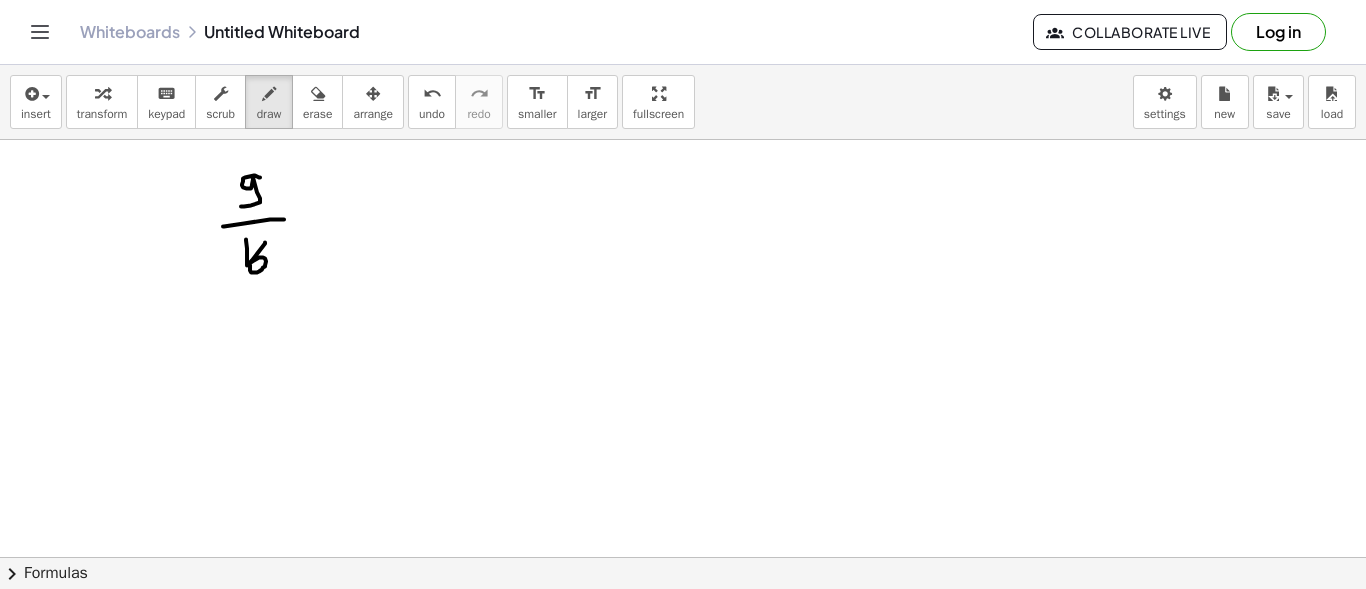 drag, startPoint x: 265, startPoint y: 241, endPoint x: 248, endPoint y: 263, distance: 27.802877 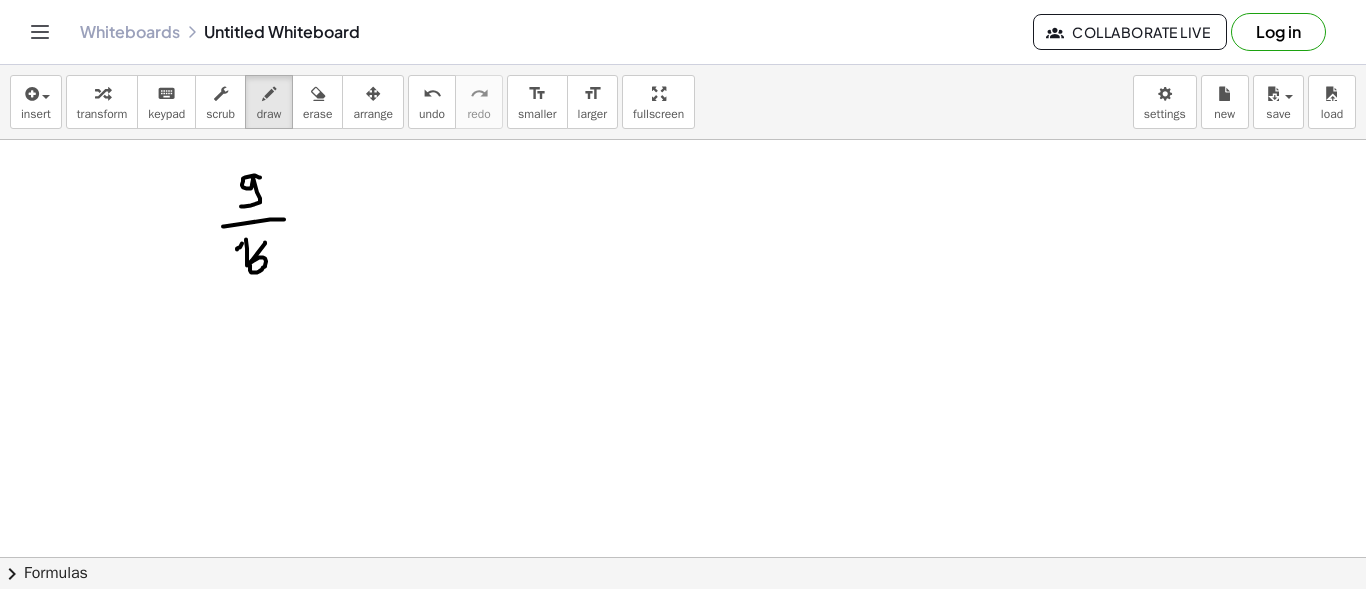 click at bounding box center (683, -470) 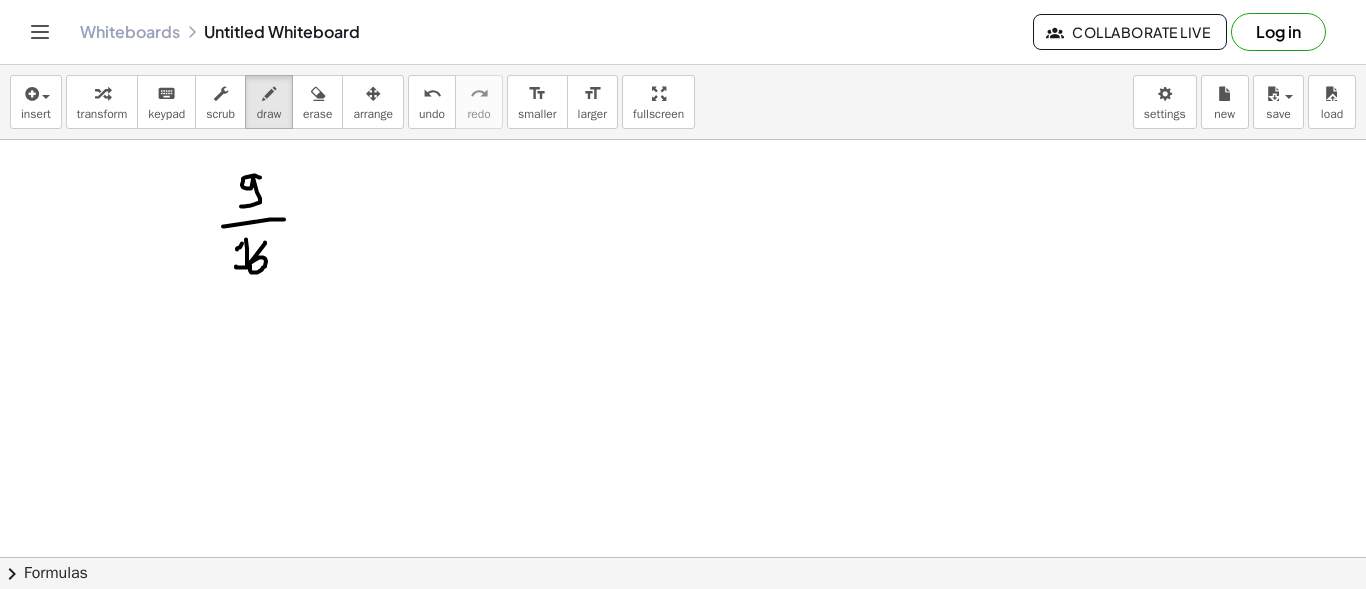drag, startPoint x: 236, startPoint y: 265, endPoint x: 250, endPoint y: 266, distance: 14.035668 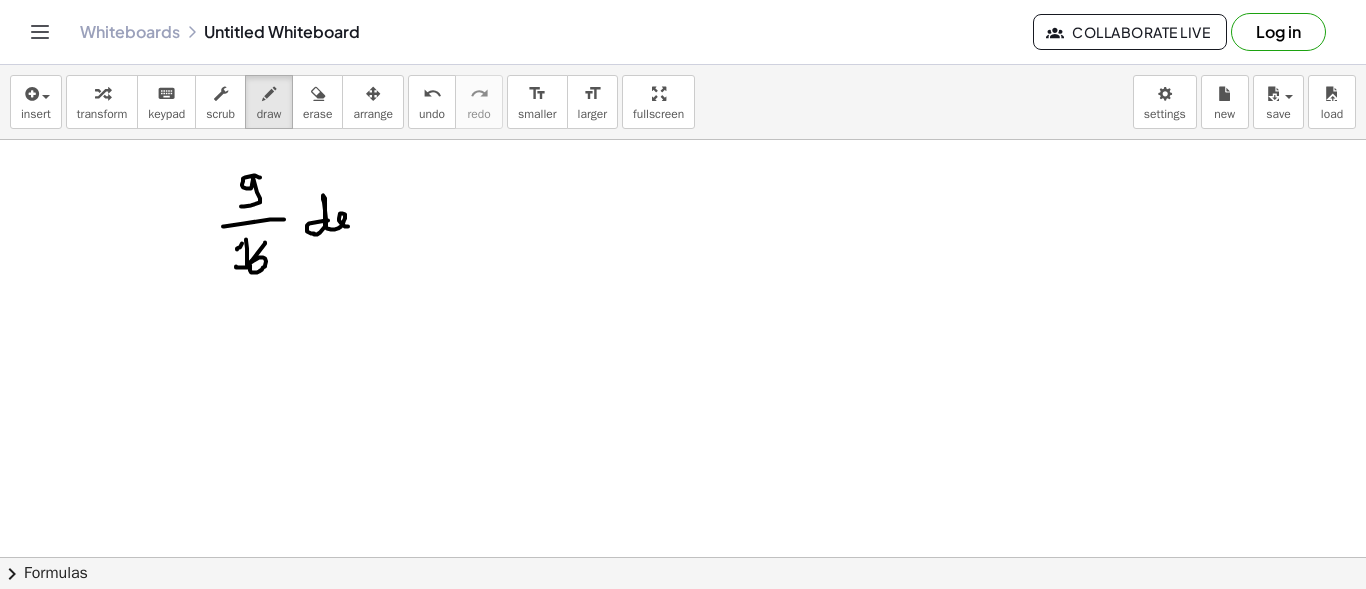 drag, startPoint x: 328, startPoint y: 219, endPoint x: 348, endPoint y: 225, distance: 20.880613 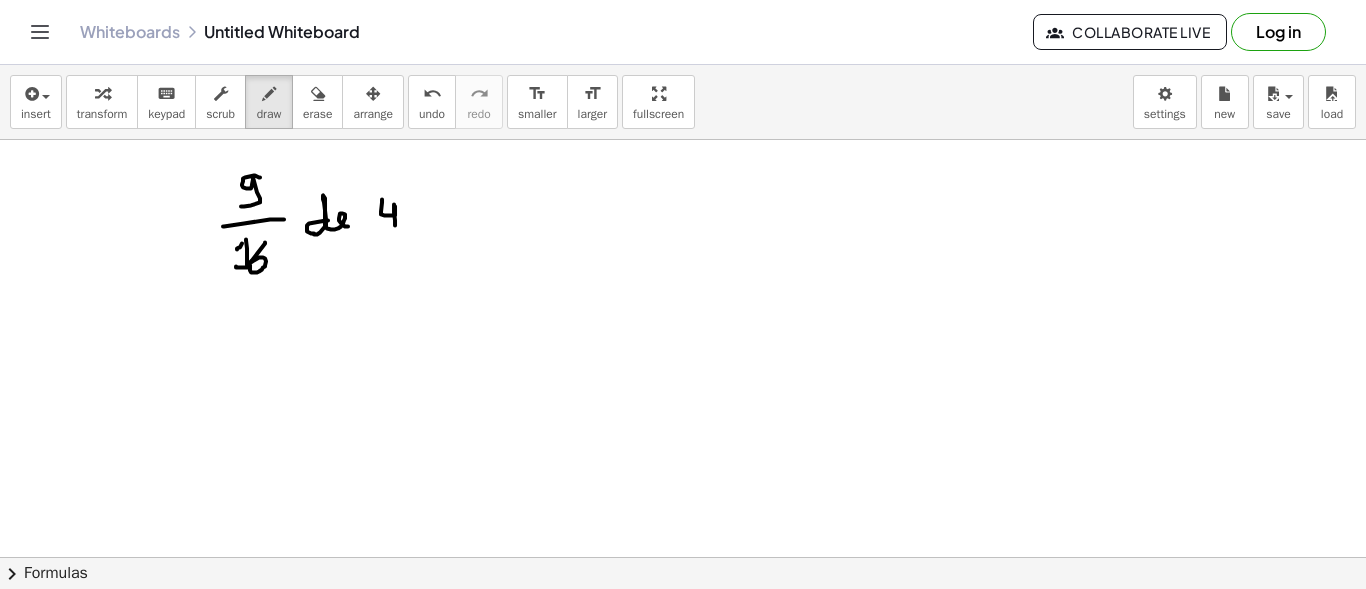 drag, startPoint x: 382, startPoint y: 198, endPoint x: 395, endPoint y: 224, distance: 29.068884 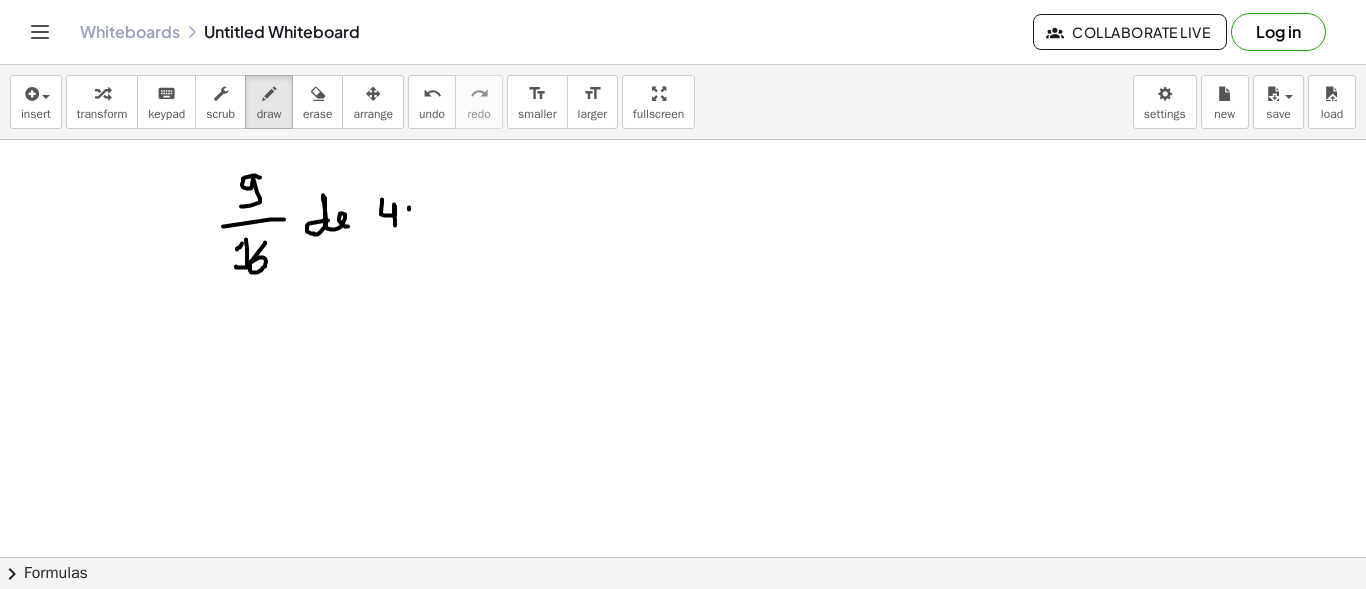 click at bounding box center (683, -470) 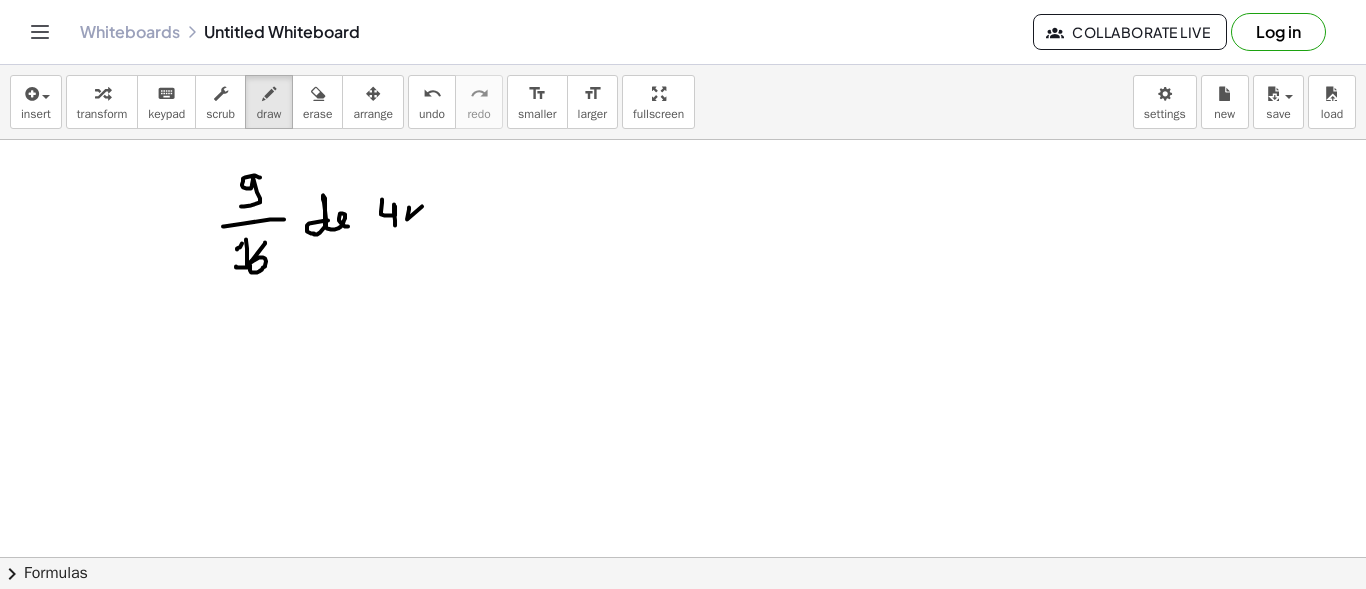 click at bounding box center [683, -470] 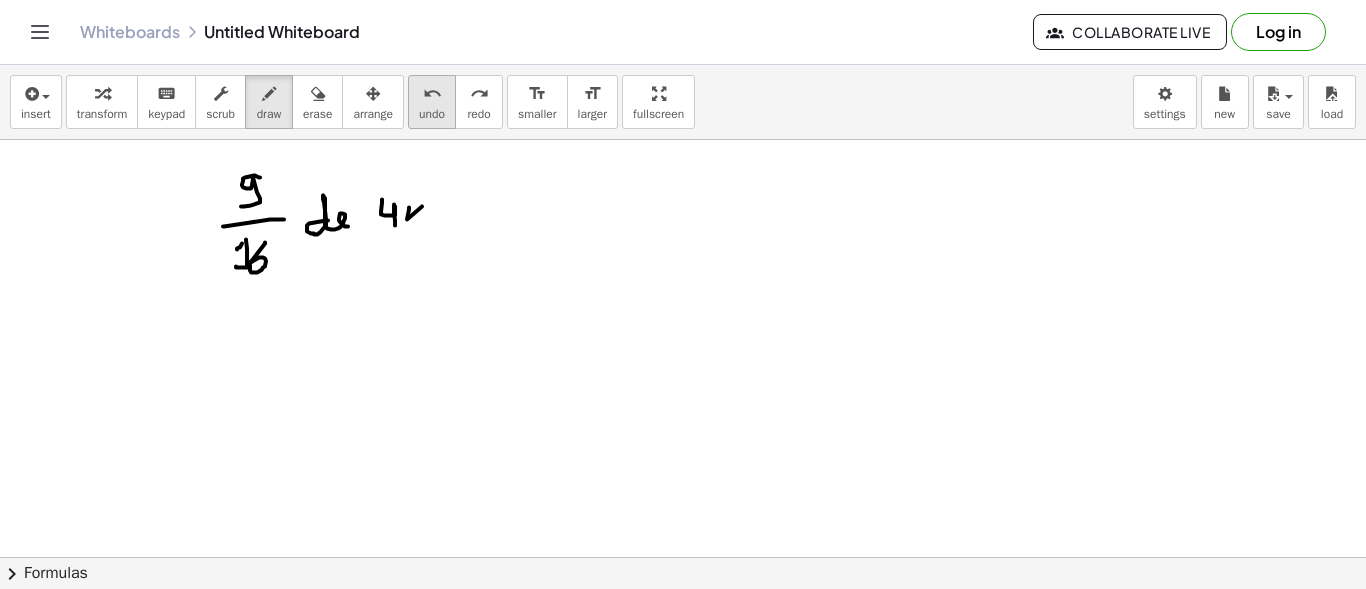 click on "undo" at bounding box center [432, 114] 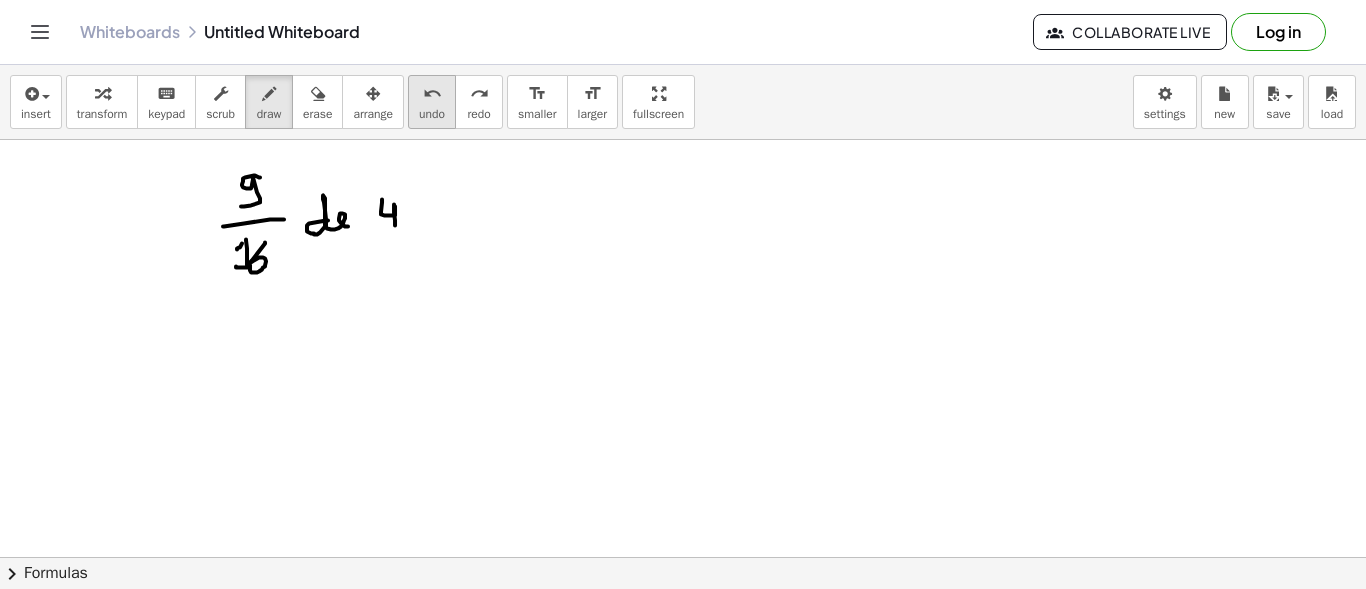 click on "undo" at bounding box center (432, 114) 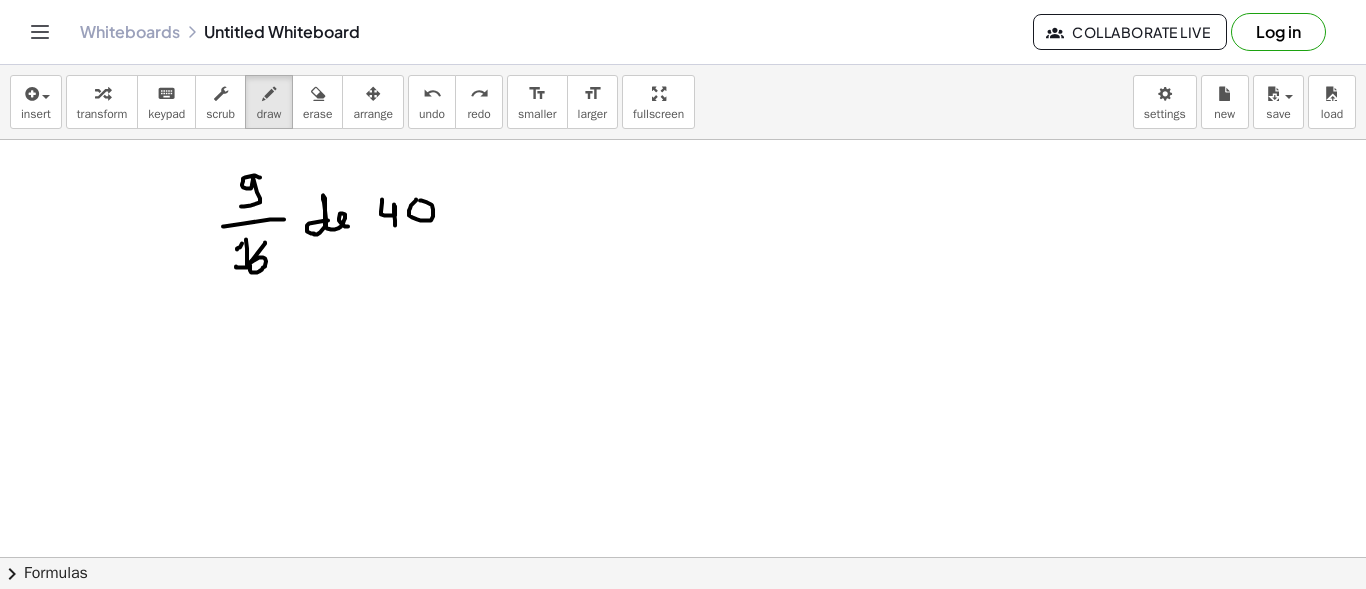 click at bounding box center (683, -470) 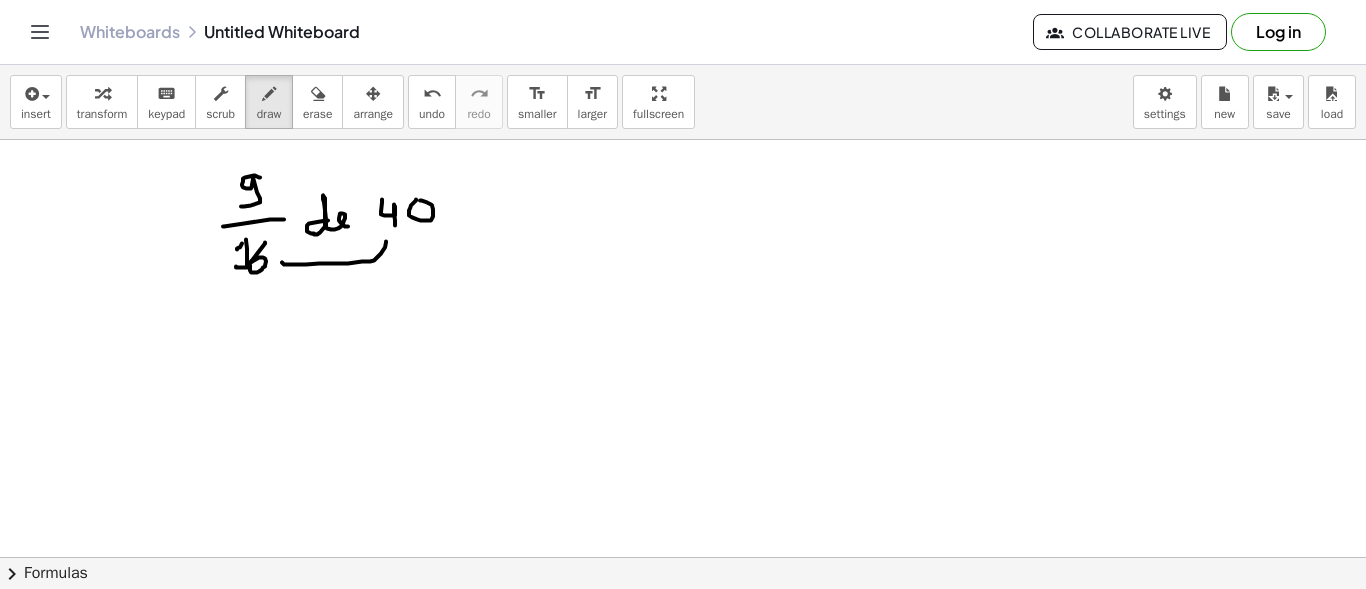 drag, startPoint x: 386, startPoint y: 240, endPoint x: 282, endPoint y: 261, distance: 106.09901 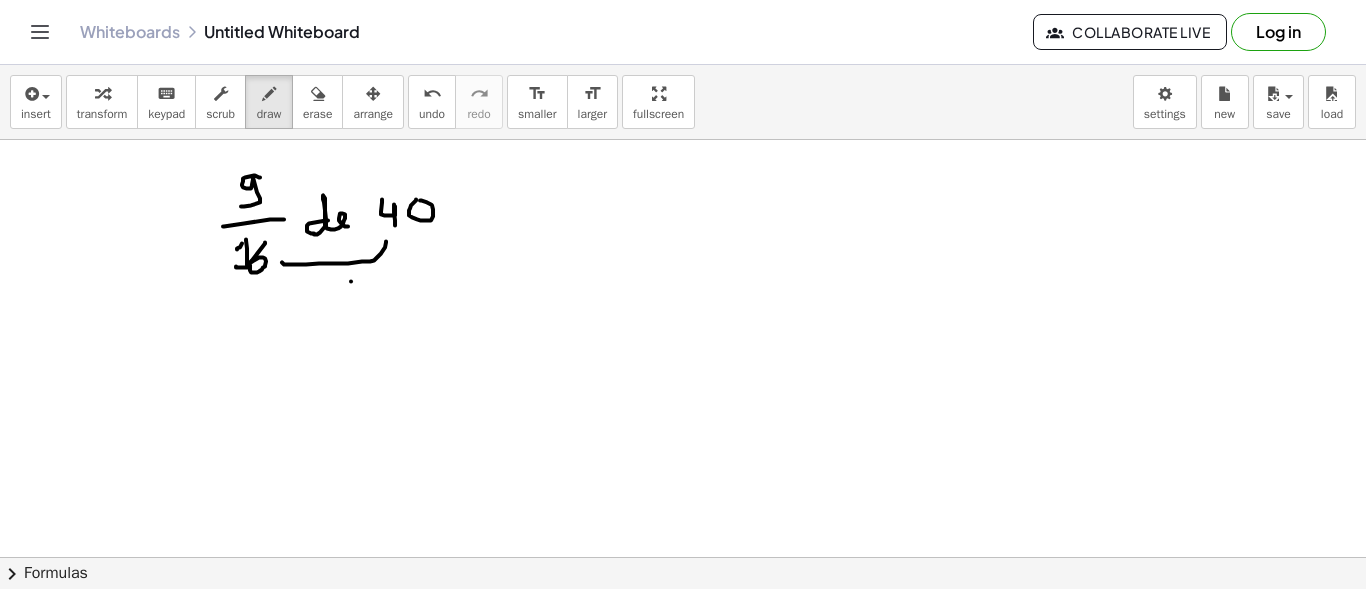 click at bounding box center [683, -470] 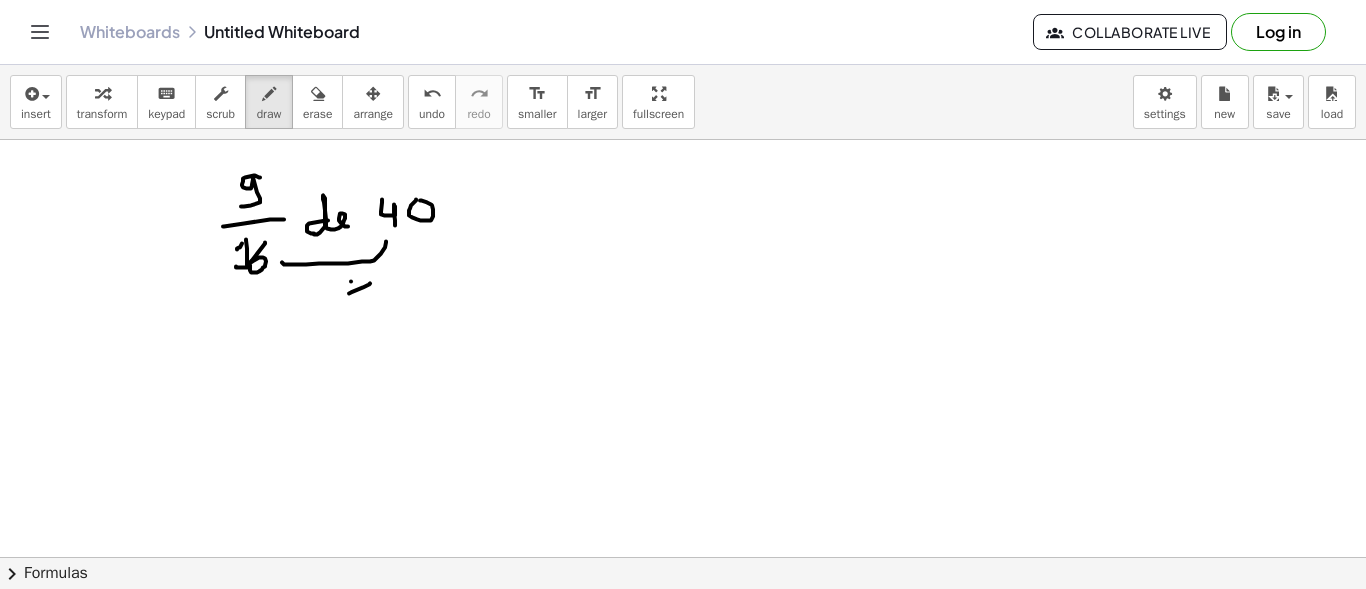 drag, startPoint x: 349, startPoint y: 292, endPoint x: 370, endPoint y: 282, distance: 23.259407 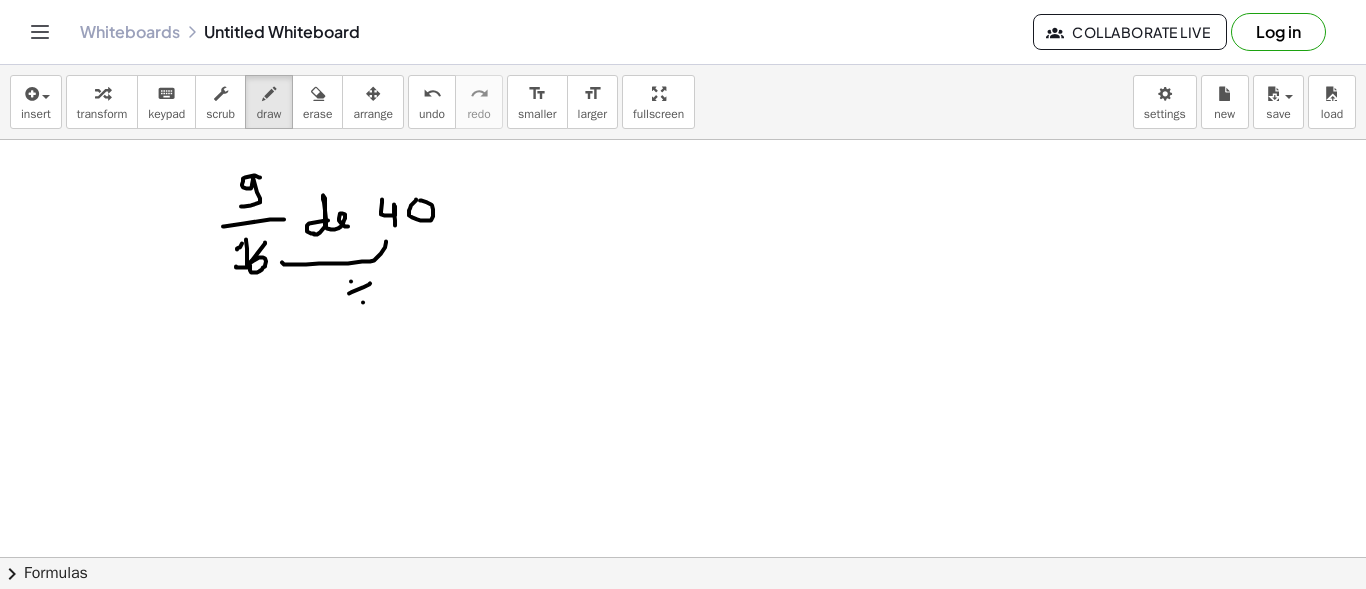 click at bounding box center (683, -470) 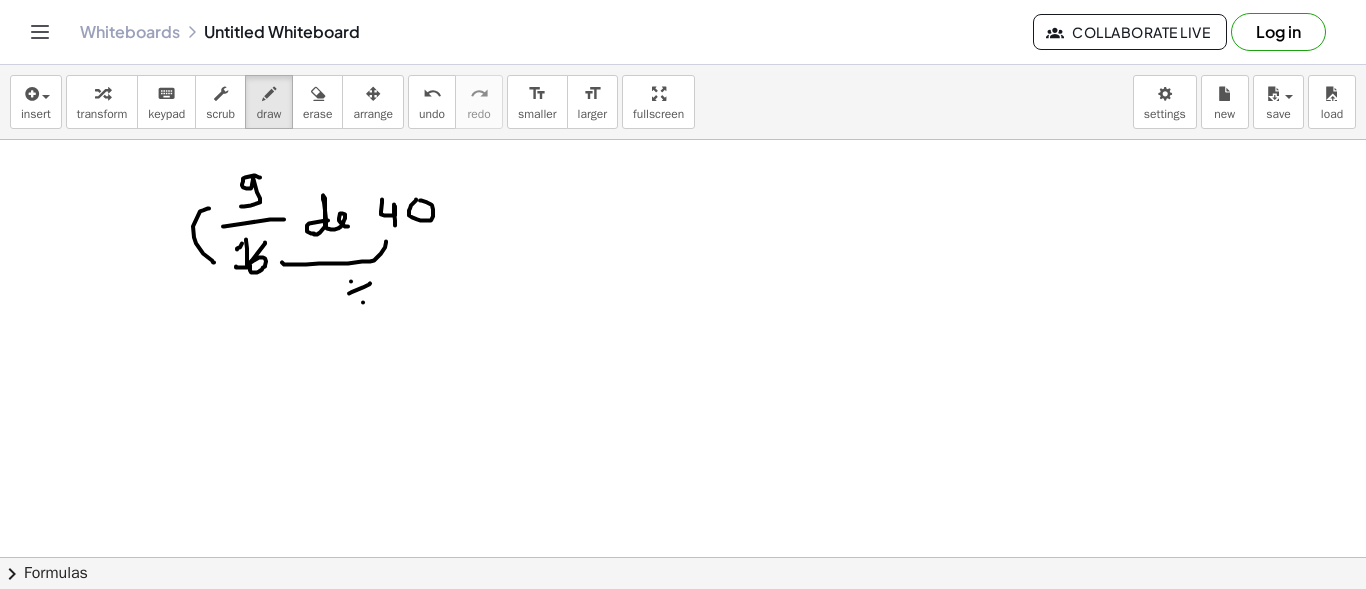 drag, startPoint x: 214, startPoint y: 261, endPoint x: 209, endPoint y: 207, distance: 54.230988 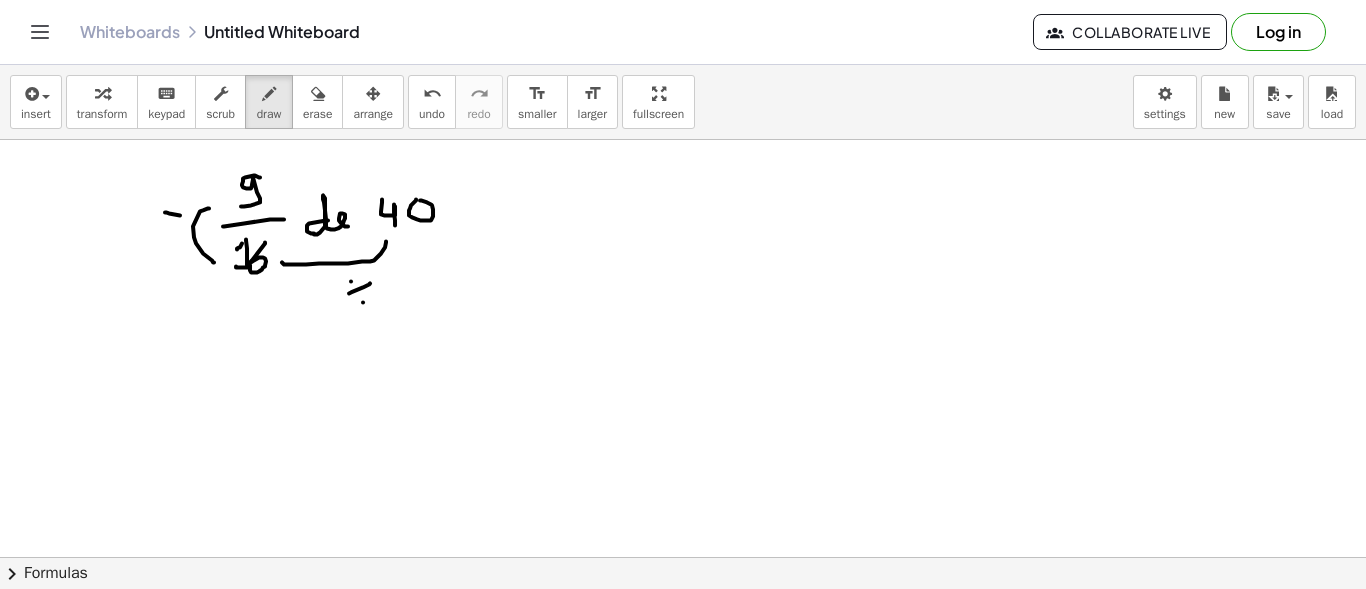 drag, startPoint x: 165, startPoint y: 211, endPoint x: 180, endPoint y: 214, distance: 15.297058 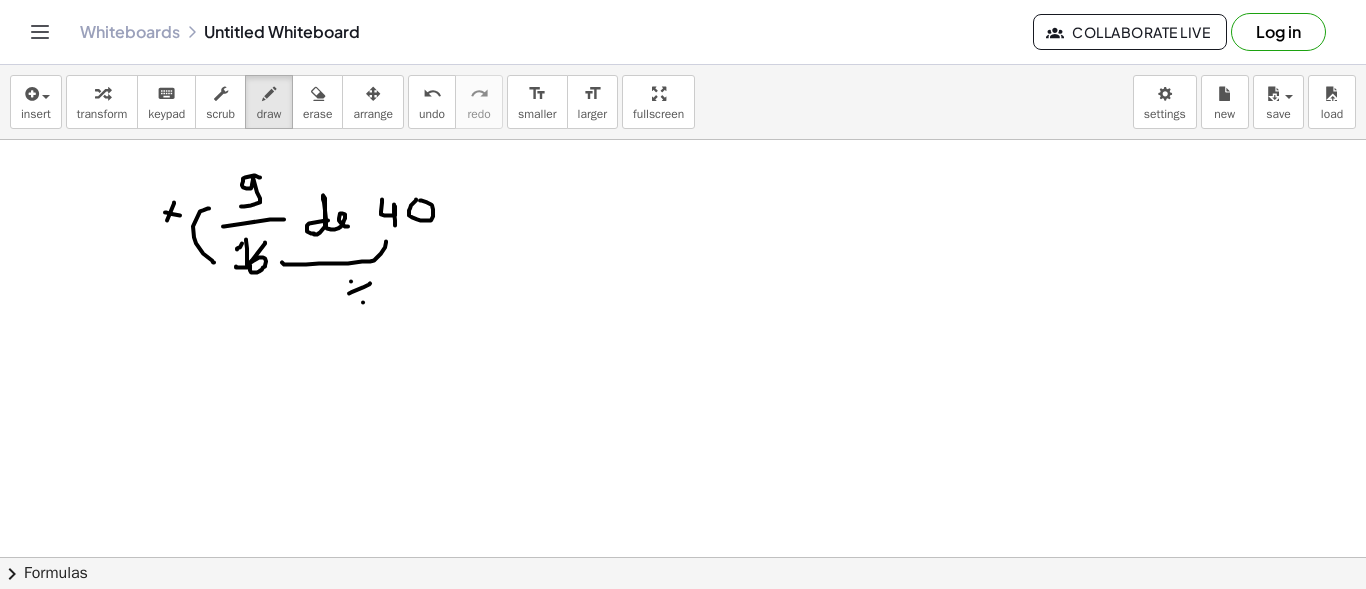 drag, startPoint x: 167, startPoint y: 219, endPoint x: 174, endPoint y: 201, distance: 19.313208 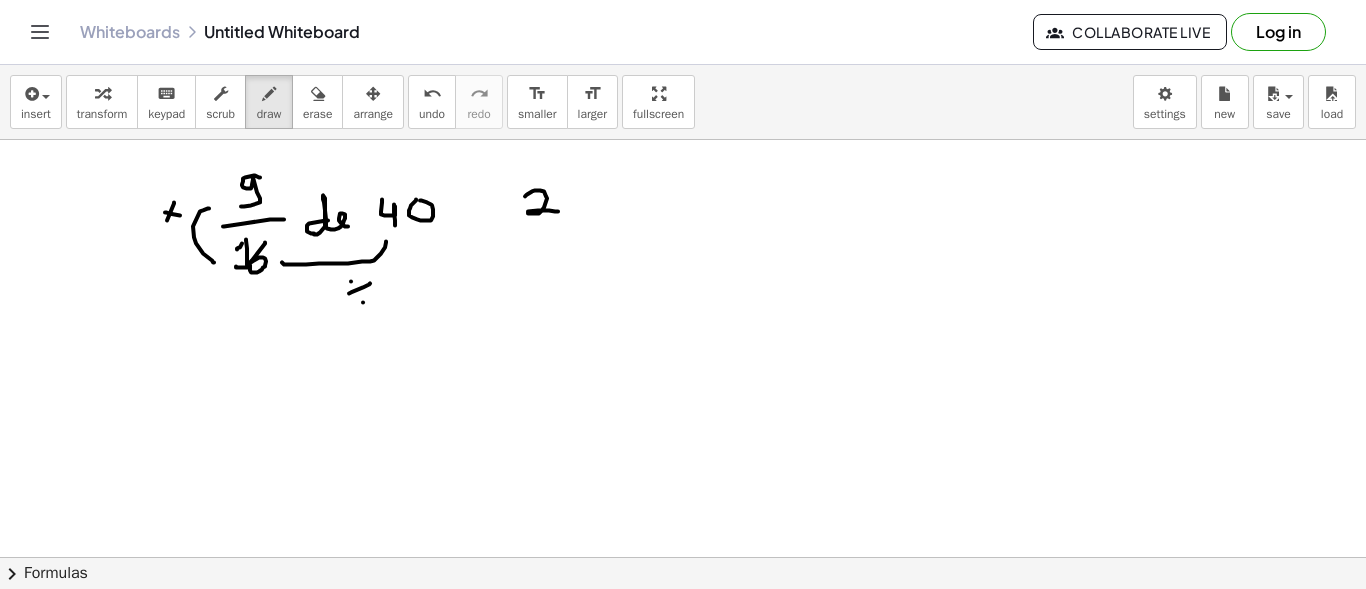 drag, startPoint x: 525, startPoint y: 195, endPoint x: 558, endPoint y: 210, distance: 36.249138 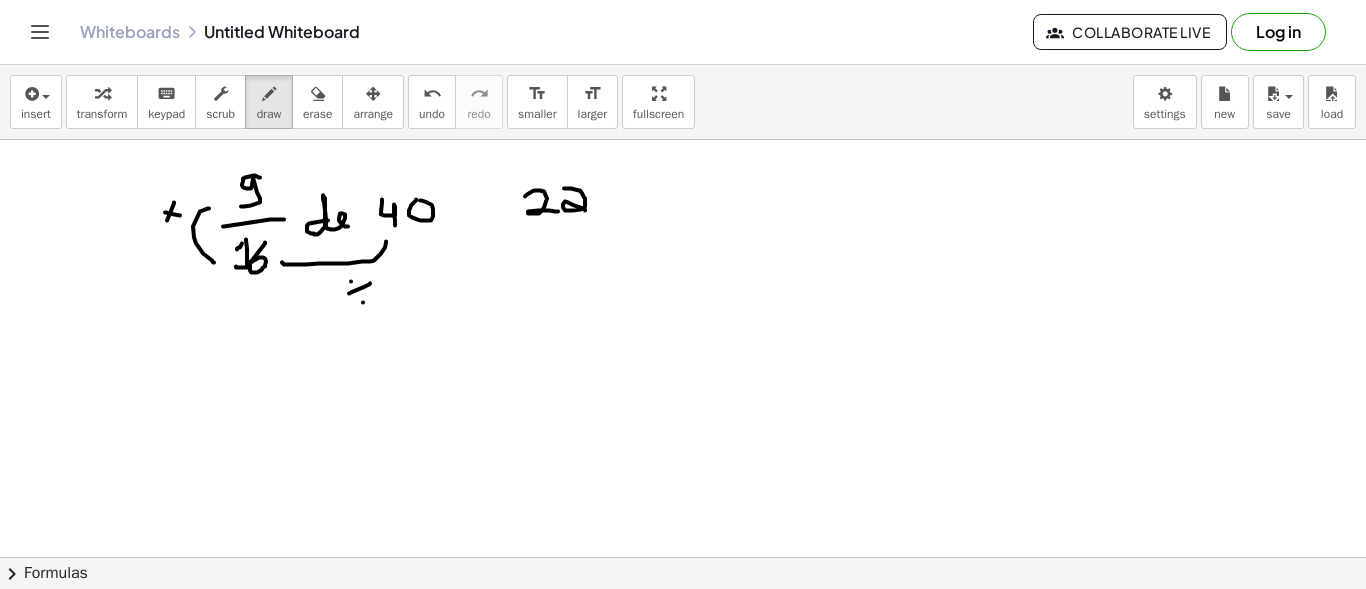 drag, startPoint x: 564, startPoint y: 187, endPoint x: 585, endPoint y: 209, distance: 30.413813 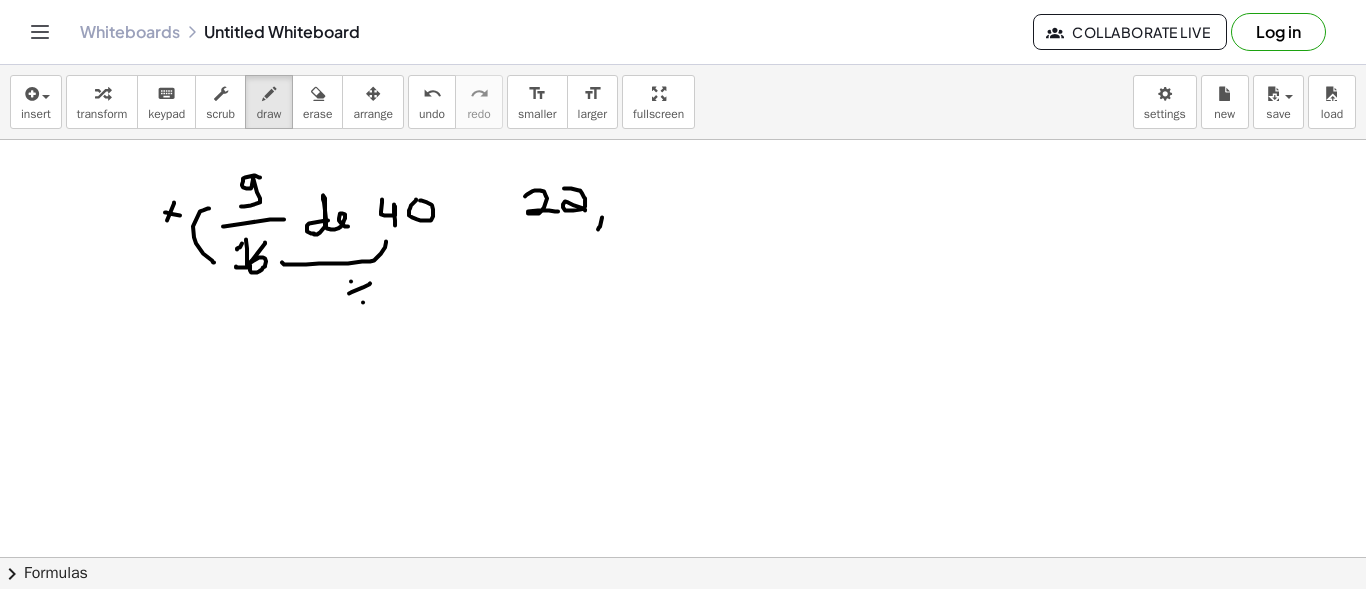 drag, startPoint x: 602, startPoint y: 216, endPoint x: 598, endPoint y: 228, distance: 12.649111 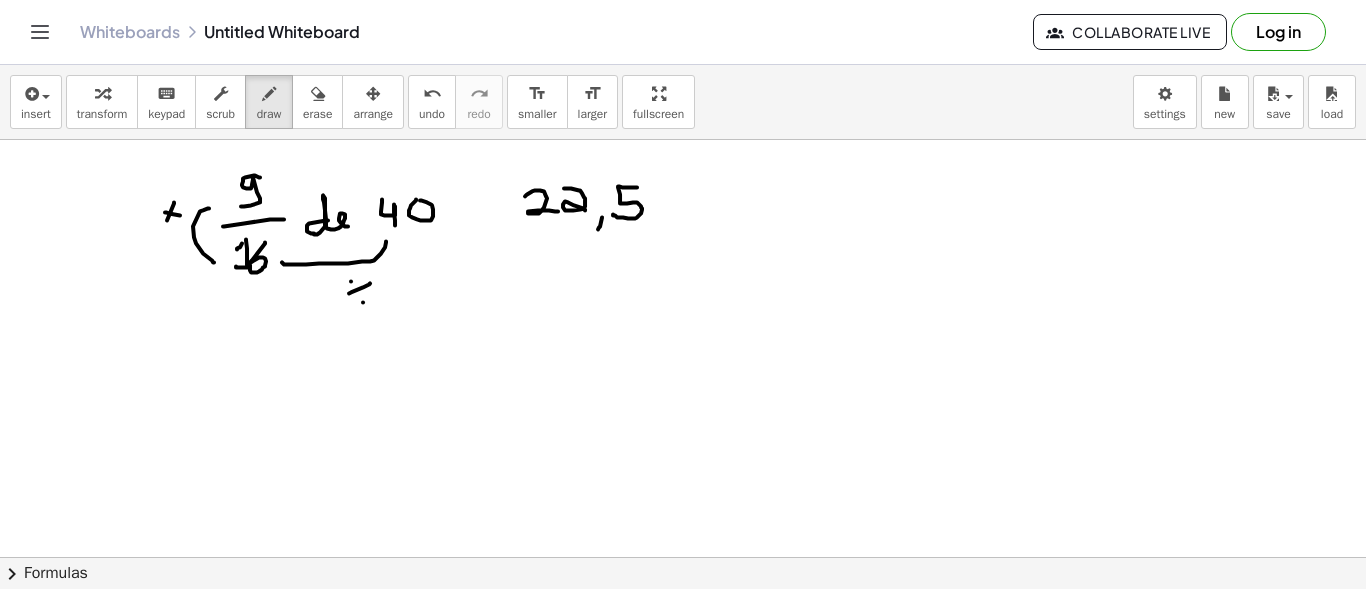 drag, startPoint x: 637, startPoint y: 186, endPoint x: 613, endPoint y: 213, distance: 36.124783 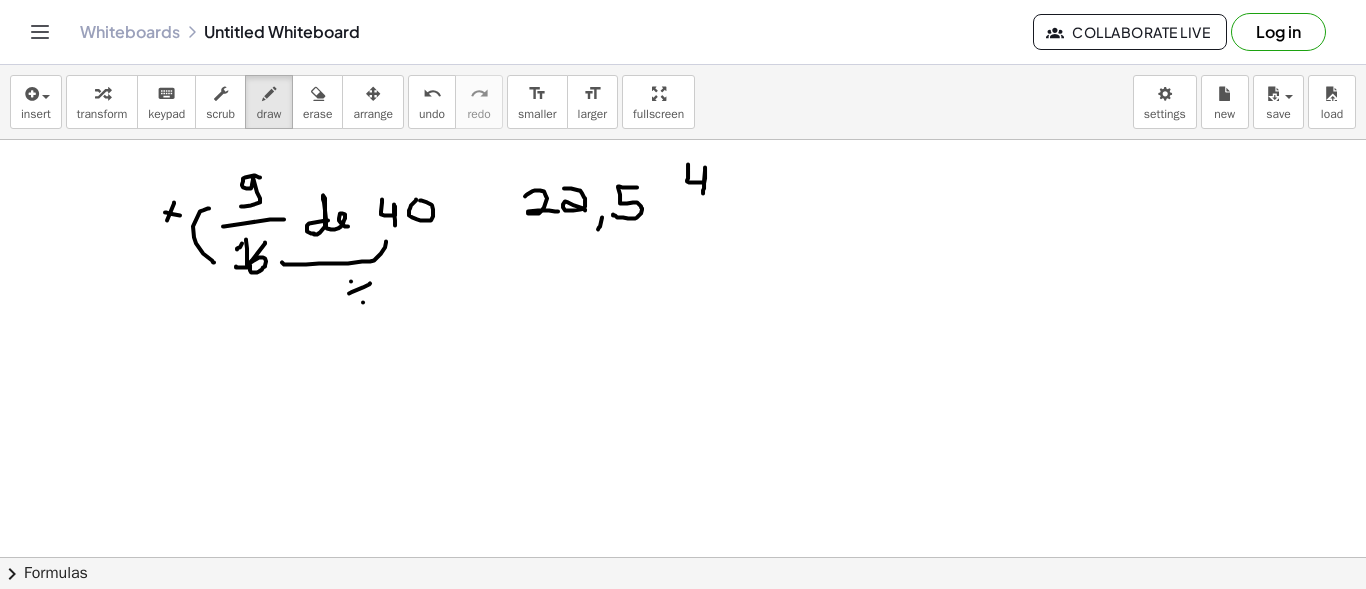 drag, startPoint x: 688, startPoint y: 163, endPoint x: 703, endPoint y: 192, distance: 32.649654 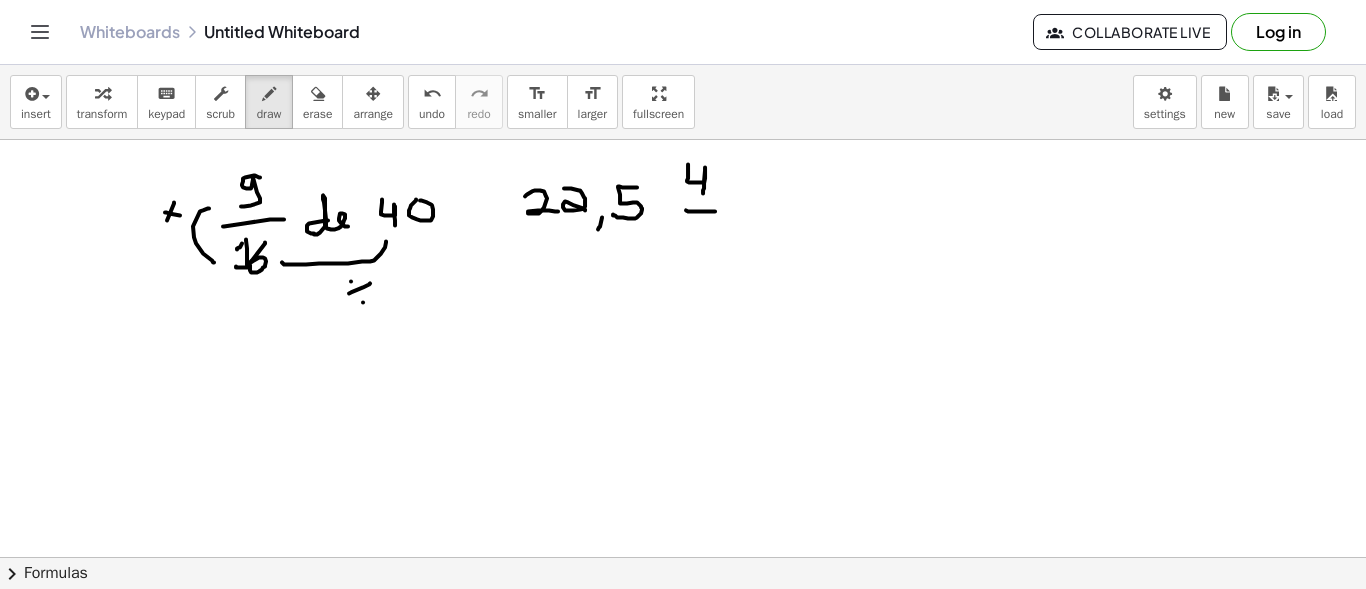 drag, startPoint x: 686, startPoint y: 209, endPoint x: 715, endPoint y: 210, distance: 29.017237 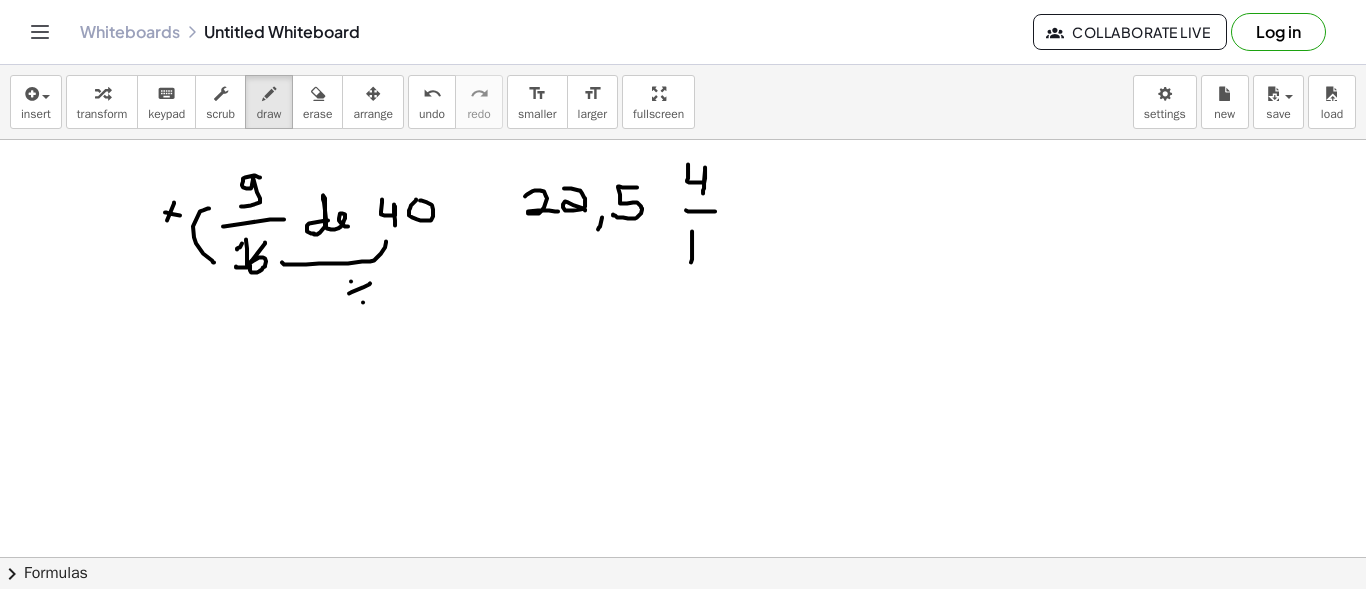 drag, startPoint x: 692, startPoint y: 230, endPoint x: 691, endPoint y: 261, distance: 31.016125 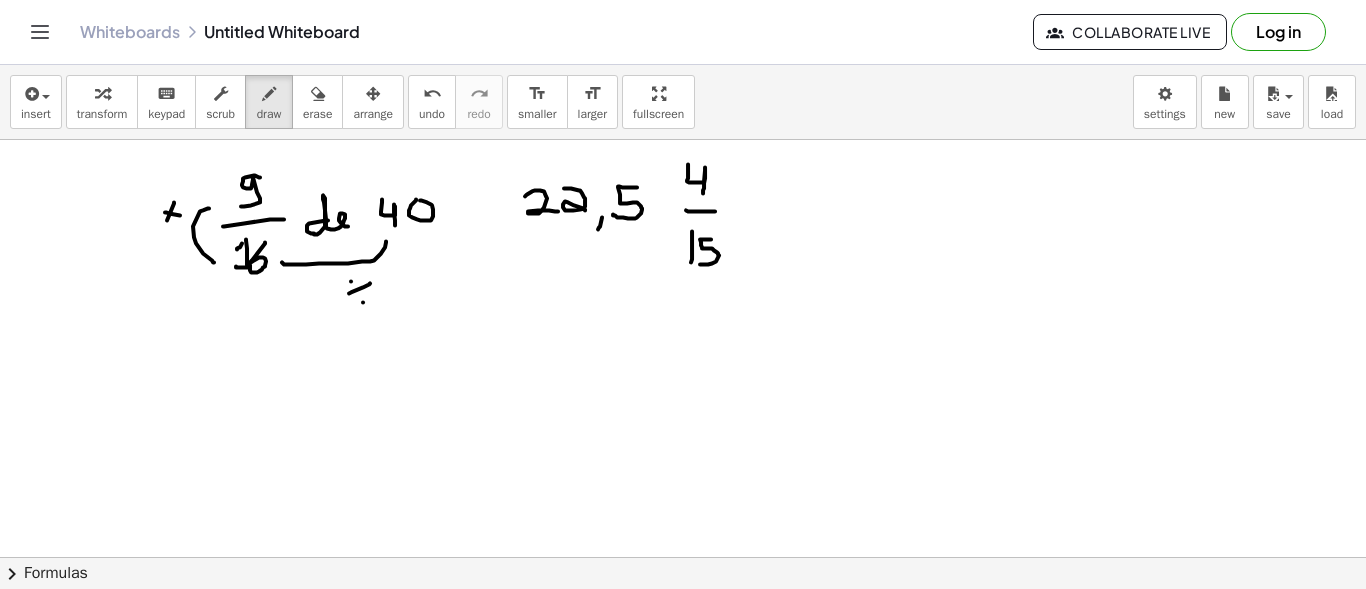 drag, startPoint x: 711, startPoint y: 238, endPoint x: 700, endPoint y: 263, distance: 27.313 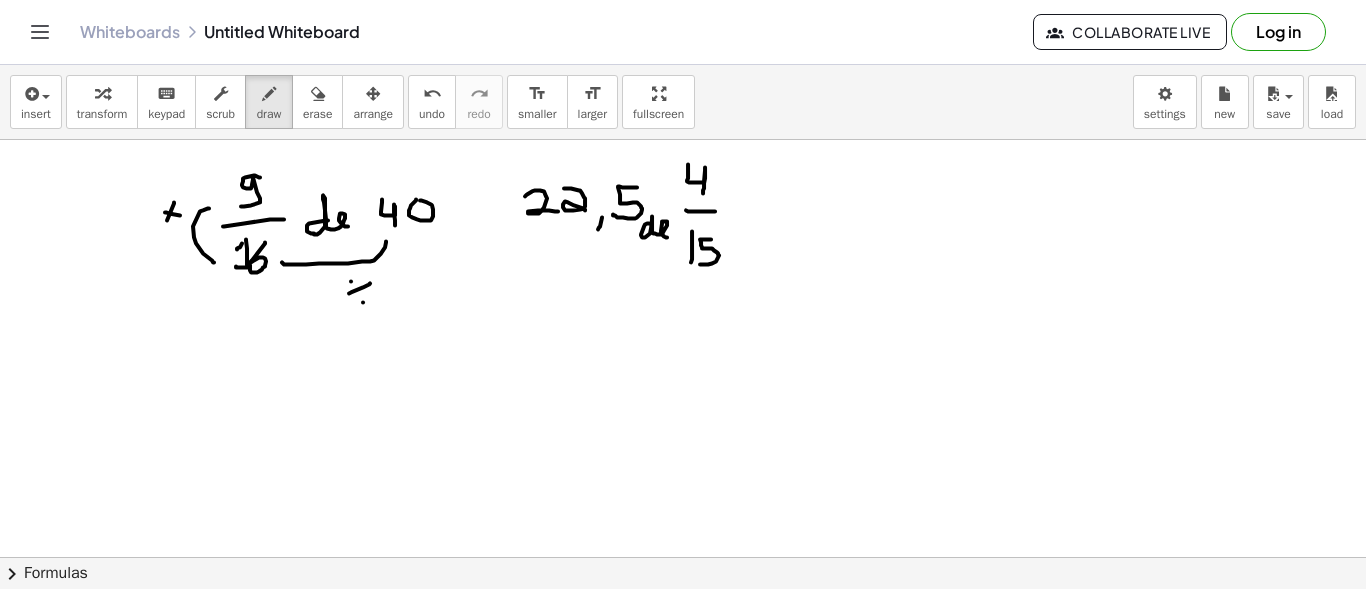 drag, startPoint x: 649, startPoint y: 222, endPoint x: 667, endPoint y: 237, distance: 23.43075 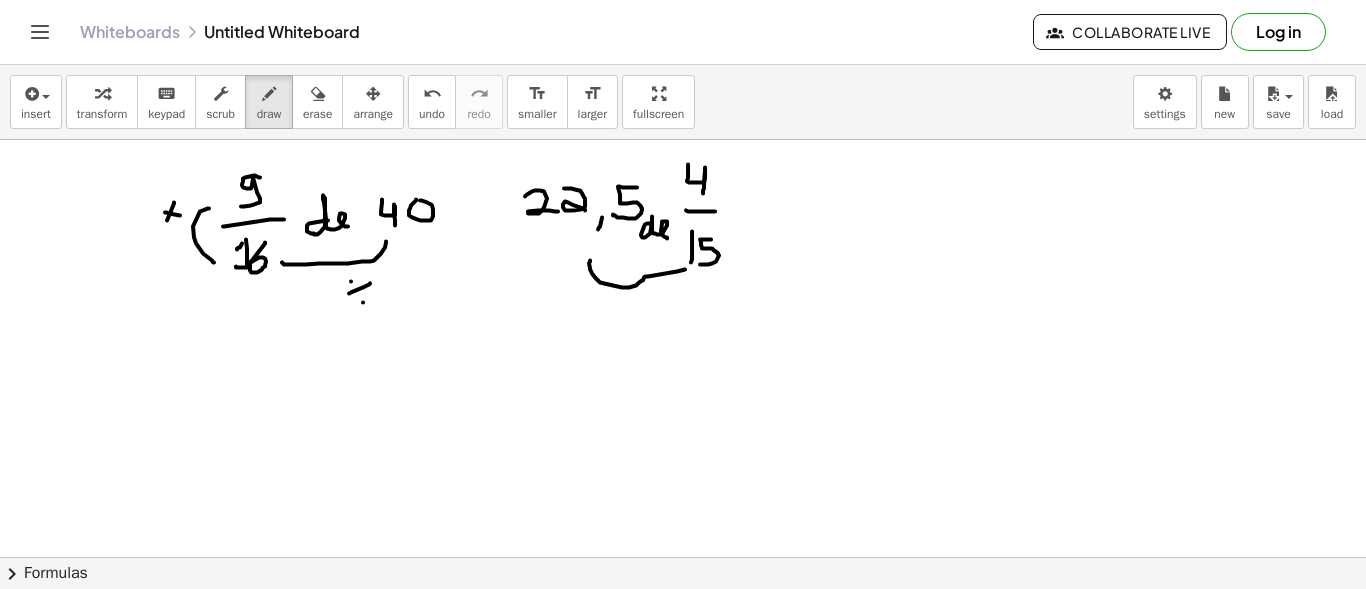 drag, startPoint x: 590, startPoint y: 259, endPoint x: 685, endPoint y: 268, distance: 95.42536 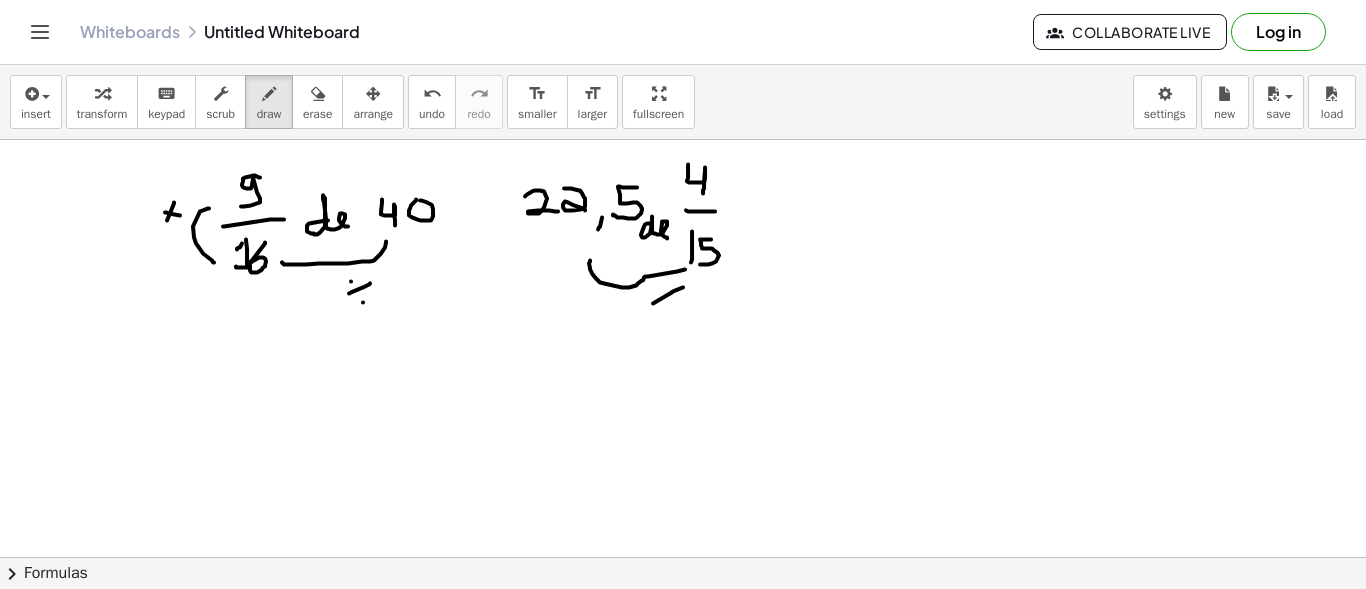 drag, startPoint x: 653, startPoint y: 302, endPoint x: 683, endPoint y: 286, distance: 34 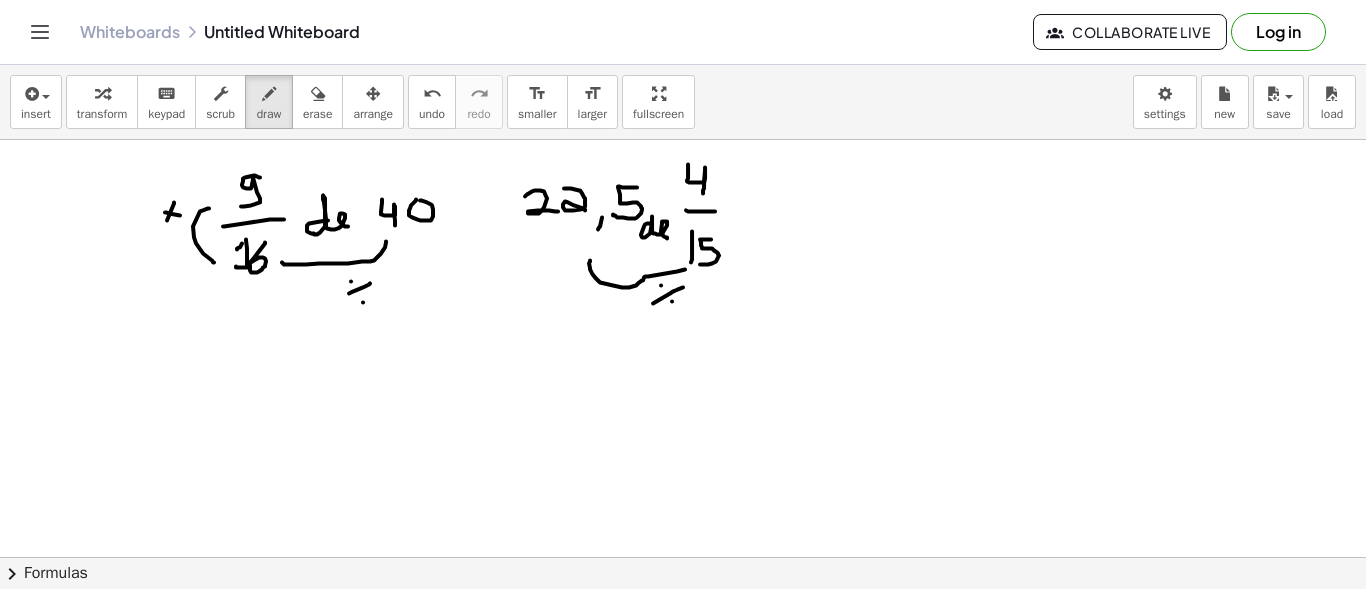 click at bounding box center (683, -470) 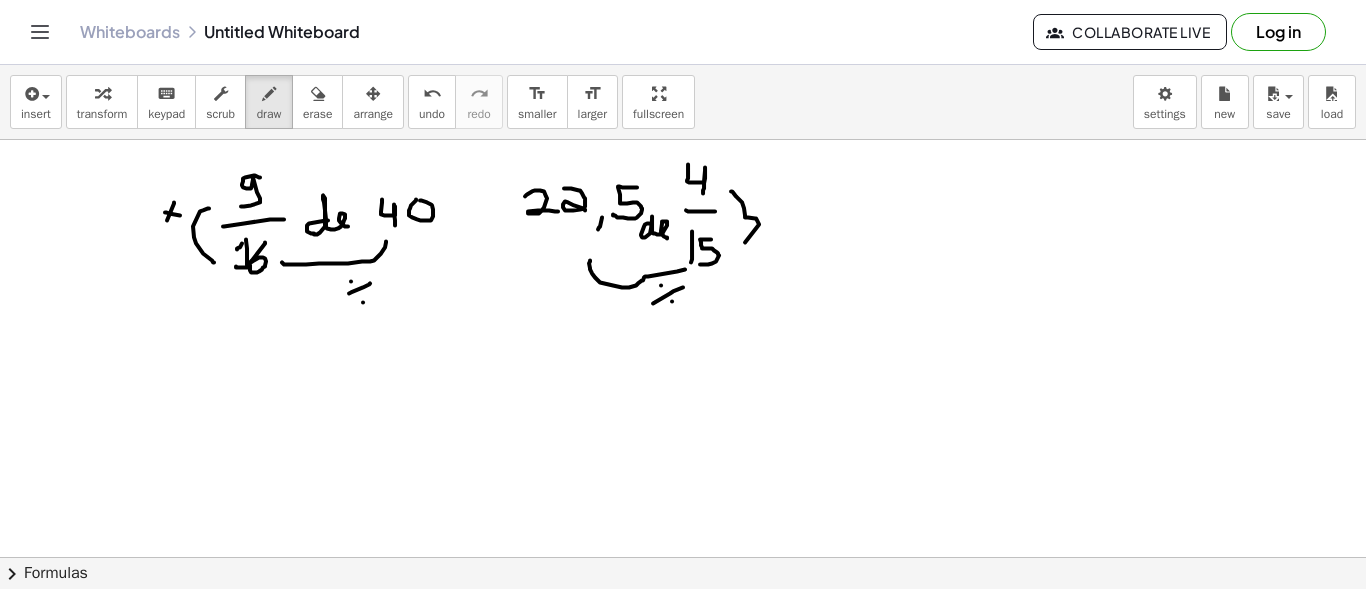 drag, startPoint x: 745, startPoint y: 241, endPoint x: 731, endPoint y: 190, distance: 52.886673 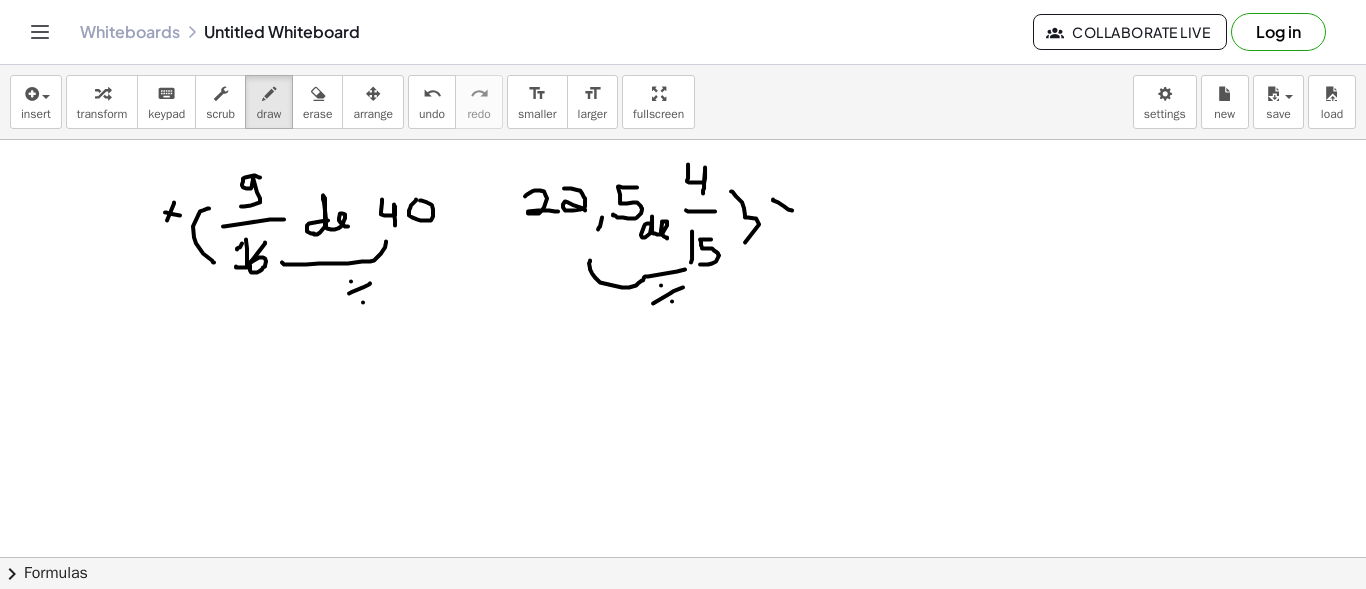 drag, startPoint x: 773, startPoint y: 198, endPoint x: 792, endPoint y: 209, distance: 21.954498 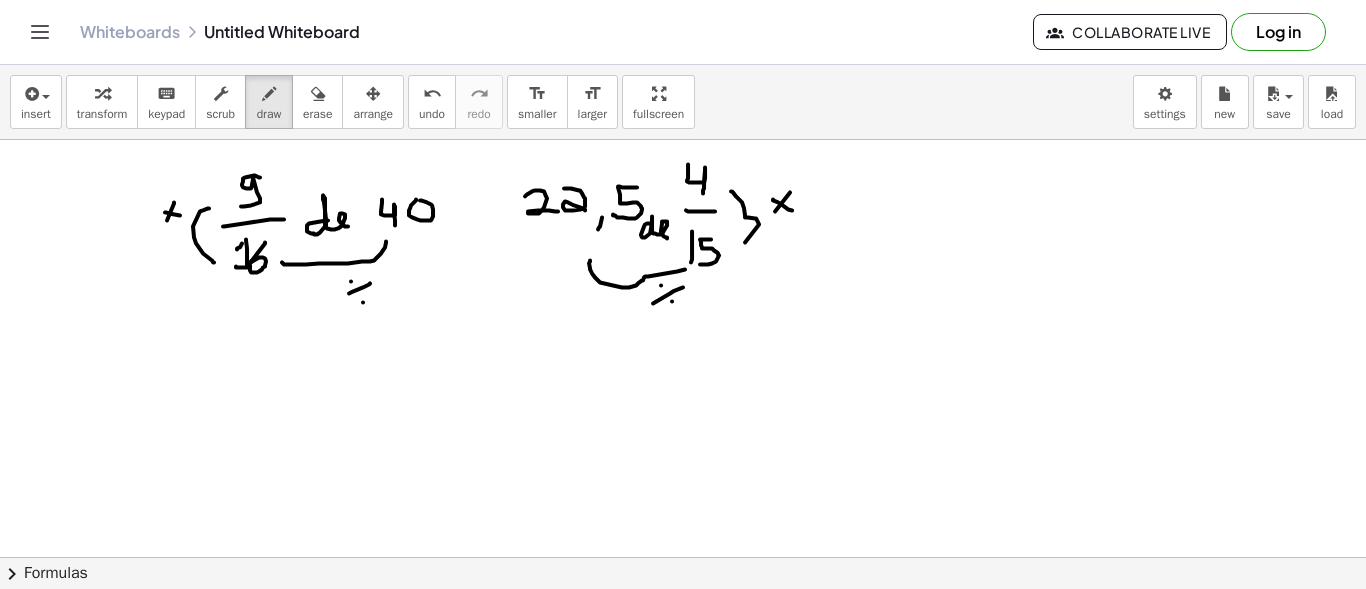 drag, startPoint x: 775, startPoint y: 210, endPoint x: 790, endPoint y: 191, distance: 24.207438 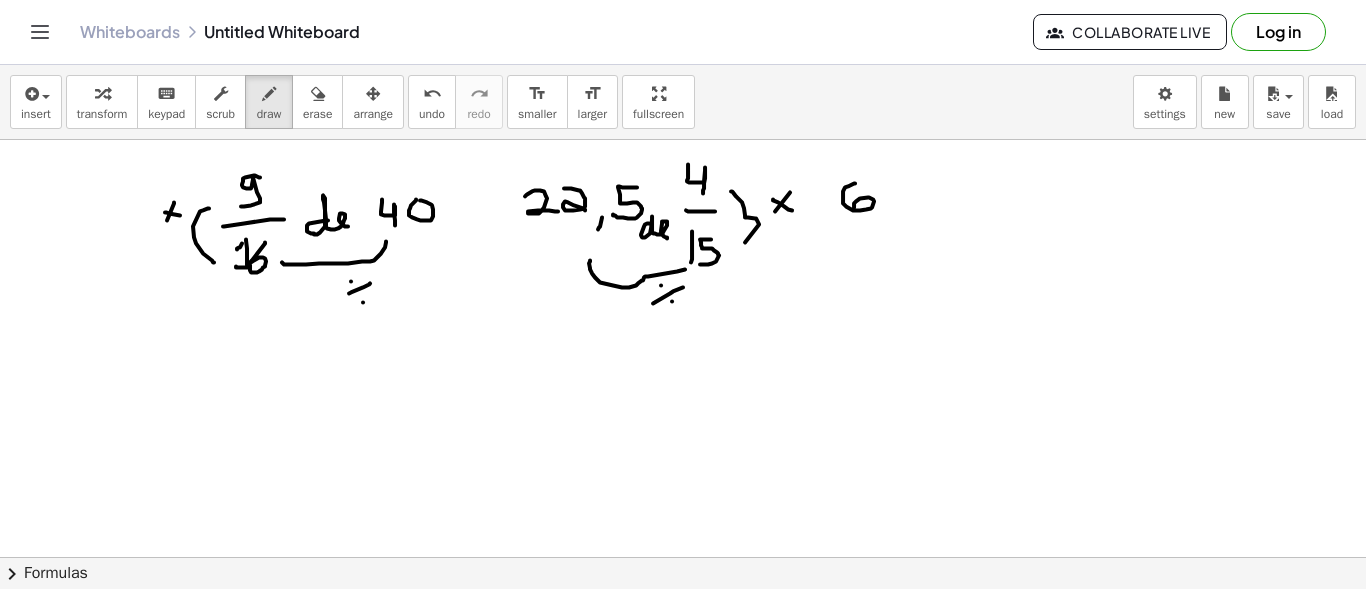 drag, startPoint x: 855, startPoint y: 182, endPoint x: 854, endPoint y: 206, distance: 24.020824 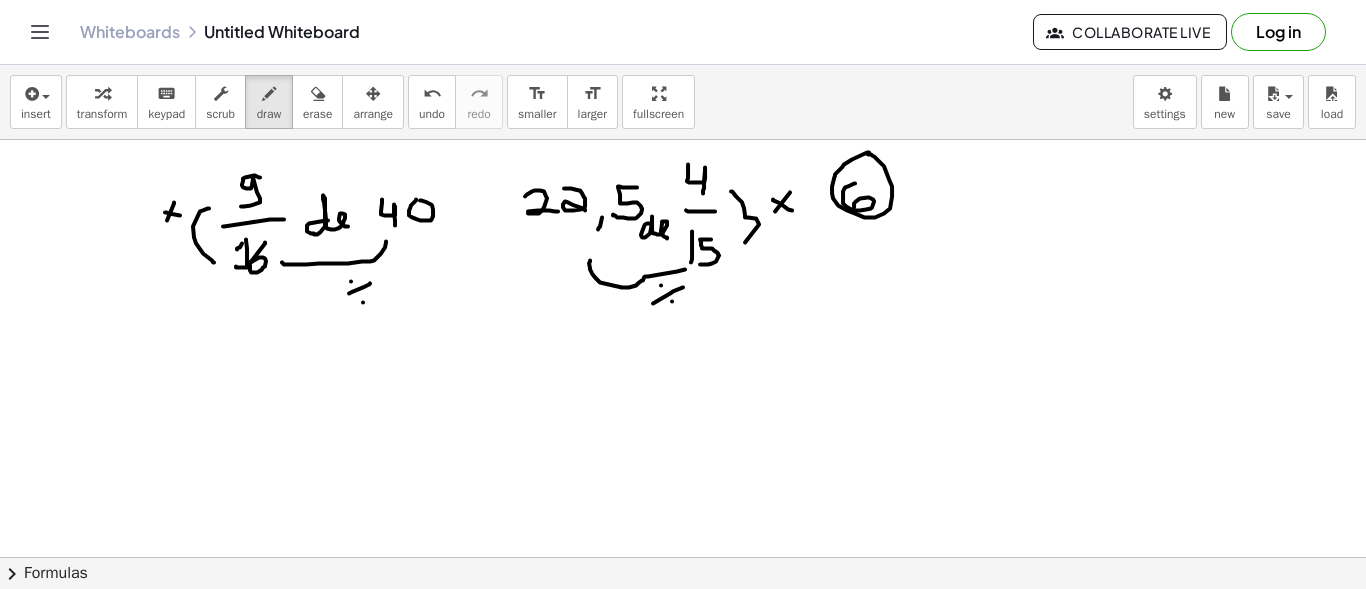 click at bounding box center [683, -470] 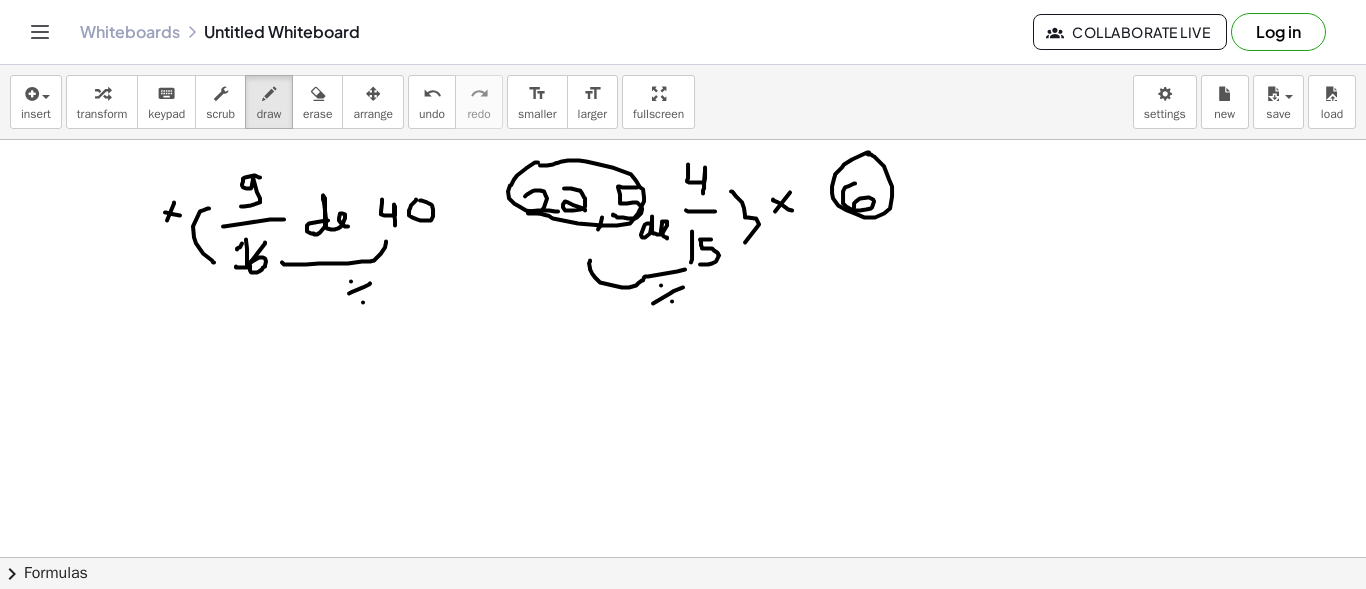 click at bounding box center (683, -470) 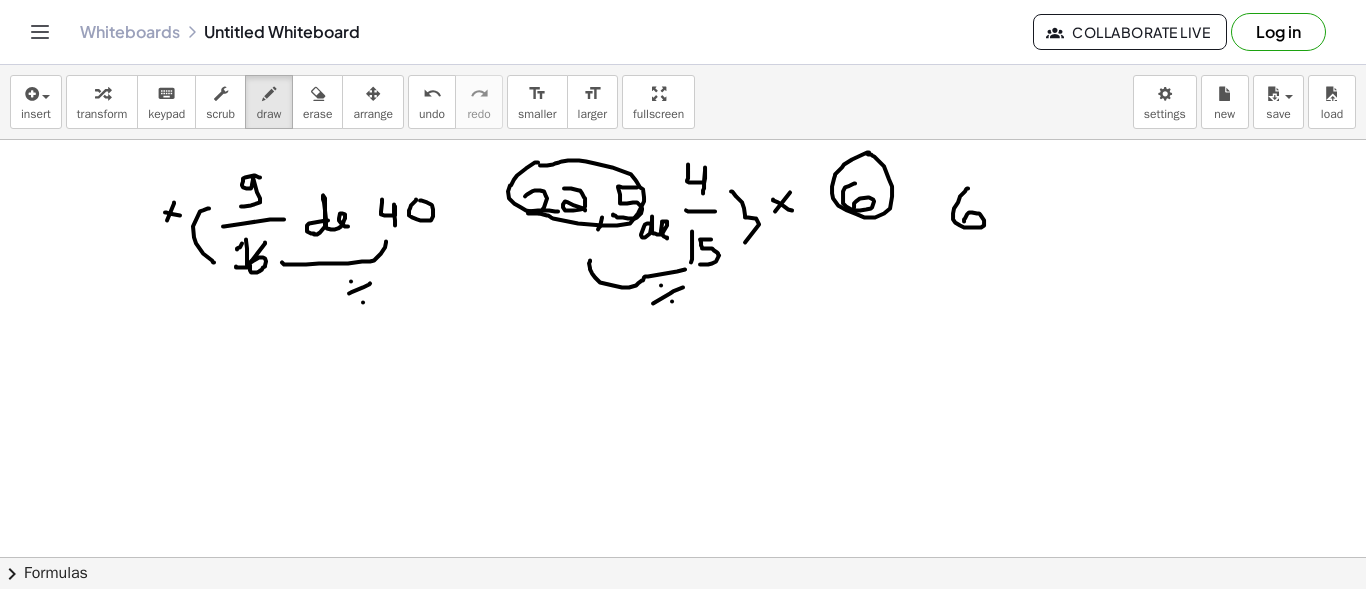 drag, startPoint x: 968, startPoint y: 187, endPoint x: 964, endPoint y: 220, distance: 33.24154 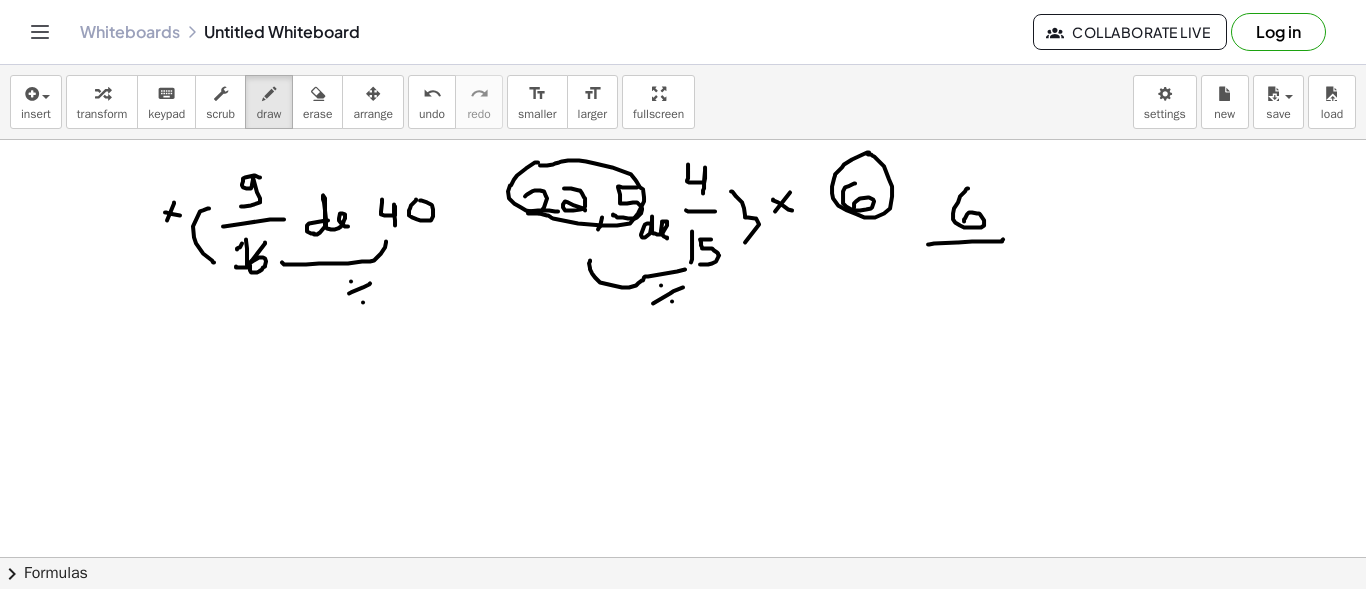 drag, startPoint x: 928, startPoint y: 243, endPoint x: 1003, endPoint y: 238, distance: 75.16648 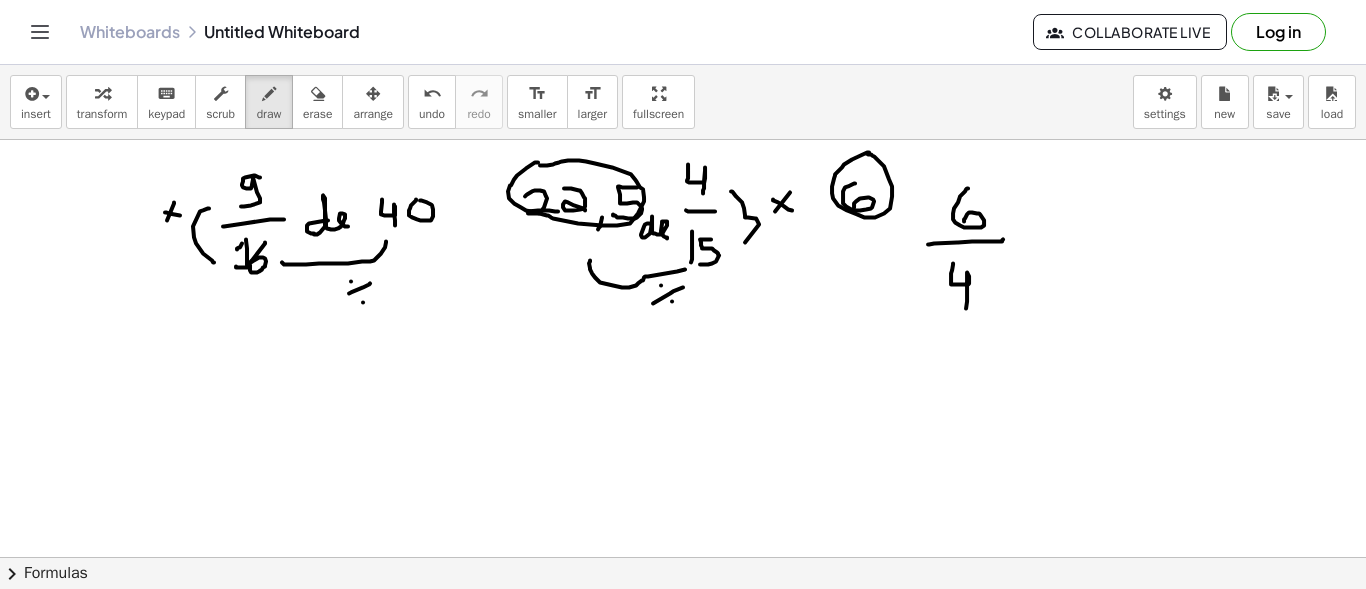 drag, startPoint x: 953, startPoint y: 262, endPoint x: 966, endPoint y: 308, distance: 47.801674 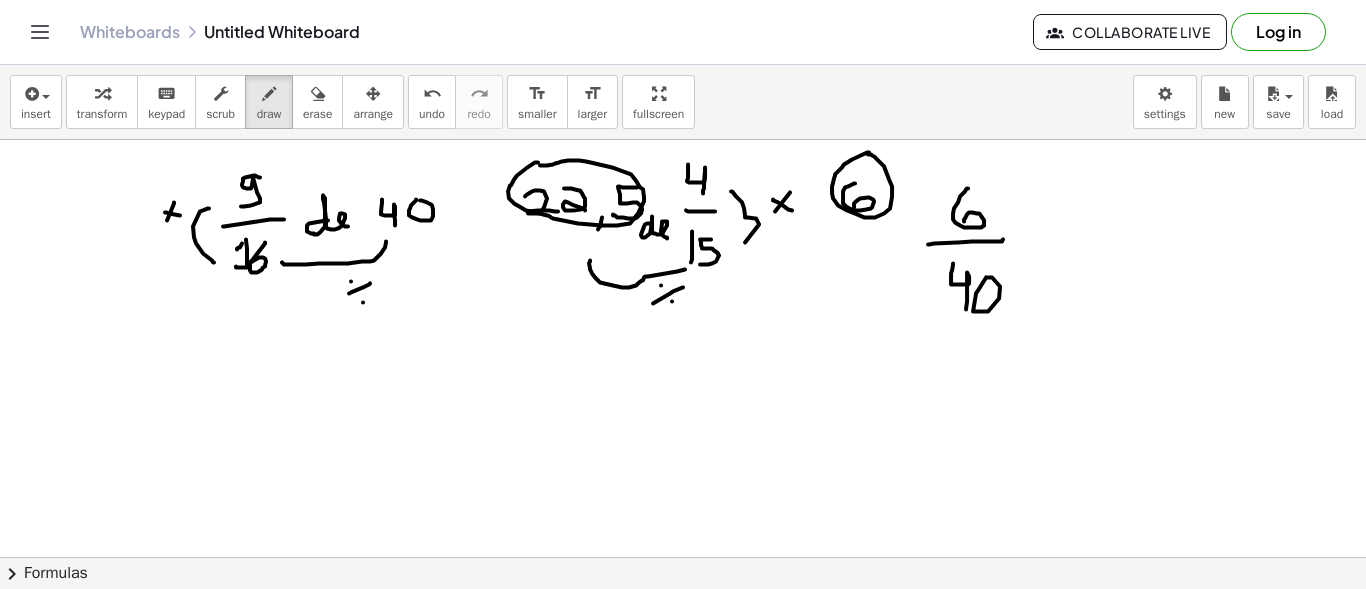 click at bounding box center [683, -470] 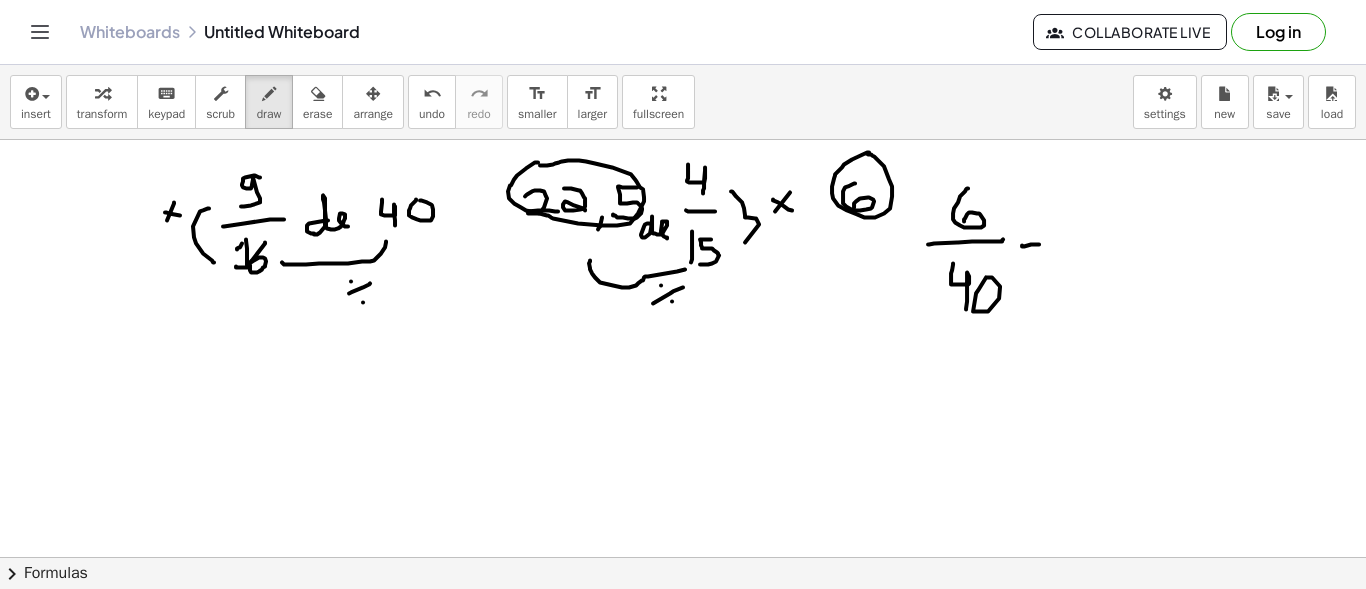 drag, startPoint x: 1022, startPoint y: 244, endPoint x: 1039, endPoint y: 243, distance: 17.029387 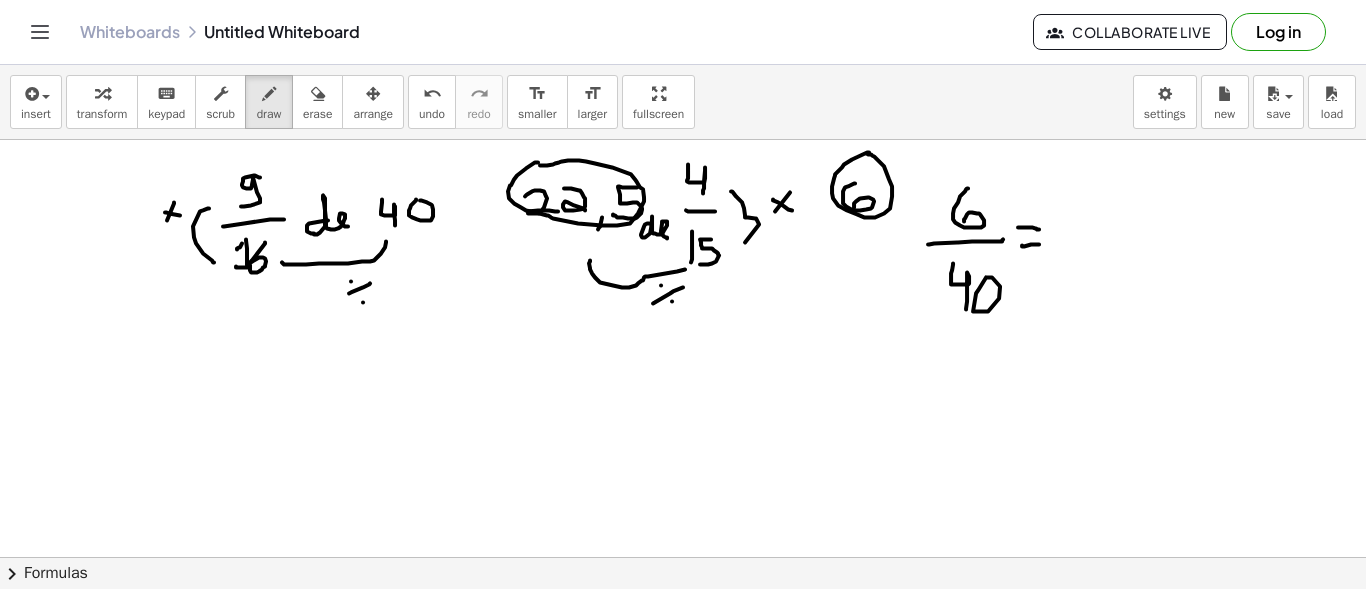 drag, startPoint x: 1018, startPoint y: 226, endPoint x: 1039, endPoint y: 228, distance: 21.095022 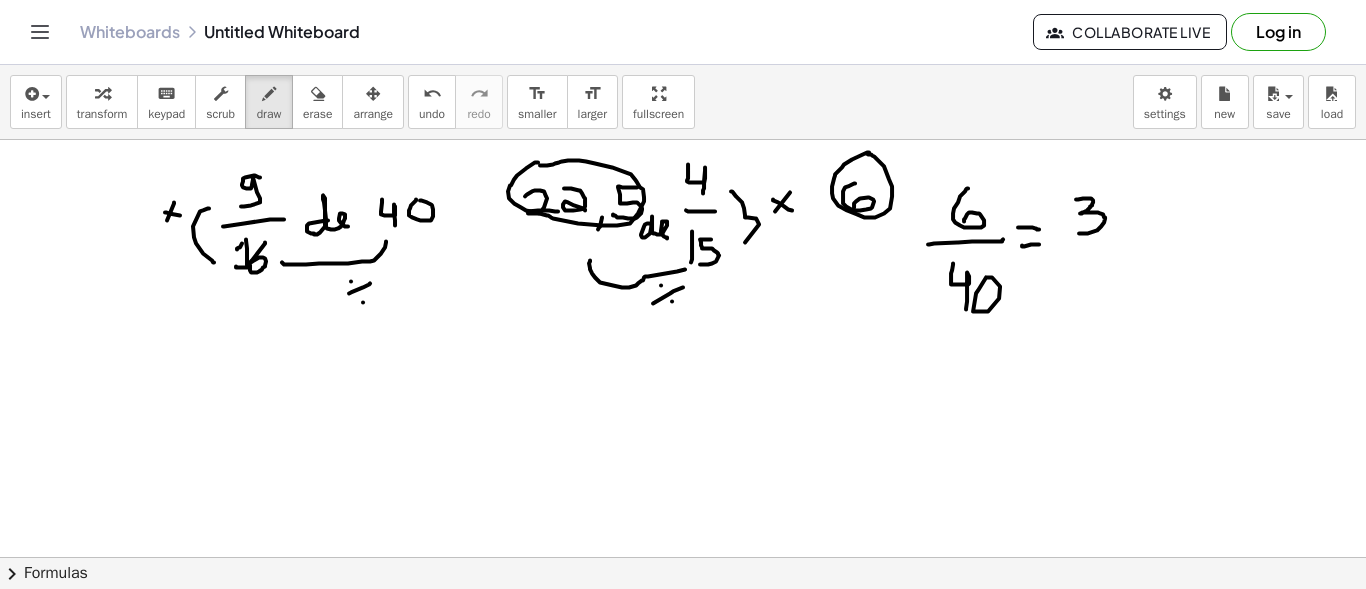 drag, startPoint x: 1077, startPoint y: 198, endPoint x: 1079, endPoint y: 232, distance: 34.058773 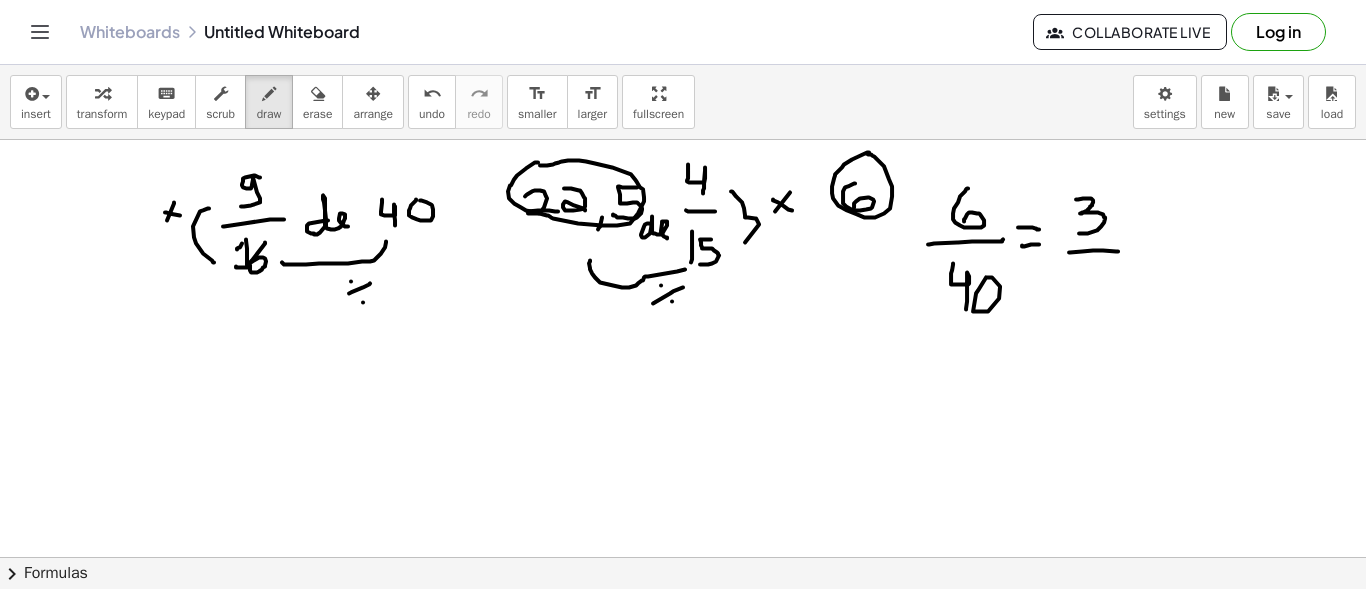 drag, startPoint x: 1069, startPoint y: 251, endPoint x: 1118, endPoint y: 250, distance: 49.010204 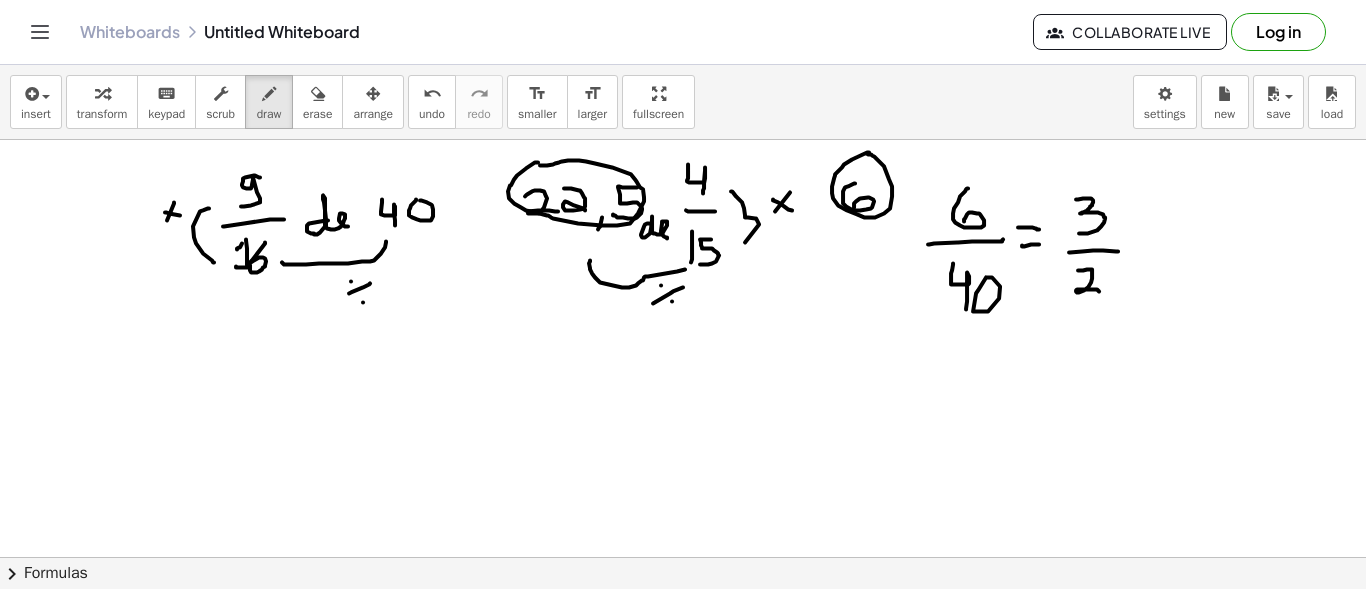 drag, startPoint x: 1078, startPoint y: 269, endPoint x: 1100, endPoint y: 290, distance: 30.413813 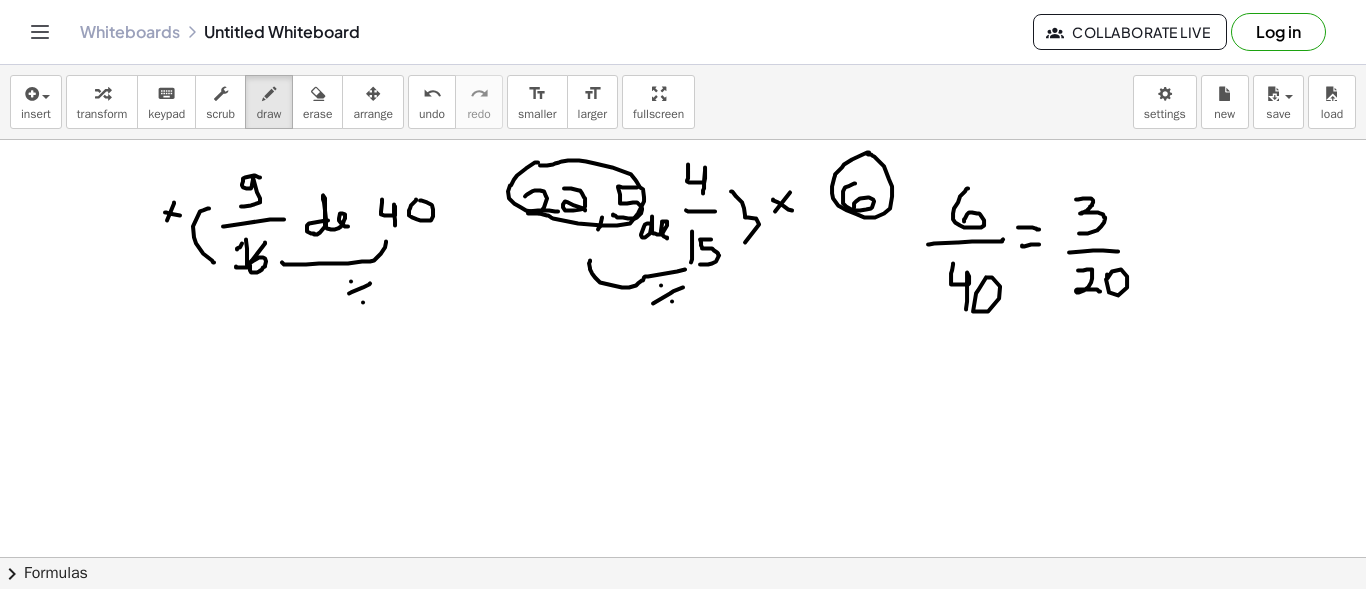 click at bounding box center [683, -470] 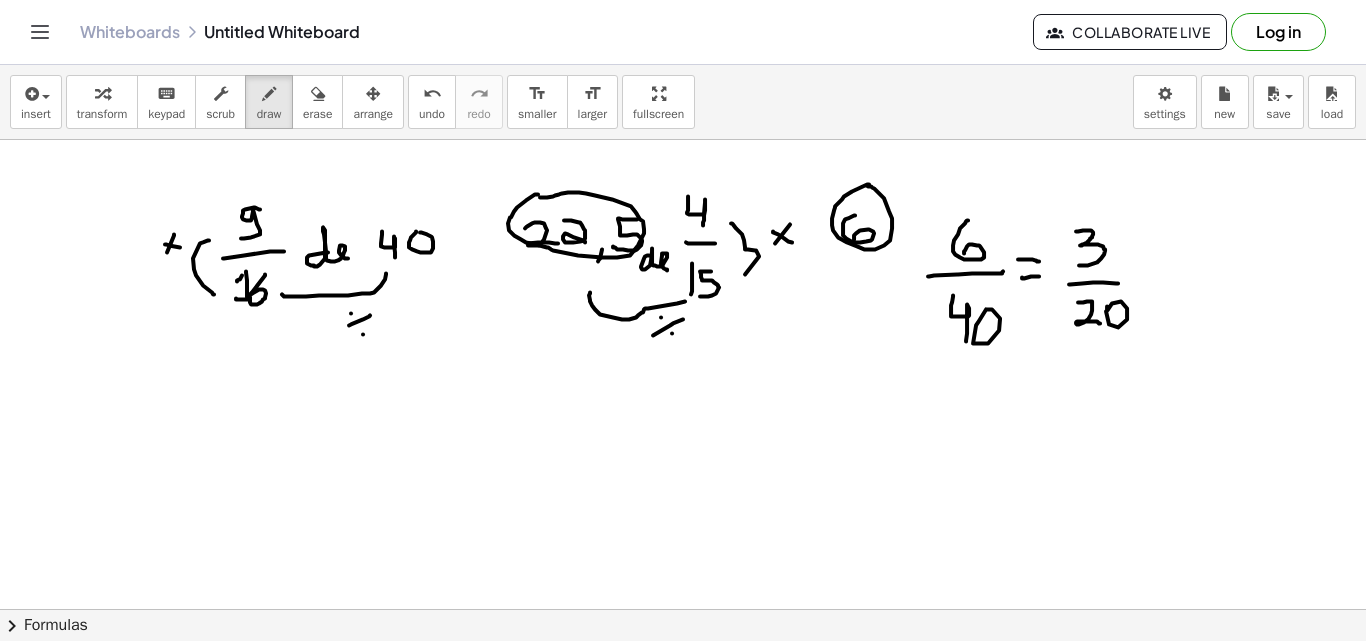 scroll, scrollTop: 1624, scrollLeft: 0, axis: vertical 